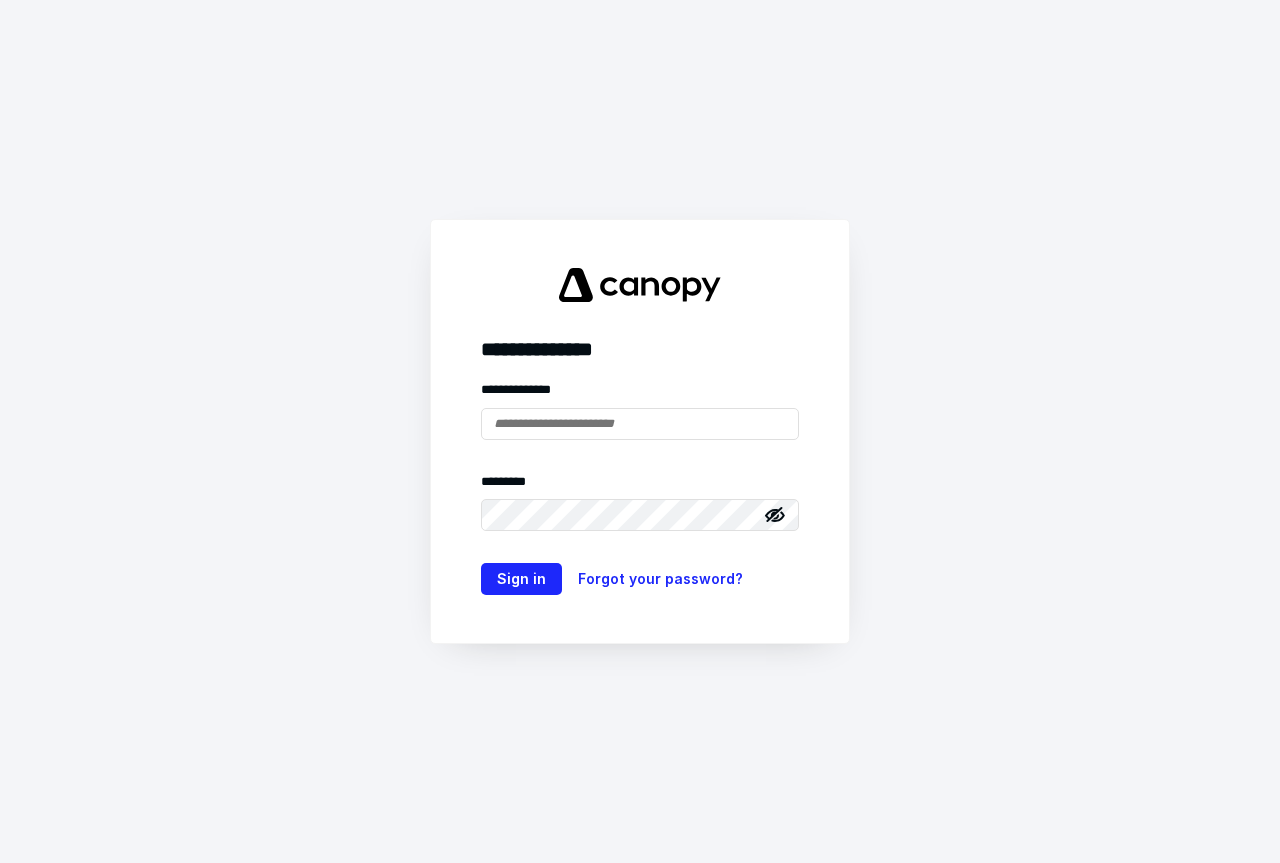 scroll, scrollTop: 0, scrollLeft: 0, axis: both 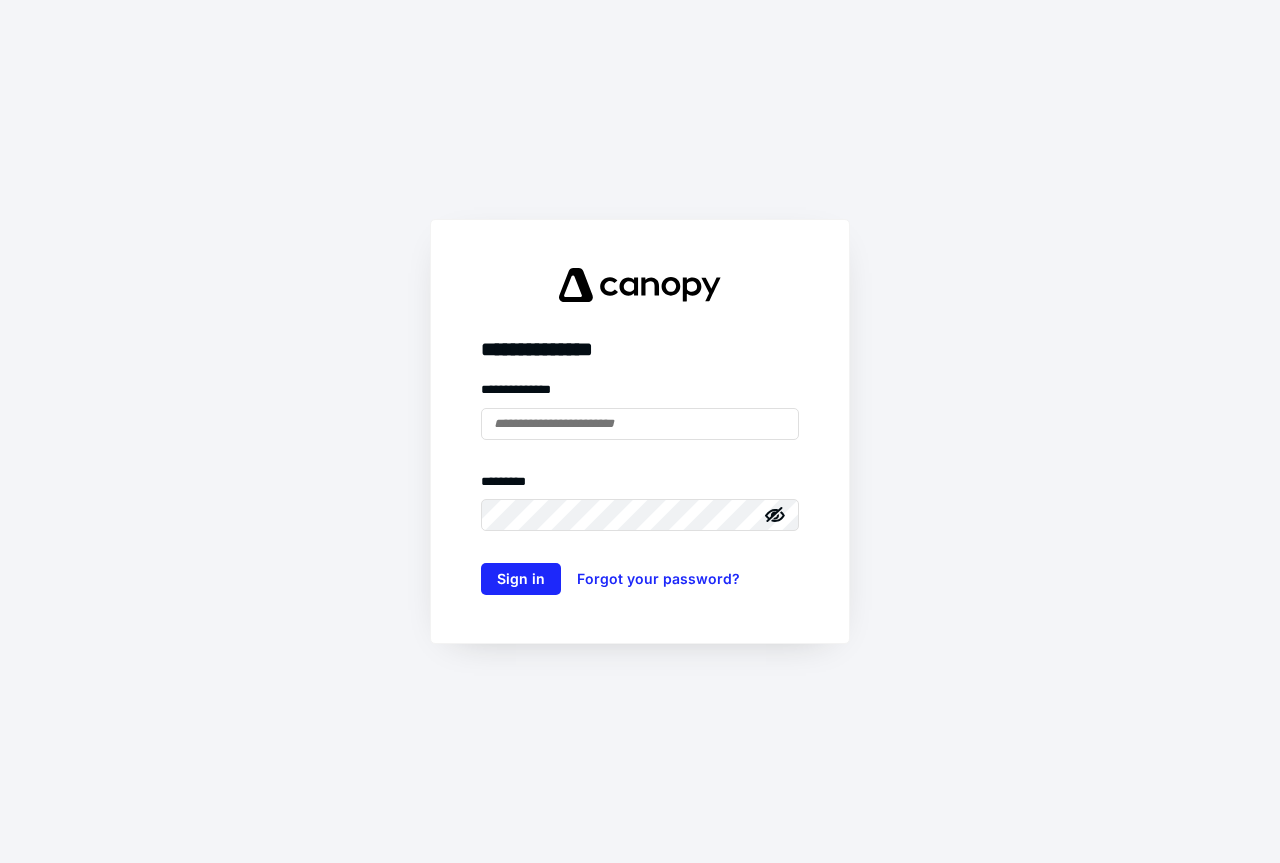 type on "**********" 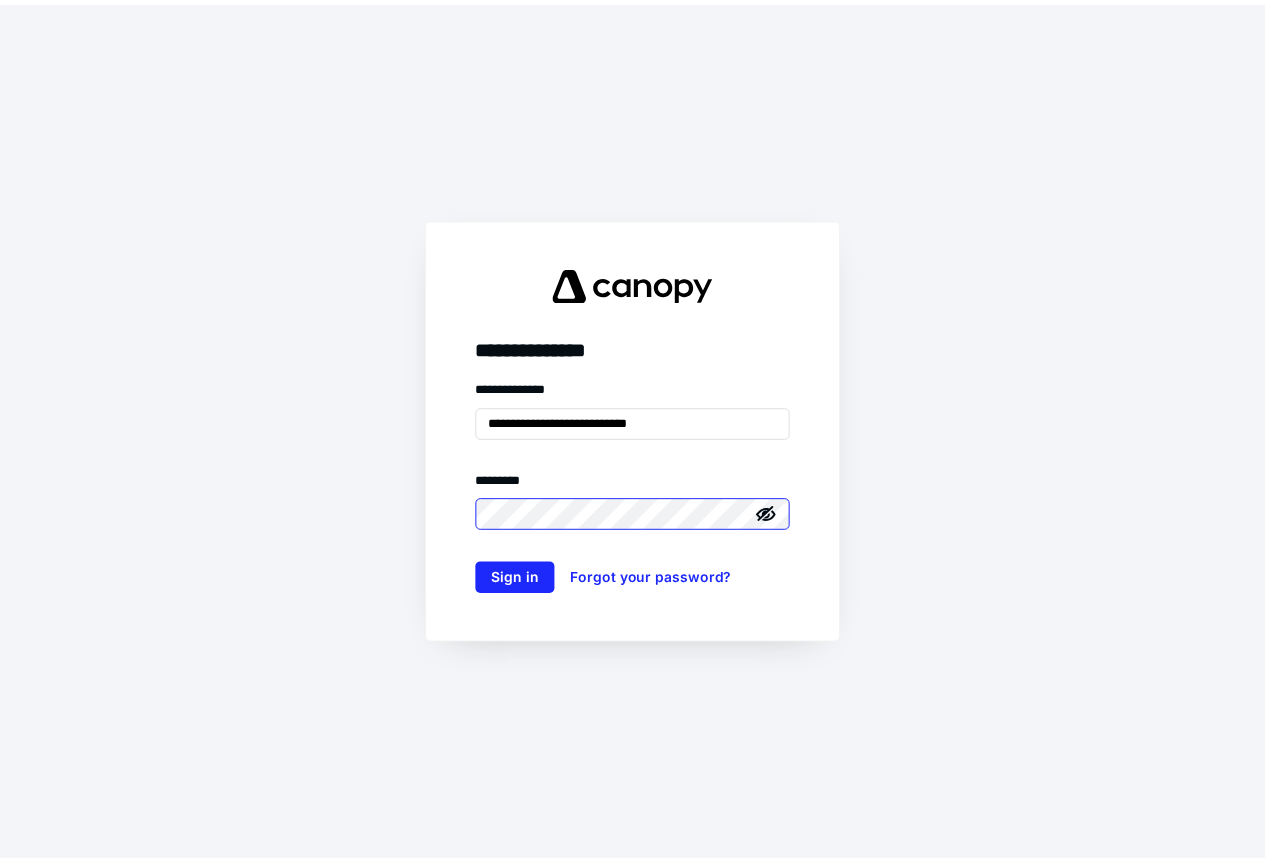 scroll, scrollTop: 0, scrollLeft: 0, axis: both 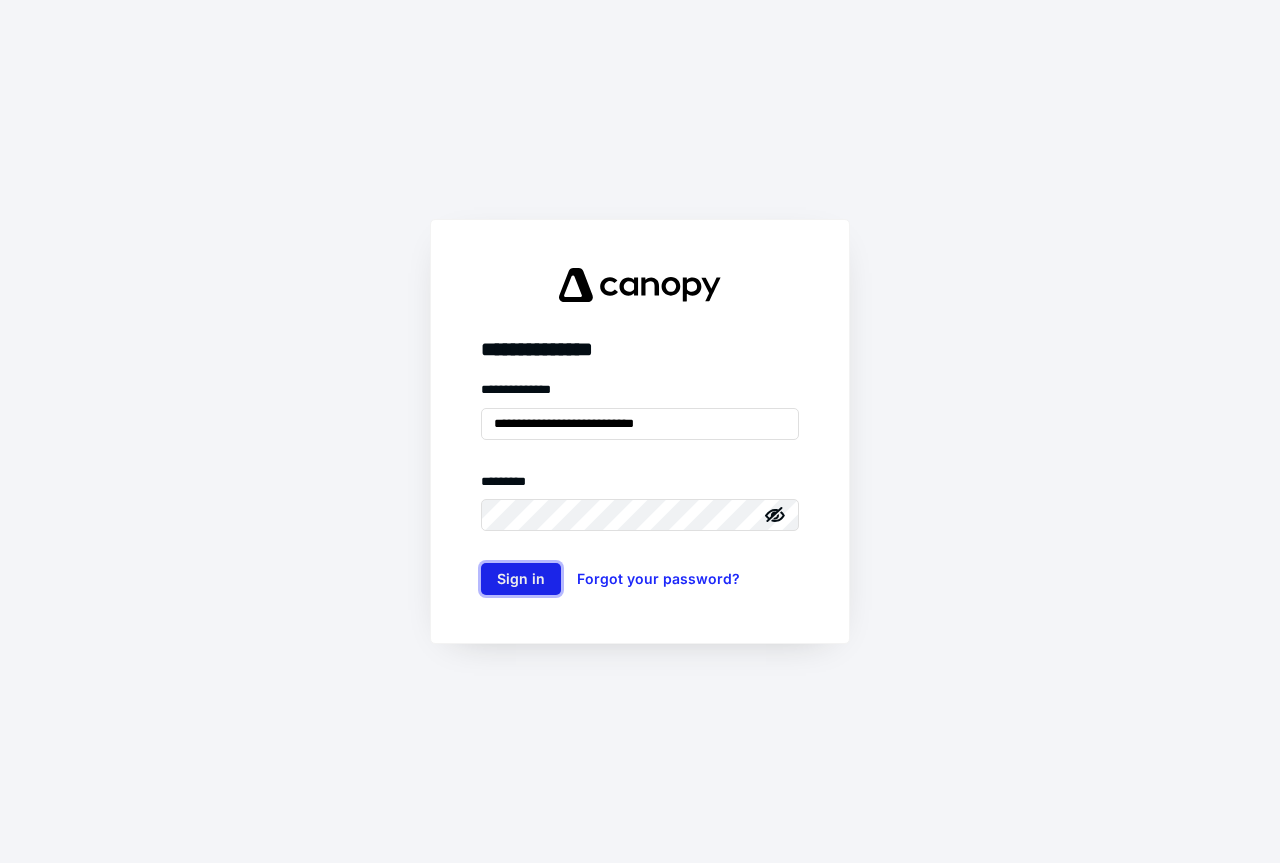 click on "Sign in" at bounding box center (521, 579) 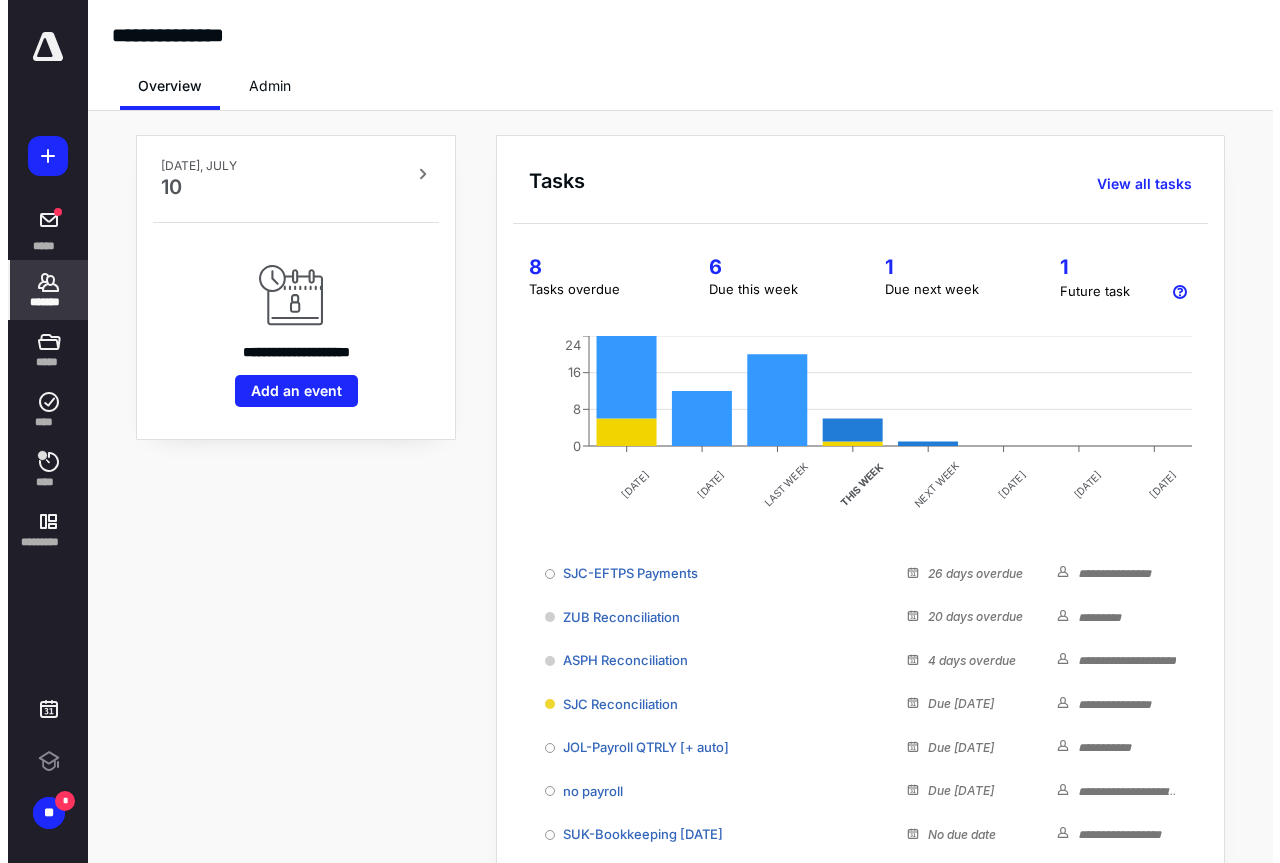 scroll, scrollTop: 0, scrollLeft: 0, axis: both 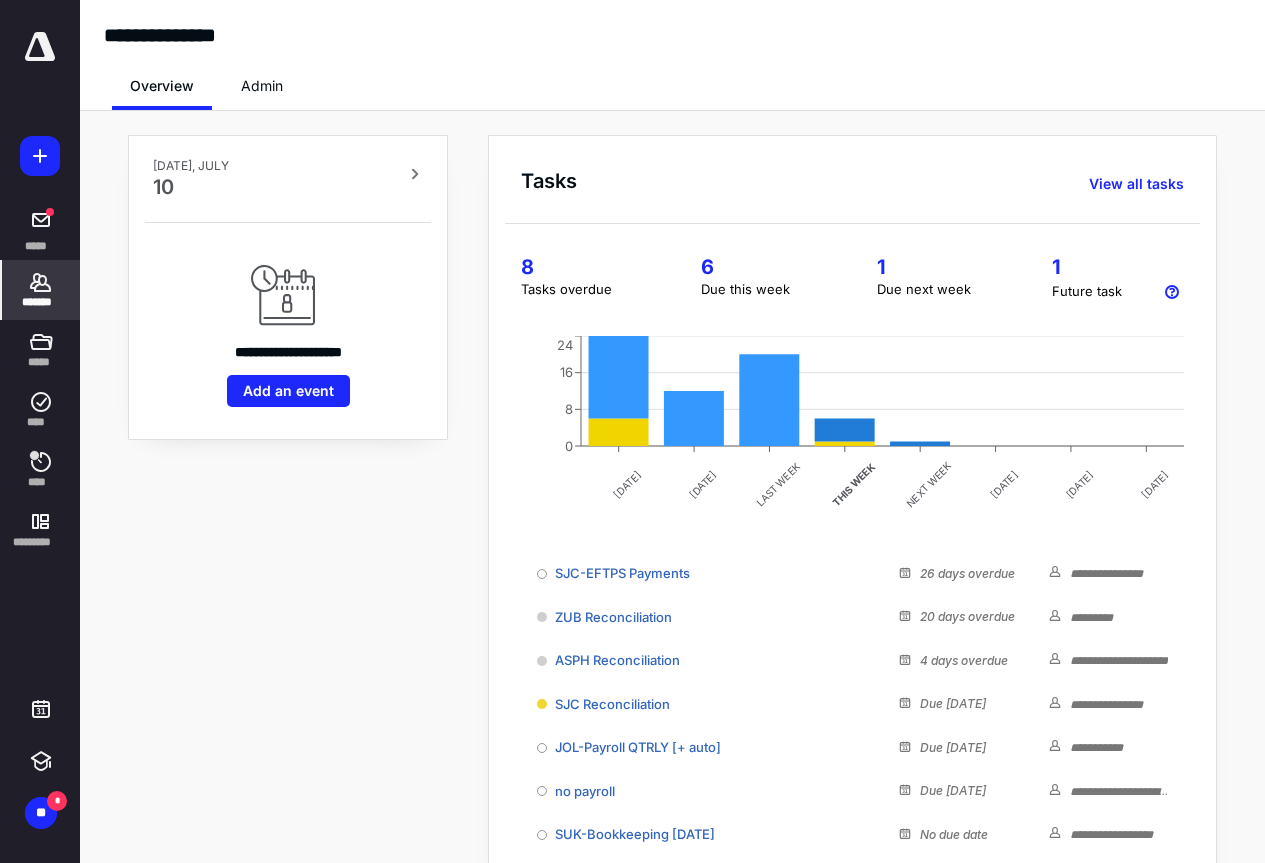 click 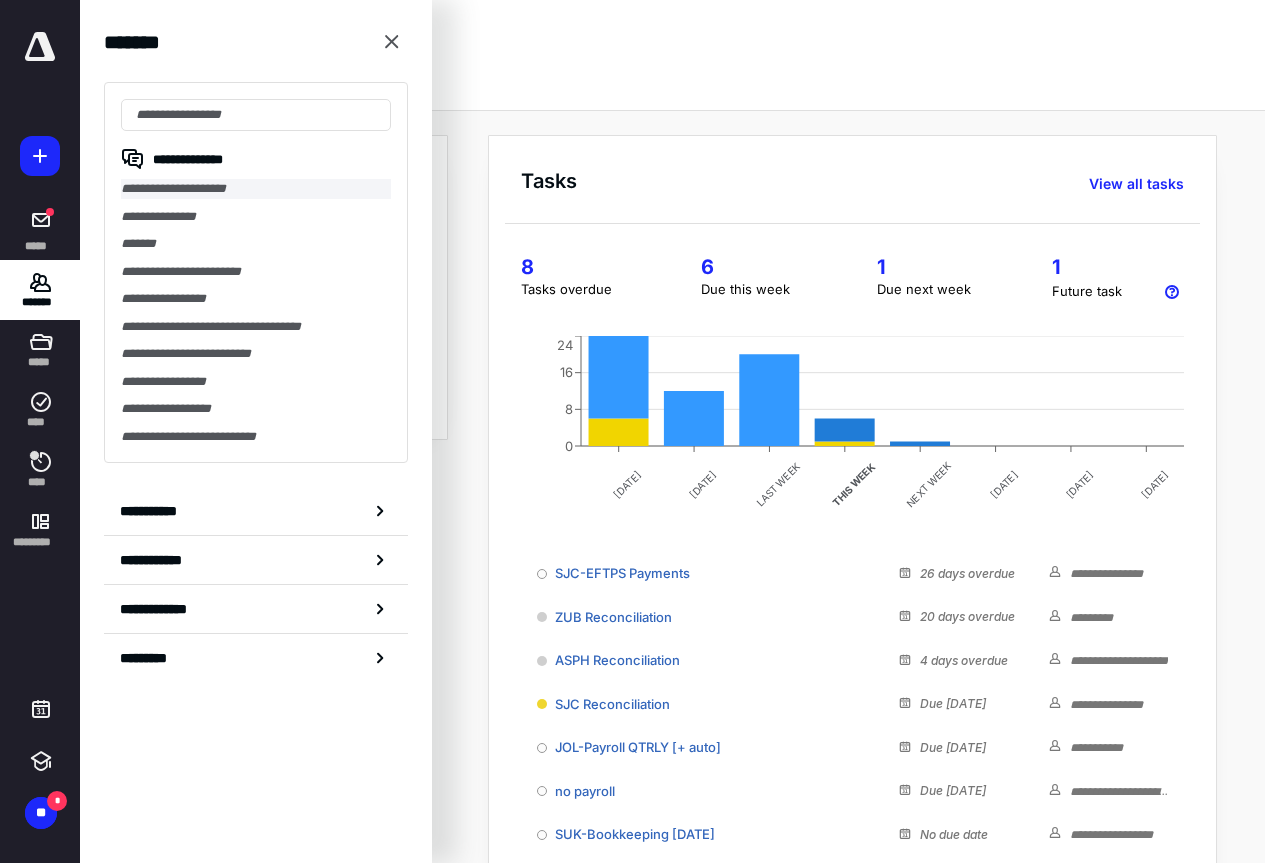 click on "**********" at bounding box center (256, 189) 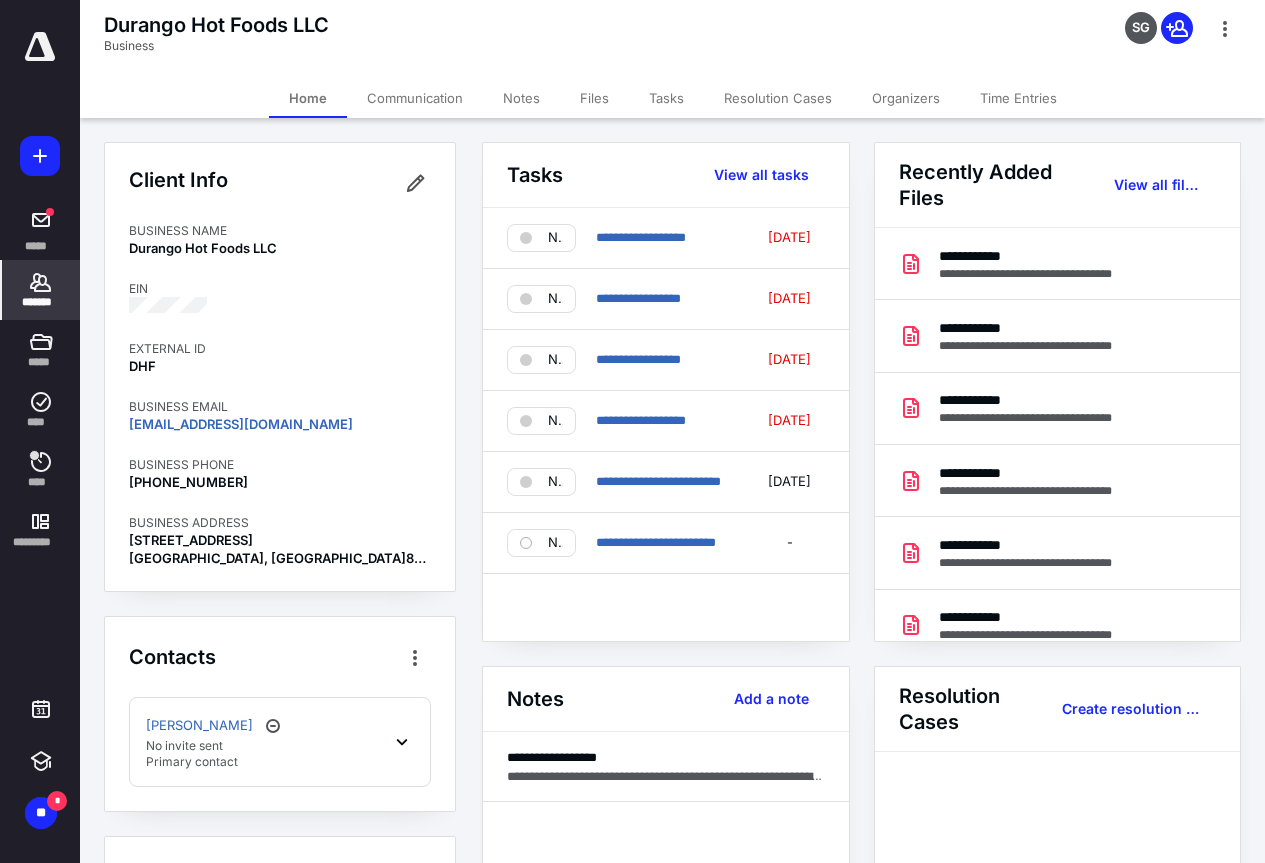 click on "Files" at bounding box center [594, 98] 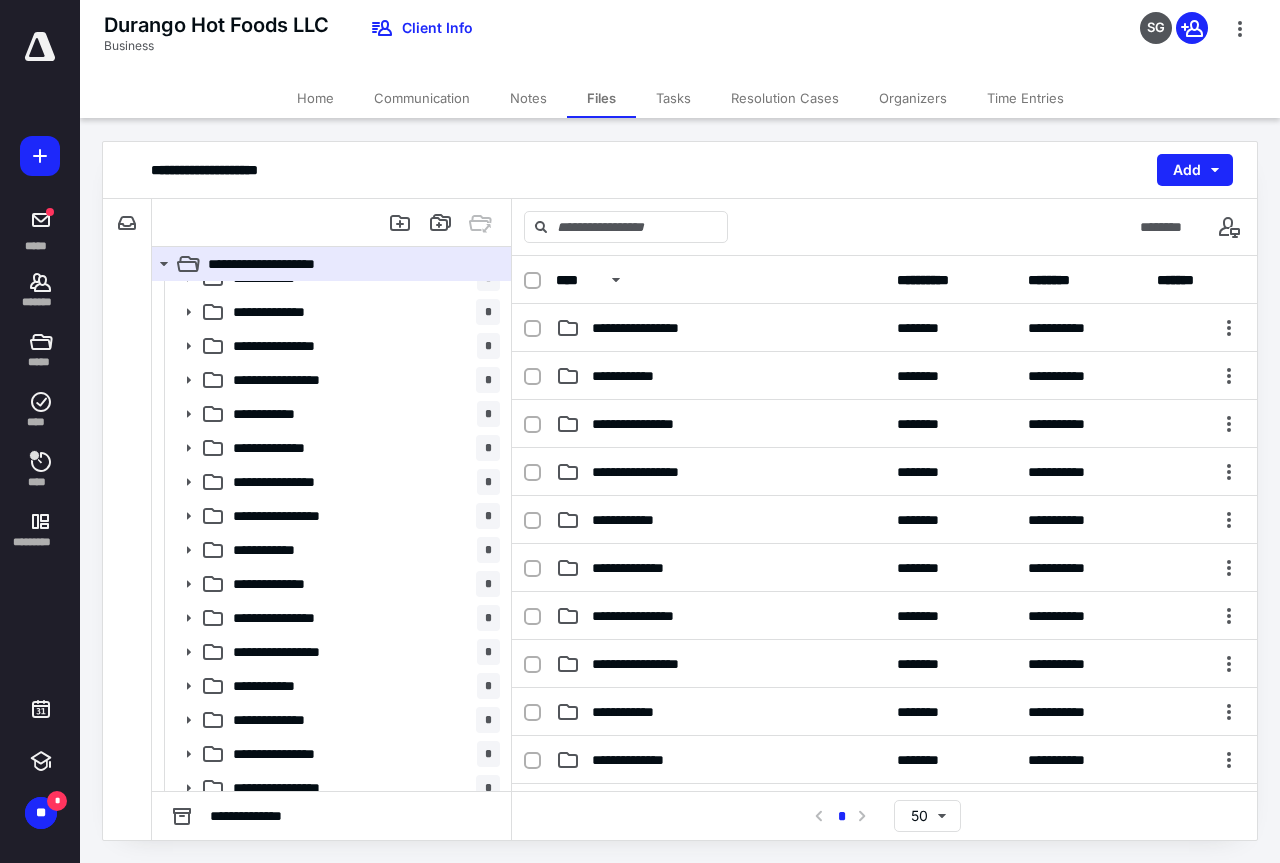scroll, scrollTop: 1122, scrollLeft: 0, axis: vertical 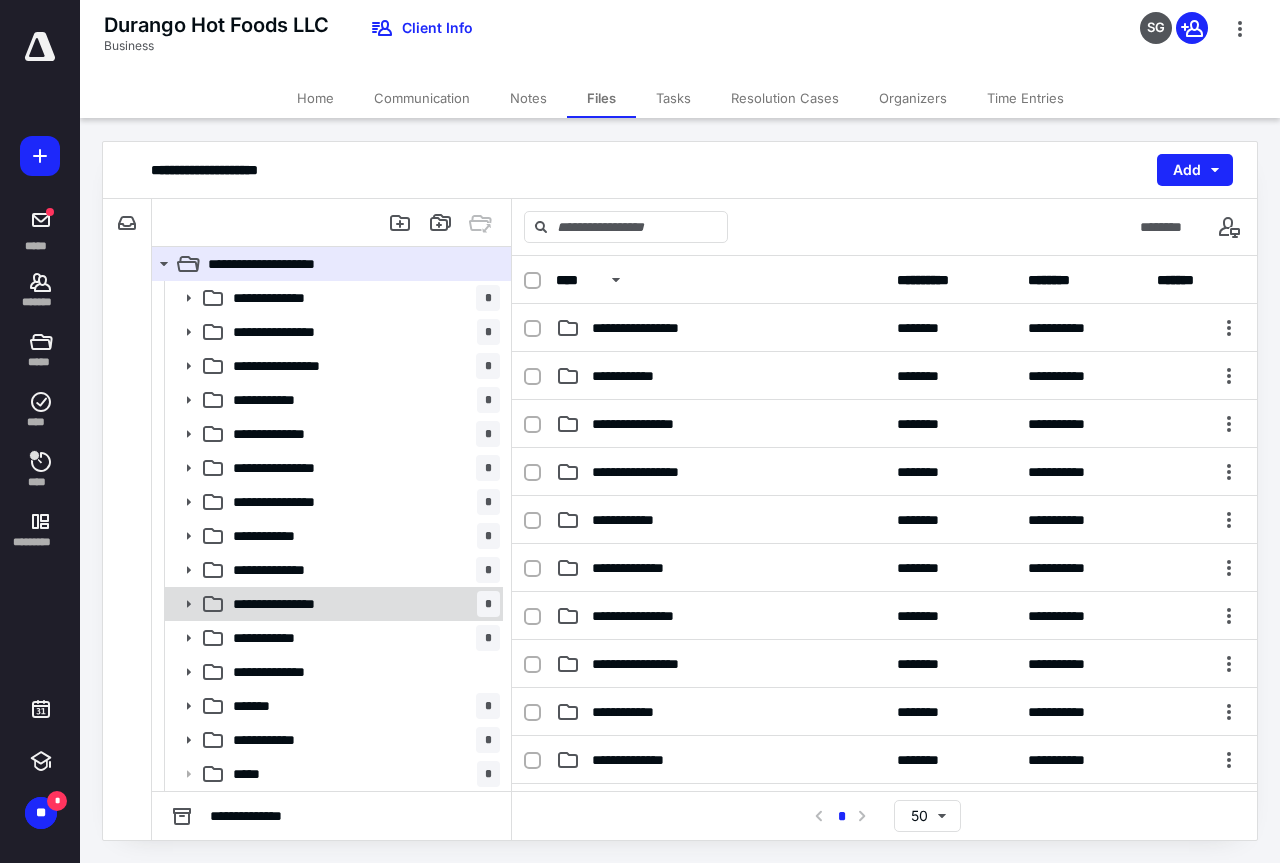 click 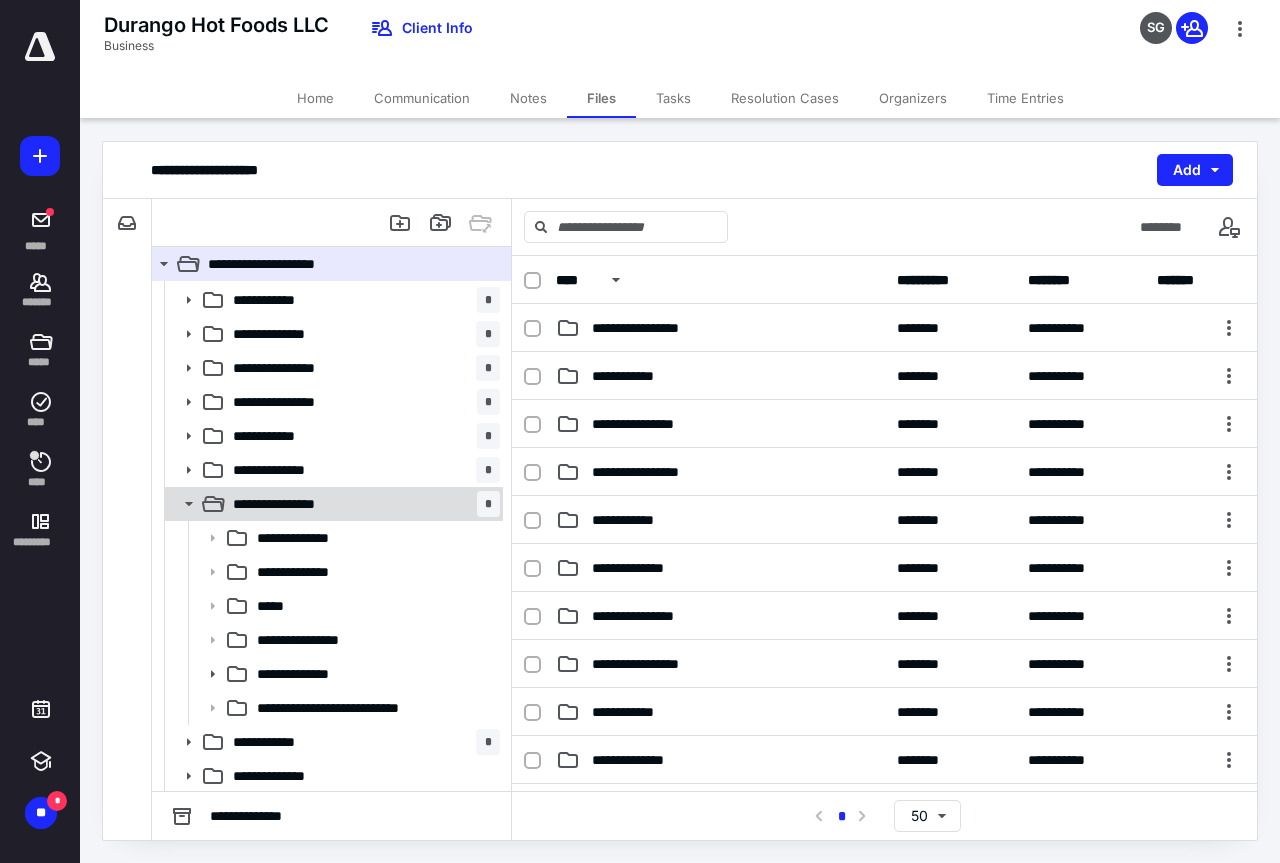 scroll, scrollTop: 1322, scrollLeft: 0, axis: vertical 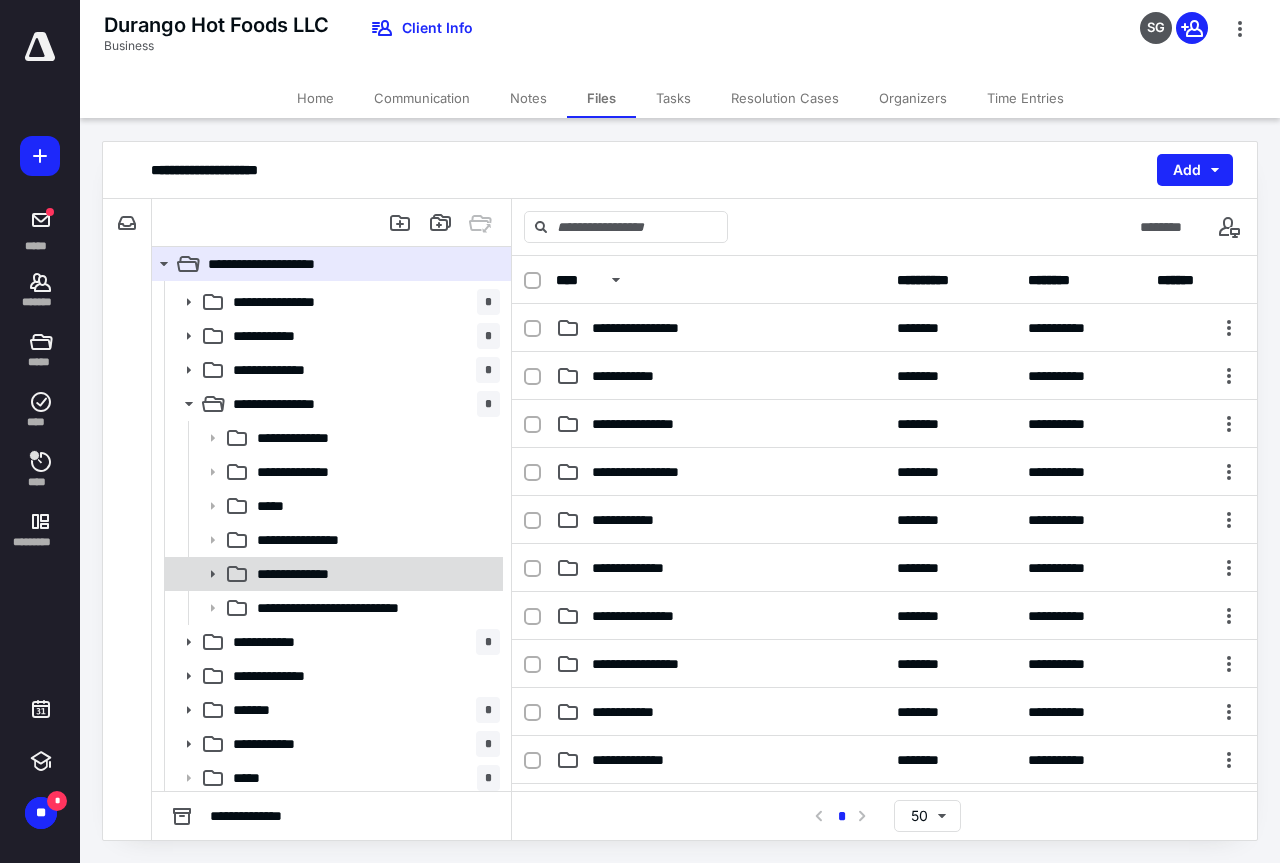 click 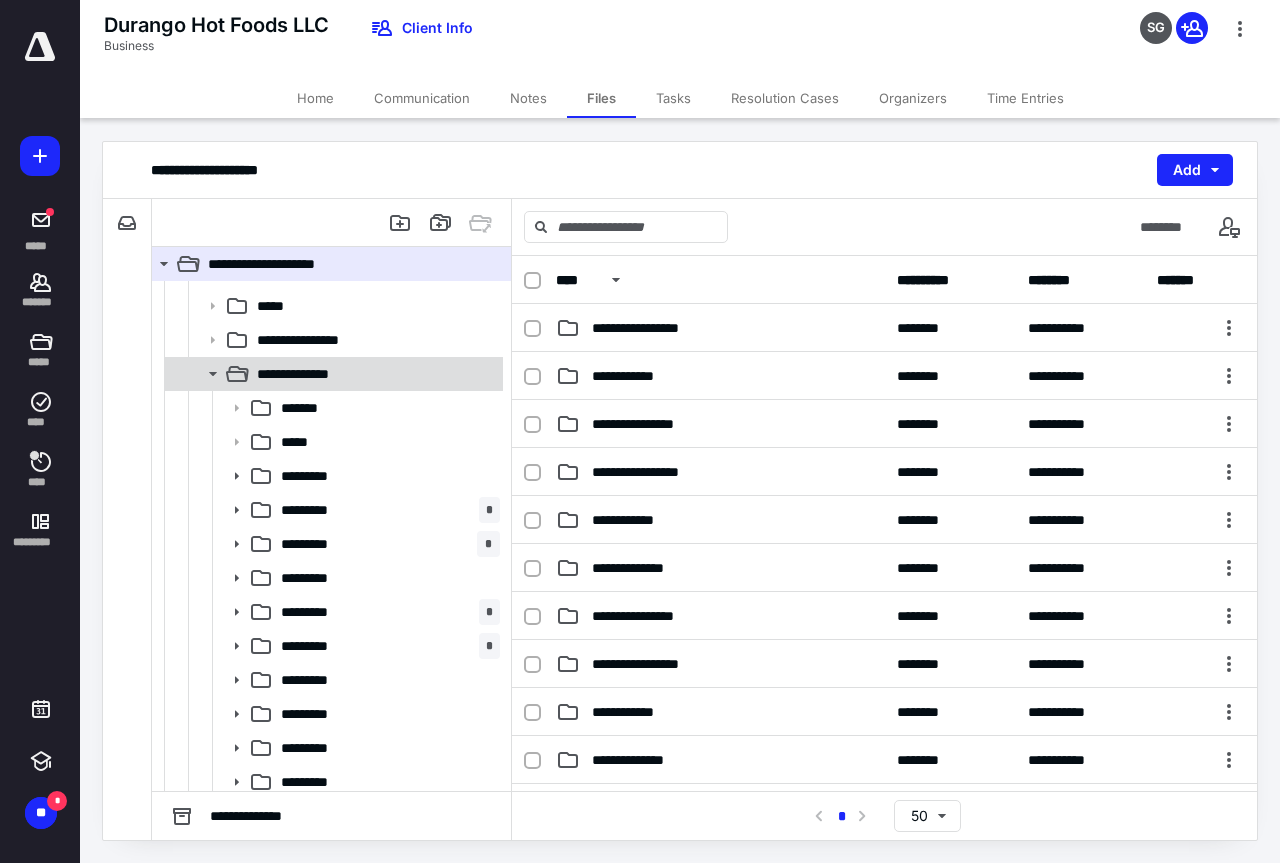 scroll, scrollTop: 1622, scrollLeft: 0, axis: vertical 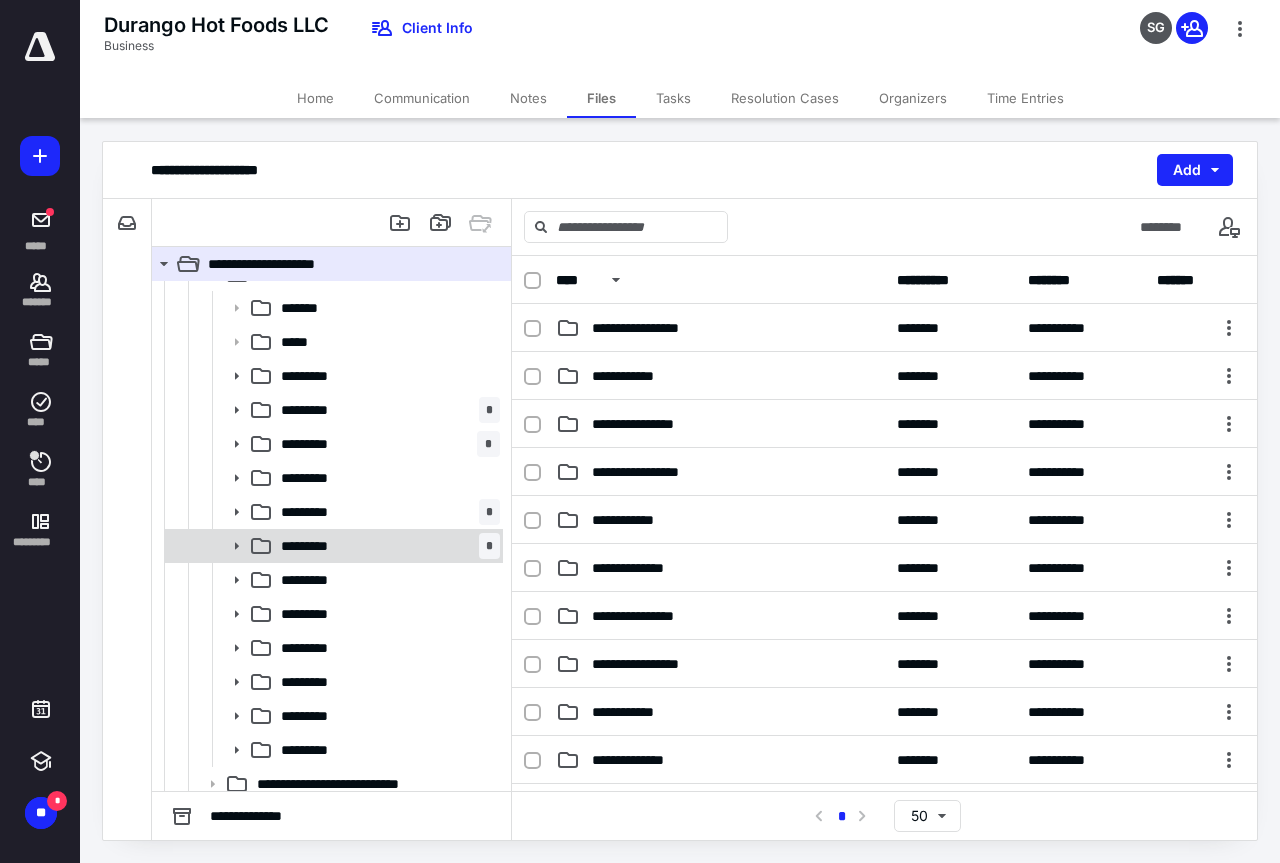 click 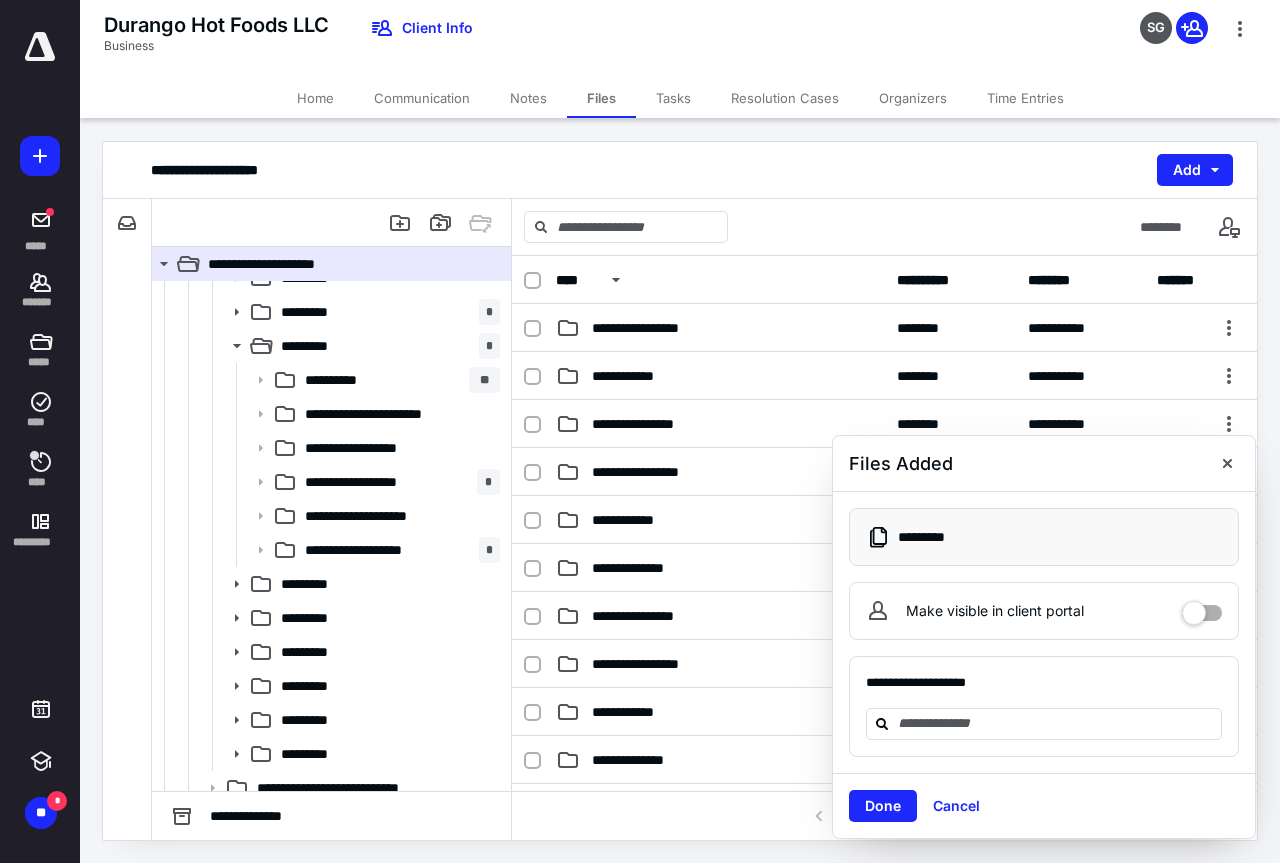scroll, scrollTop: 2006, scrollLeft: 0, axis: vertical 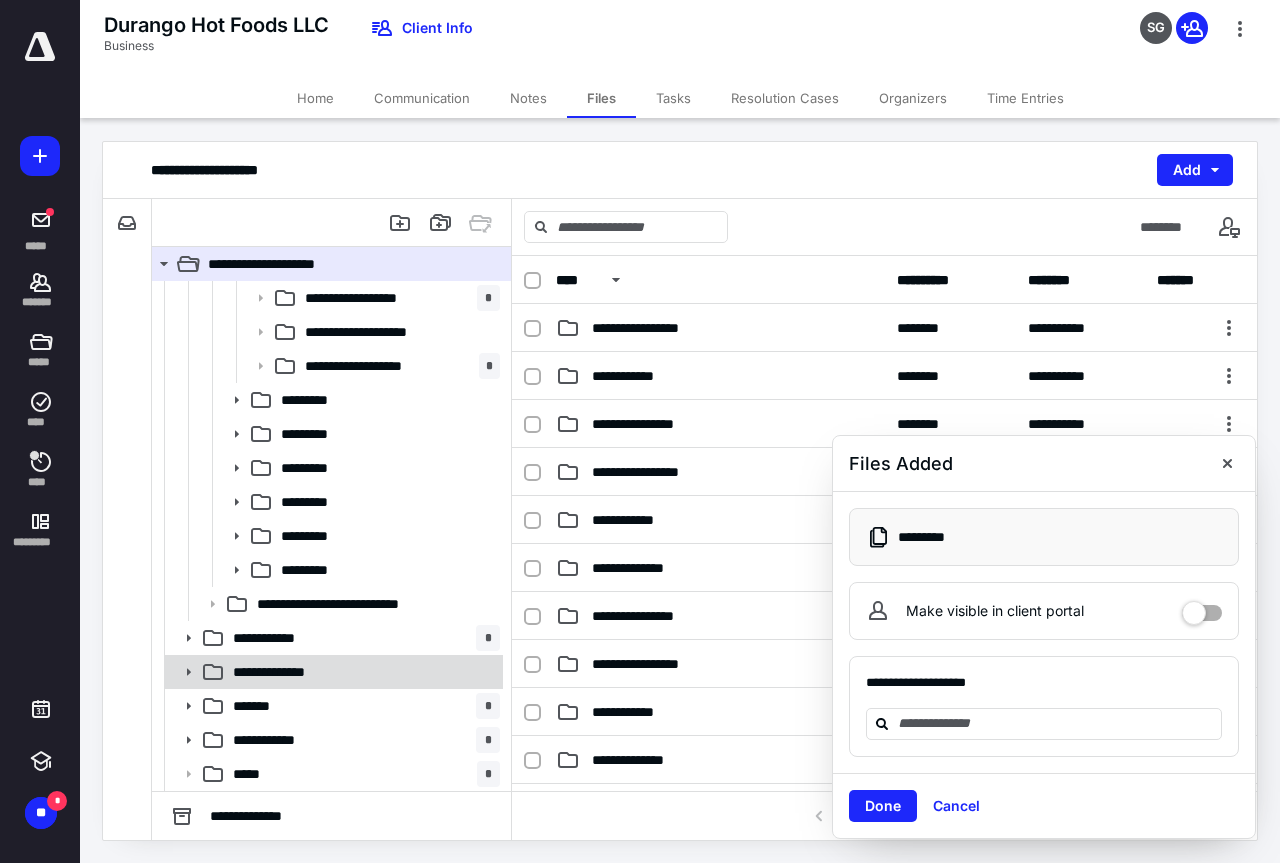 click 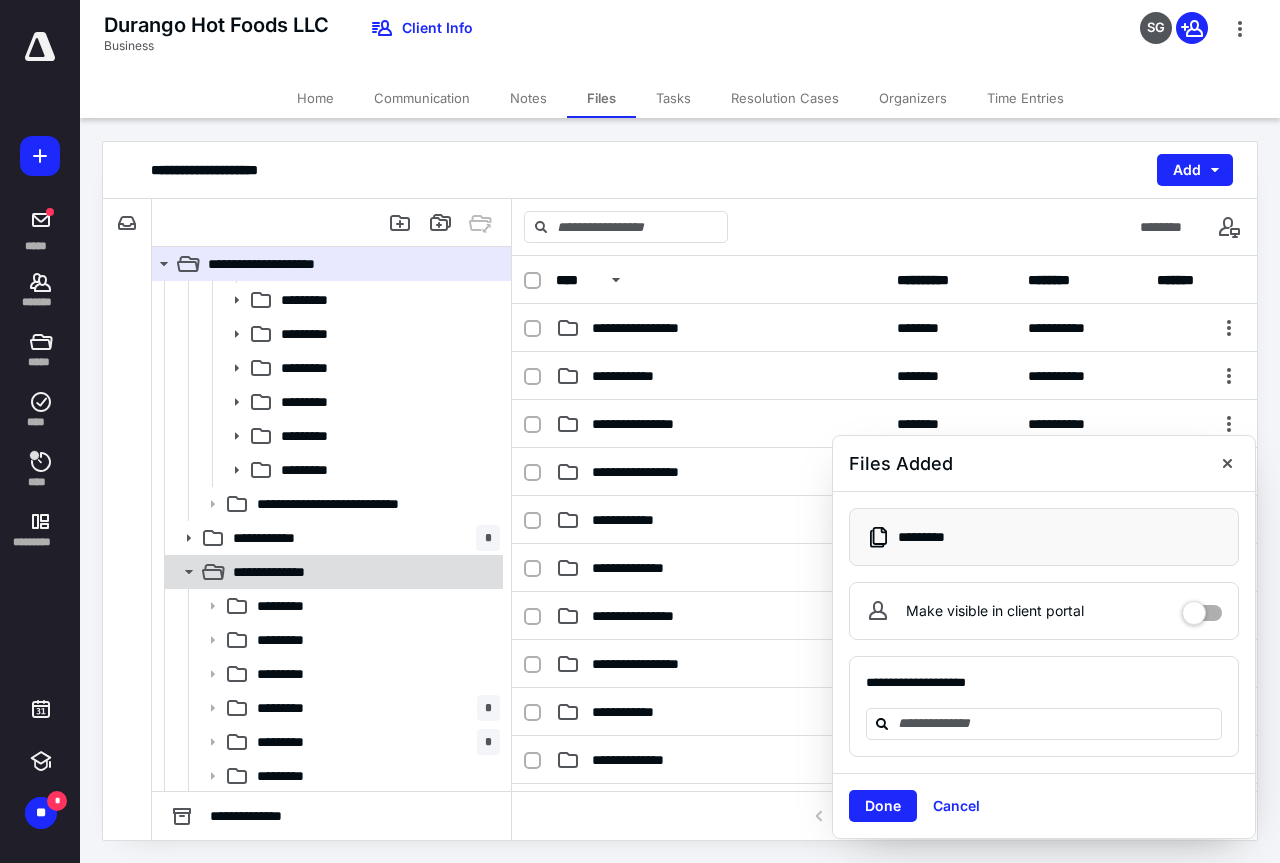 scroll, scrollTop: 2206, scrollLeft: 0, axis: vertical 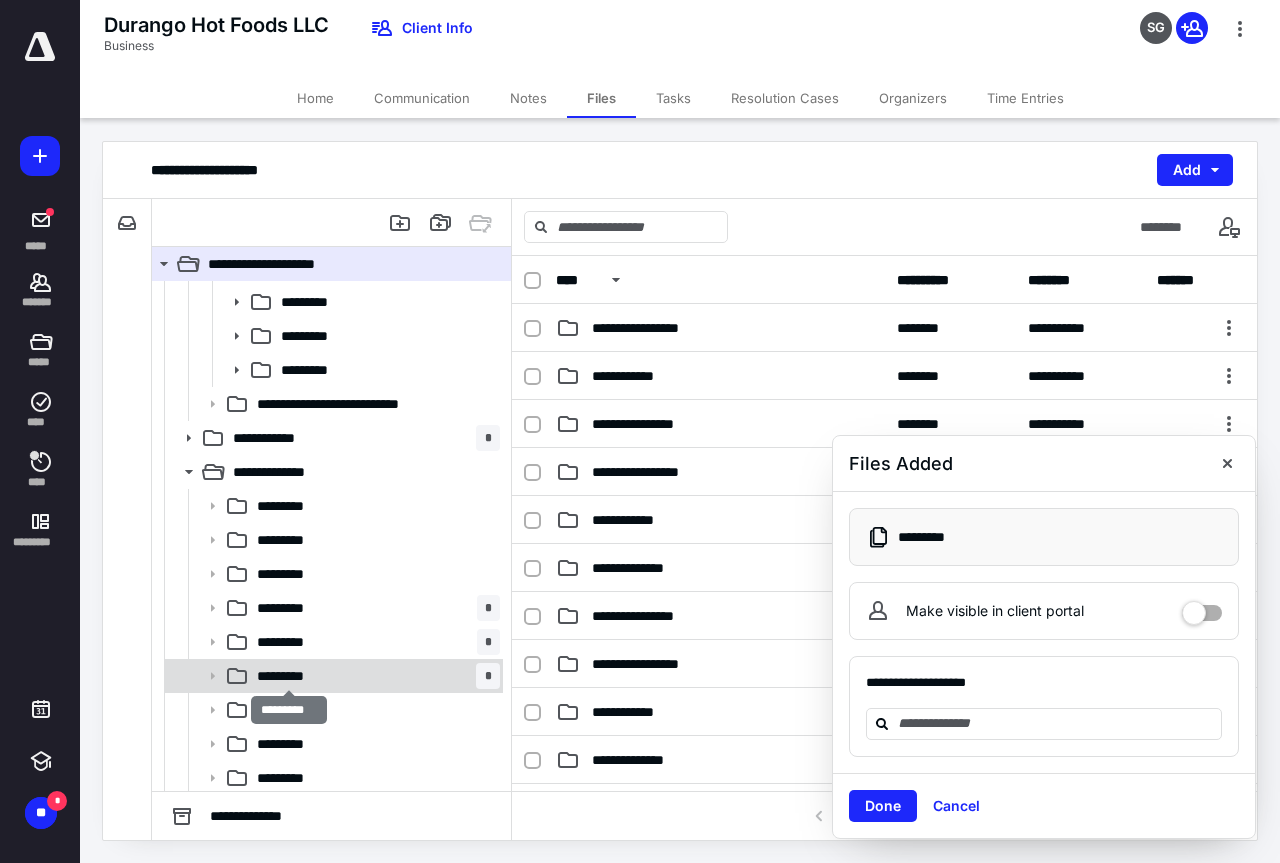 click on "*********" at bounding box center [289, 676] 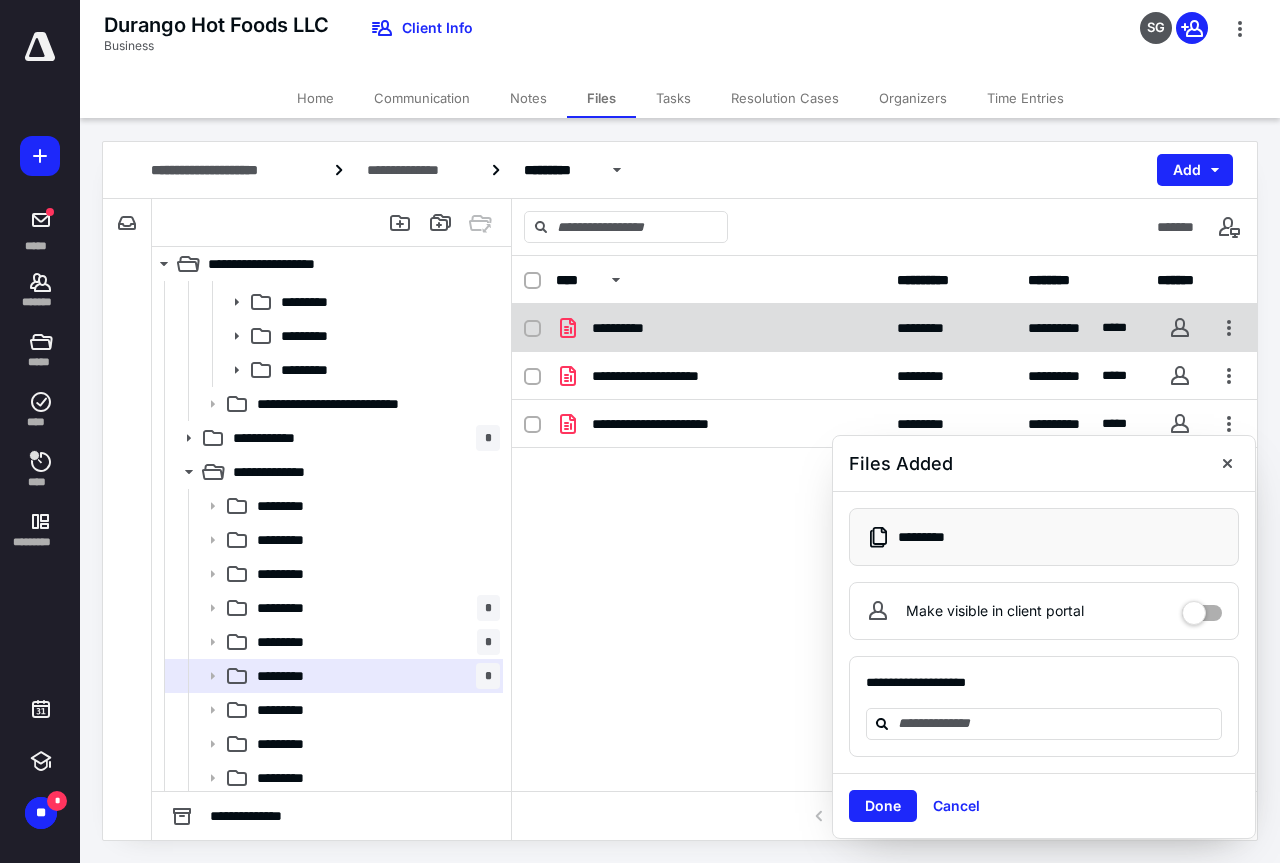 click on "**********" at bounding box center (628, 328) 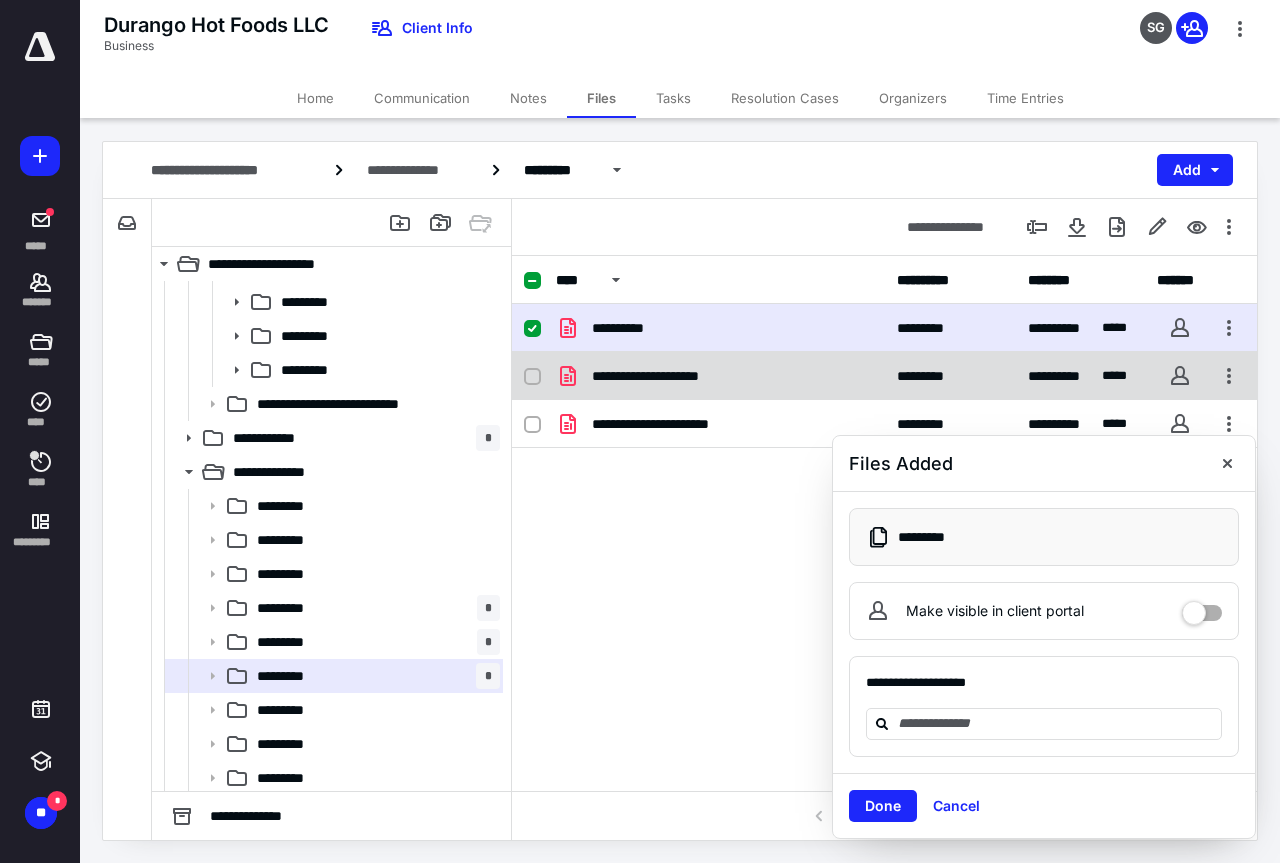 click on "**********" at bounding box center [662, 376] 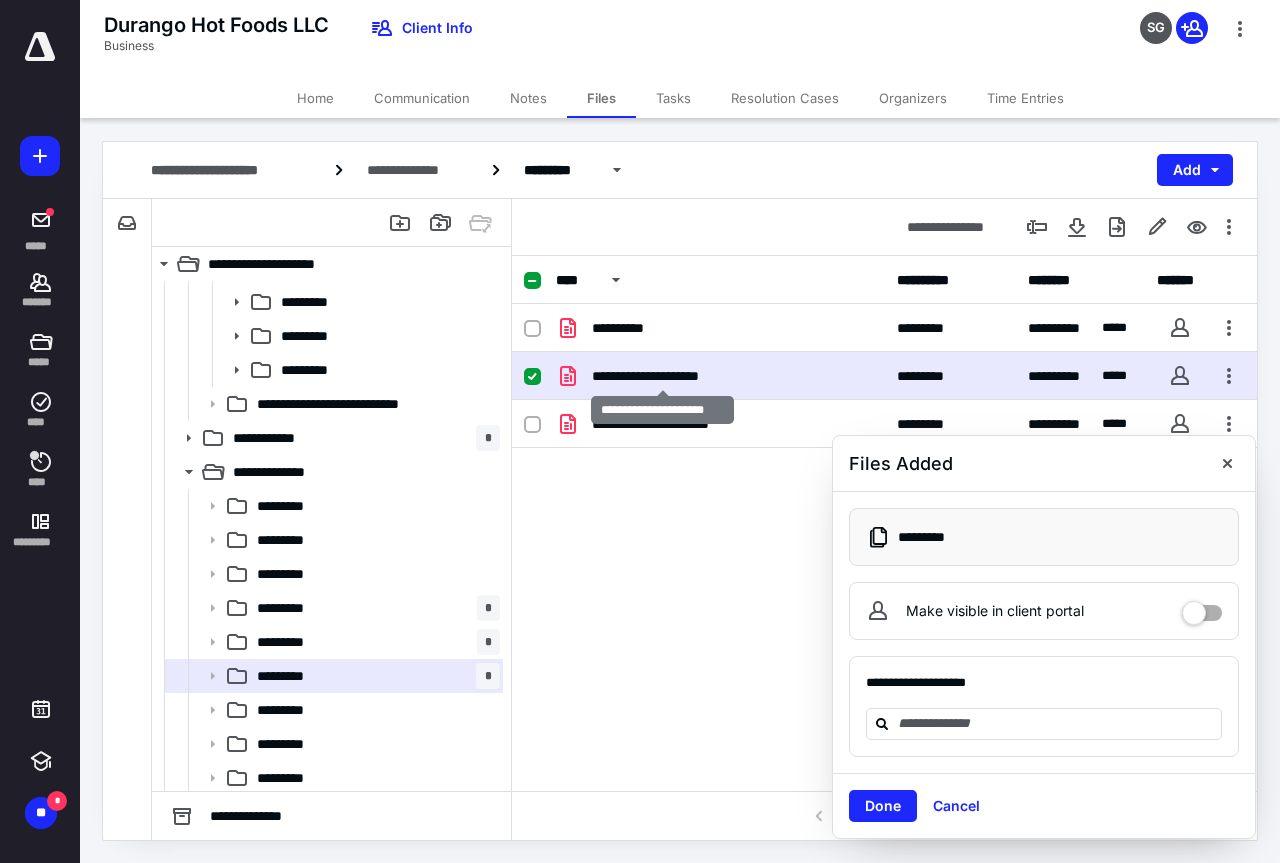 click on "**********" at bounding box center (662, 376) 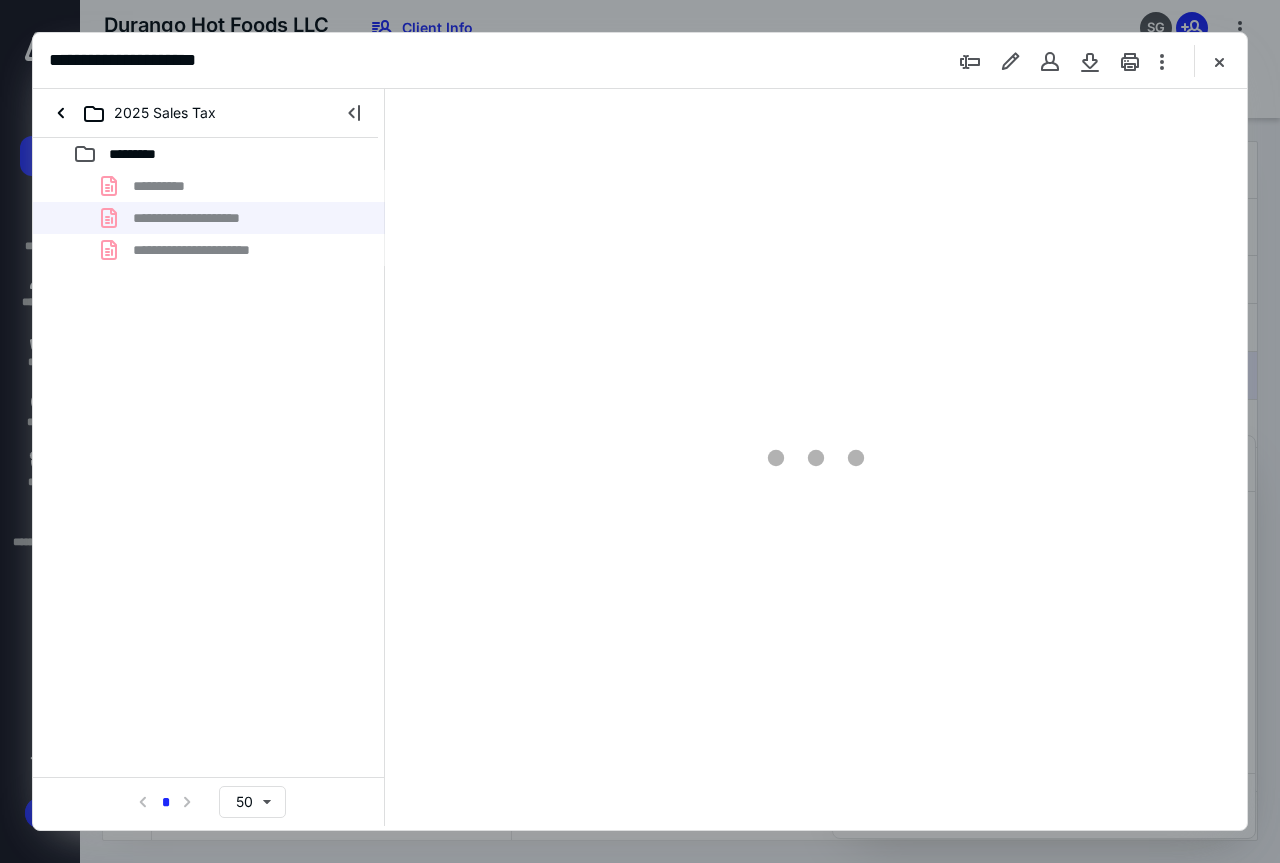 scroll, scrollTop: 0, scrollLeft: 0, axis: both 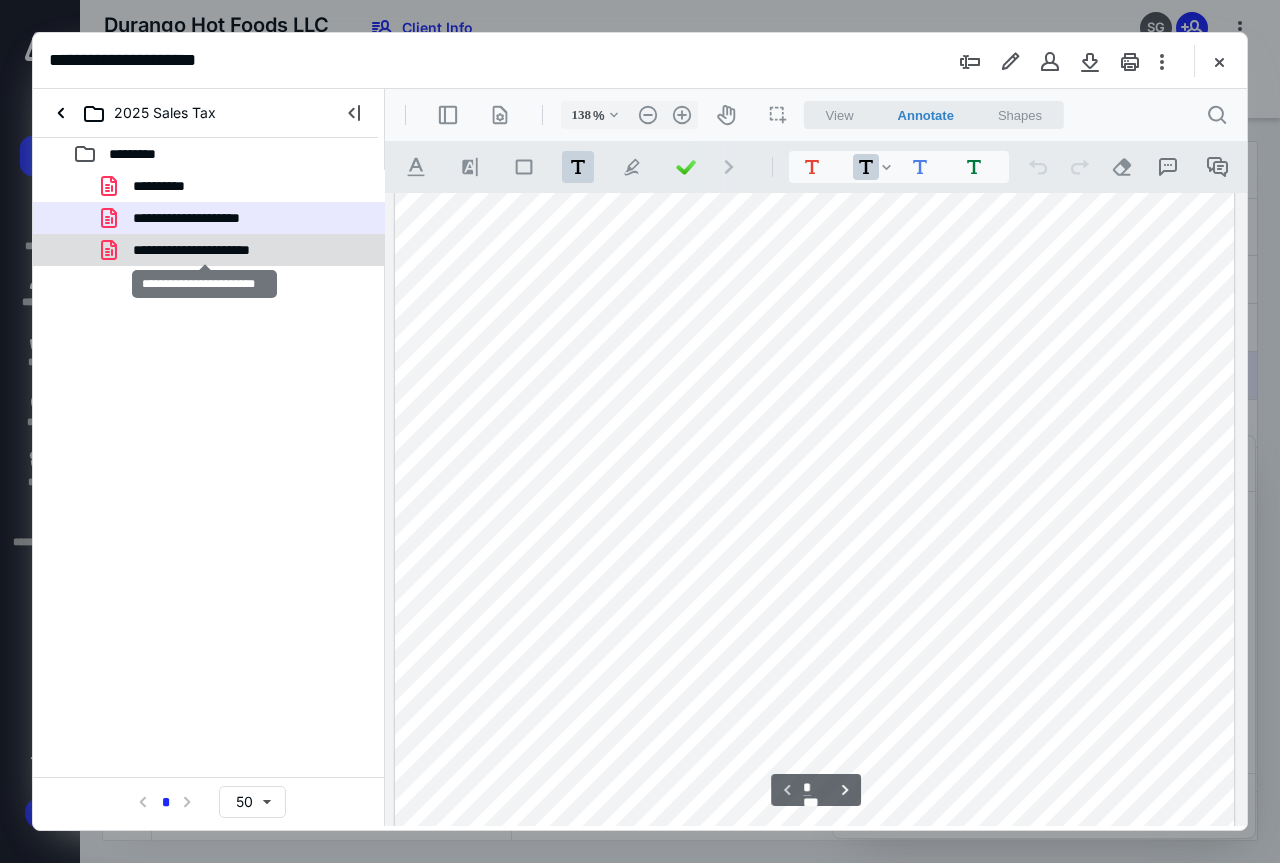 click on "**********" at bounding box center (205, 250) 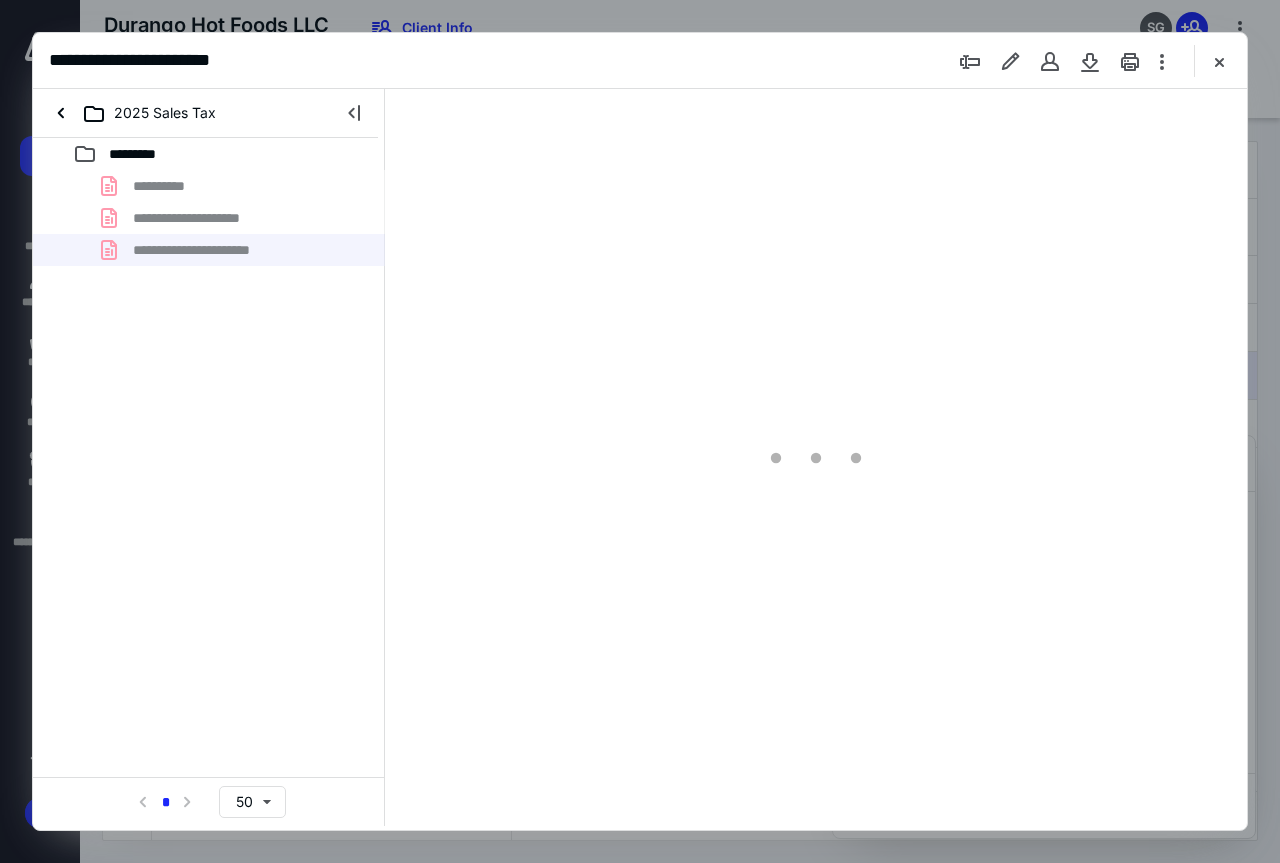 type on "107" 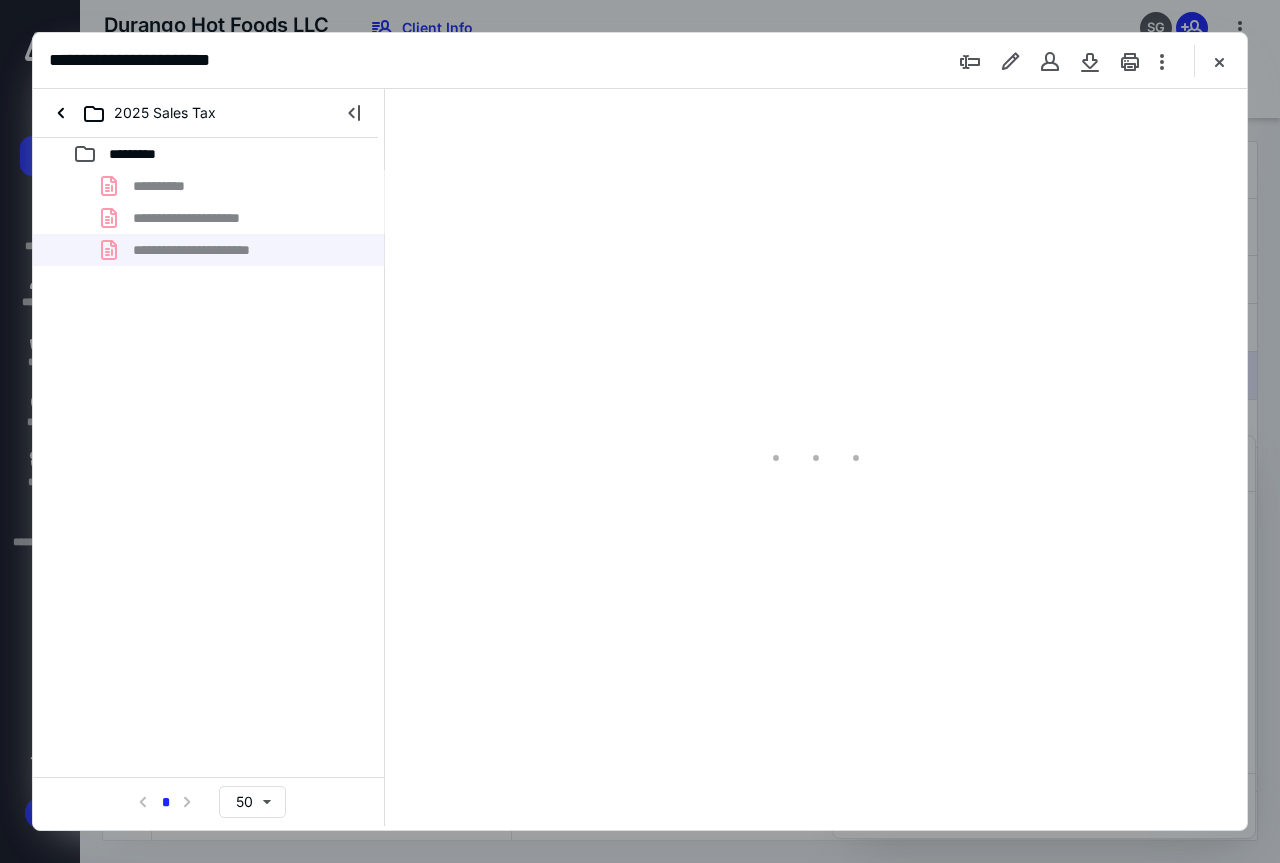 scroll, scrollTop: 108, scrollLeft: 0, axis: vertical 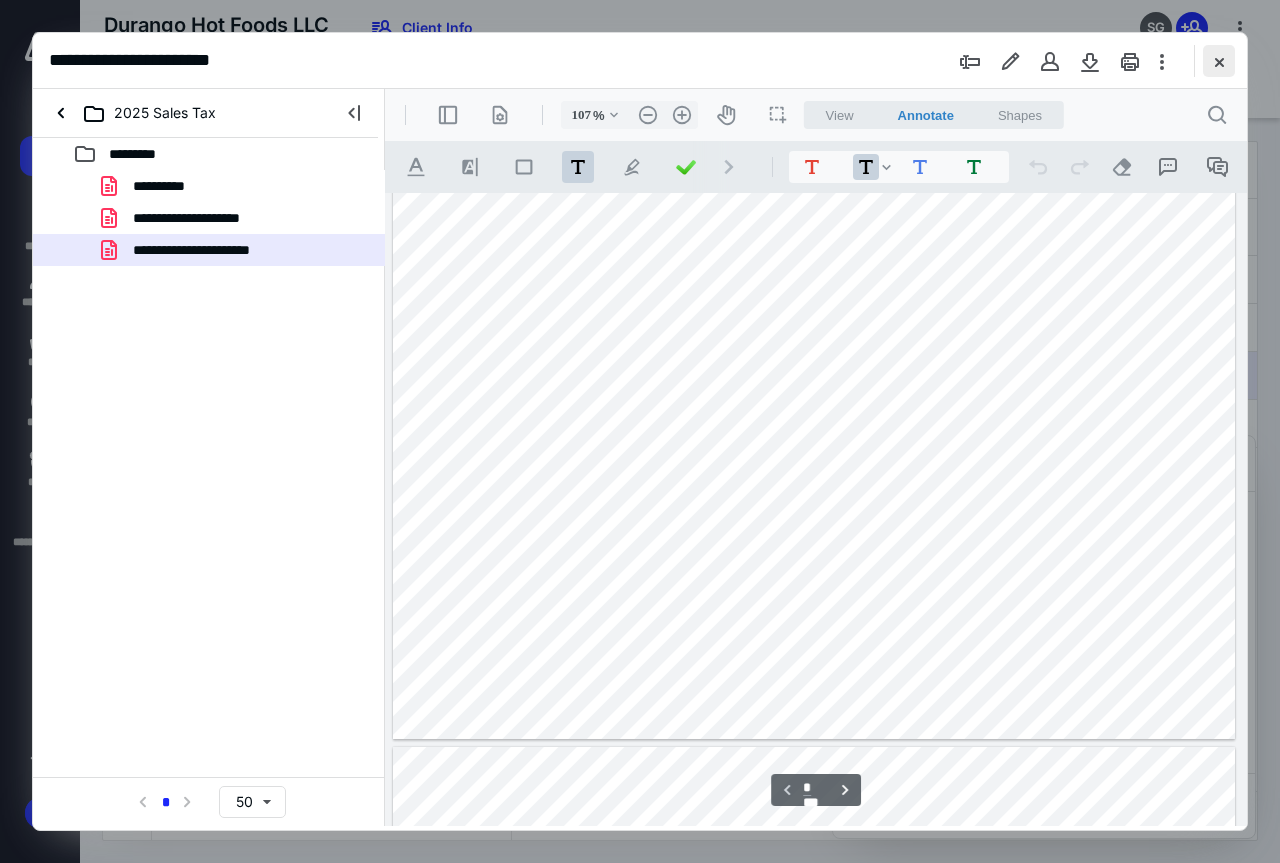 click at bounding box center (1219, 61) 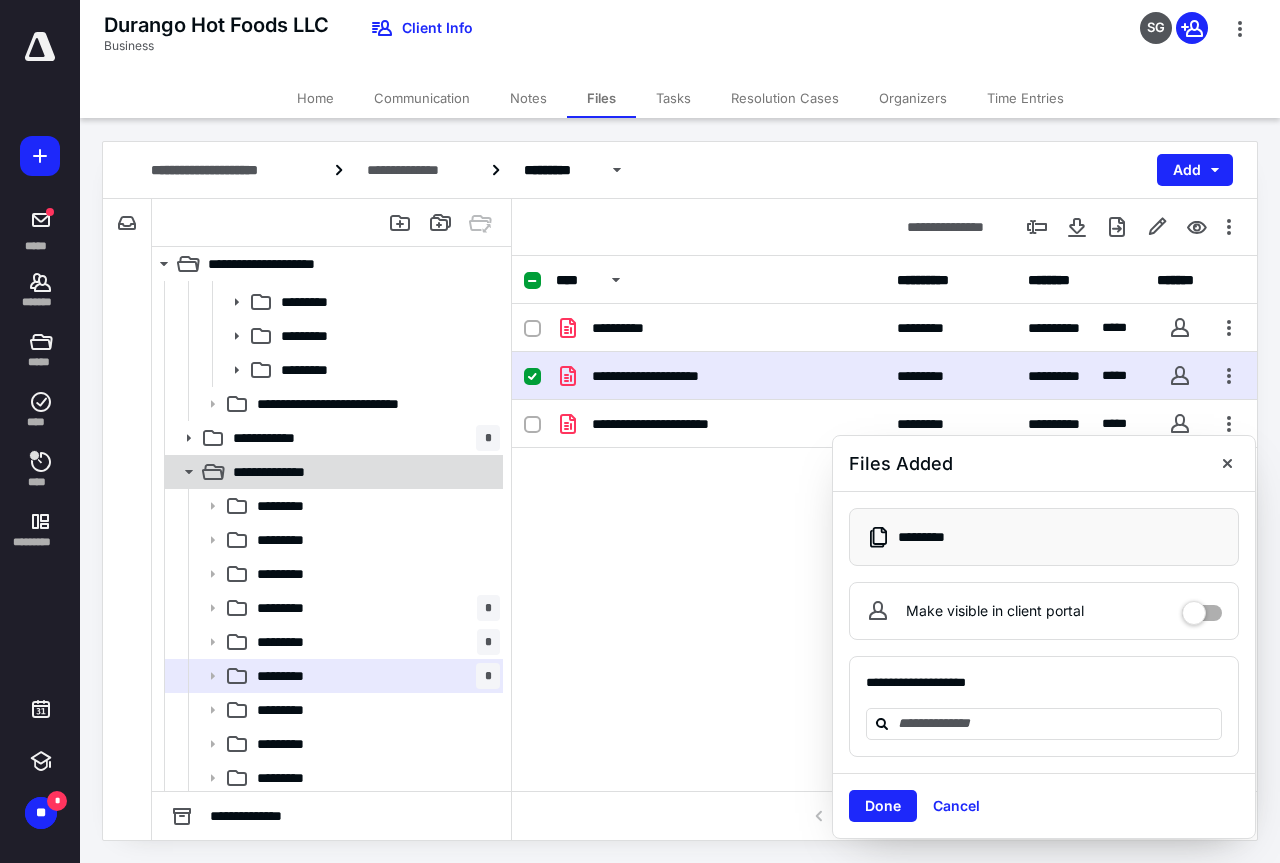 click 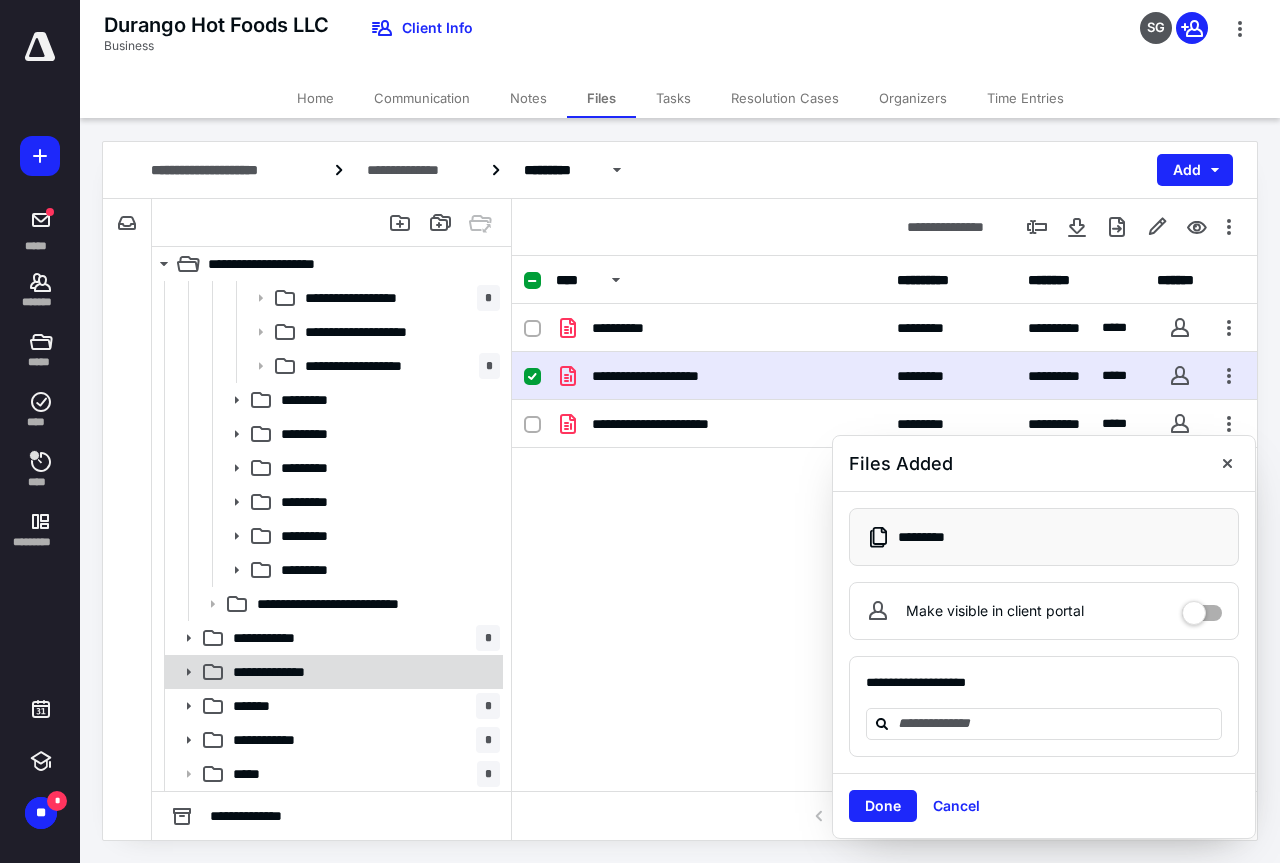 scroll, scrollTop: 1906, scrollLeft: 0, axis: vertical 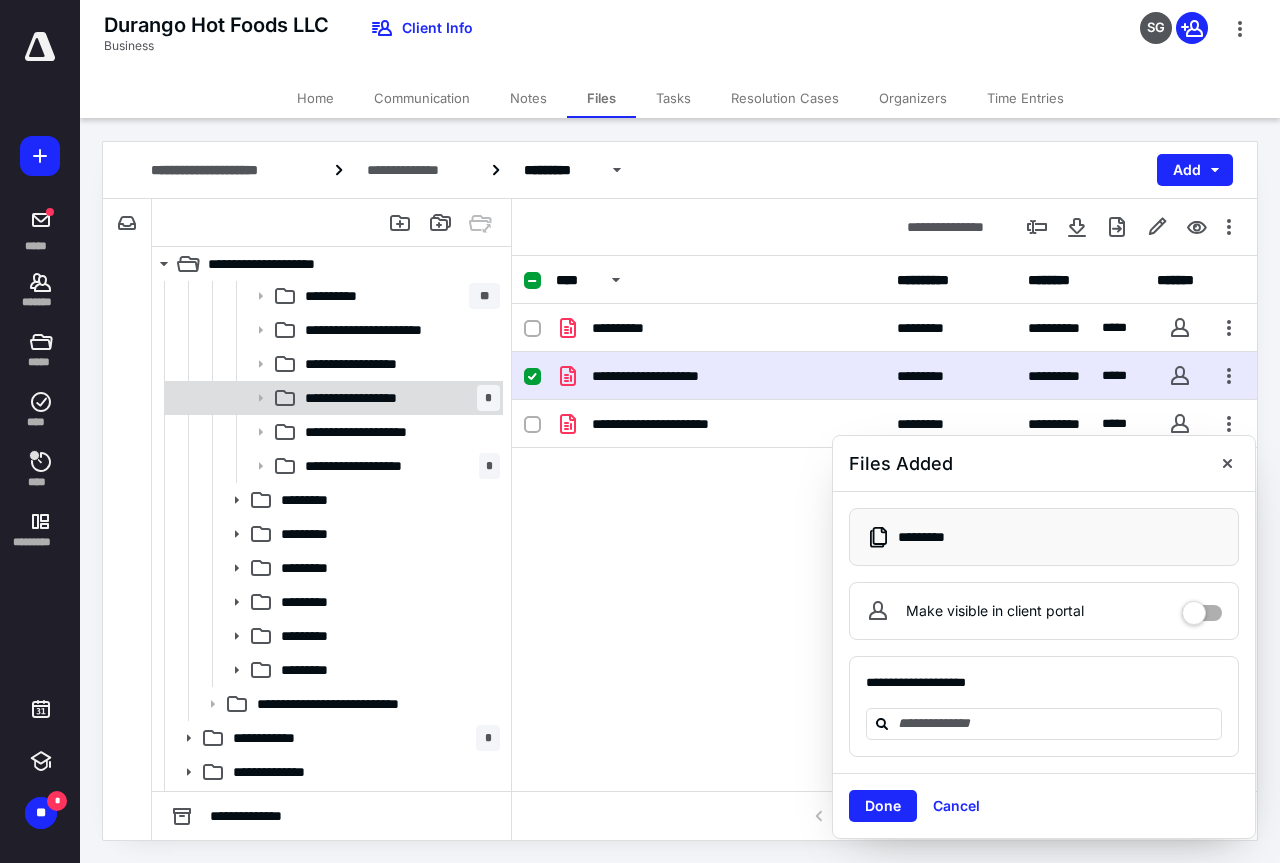 click on "**********" at bounding box center [365, 398] 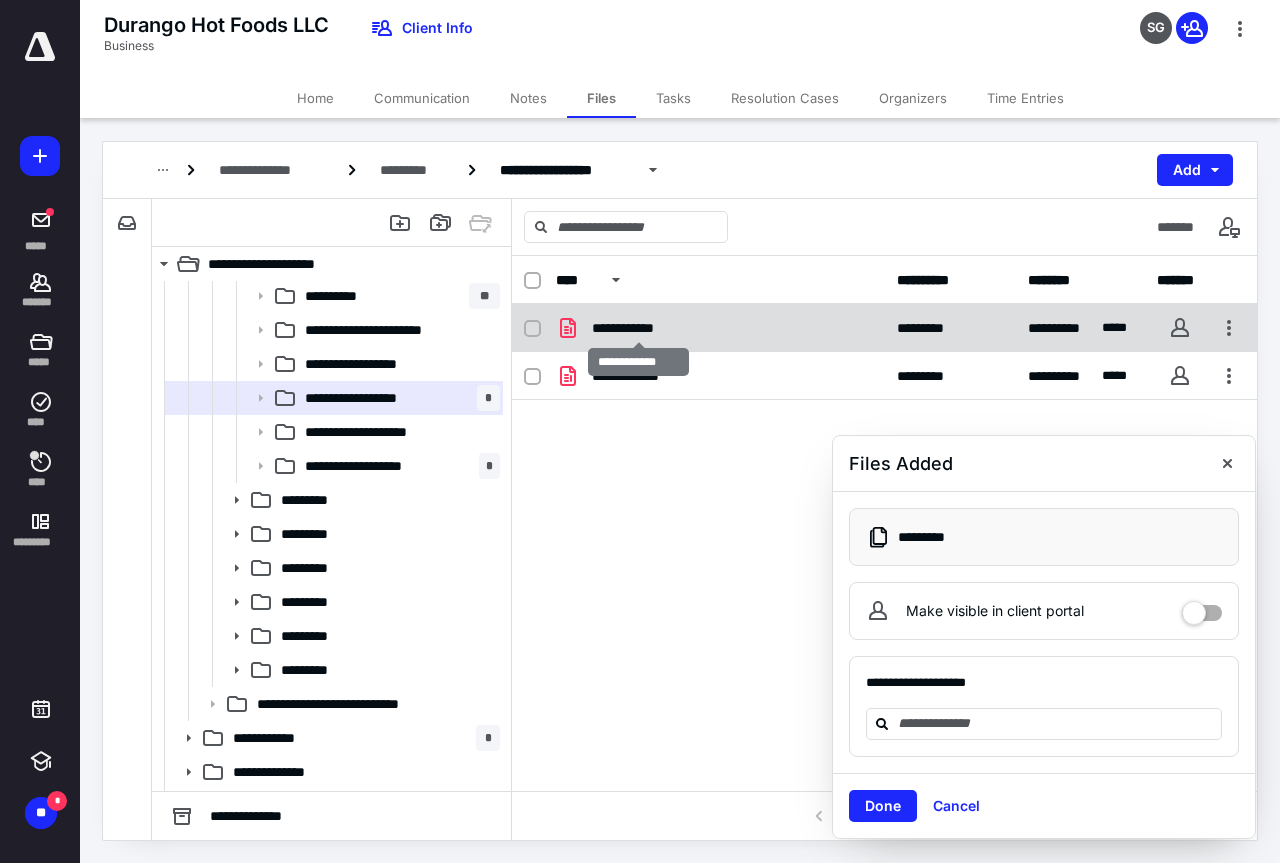 click on "**********" at bounding box center [638, 328] 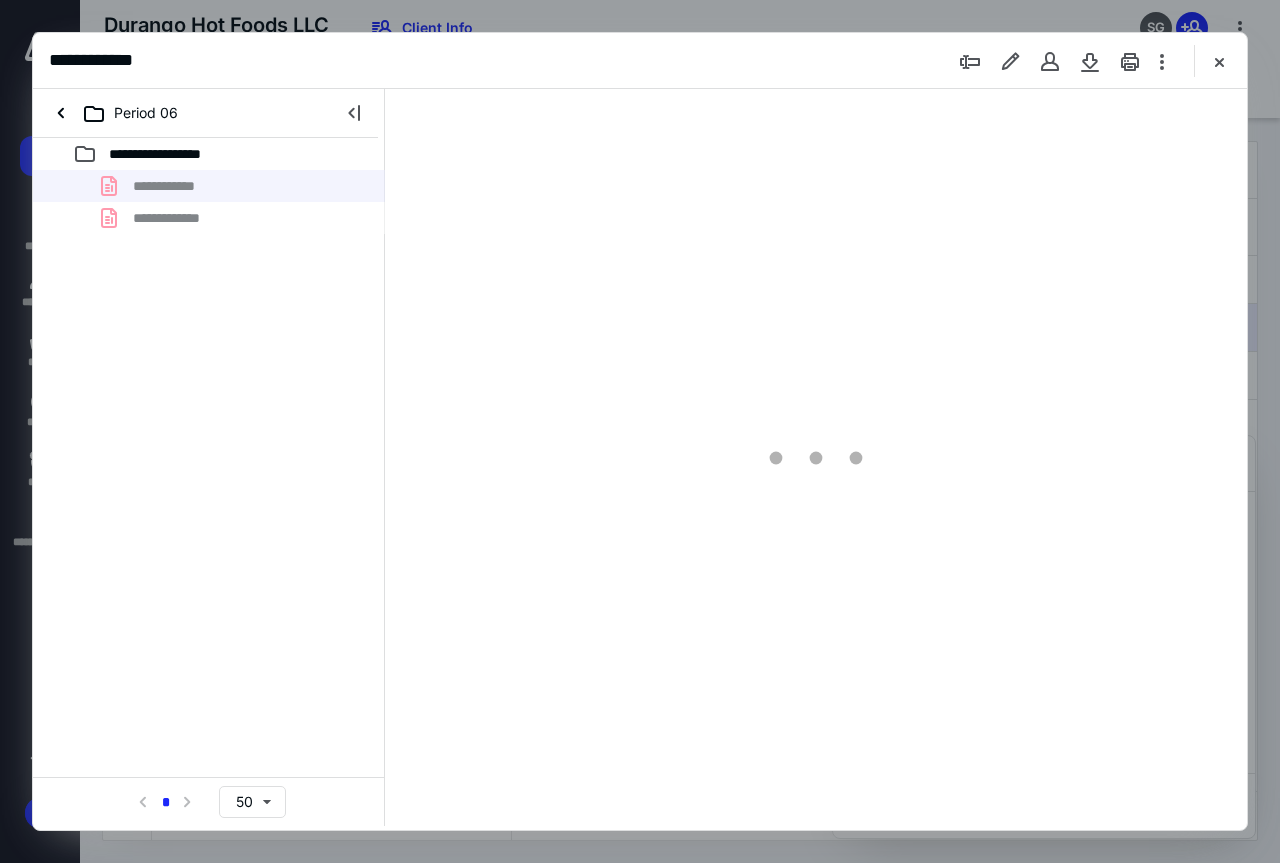 scroll, scrollTop: 0, scrollLeft: 0, axis: both 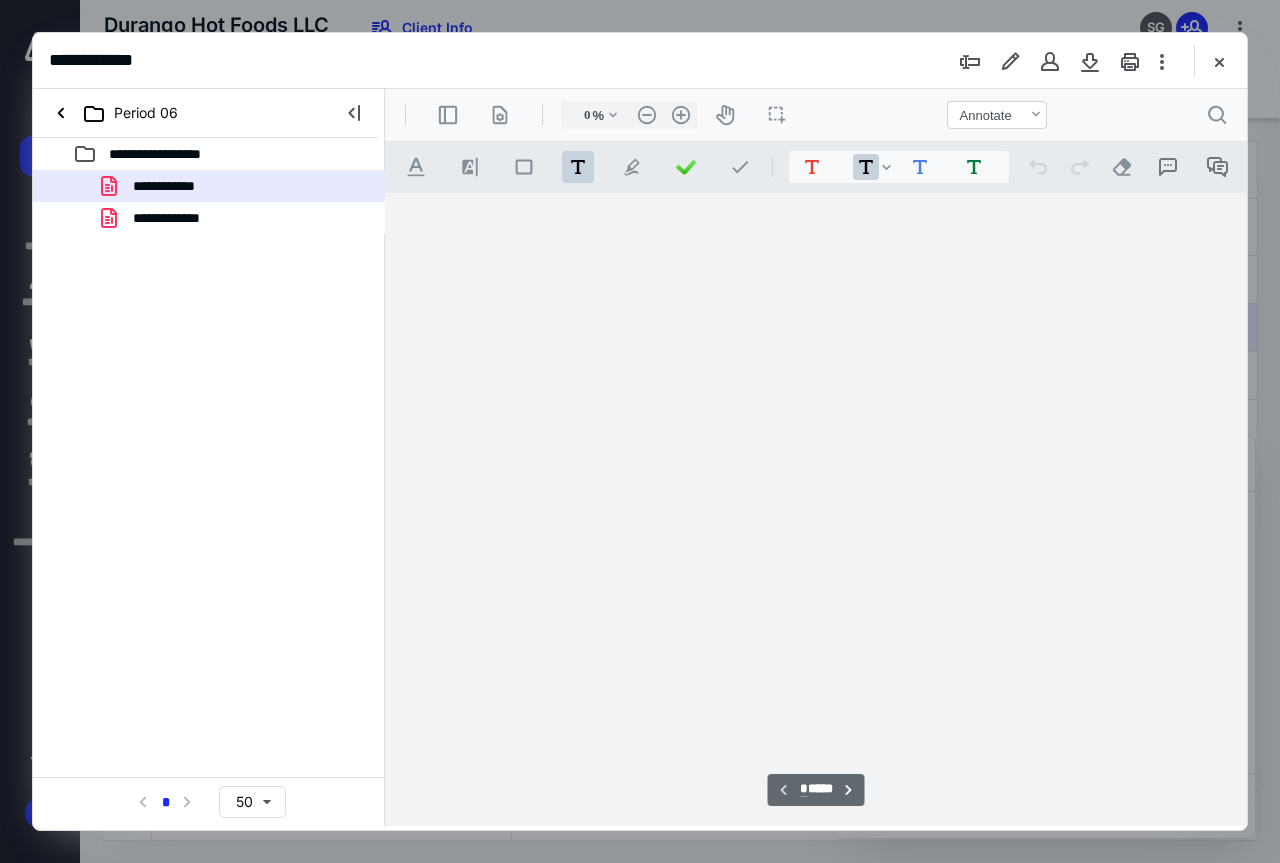 type on "138" 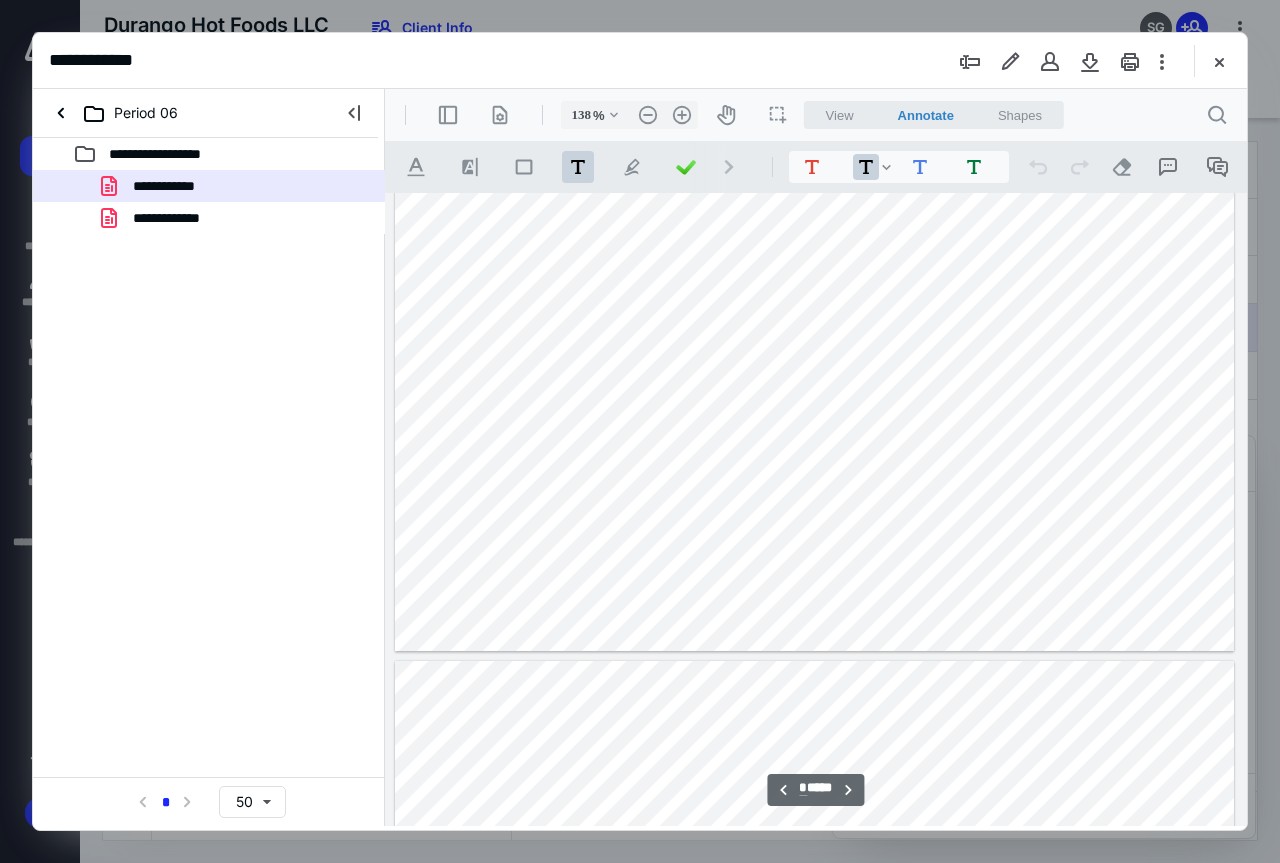 scroll, scrollTop: 7109, scrollLeft: 0, axis: vertical 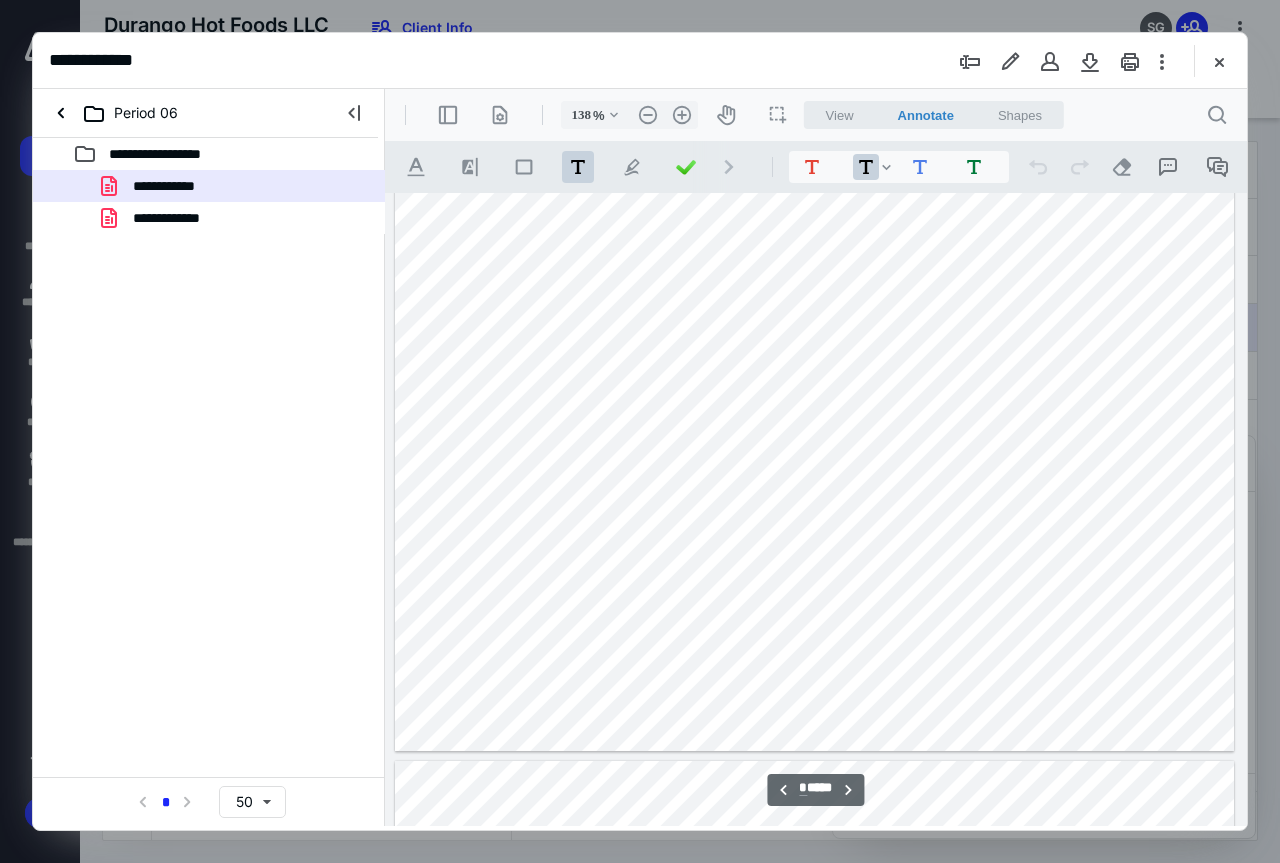 type on "*" 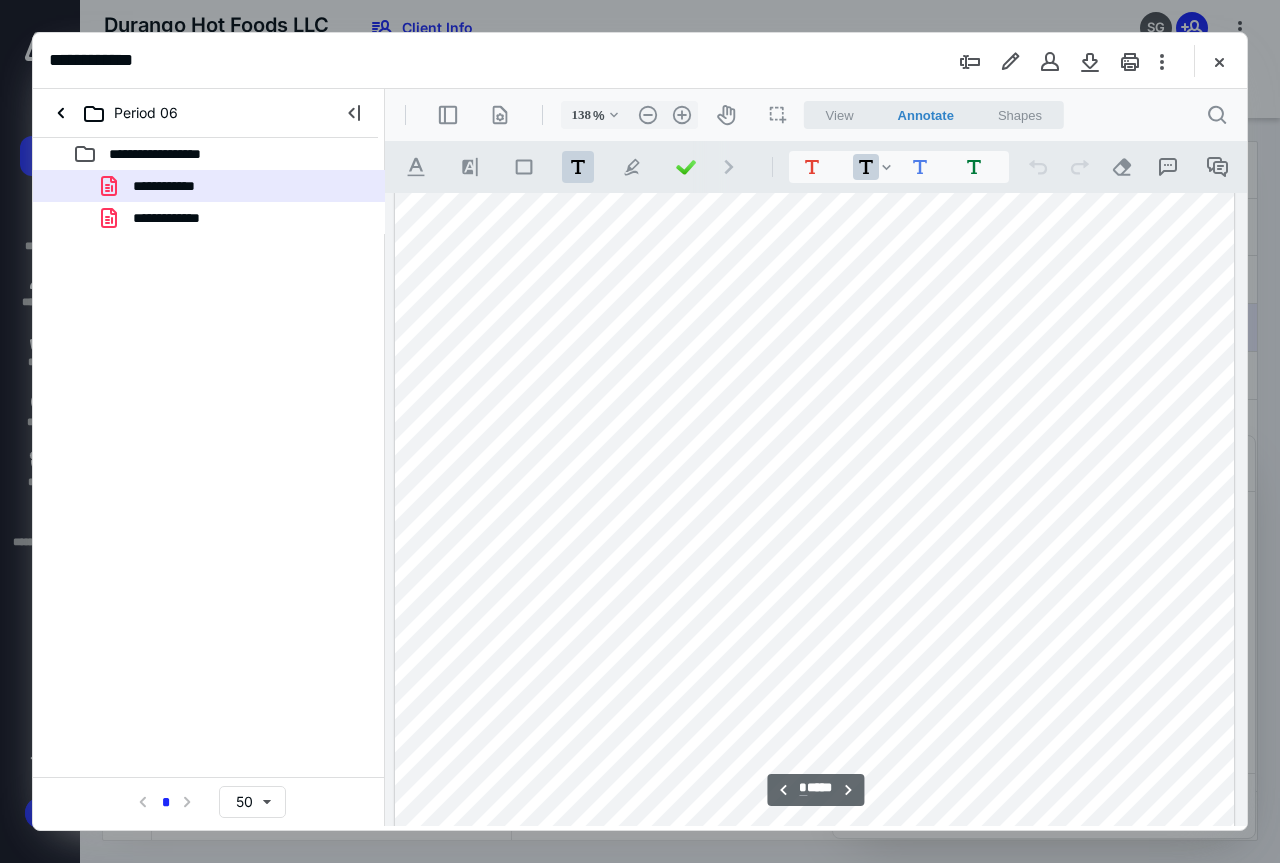 scroll, scrollTop: 8109, scrollLeft: 0, axis: vertical 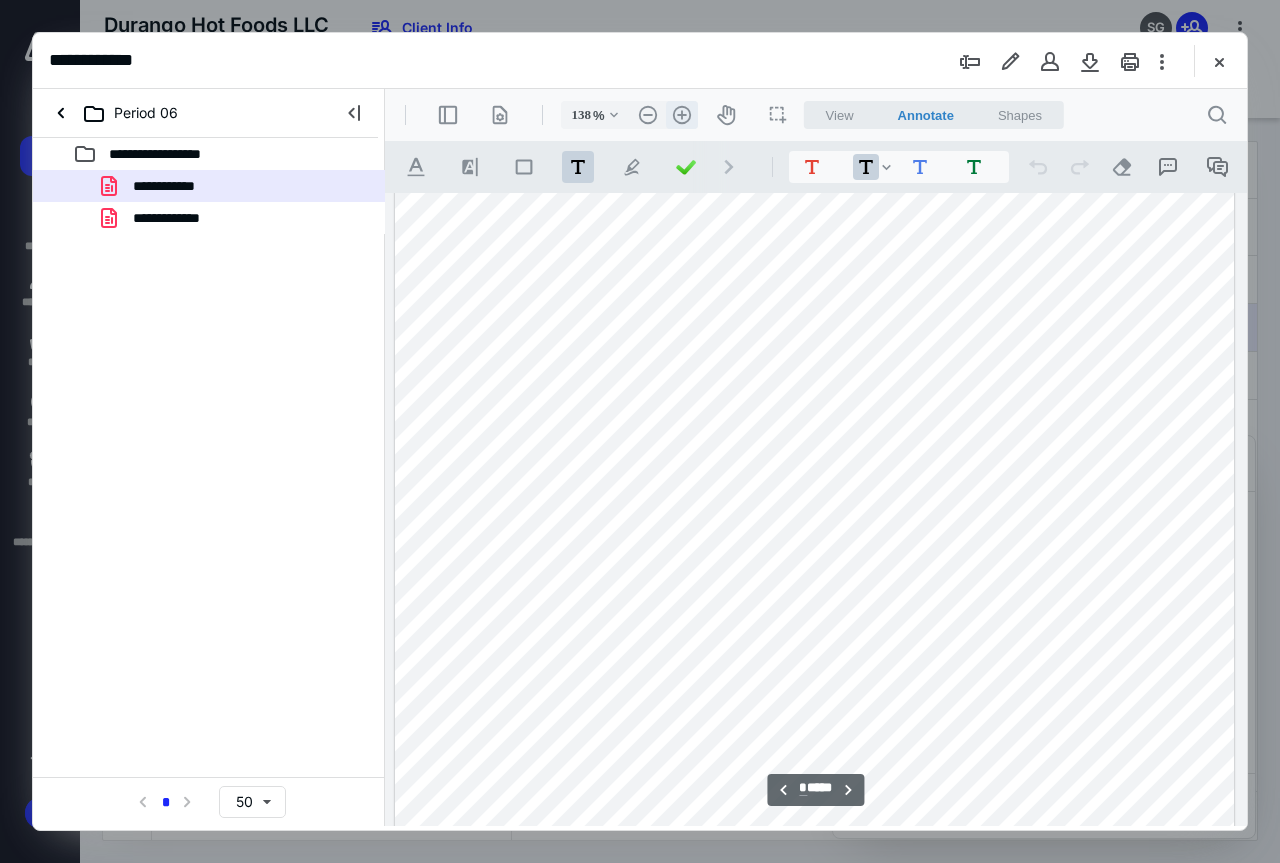 click on ".cls-1{fill:#abb0c4;} icon - header - zoom - in - line" at bounding box center [682, 115] 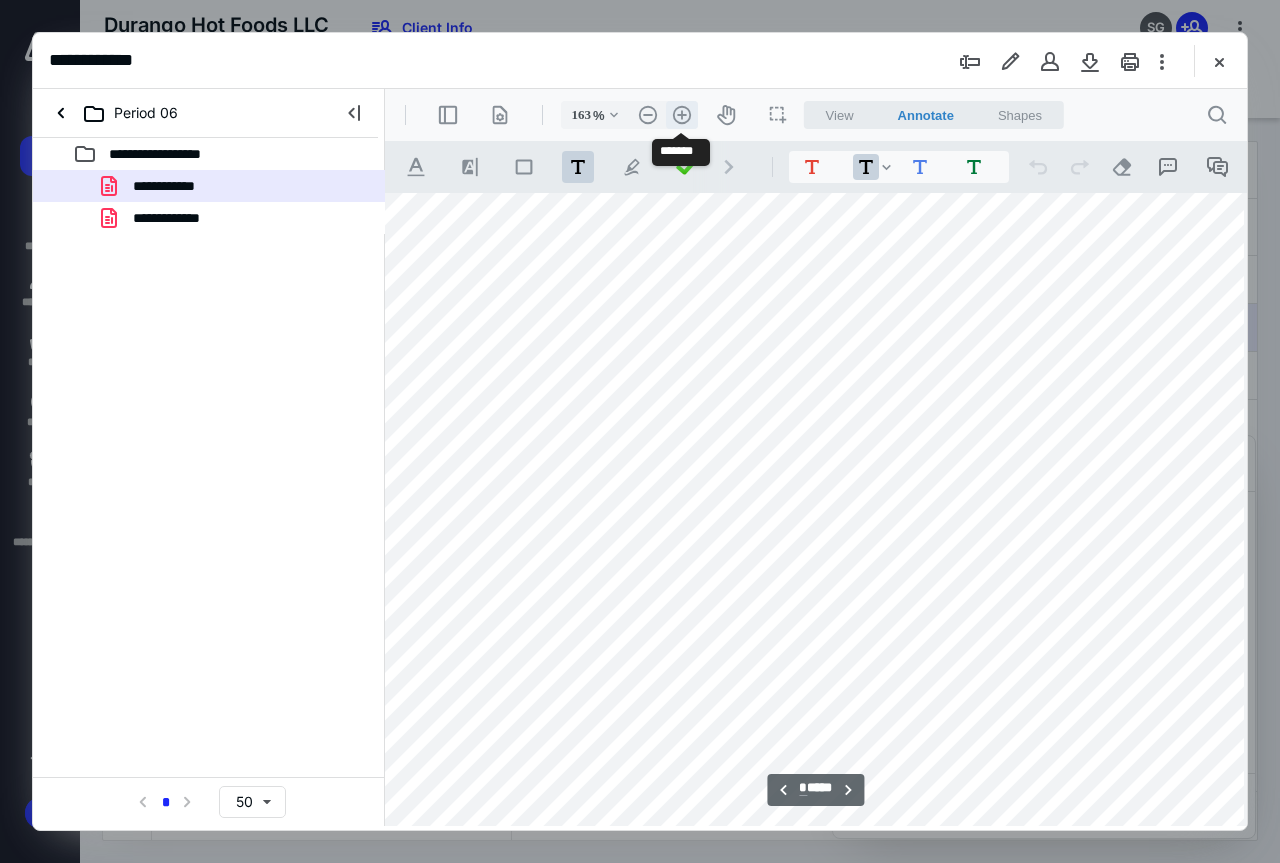 click on ".cls-1{fill:#abb0c4;} icon - header - zoom - in - line" at bounding box center (682, 115) 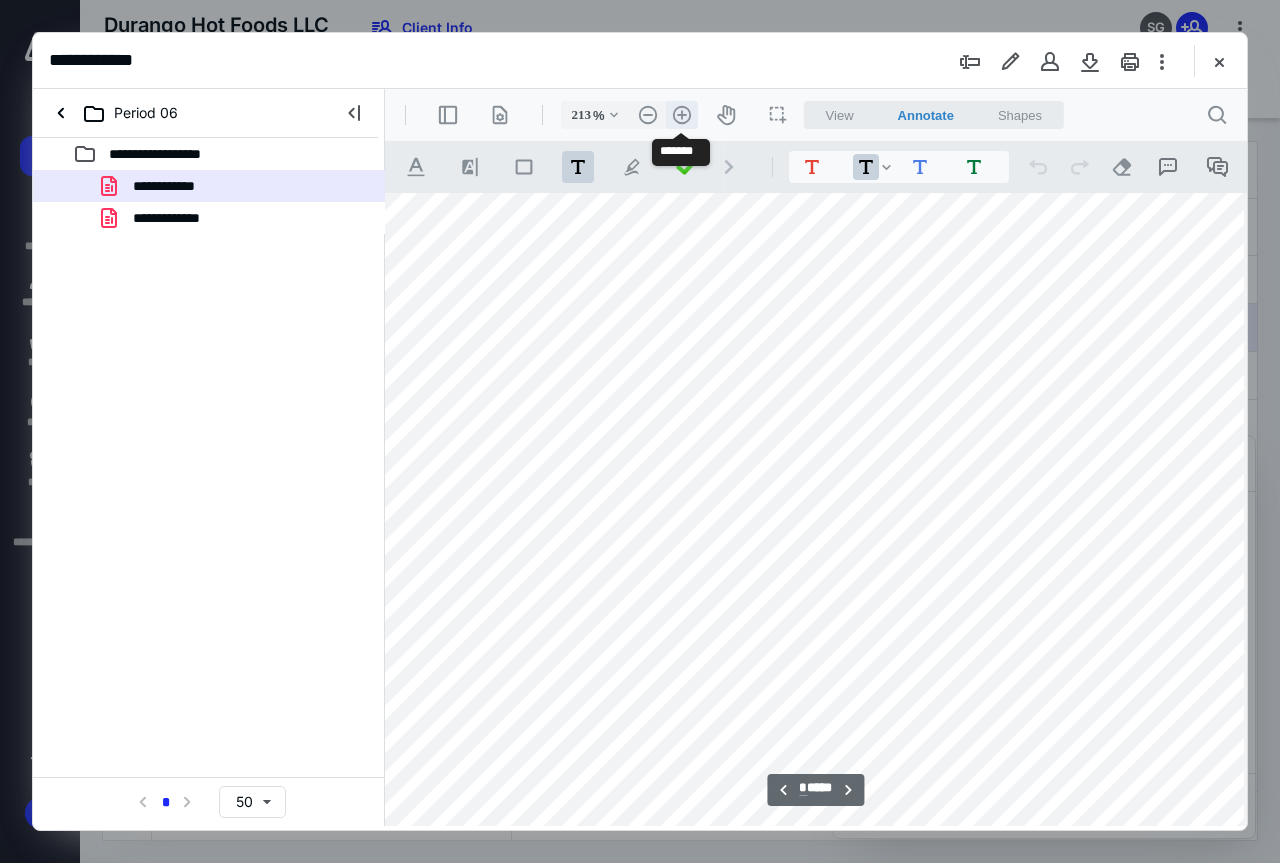 scroll, scrollTop: 12687, scrollLeft: 234, axis: both 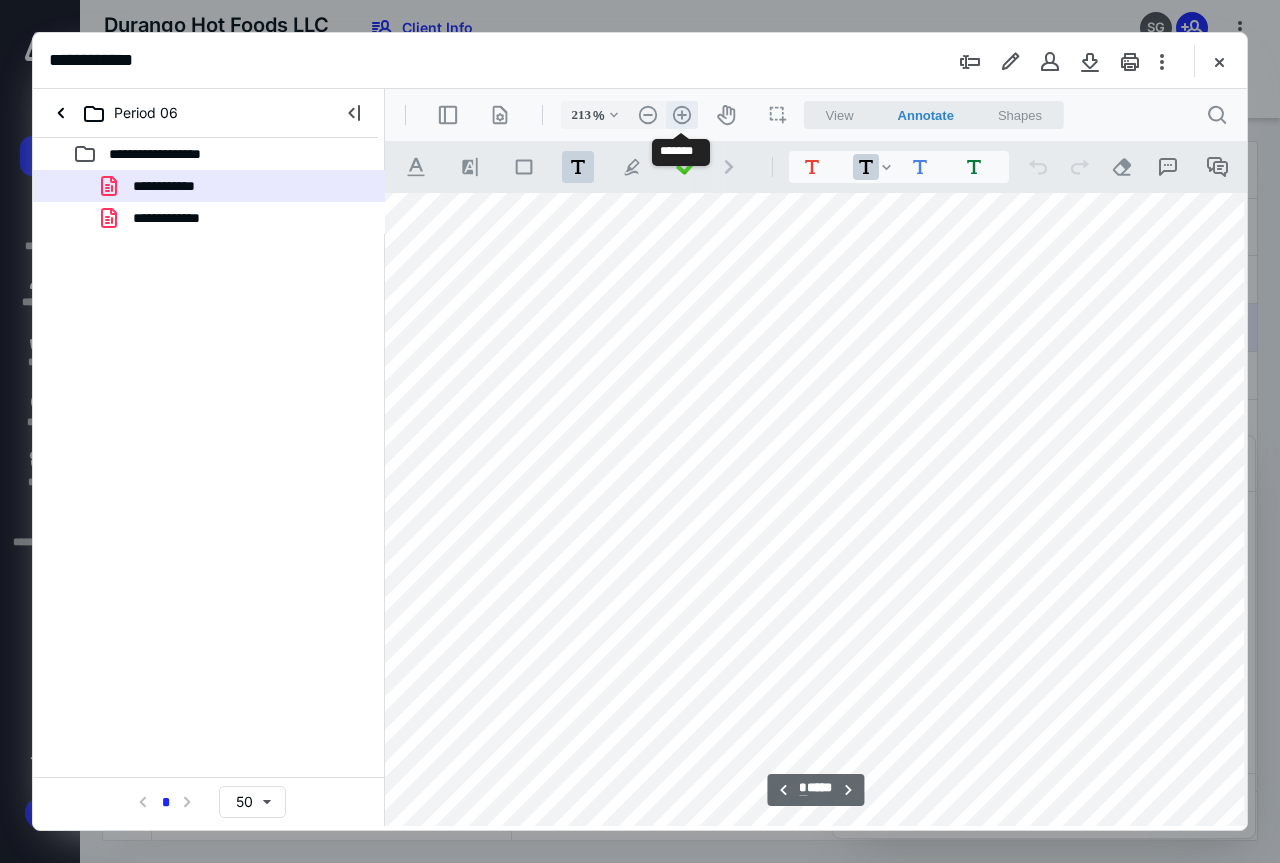 click on ".cls-1{fill:#abb0c4;} icon - header - zoom - in - line" at bounding box center [682, 115] 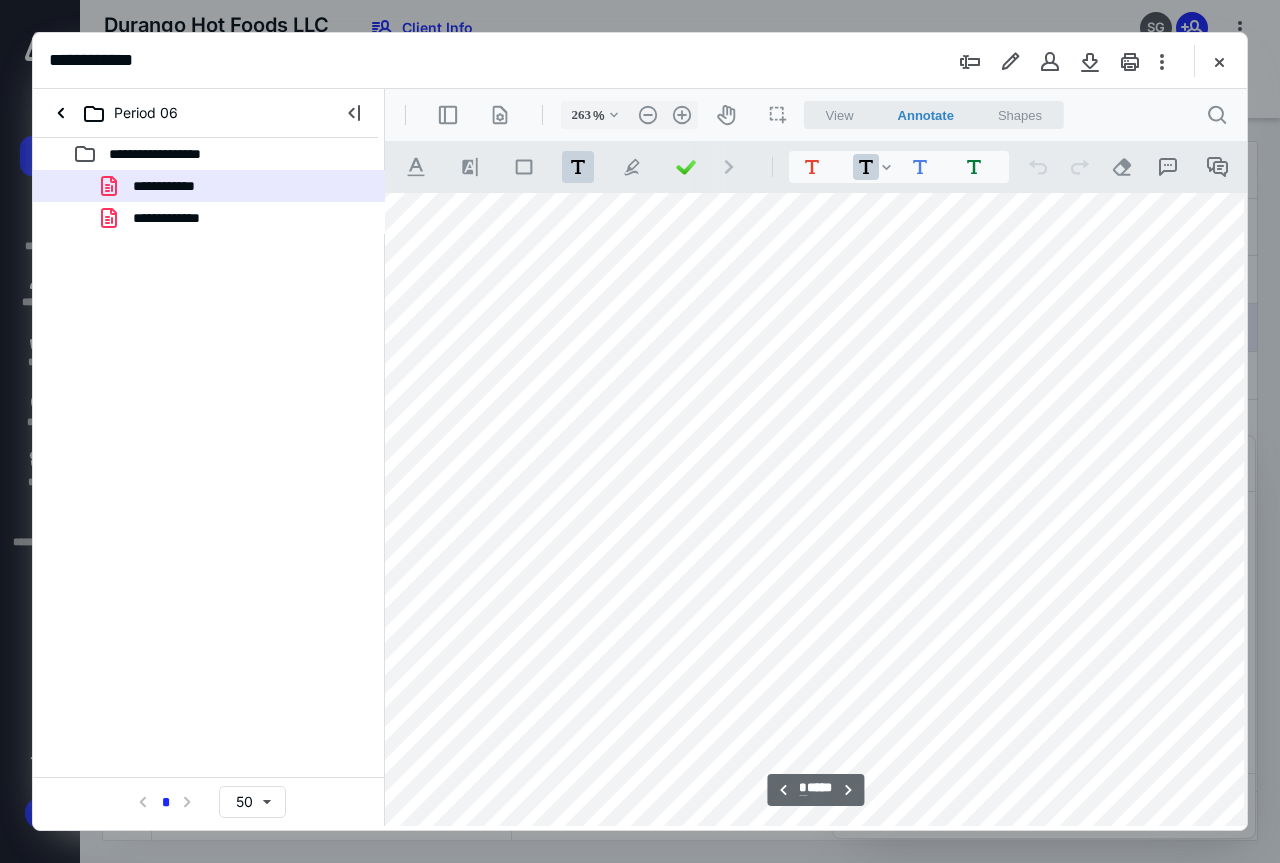 scroll, scrollTop: 17039, scrollLeft: 391, axis: both 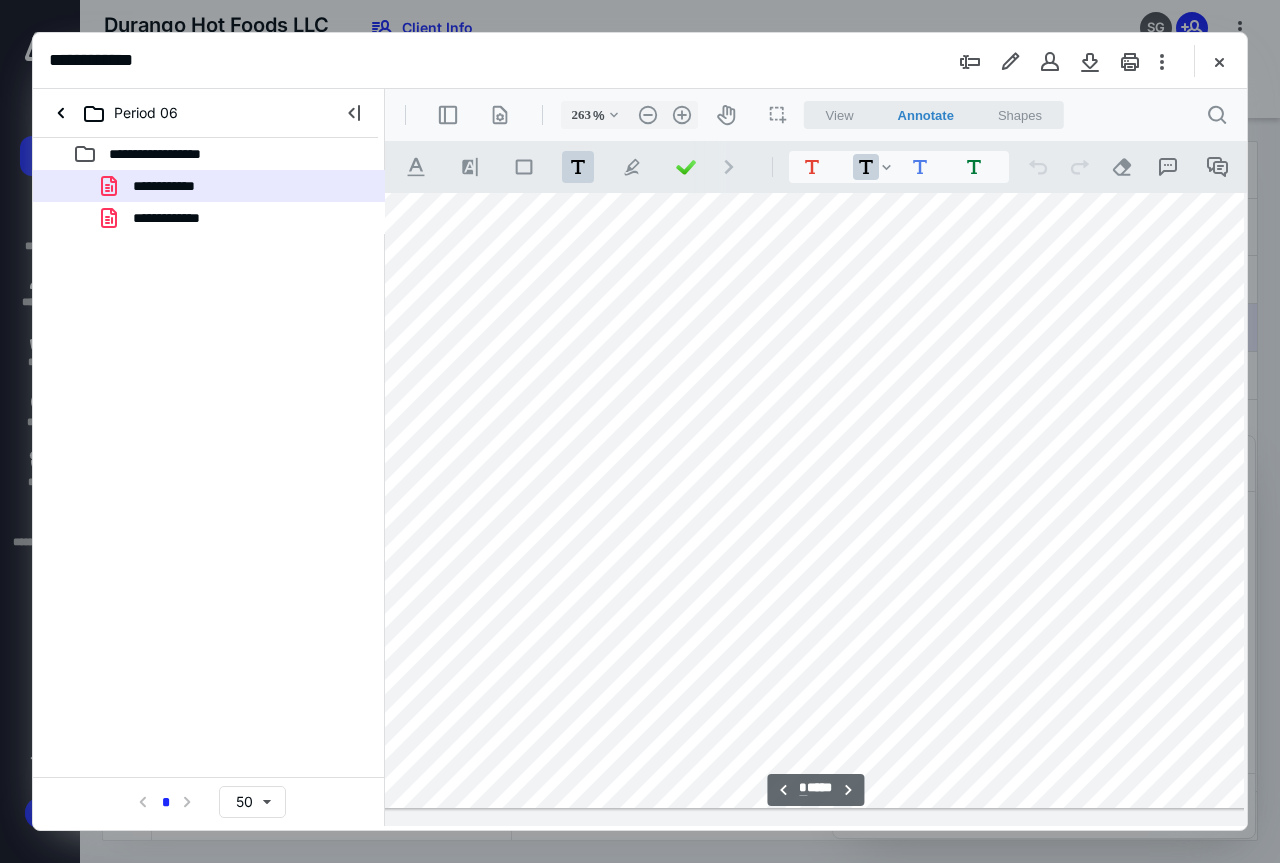 type on "**" 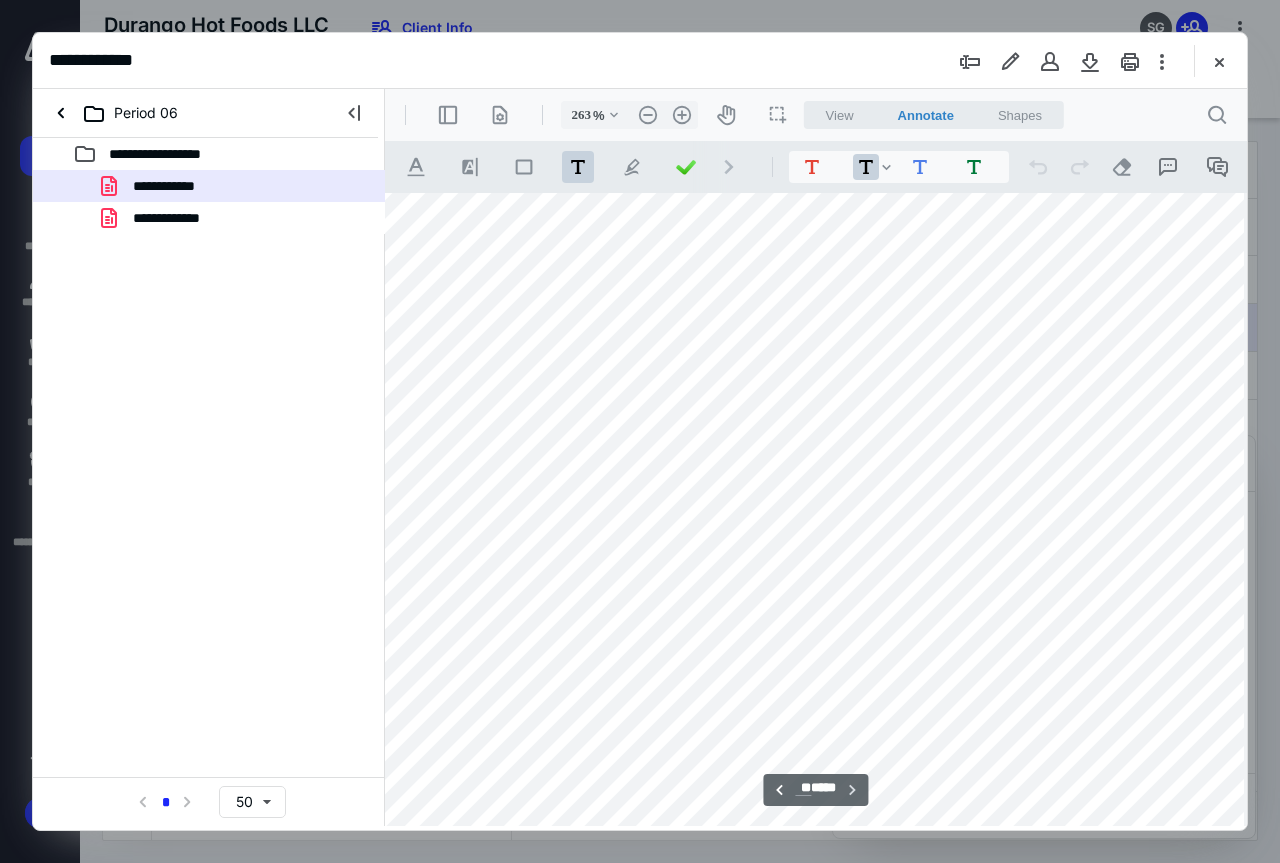 scroll, scrollTop: 20239, scrollLeft: 391, axis: both 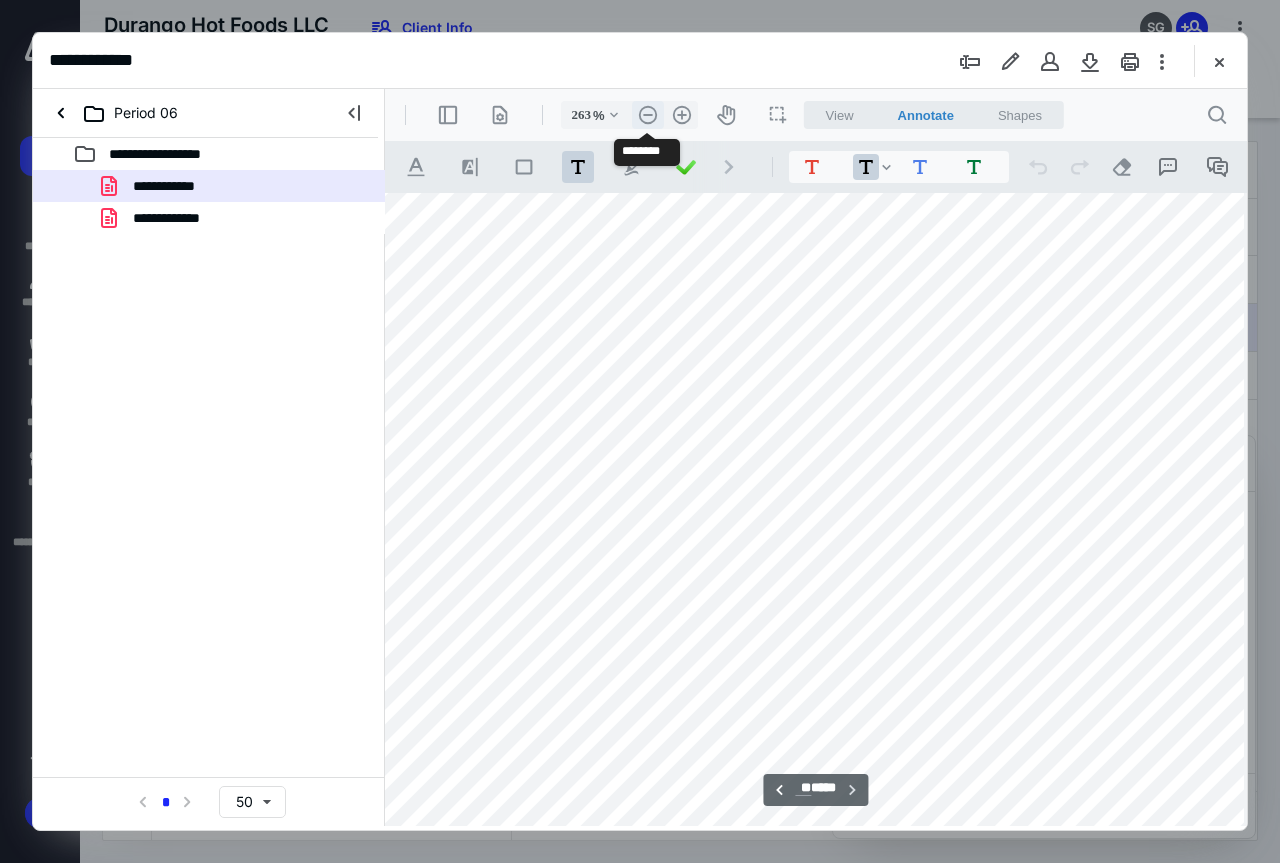 click on ".cls-1{fill:#abb0c4;} icon - header - zoom - out - line" at bounding box center (648, 115) 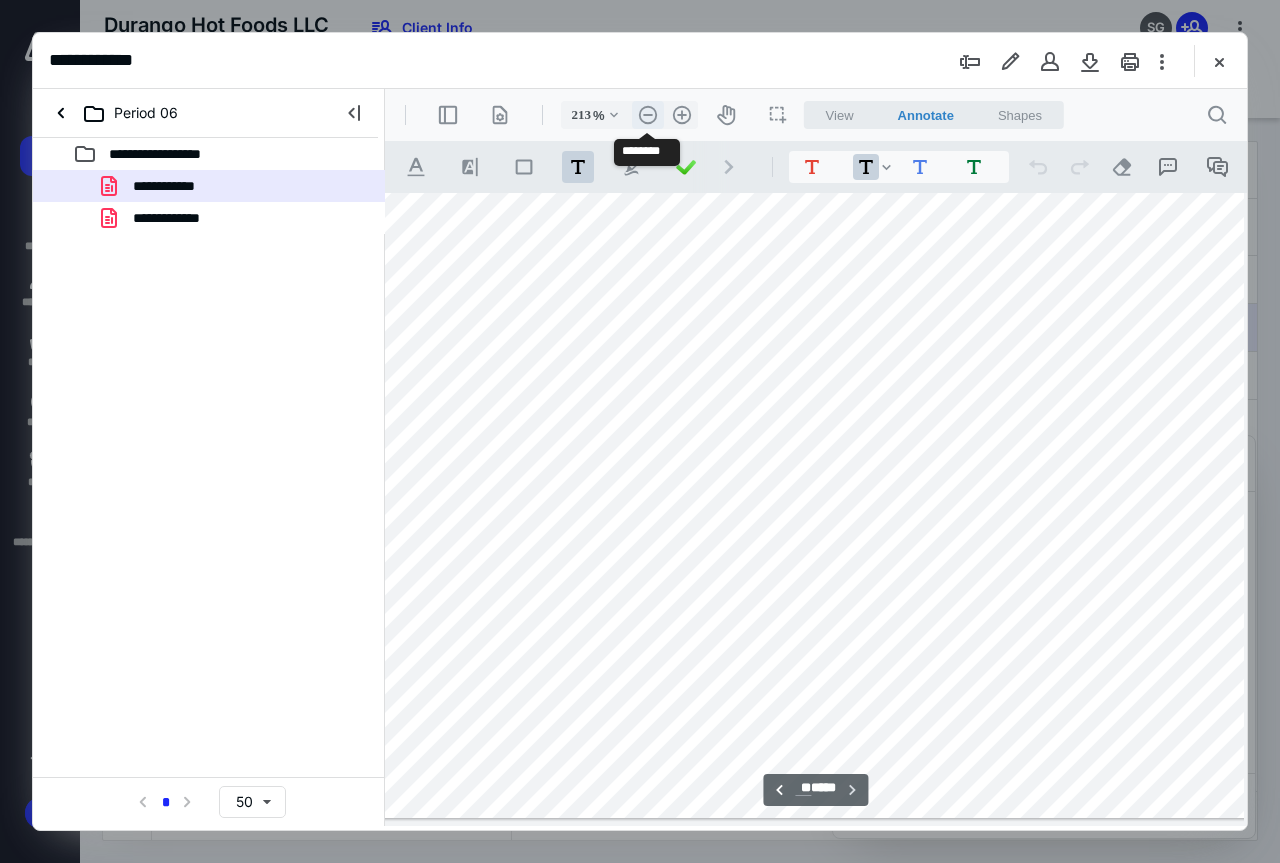 click on ".cls-1{fill:#abb0c4;} icon - header - zoom - out - line" at bounding box center (648, 115) 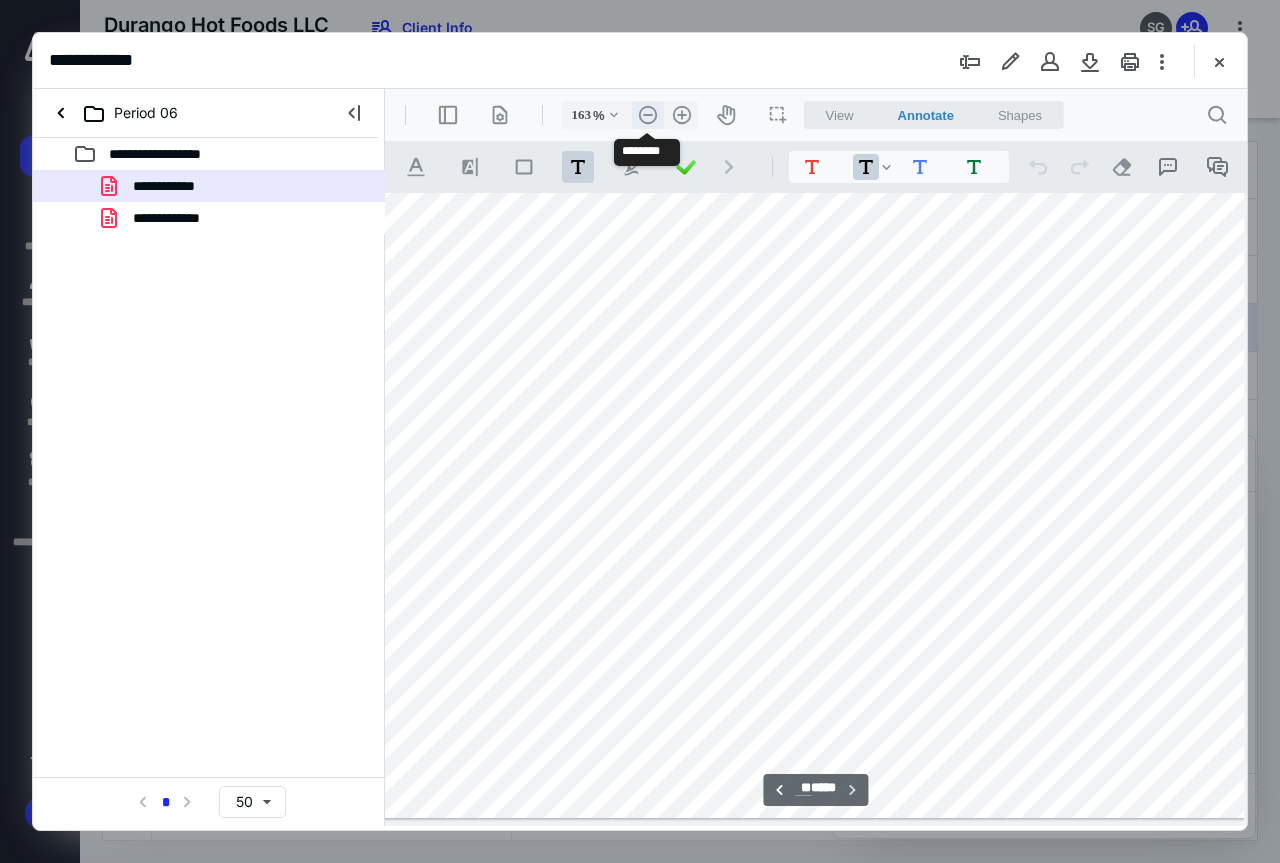 scroll, scrollTop: 12334, scrollLeft: 77, axis: both 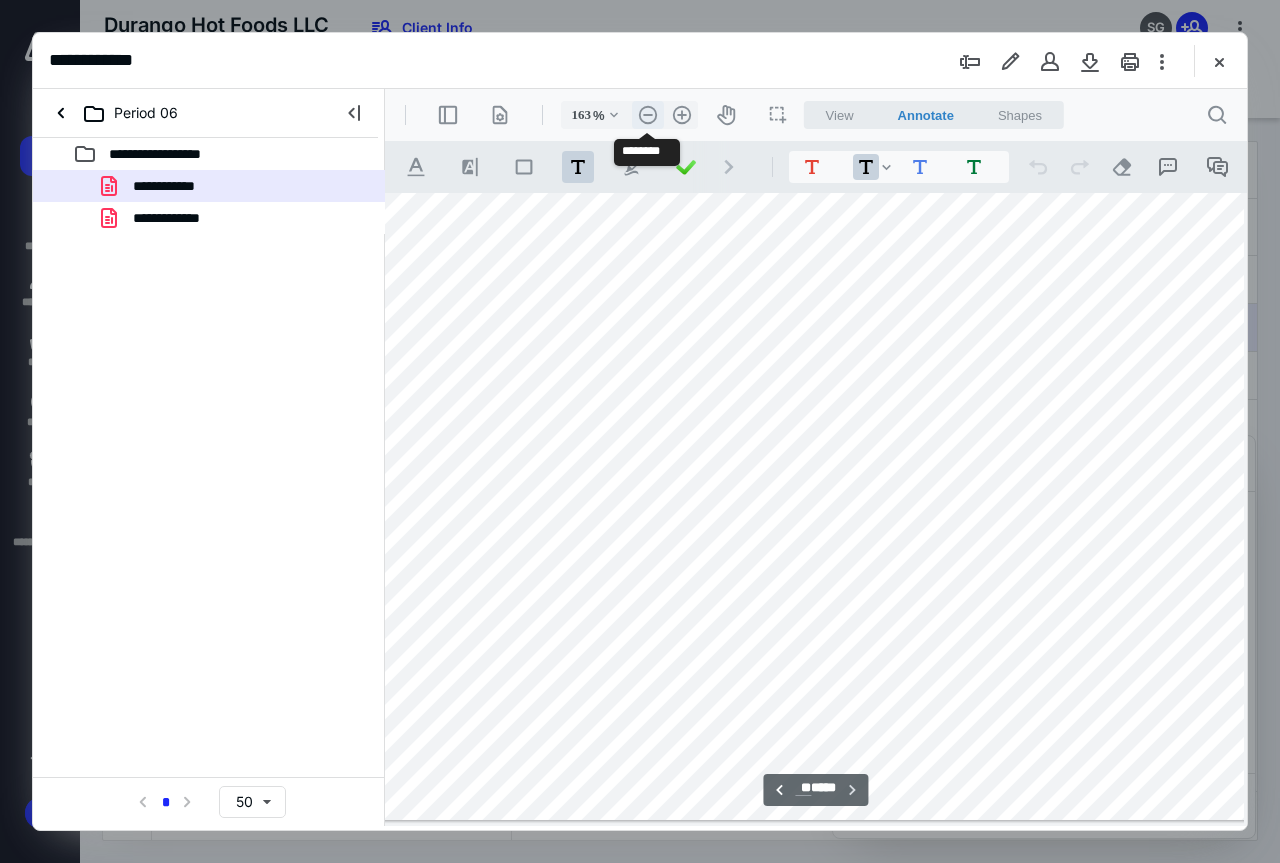 click on ".cls-1{fill:#abb0c4;} icon - header - zoom - out - line" at bounding box center [648, 115] 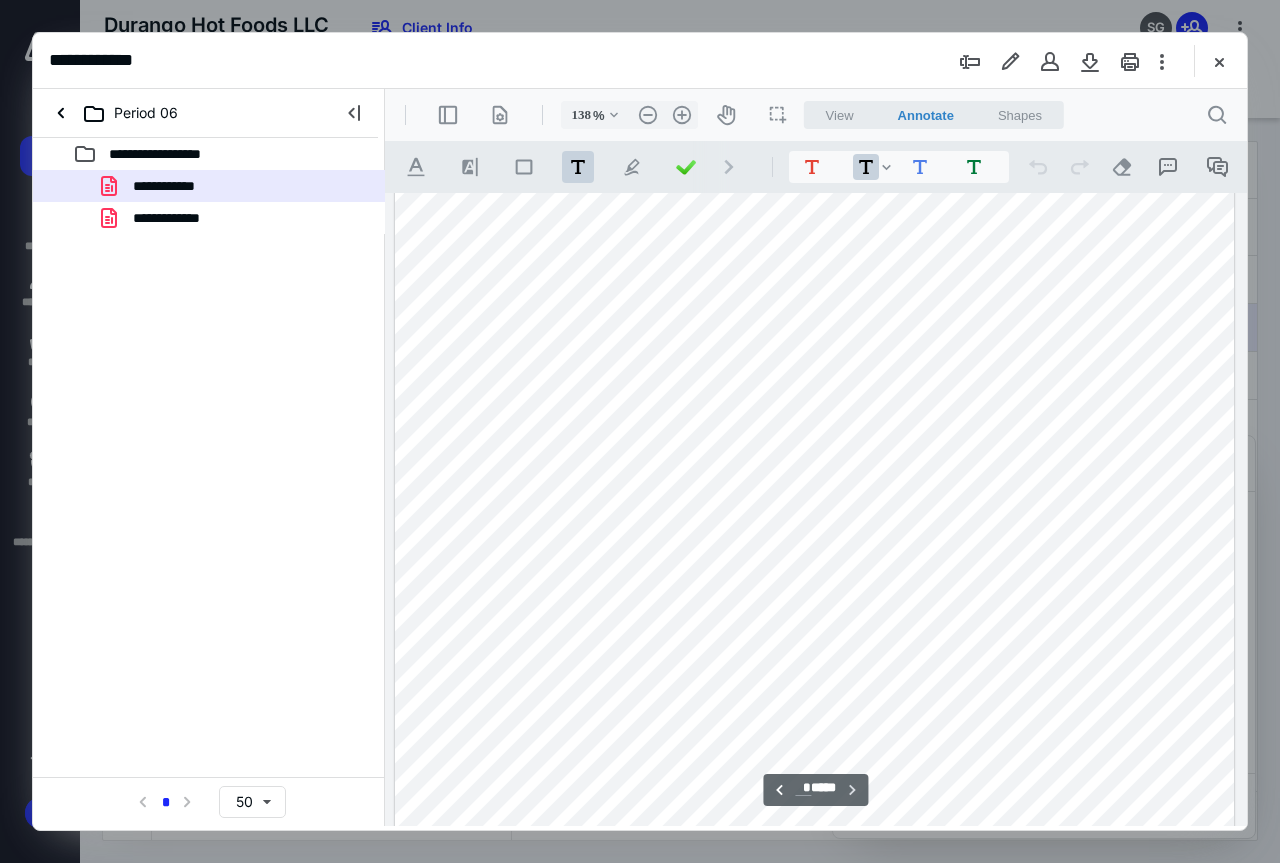 scroll, scrollTop: 9027, scrollLeft: 0, axis: vertical 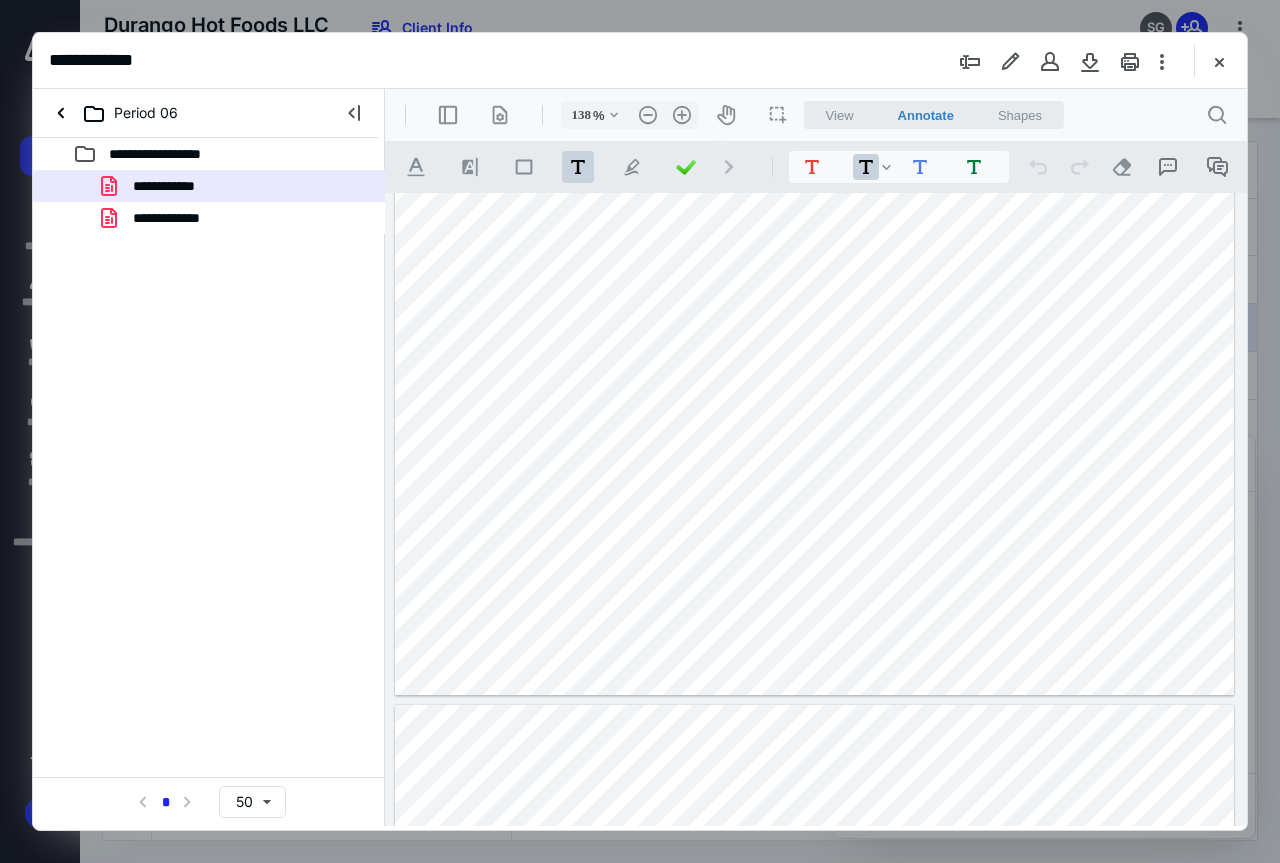 type on "*" 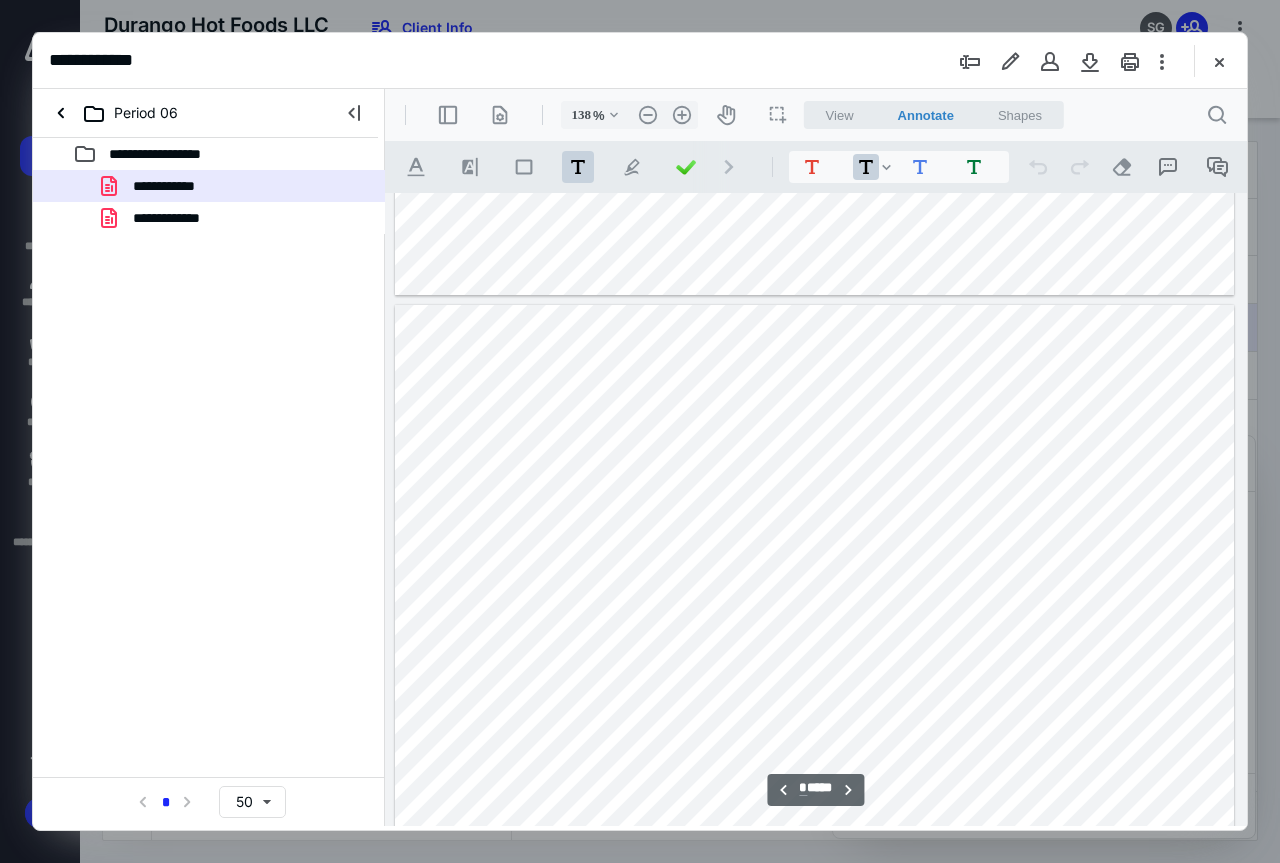 scroll, scrollTop: 3481, scrollLeft: 0, axis: vertical 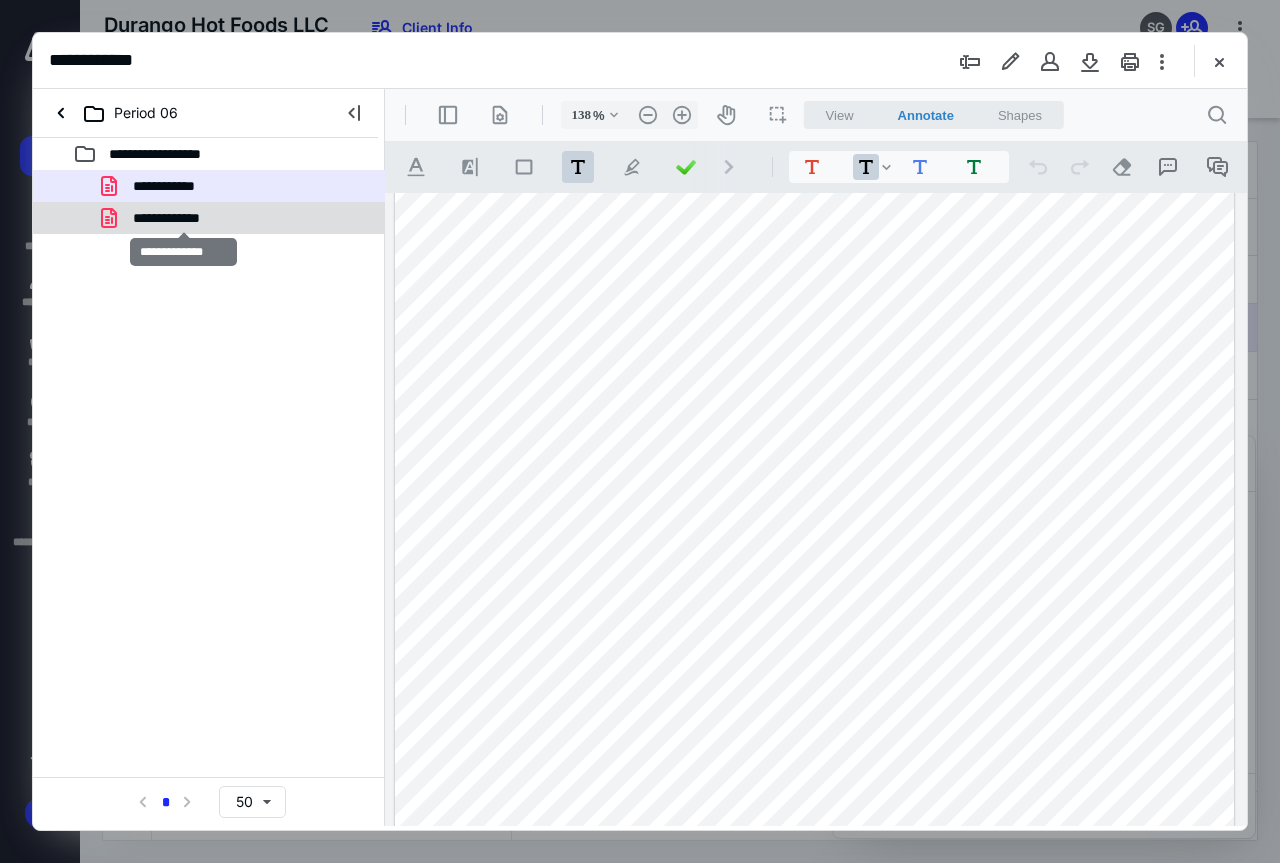 click on "**********" at bounding box center [183, 218] 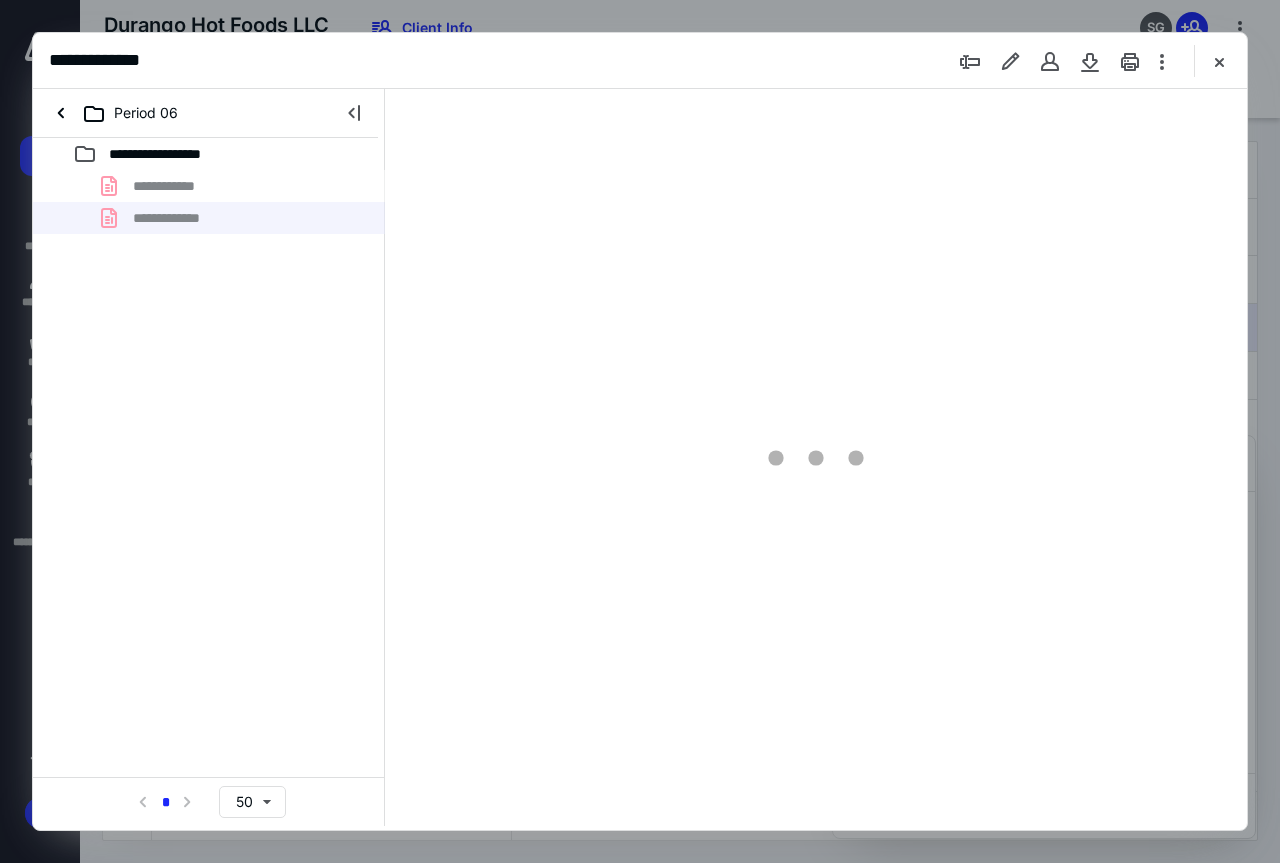 type on "138" 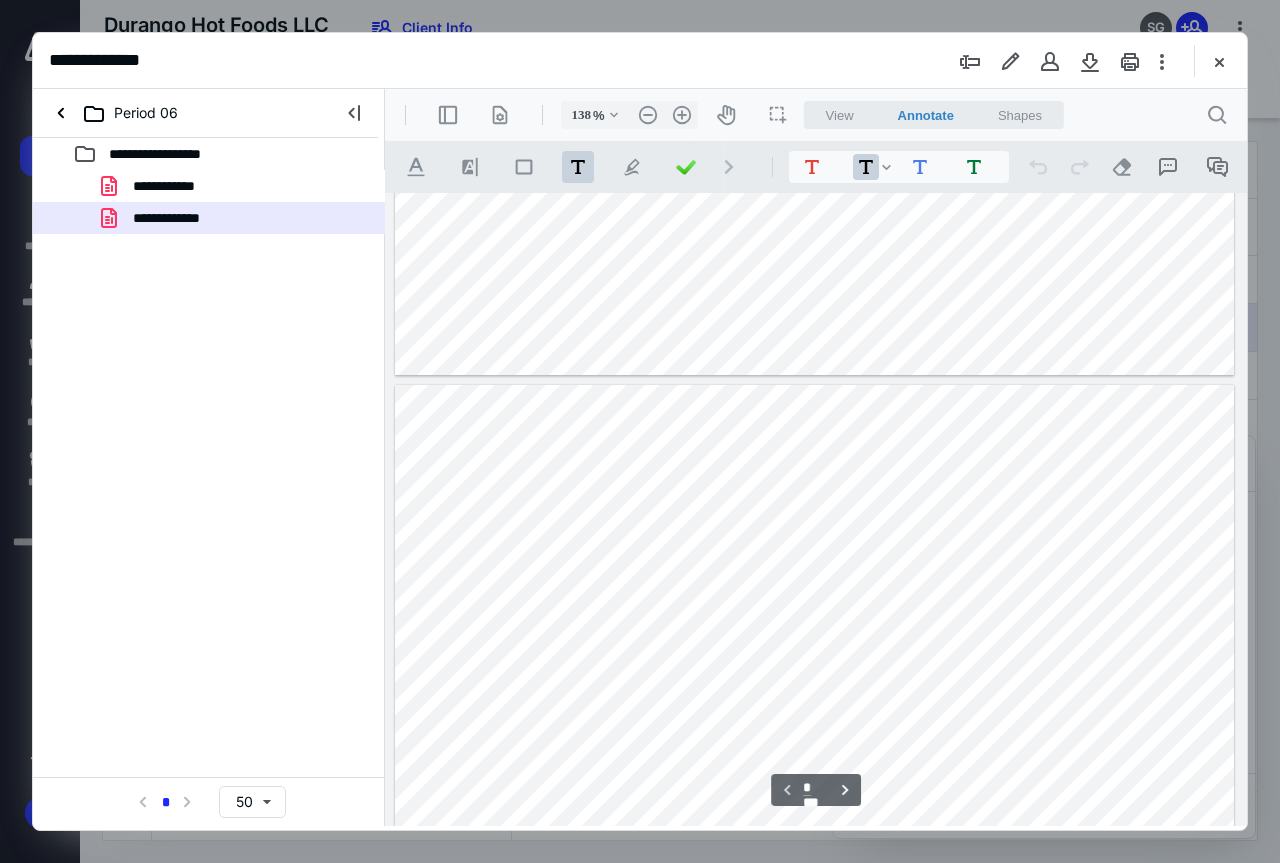 scroll, scrollTop: 509, scrollLeft: 0, axis: vertical 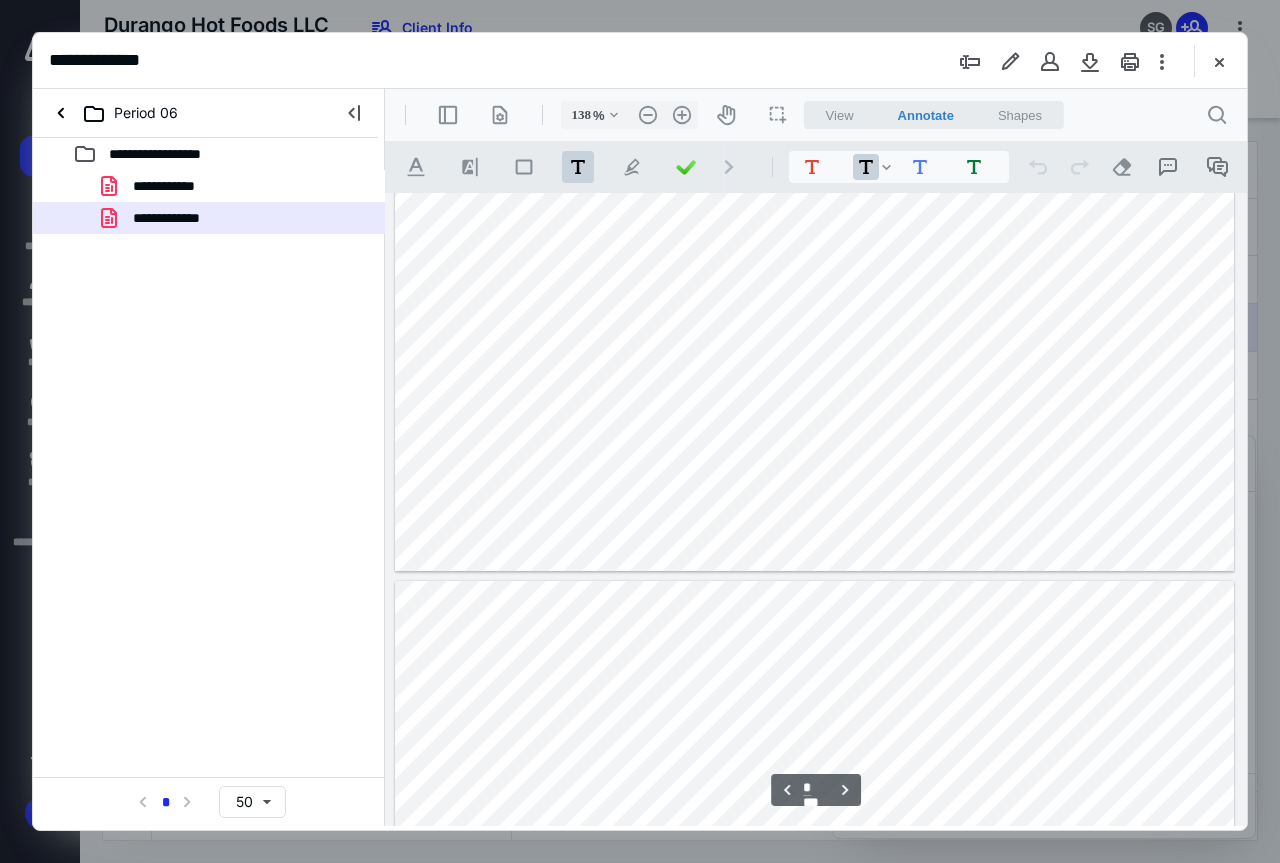 type on "*" 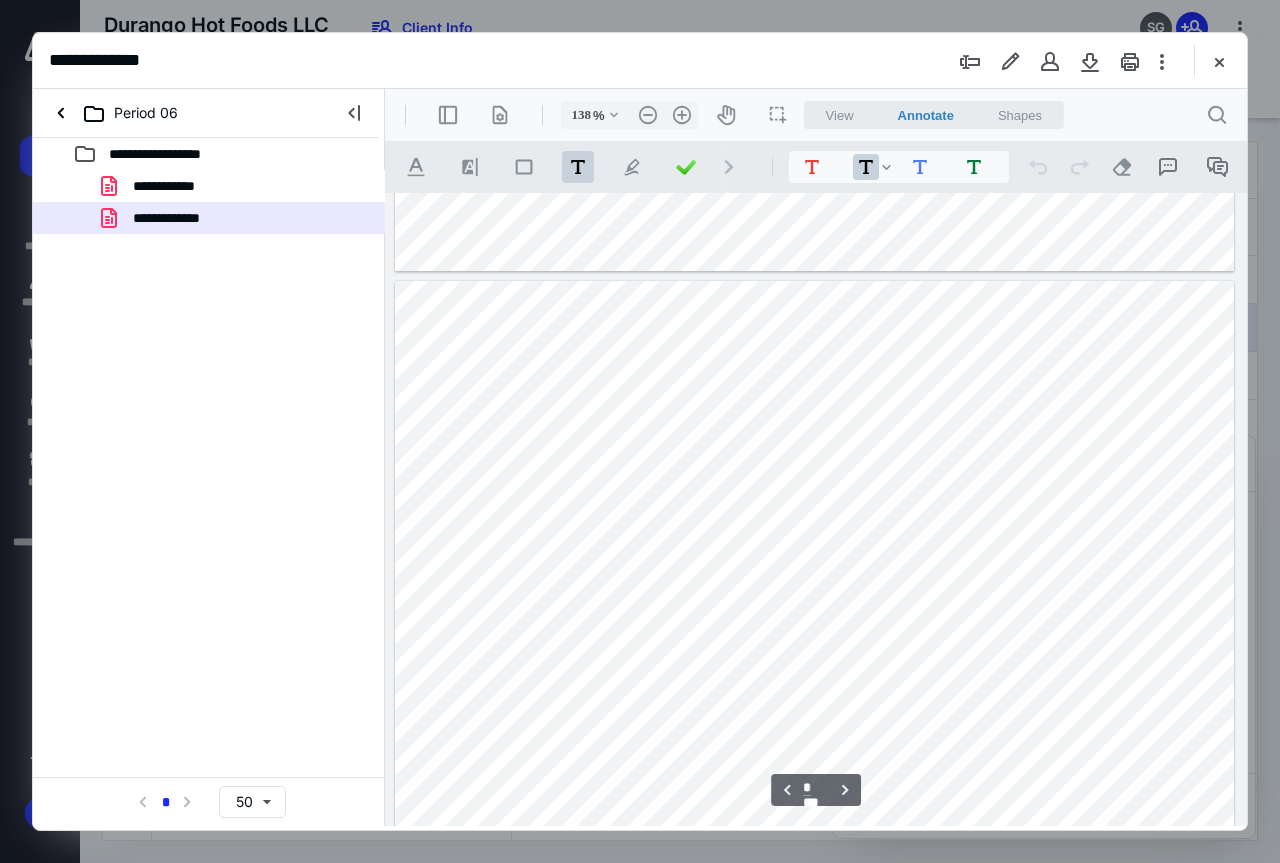 scroll, scrollTop: 2309, scrollLeft: 0, axis: vertical 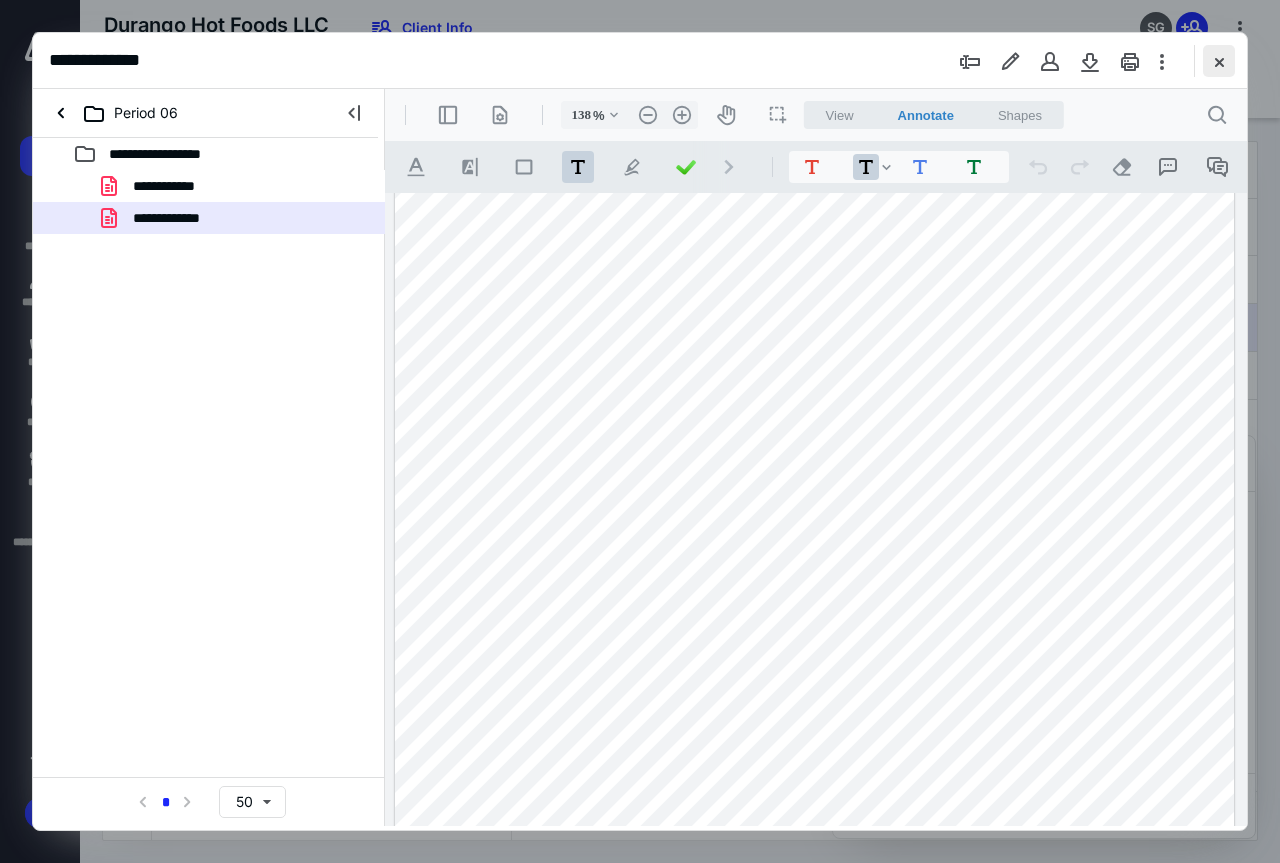 click at bounding box center [1219, 61] 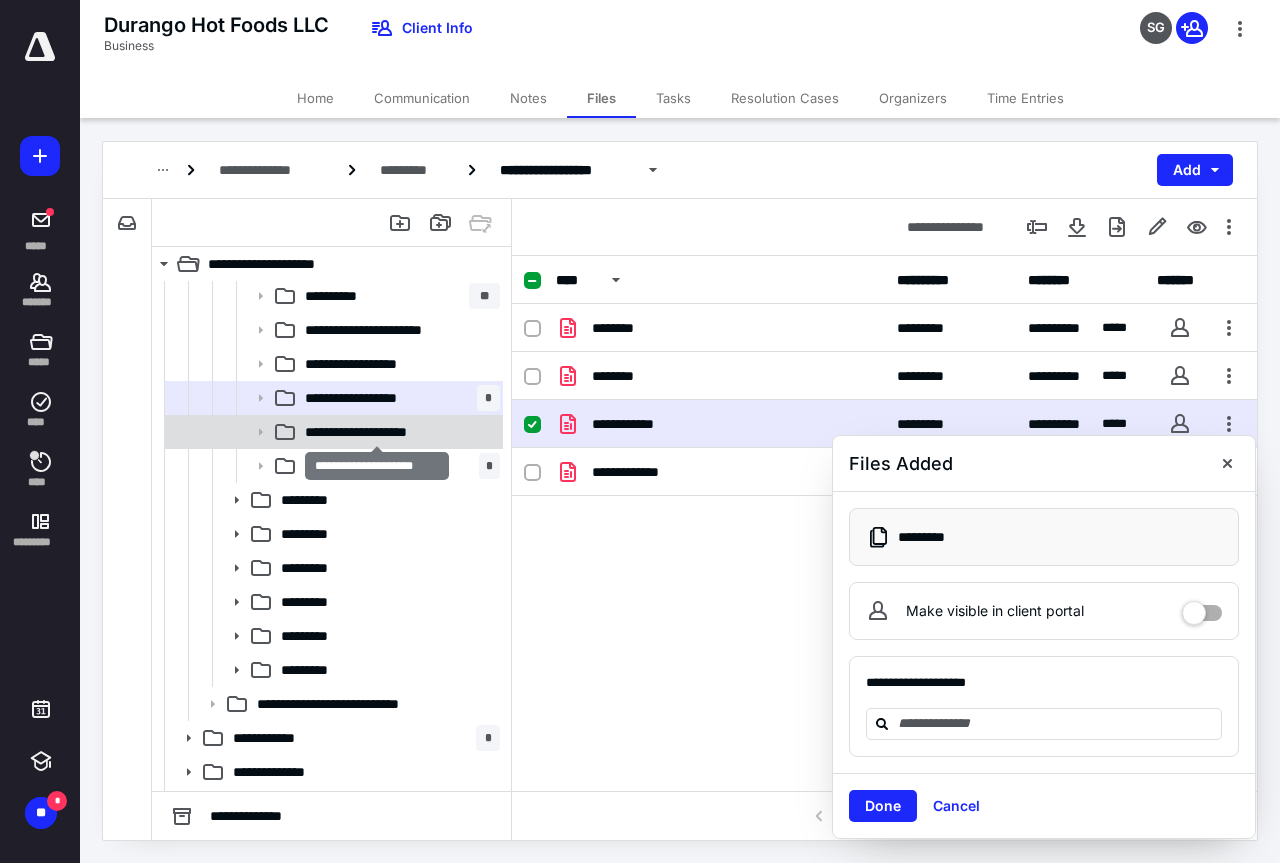 click on "**********" at bounding box center (377, 432) 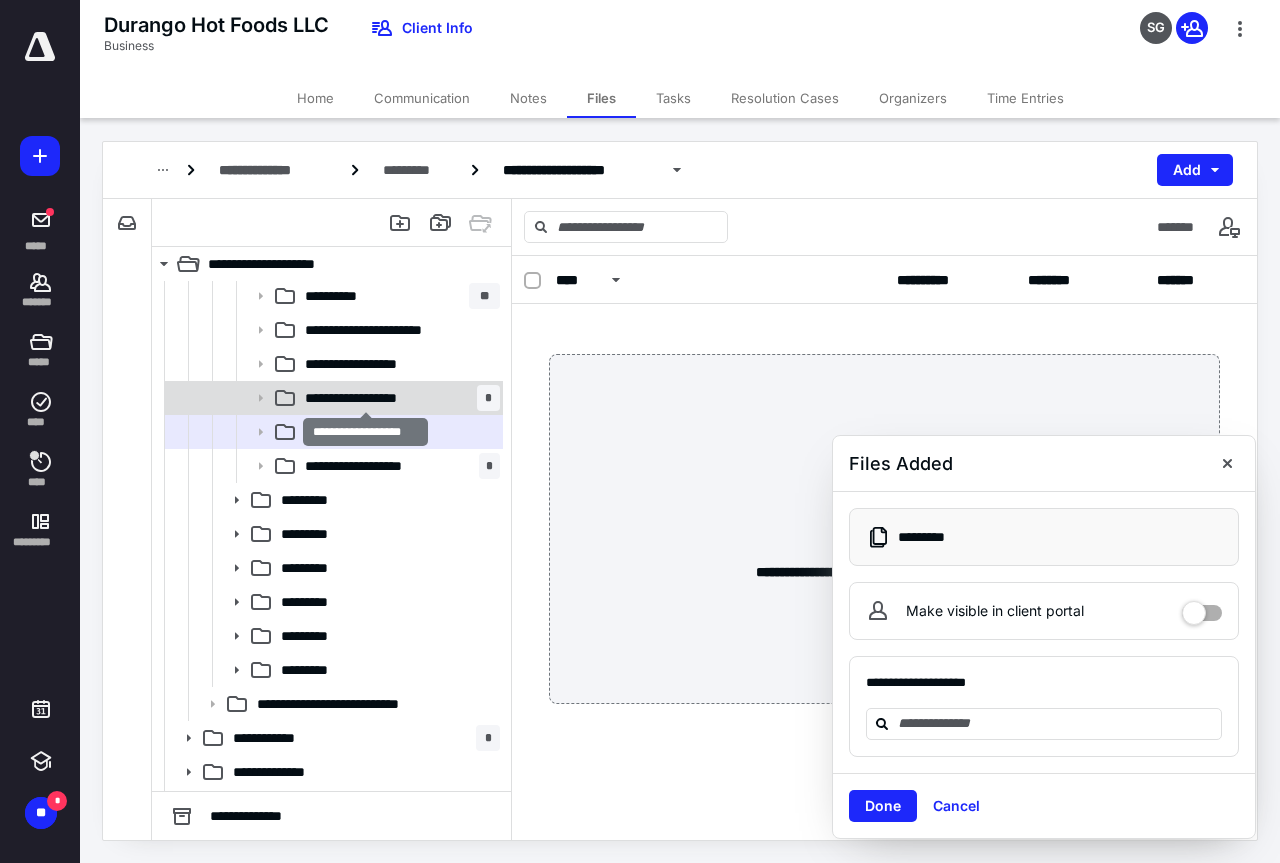 click on "**********" at bounding box center [365, 398] 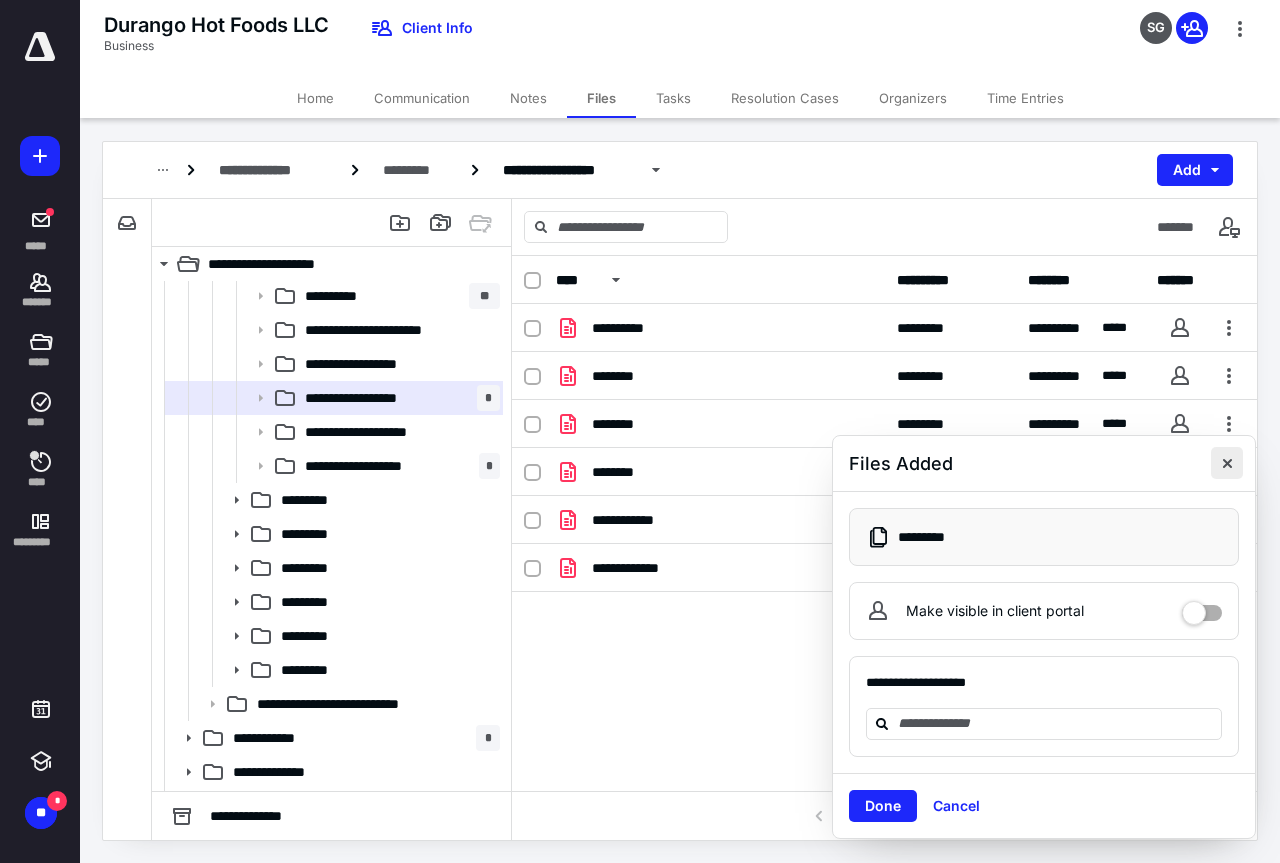 click at bounding box center [1227, 463] 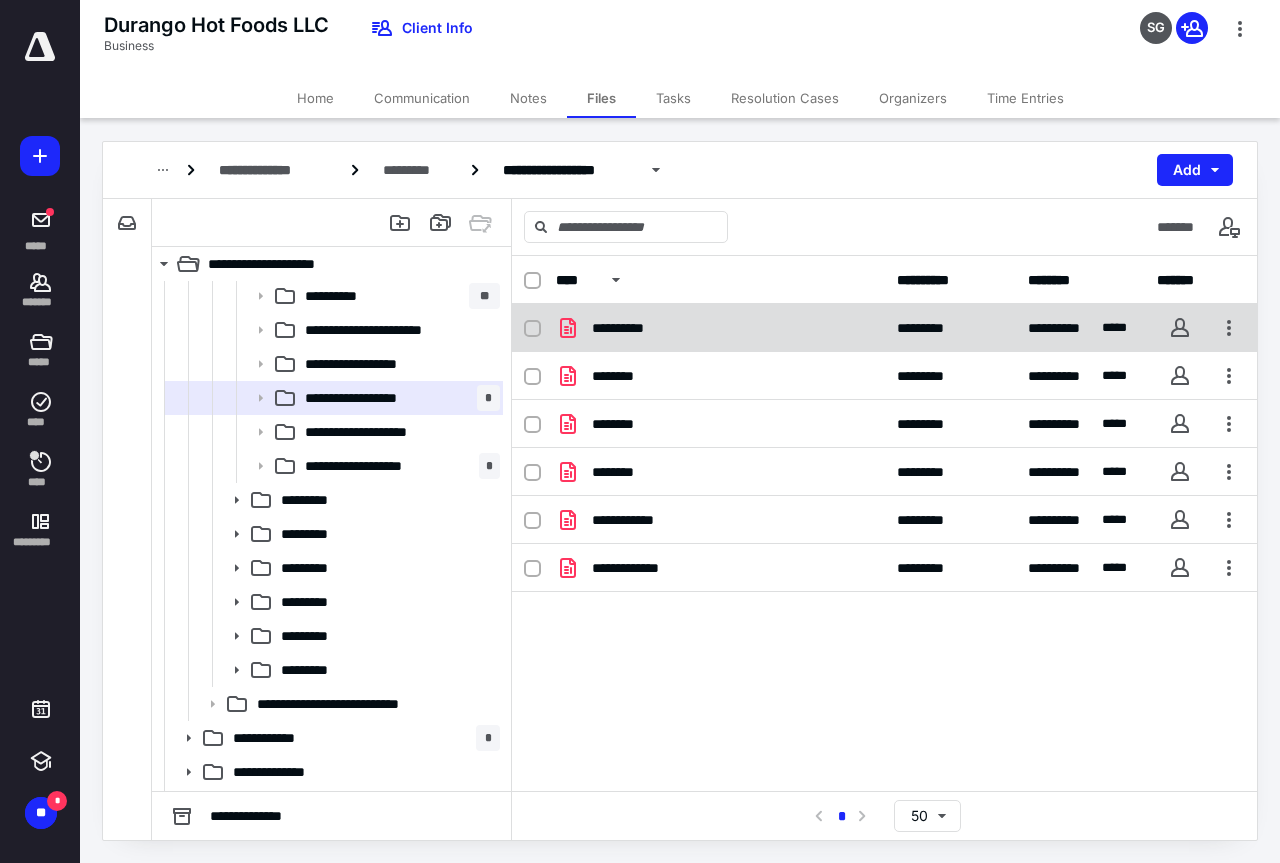 click 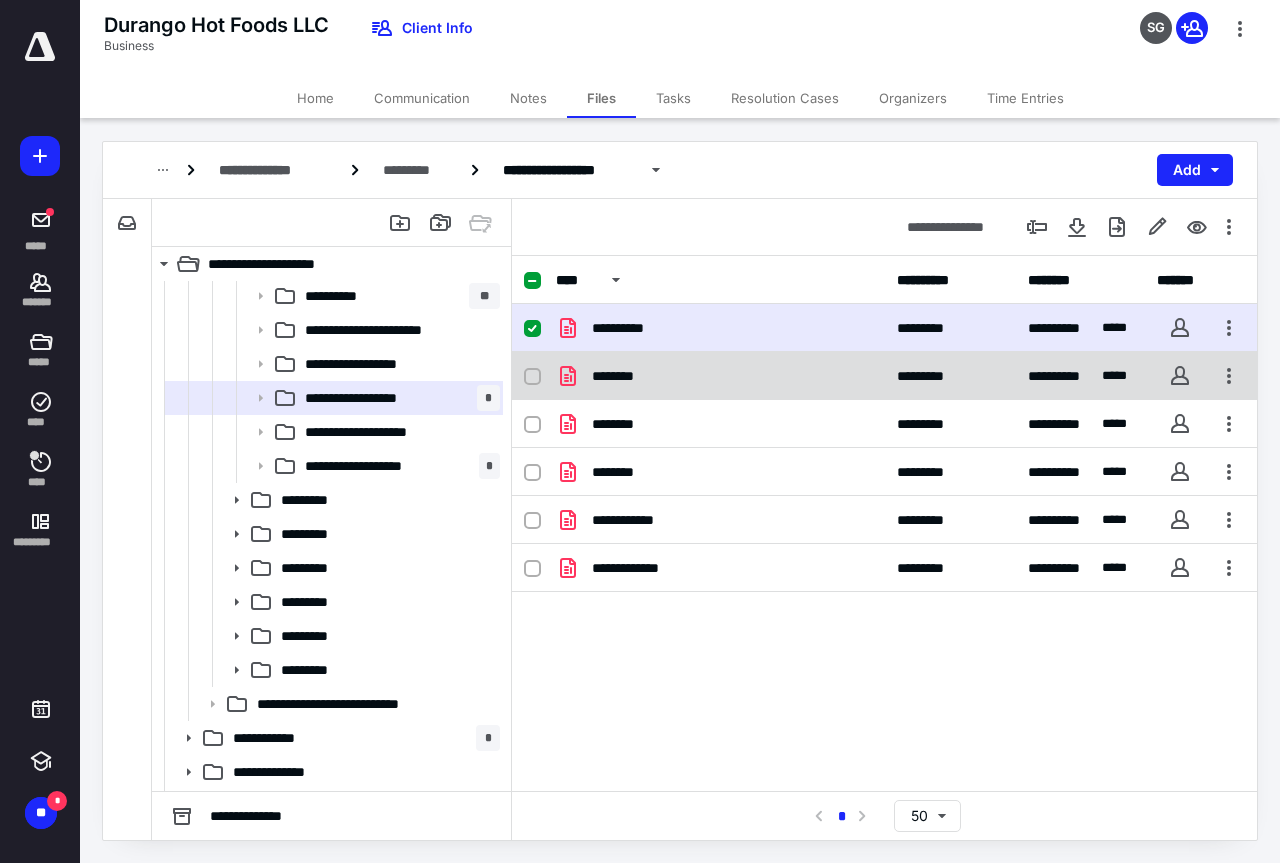 click 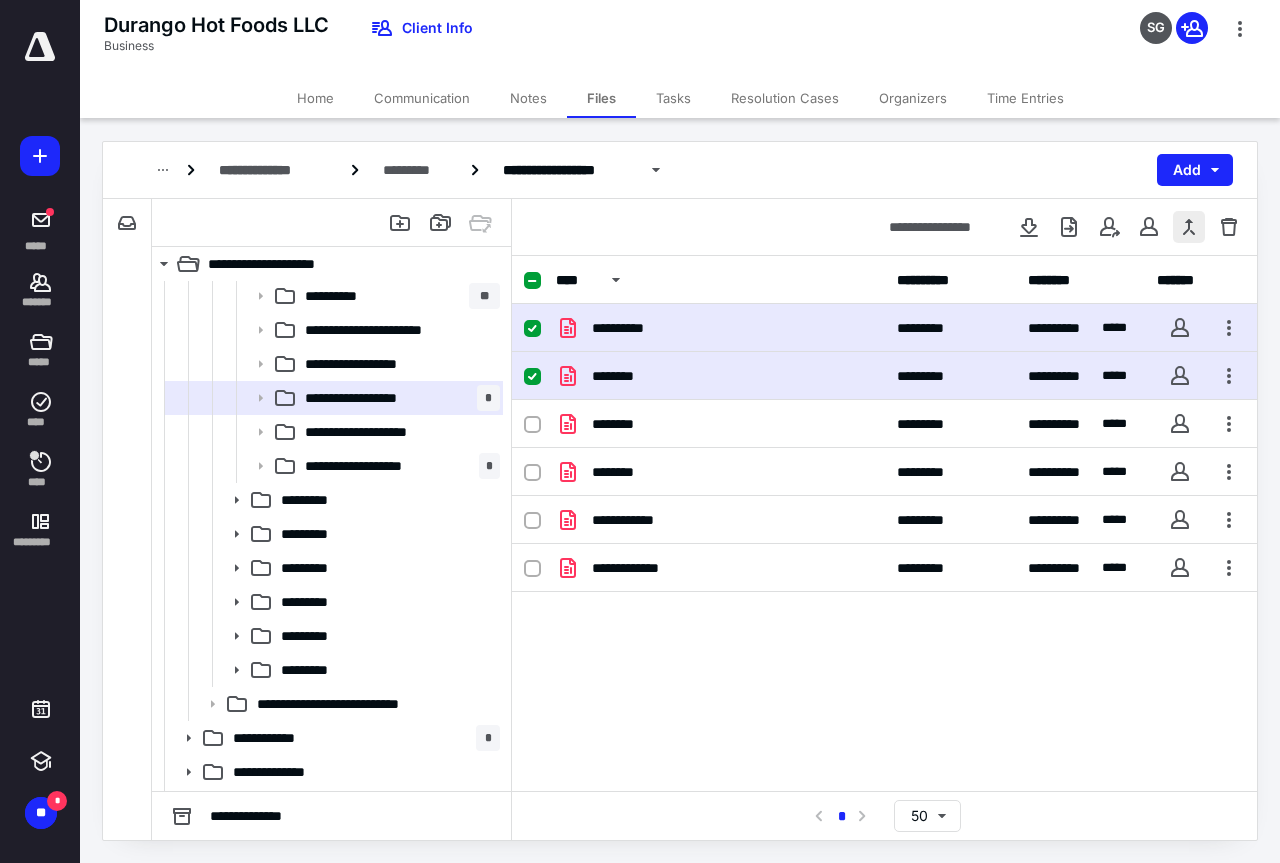 click at bounding box center [1189, 227] 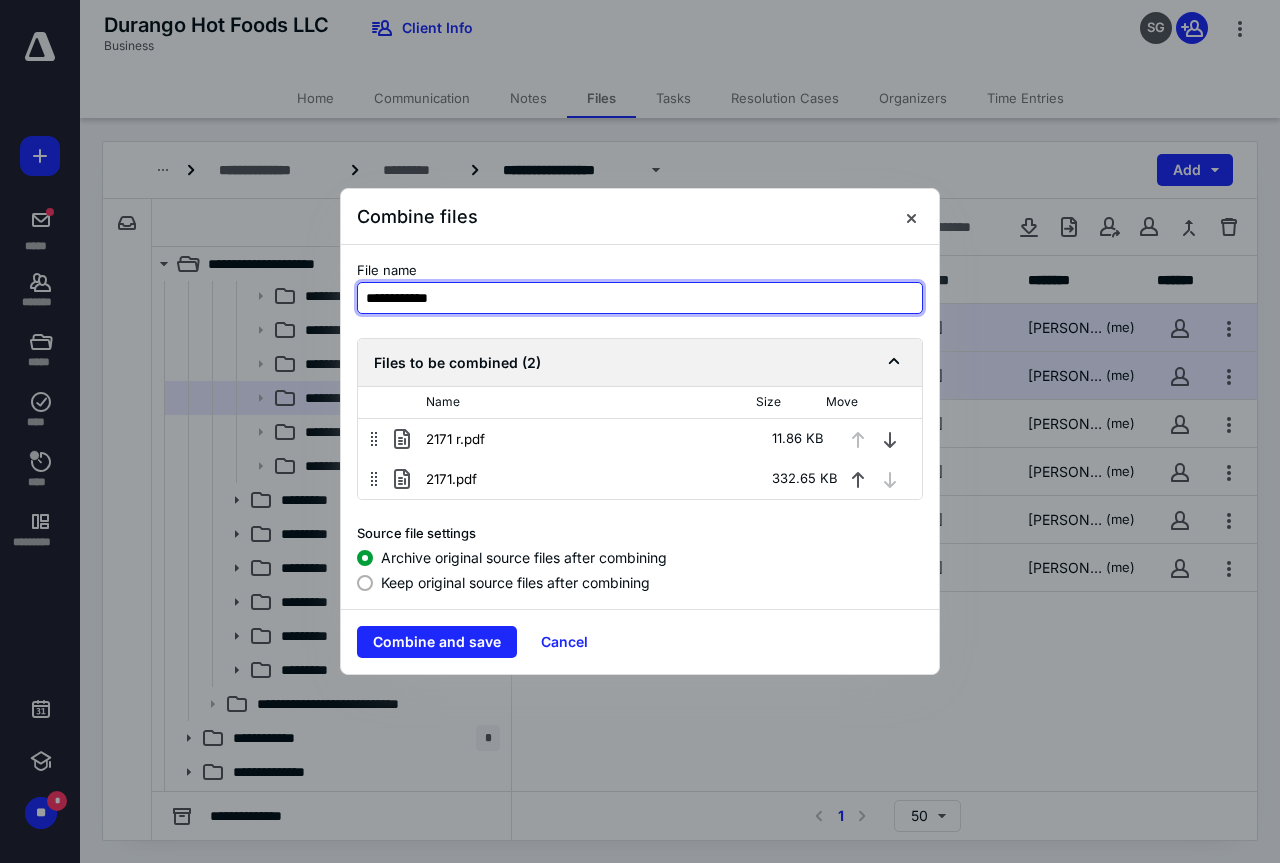 click on "**********" at bounding box center [640, 298] 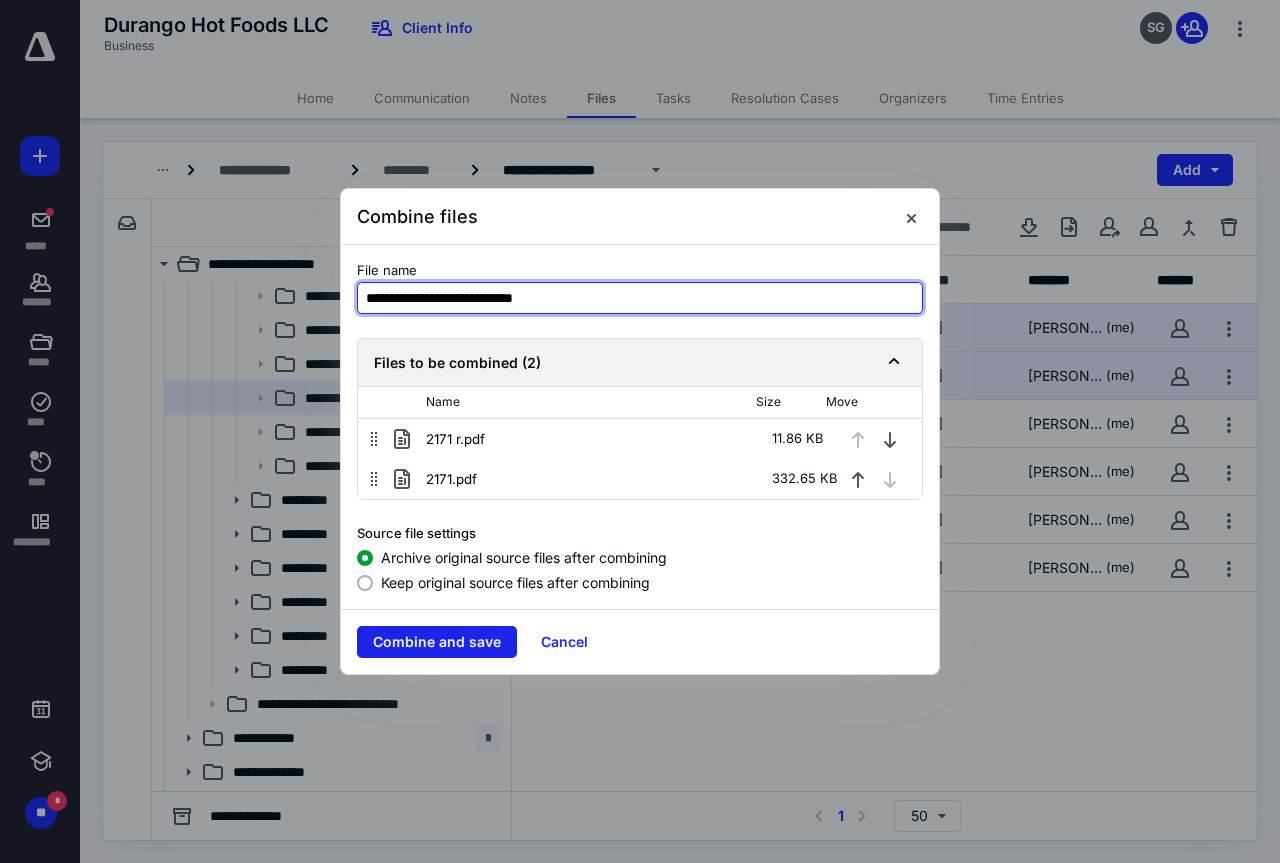 type on "**********" 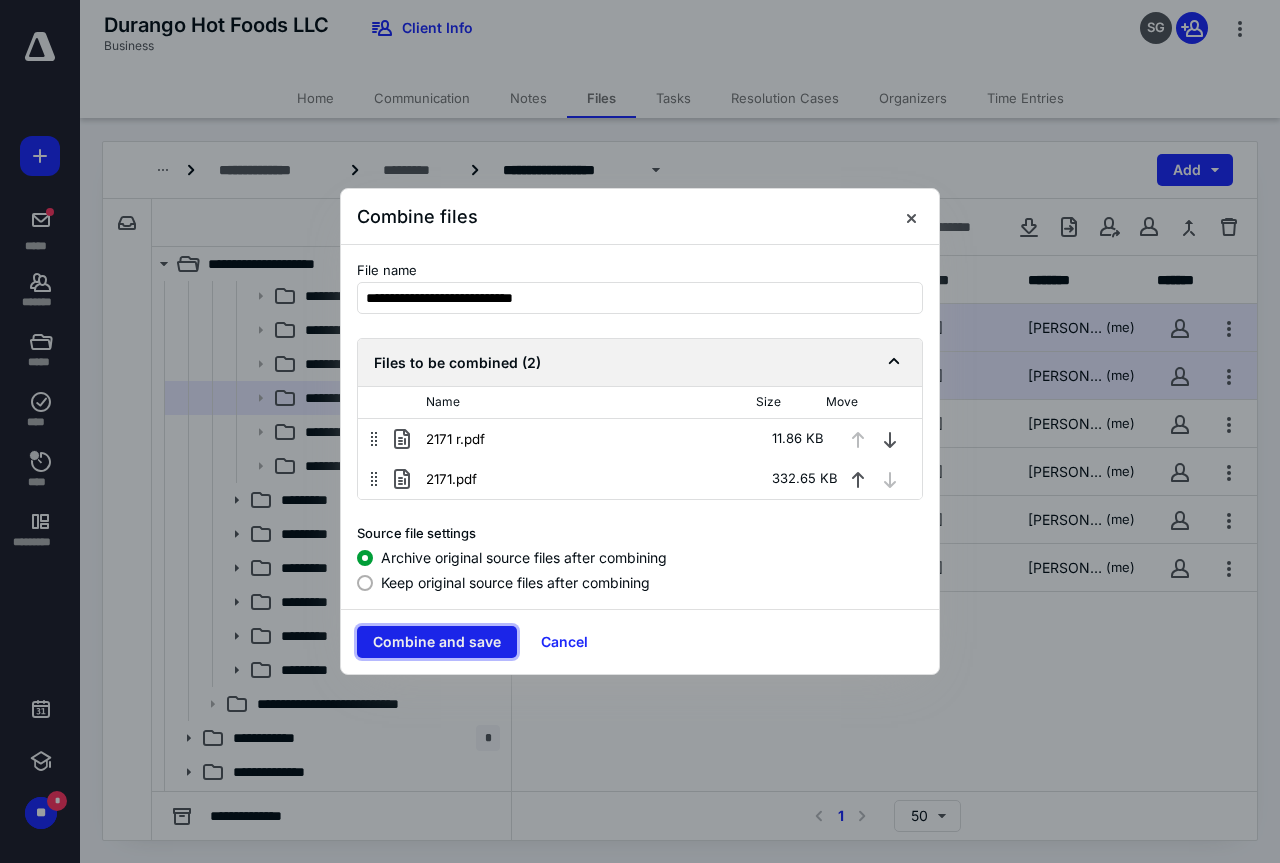 click on "Combine and save" at bounding box center (437, 642) 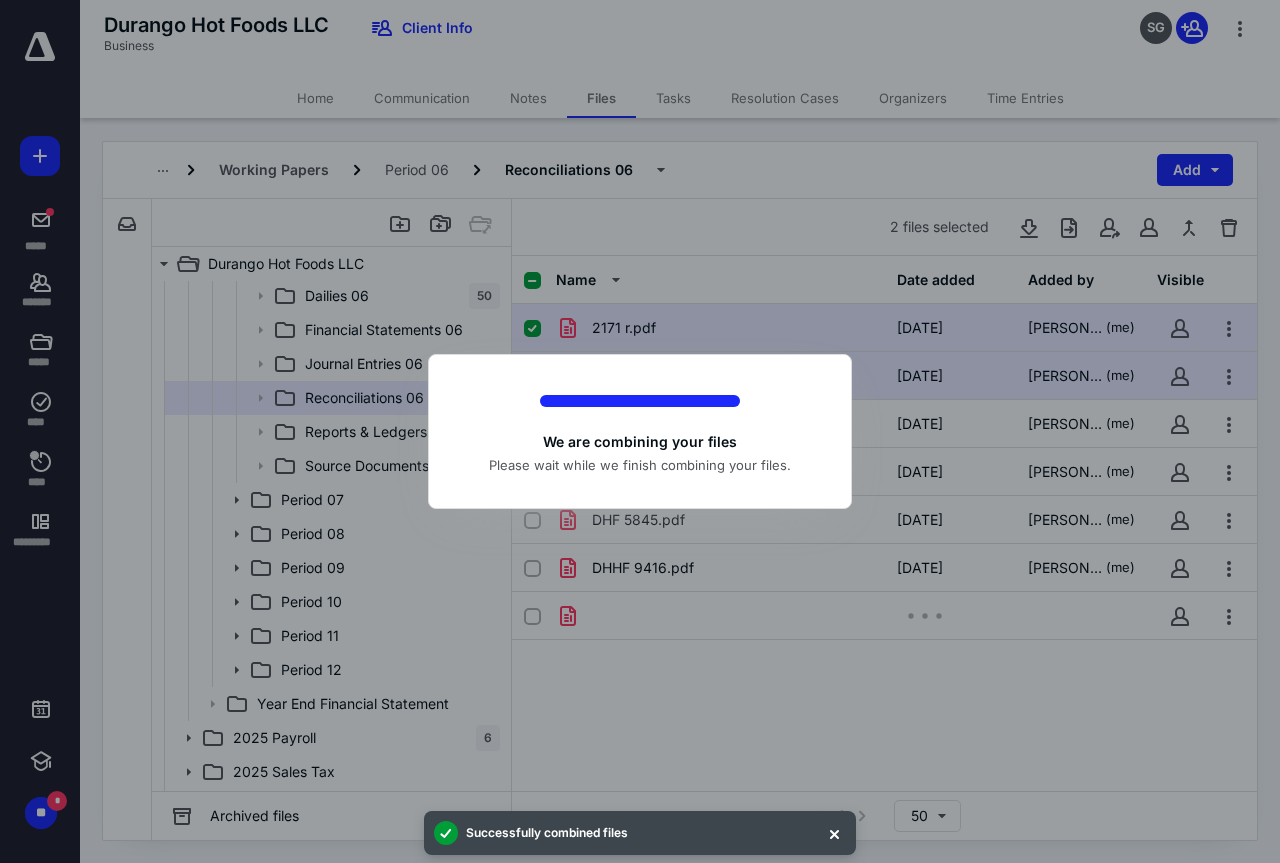 checkbox on "false" 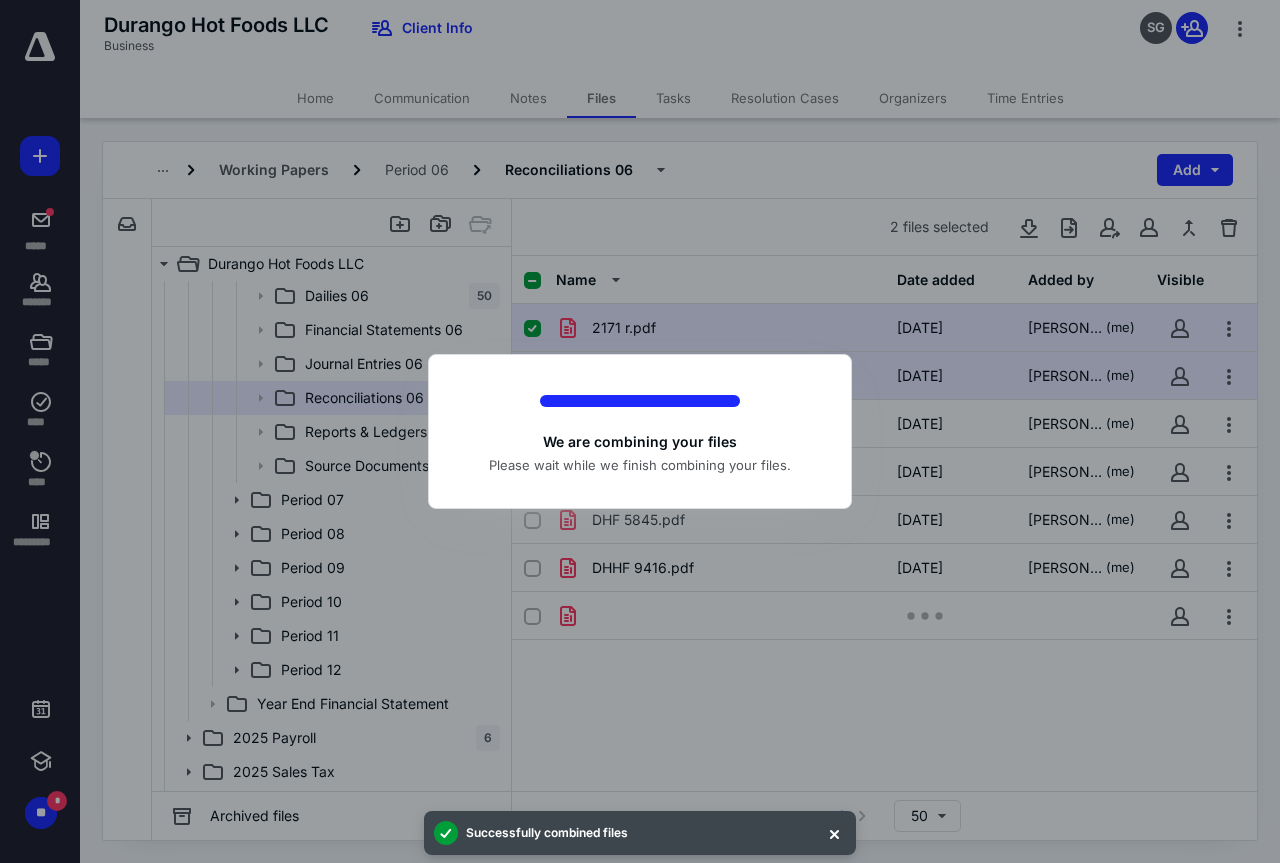 checkbox on "false" 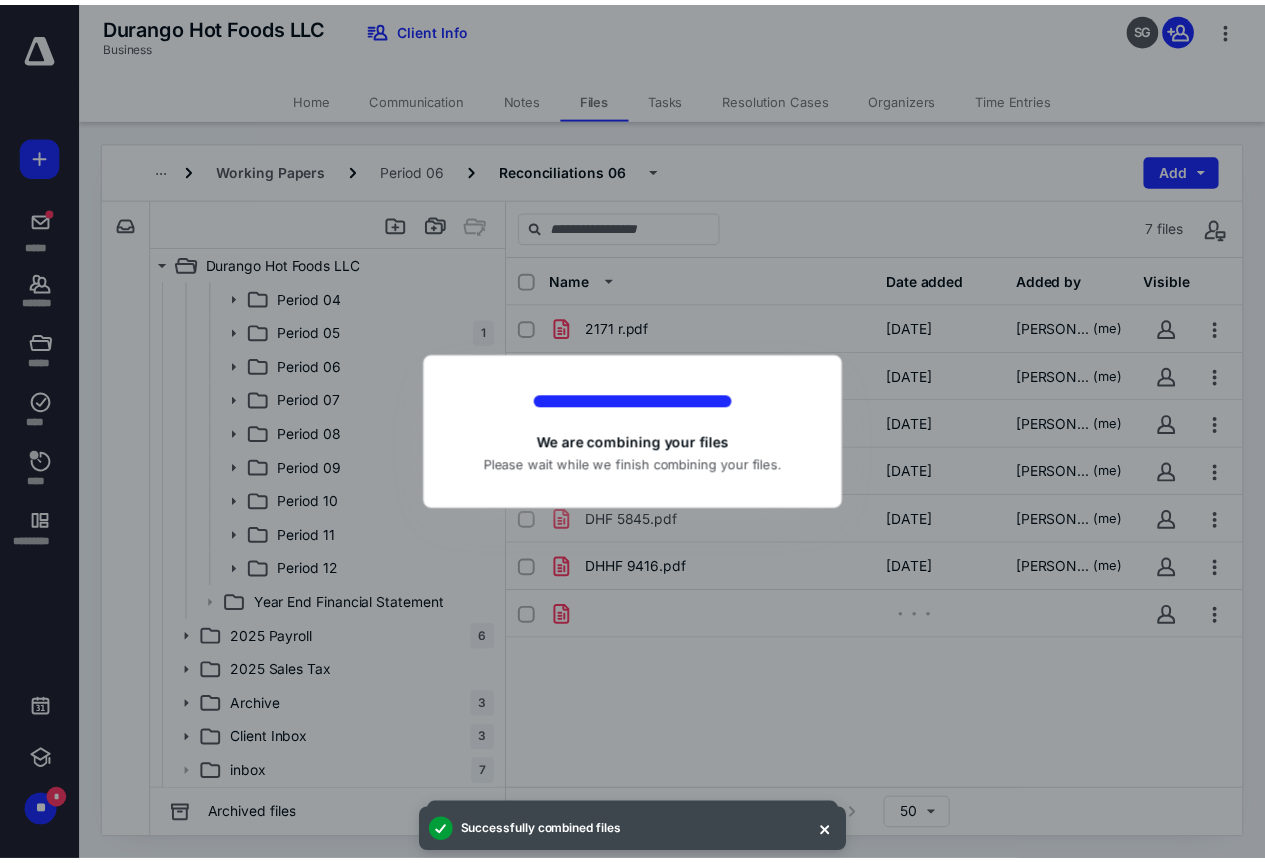 scroll, scrollTop: 1802, scrollLeft: 0, axis: vertical 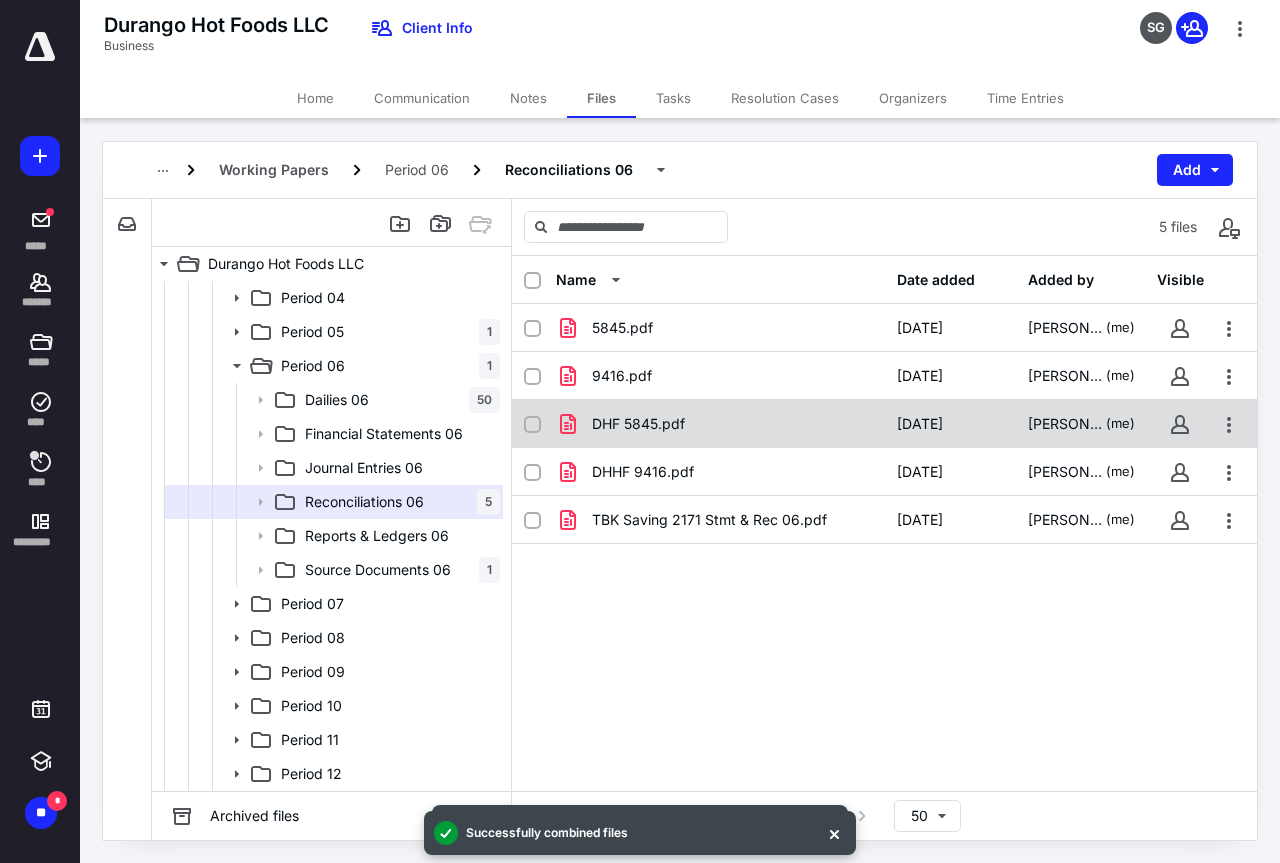 click 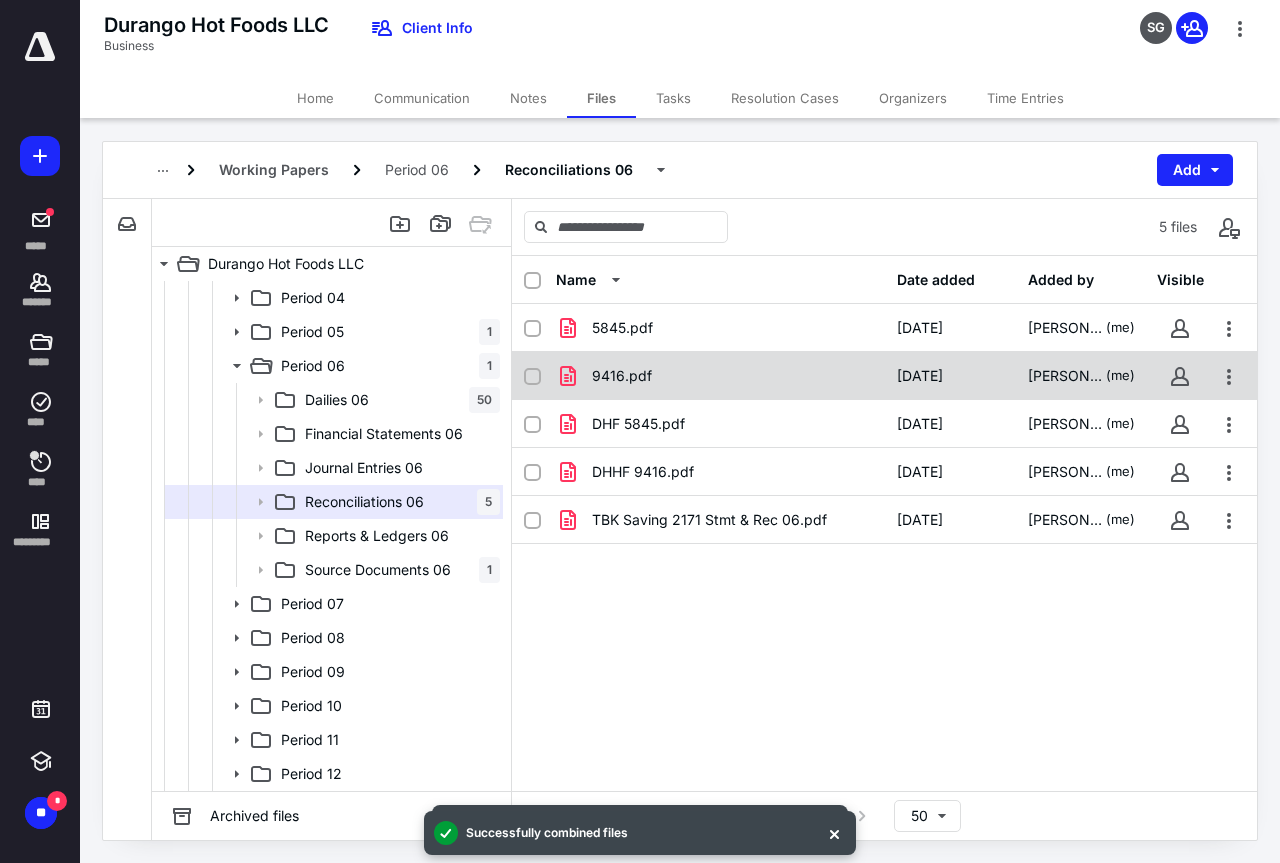 checkbox on "true" 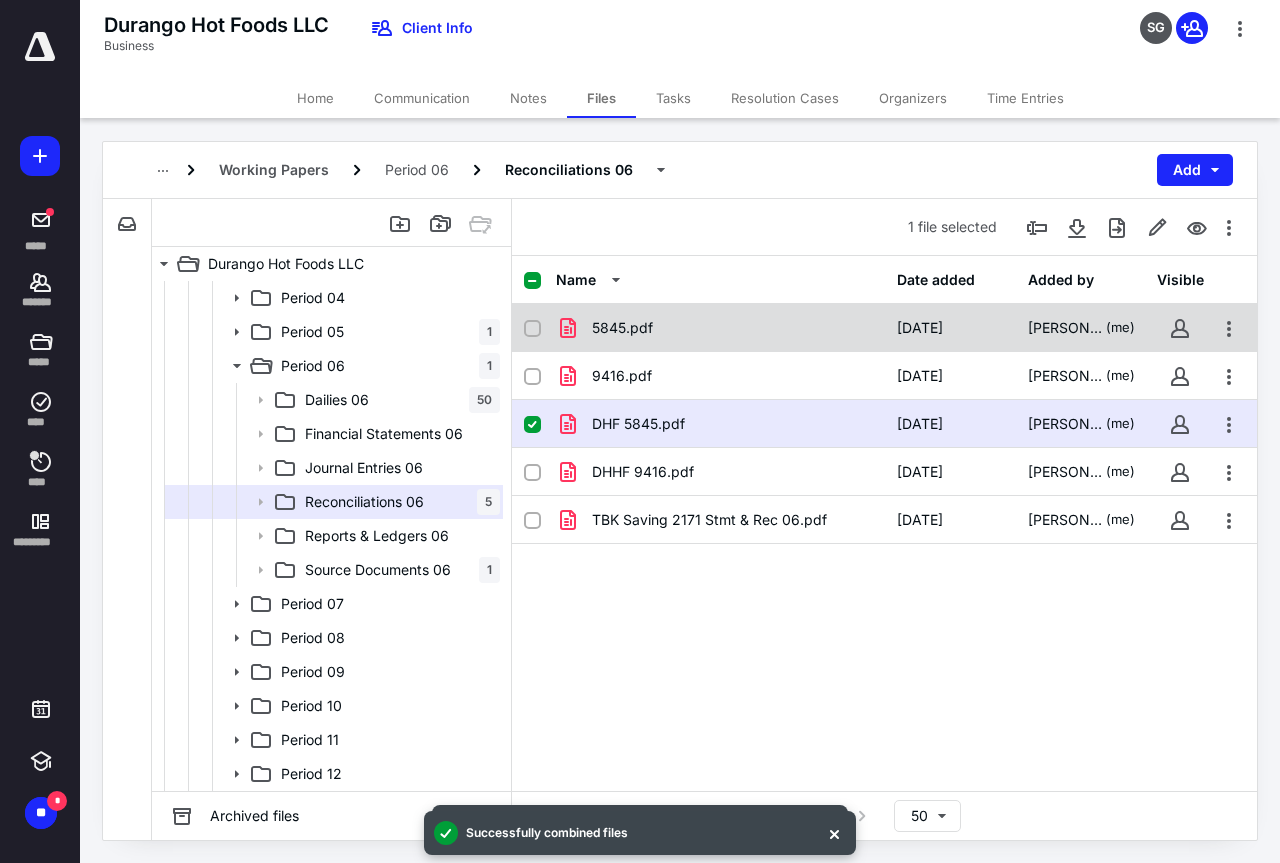 click 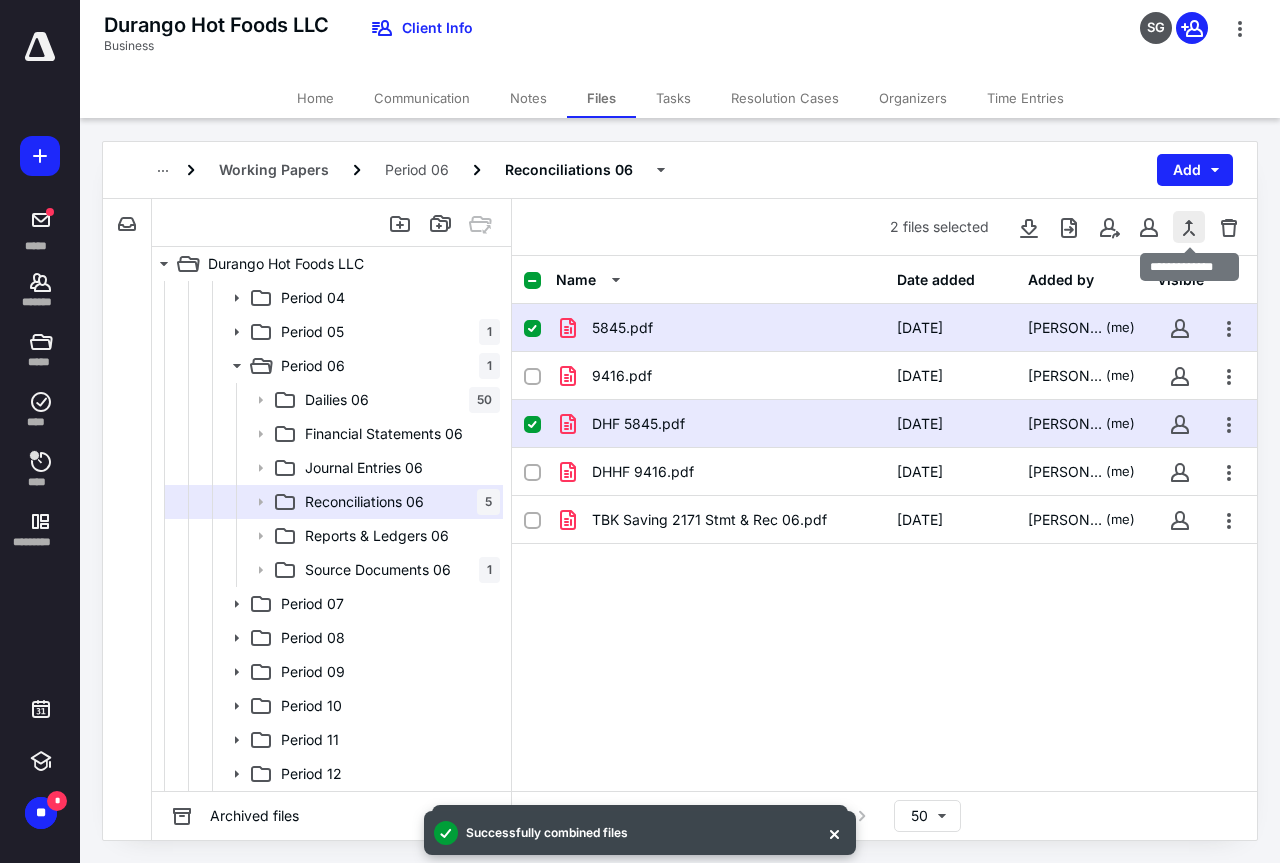 click at bounding box center (1189, 227) 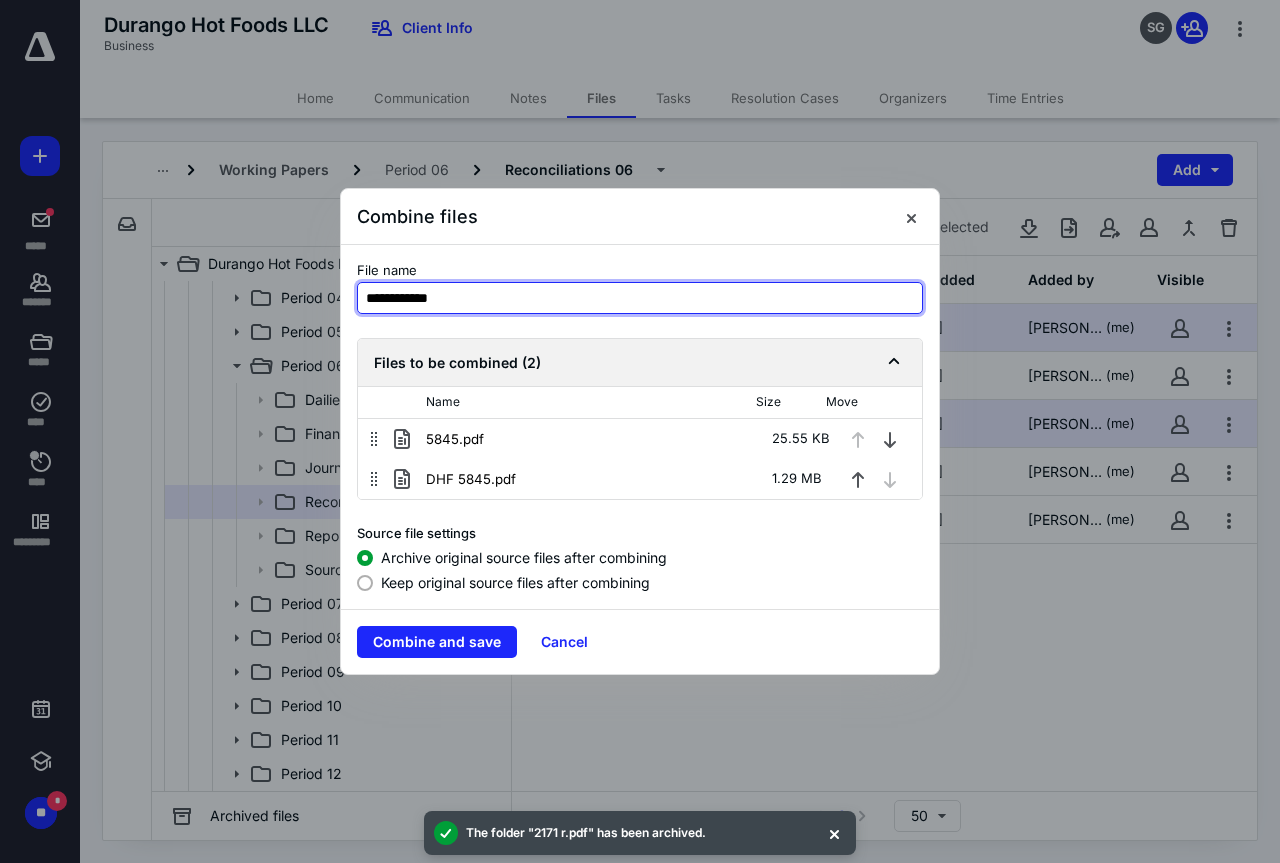 click on "**********" at bounding box center [640, 298] 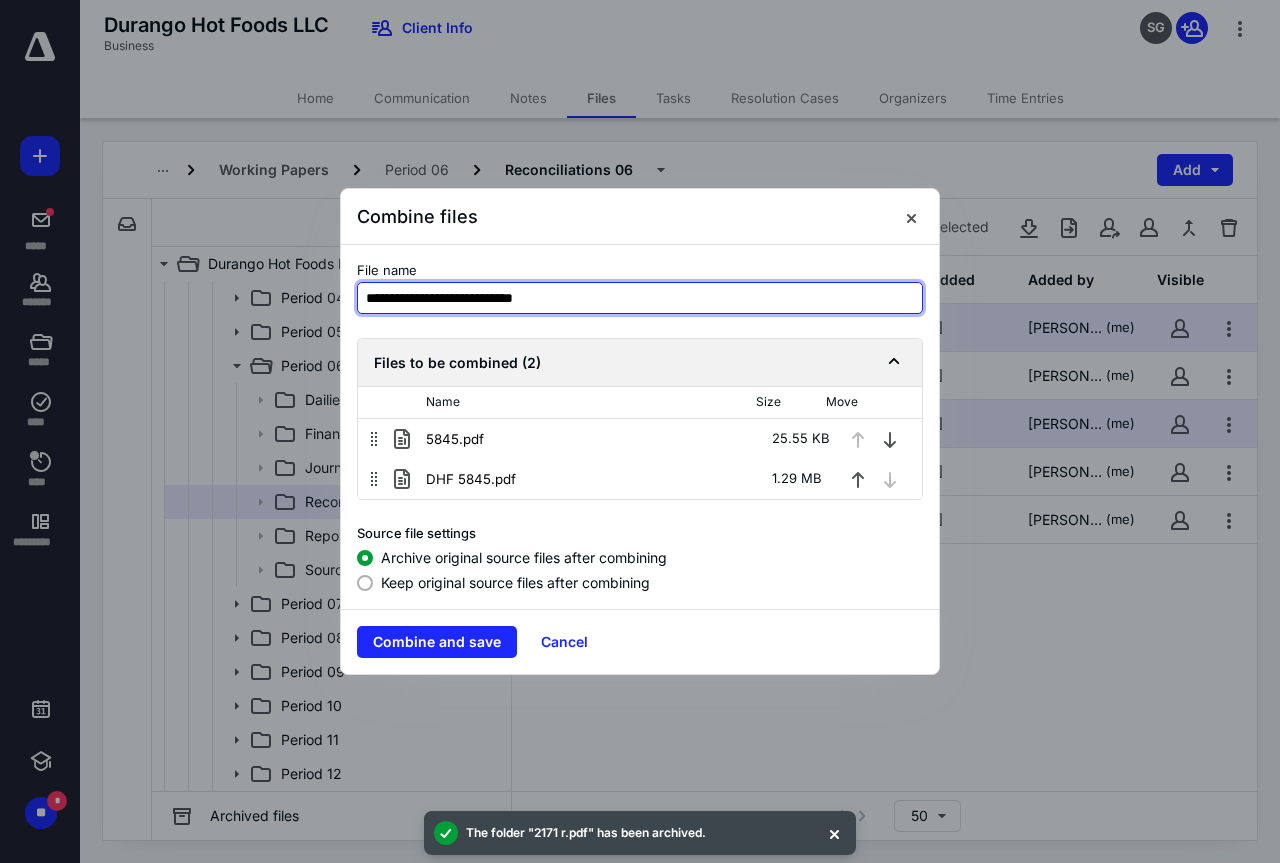 click on "**********" at bounding box center (640, 298) 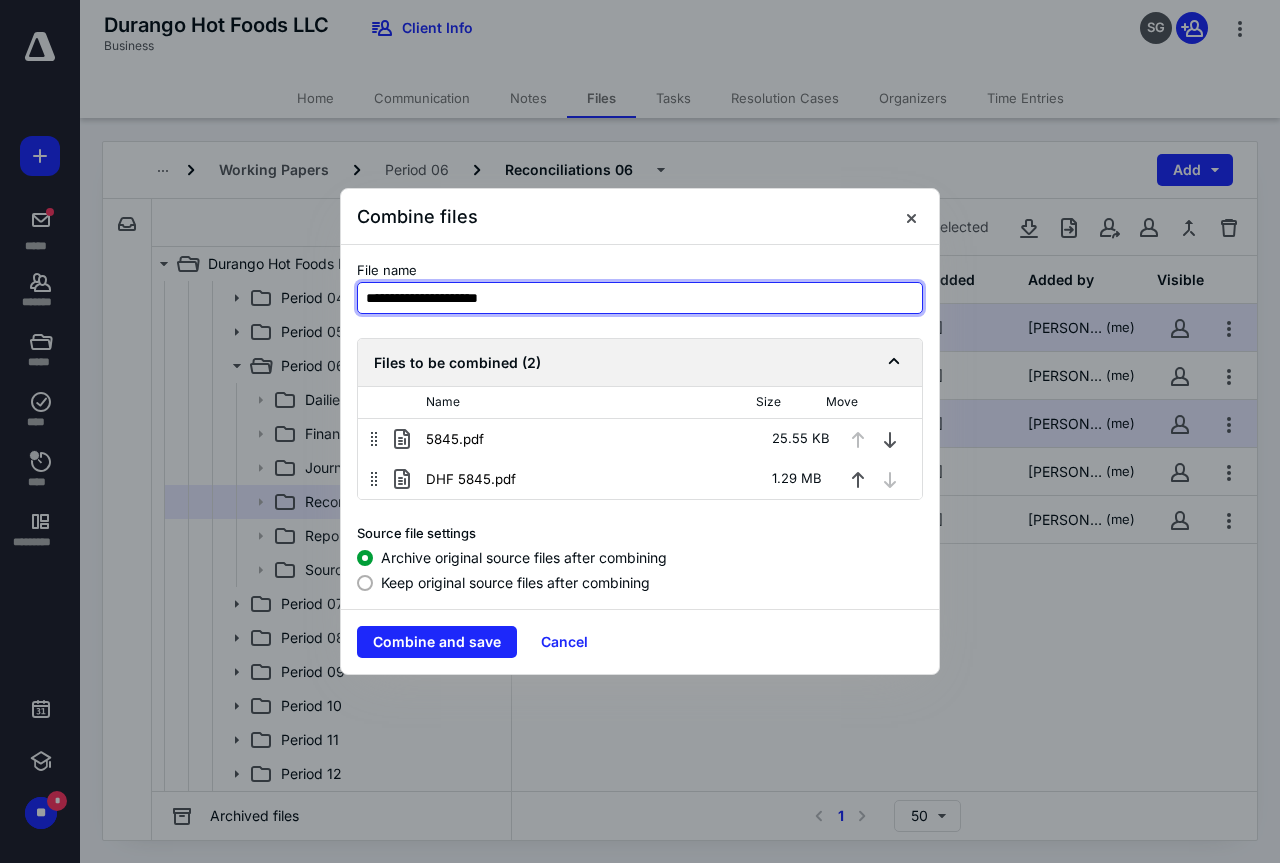 drag, startPoint x: 593, startPoint y: 306, endPoint x: 301, endPoint y: 307, distance: 292.0017 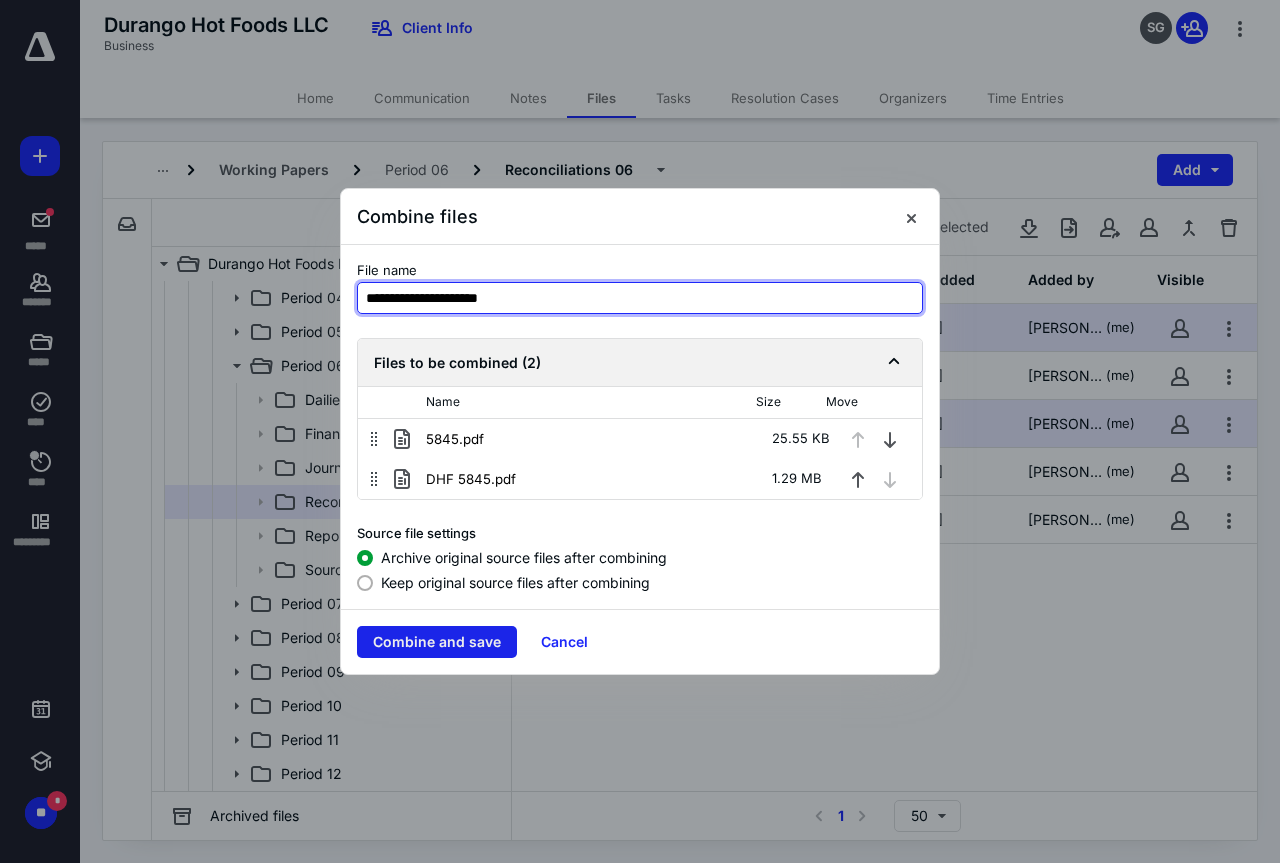 type on "**********" 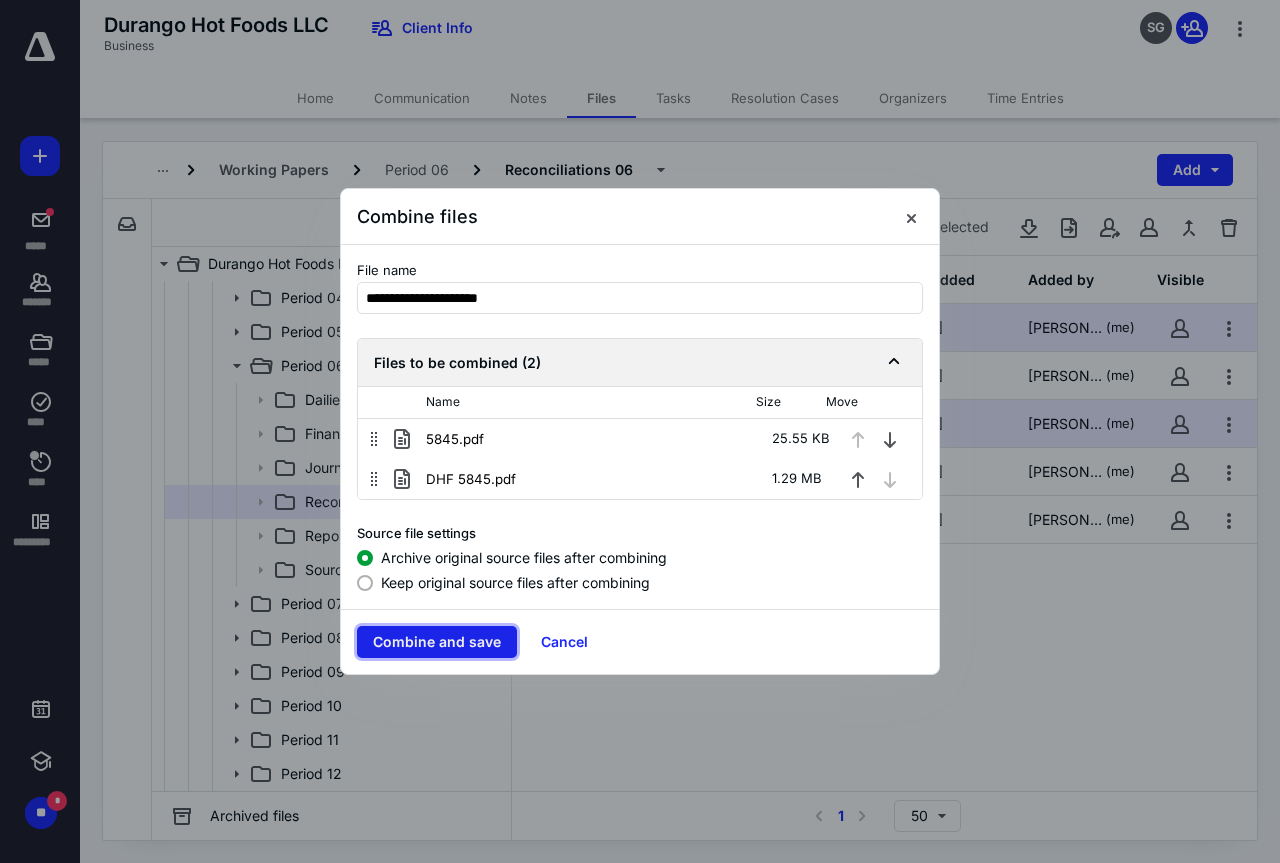 click on "Combine and save" at bounding box center [437, 642] 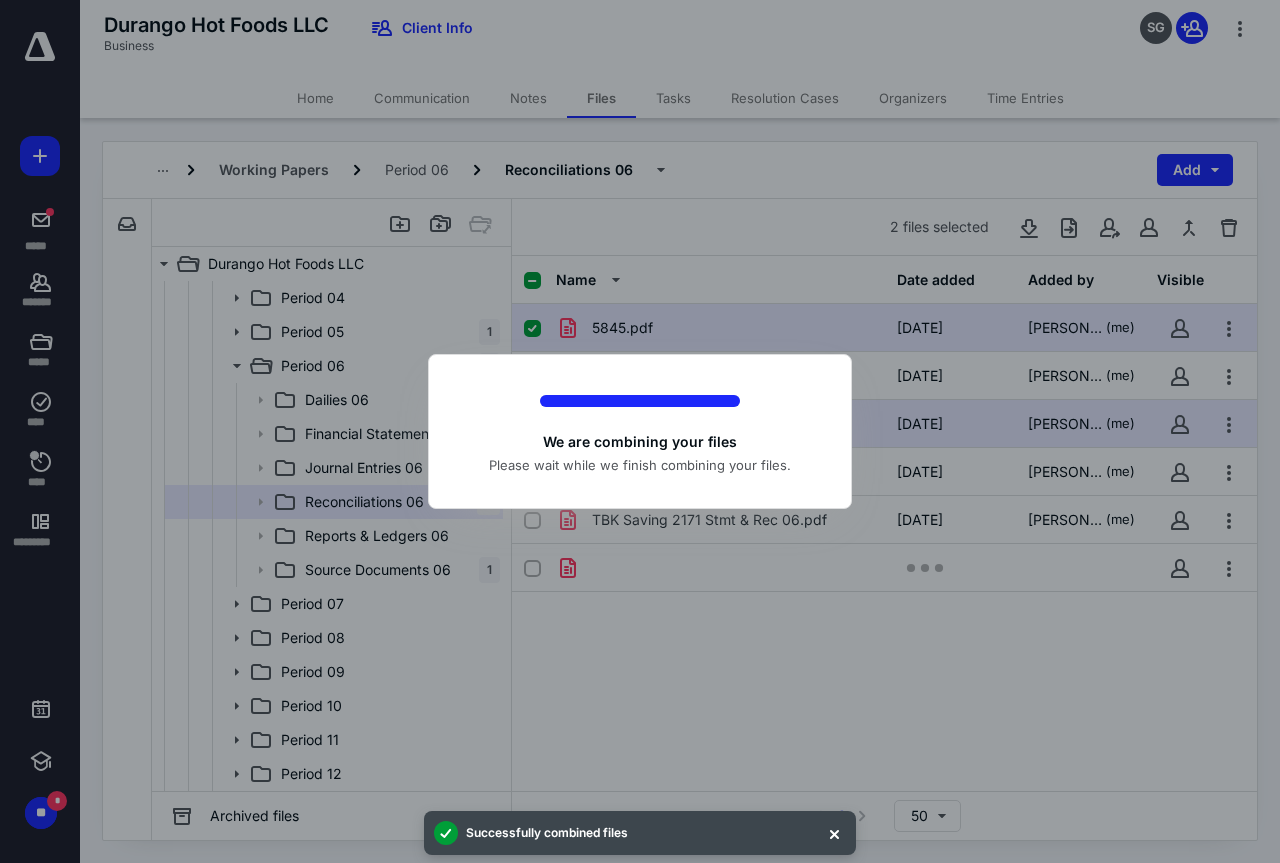 checkbox on "false" 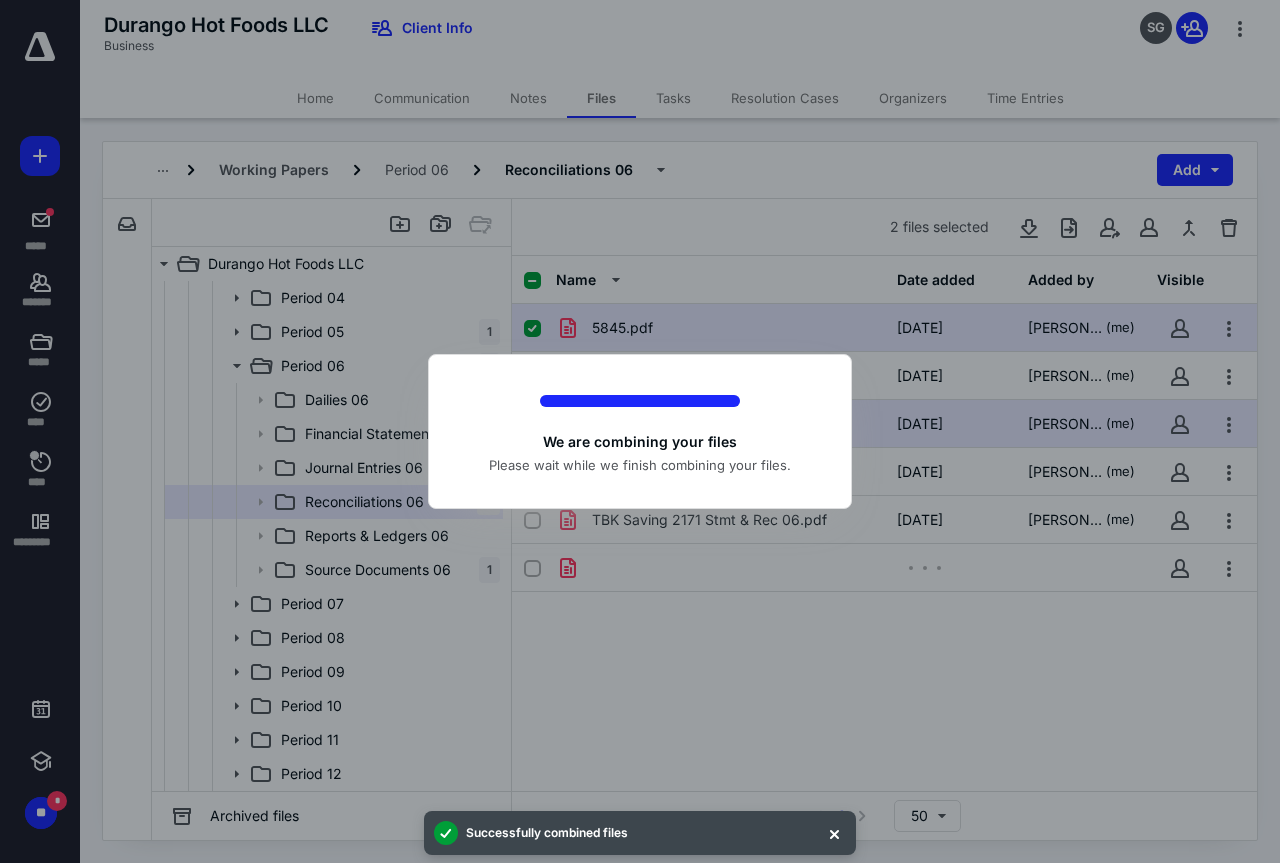 checkbox on "false" 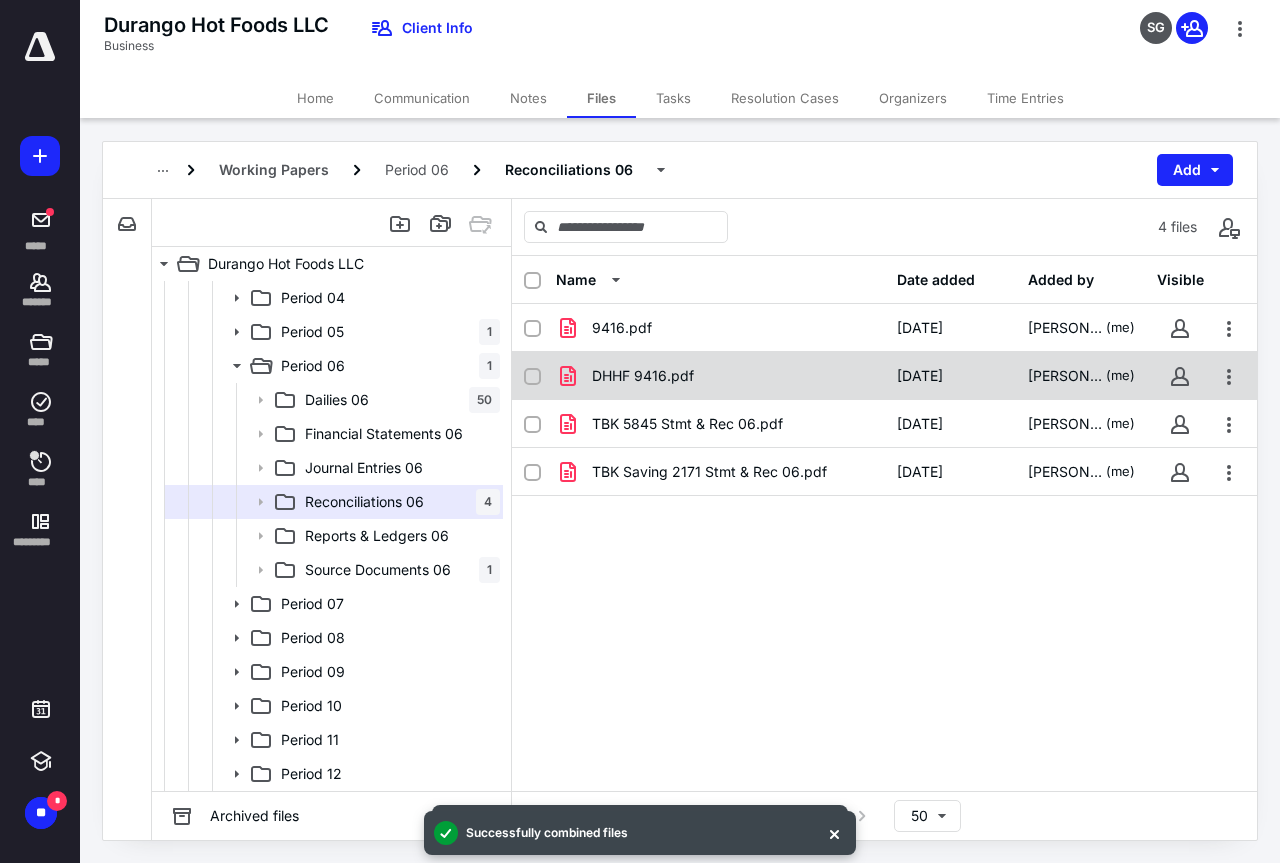 click at bounding box center (532, 377) 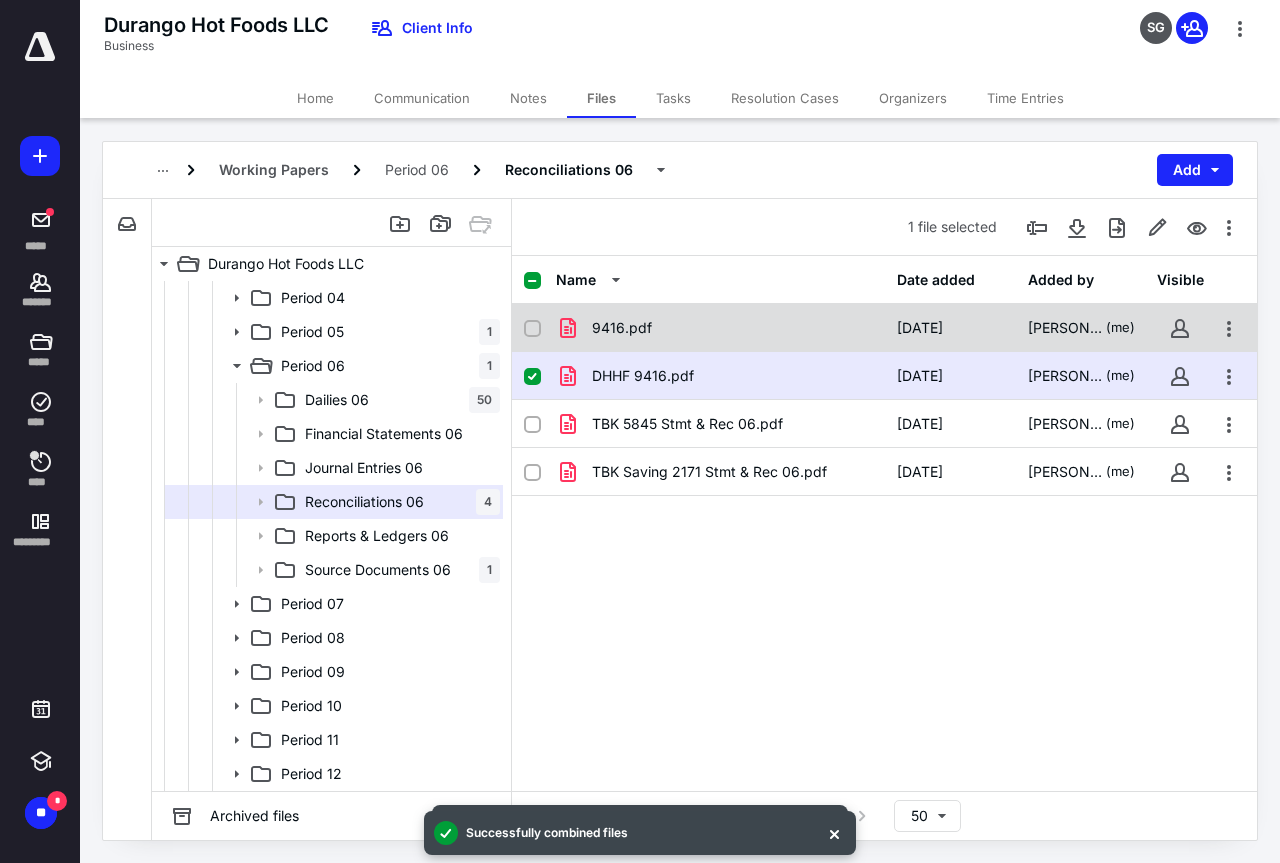 click 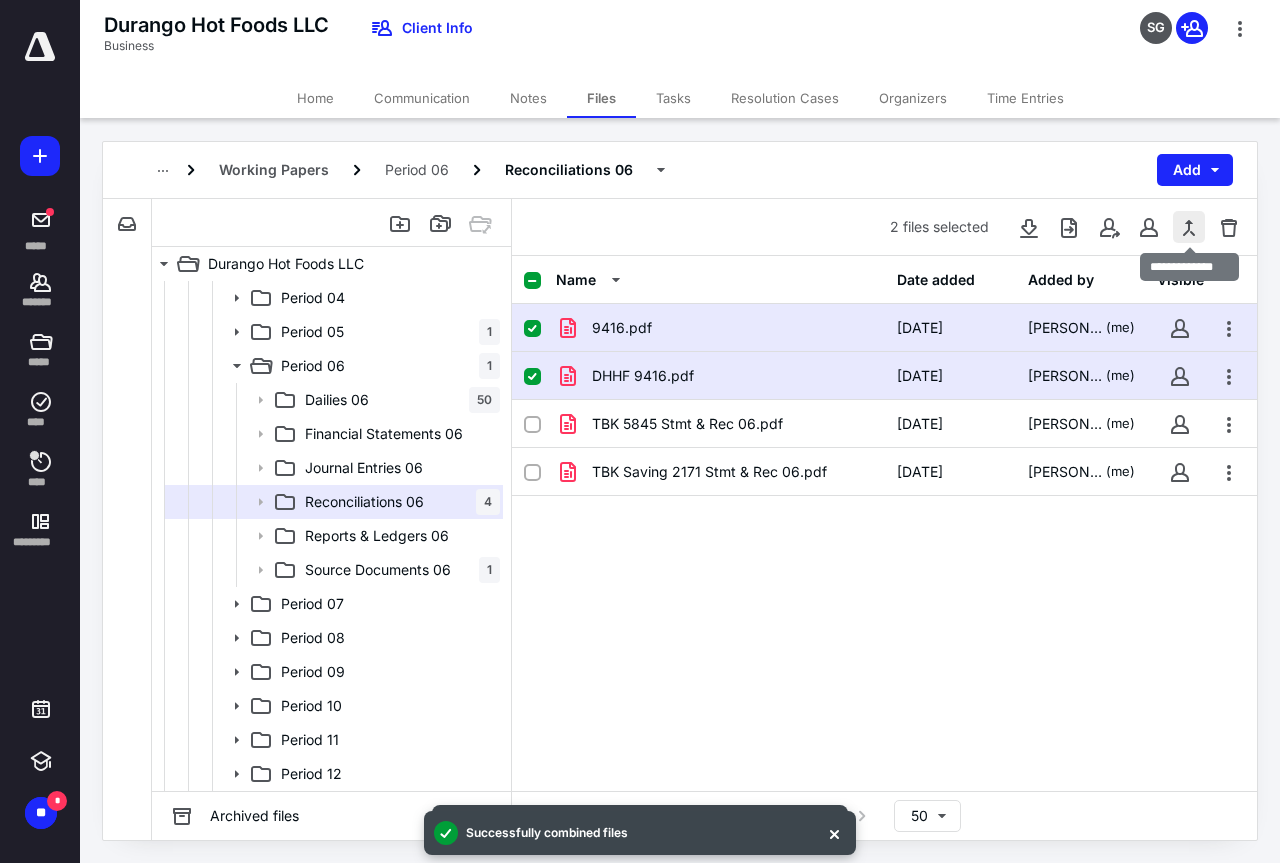 click at bounding box center (1189, 227) 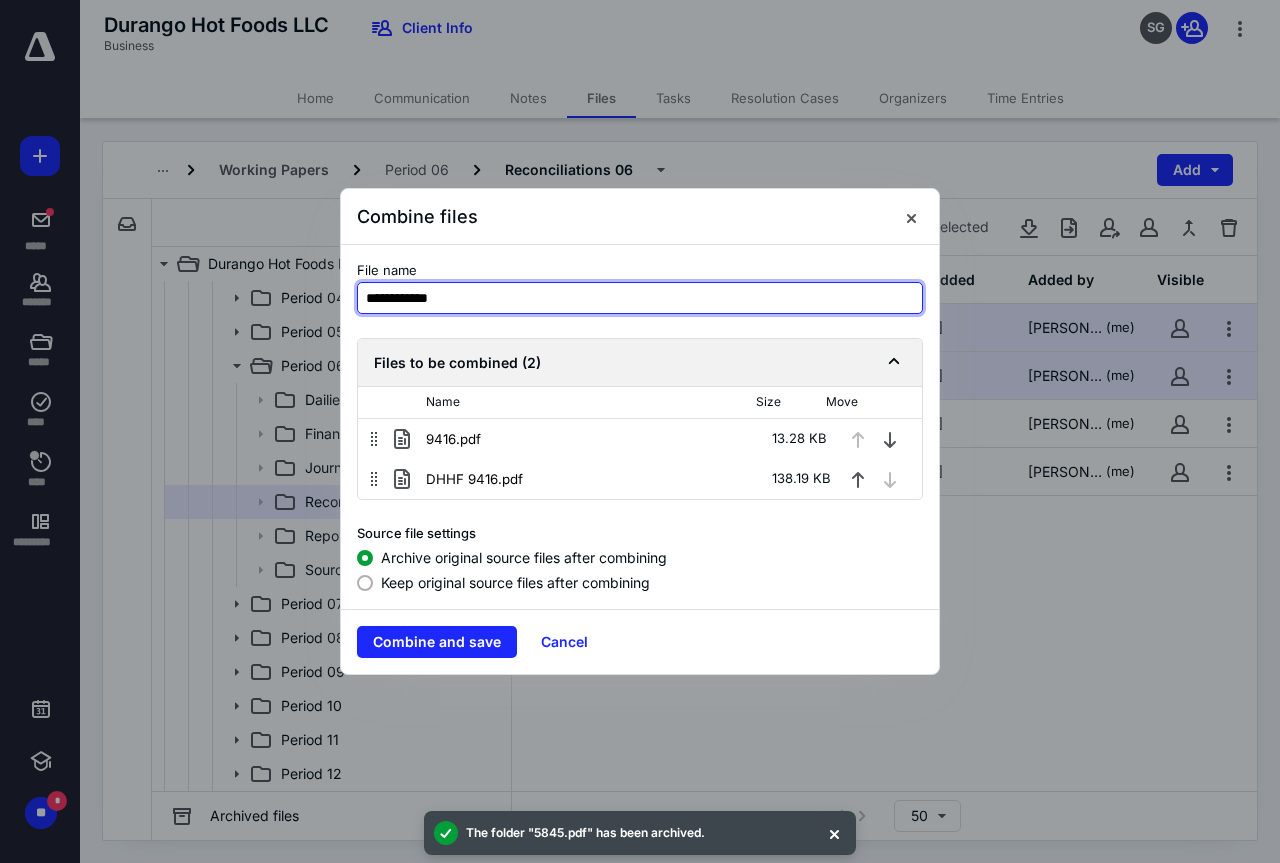 click on "**********" at bounding box center [640, 298] 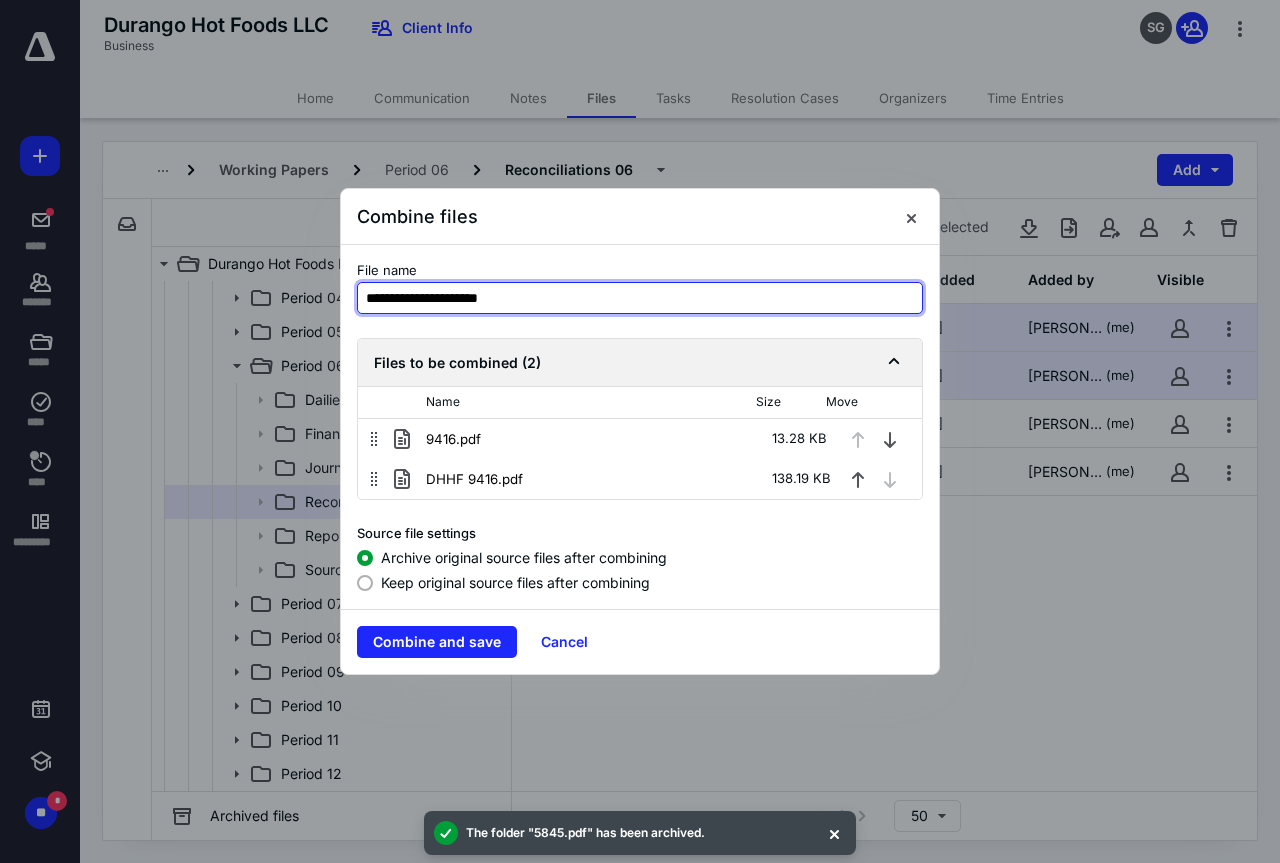 click on "**********" at bounding box center [640, 298] 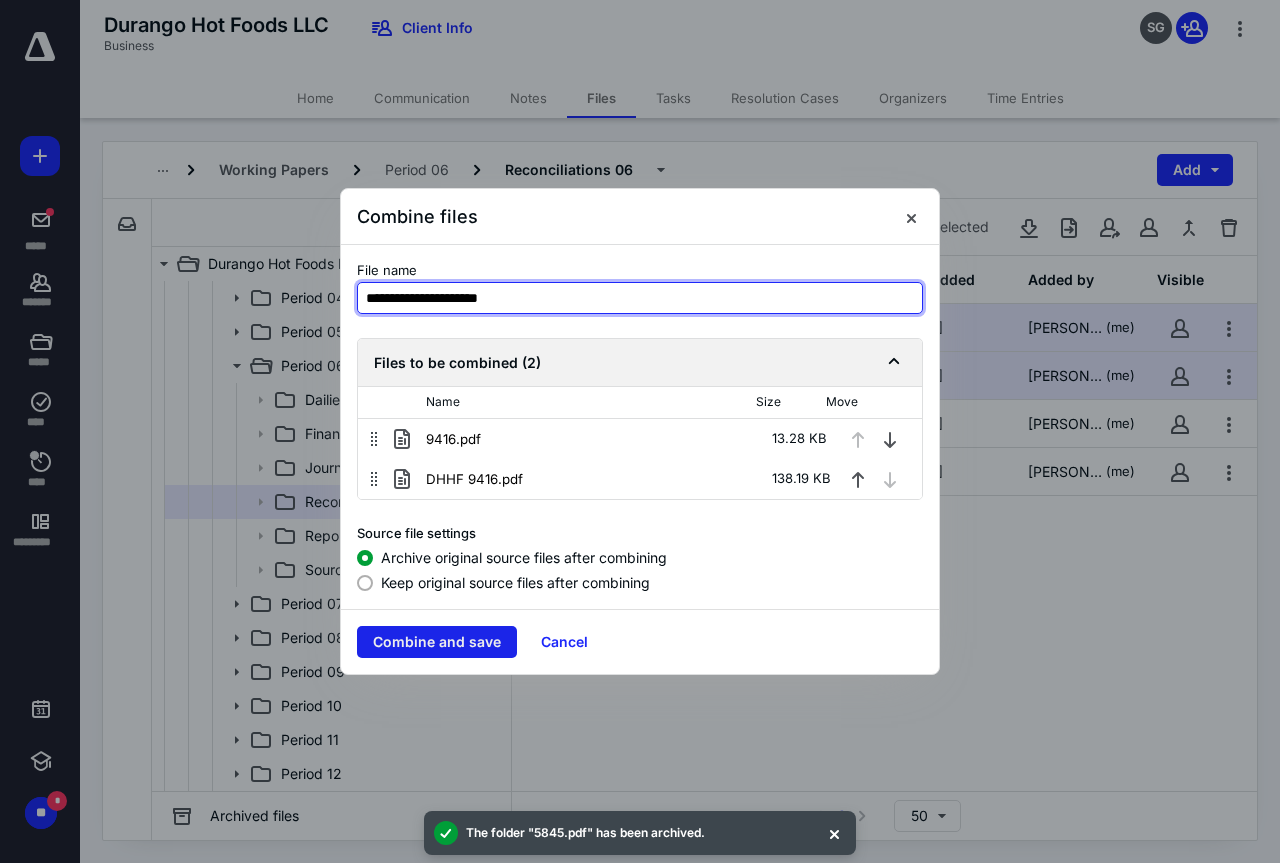 type on "**********" 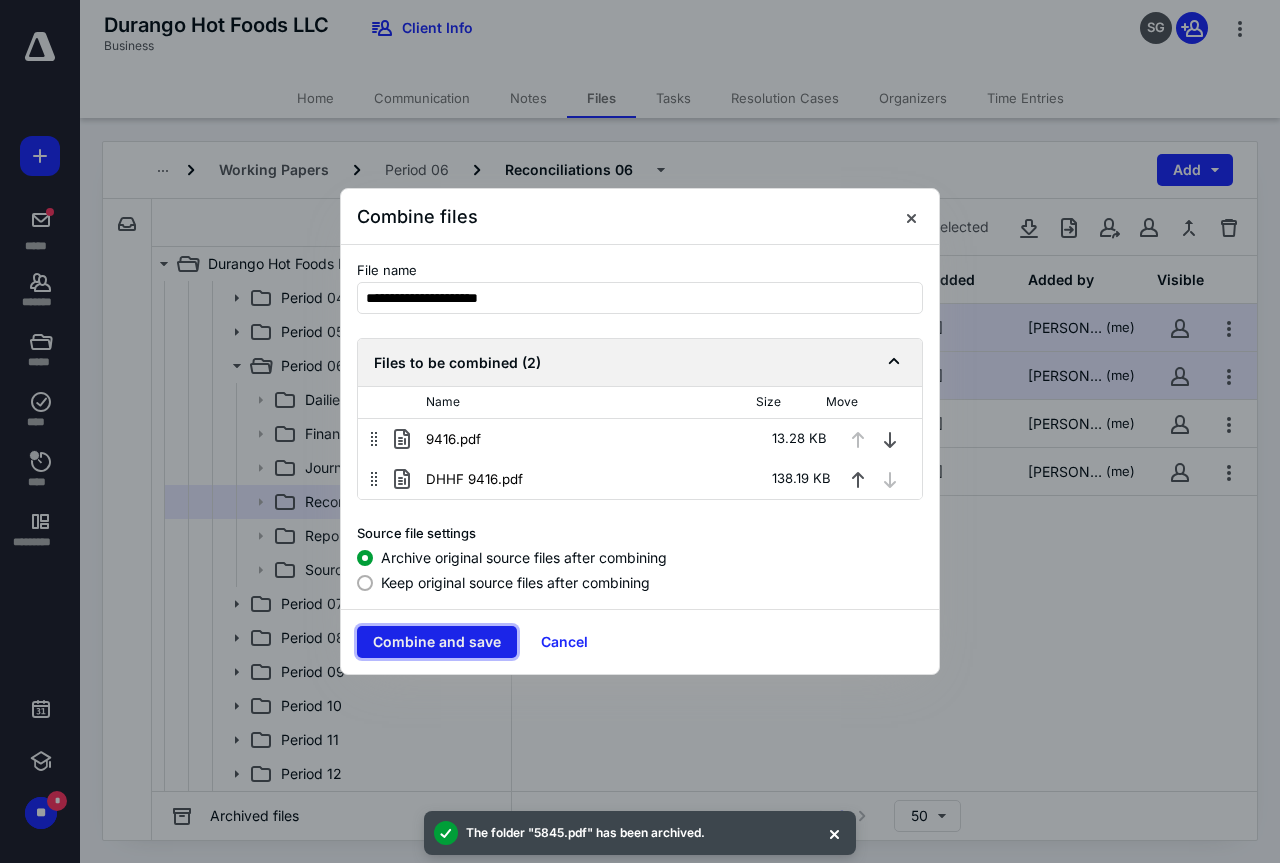 click on "Combine and save" at bounding box center (437, 642) 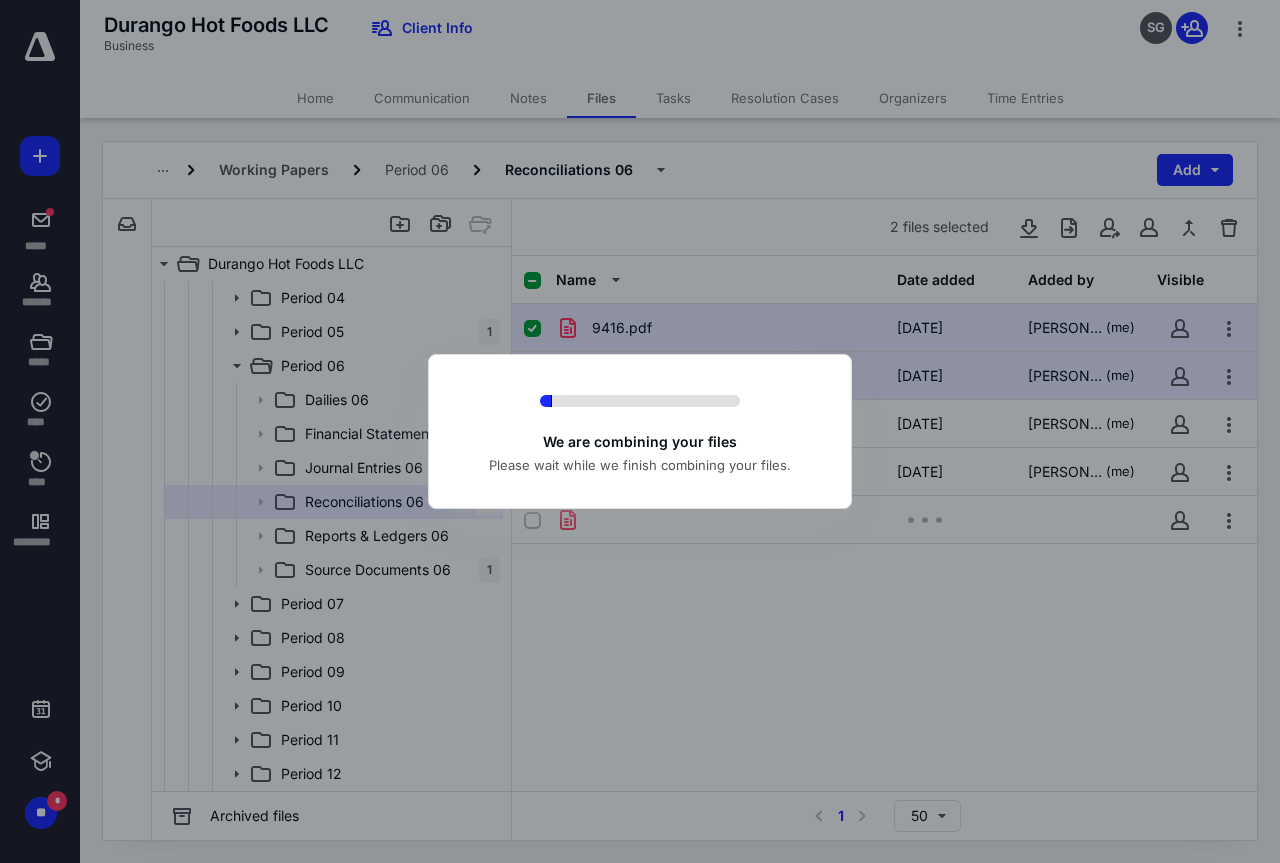 checkbox on "false" 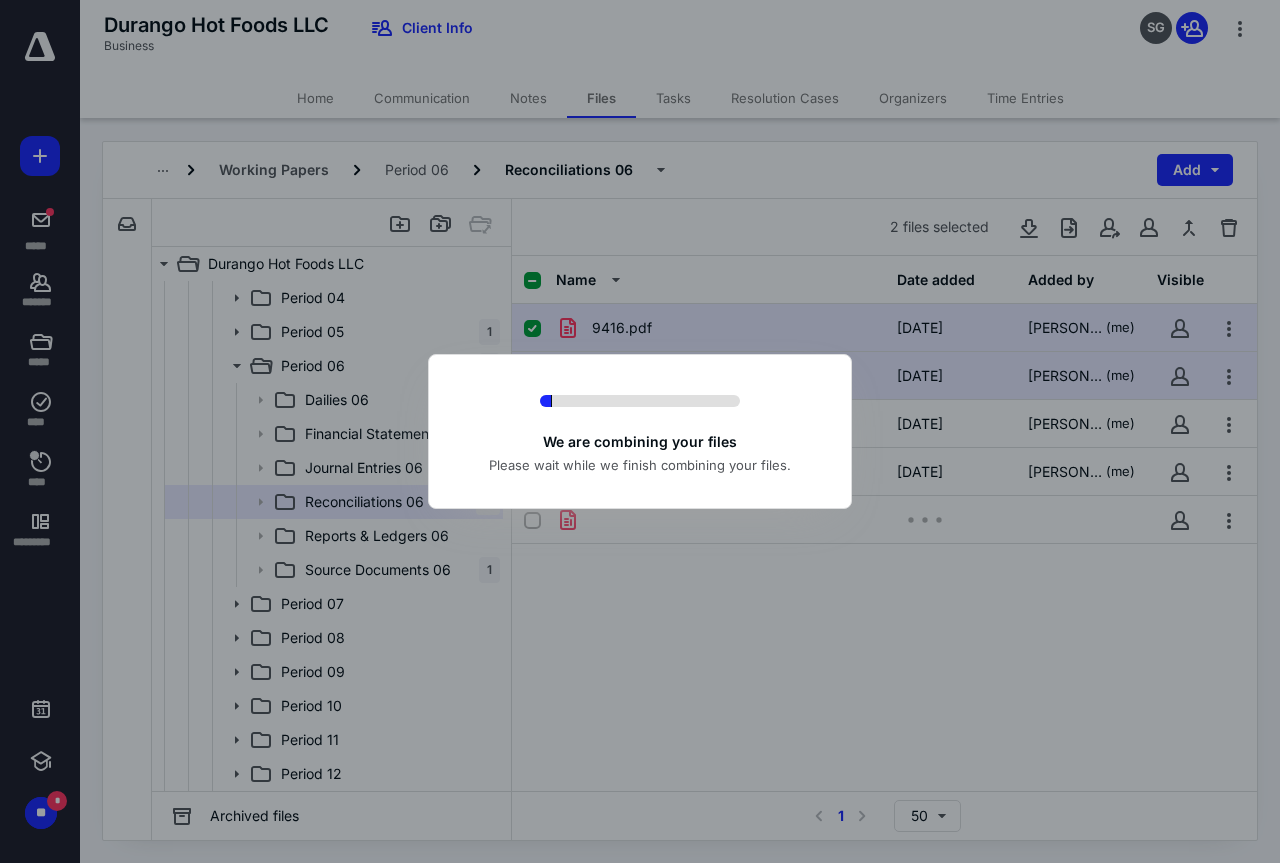 checkbox on "false" 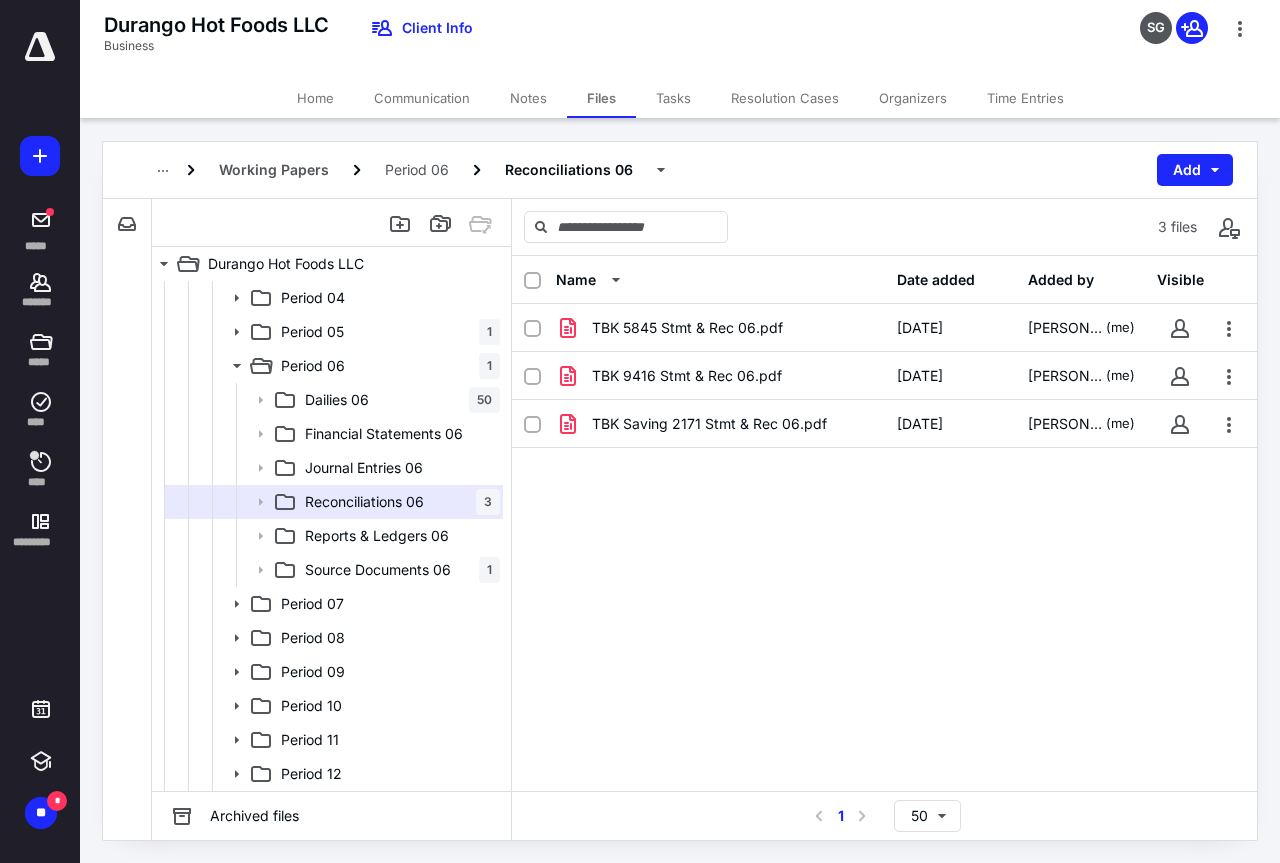 click on "Tasks" at bounding box center (673, 98) 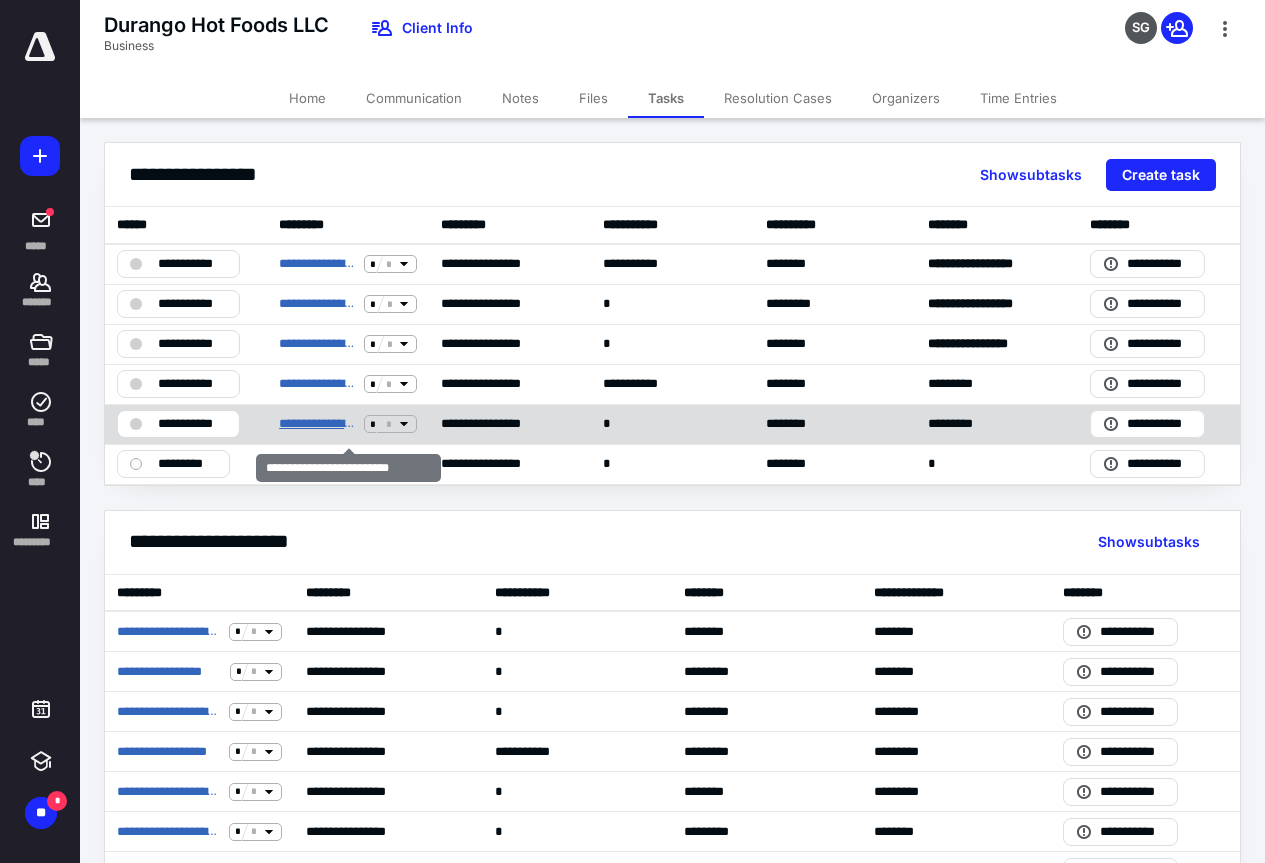 click on "**********" at bounding box center (317, 424) 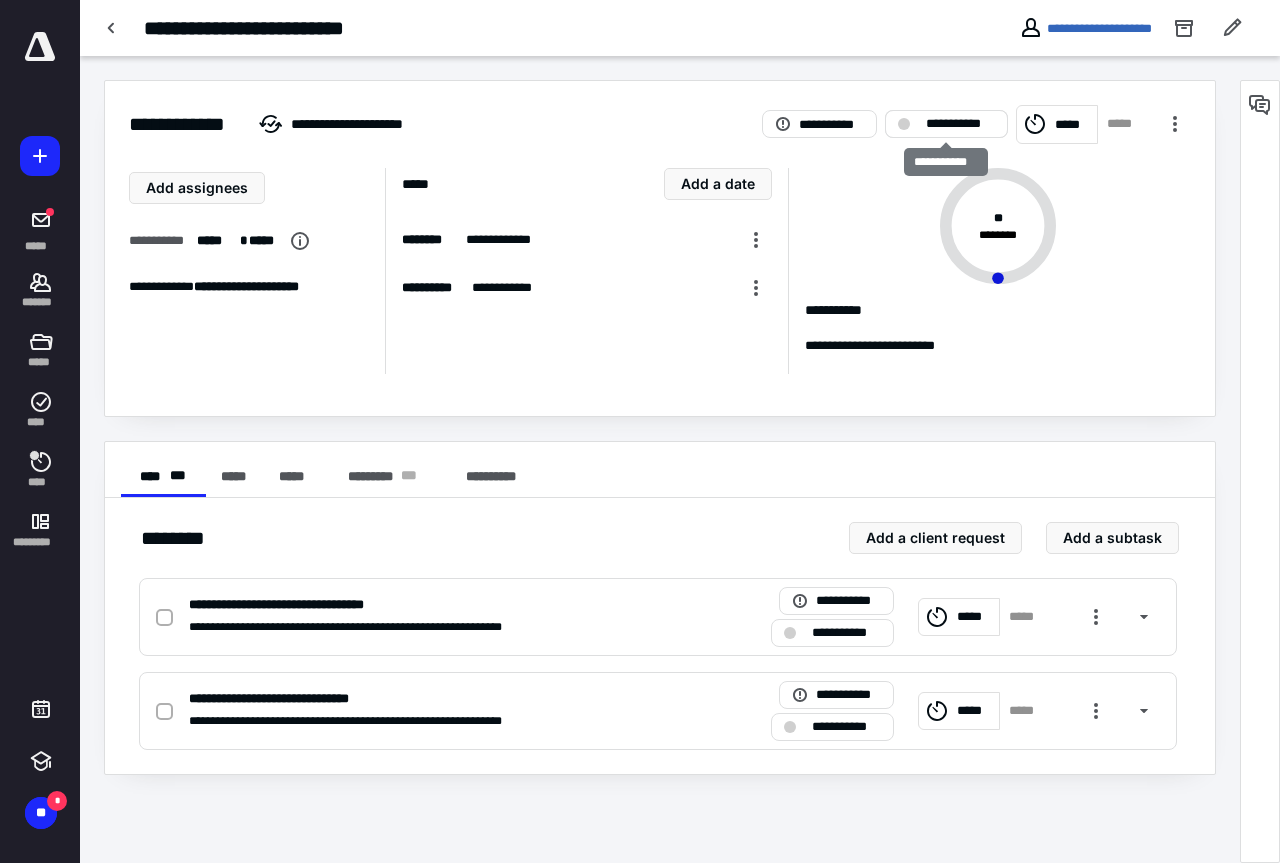 click on "**********" at bounding box center [960, 124] 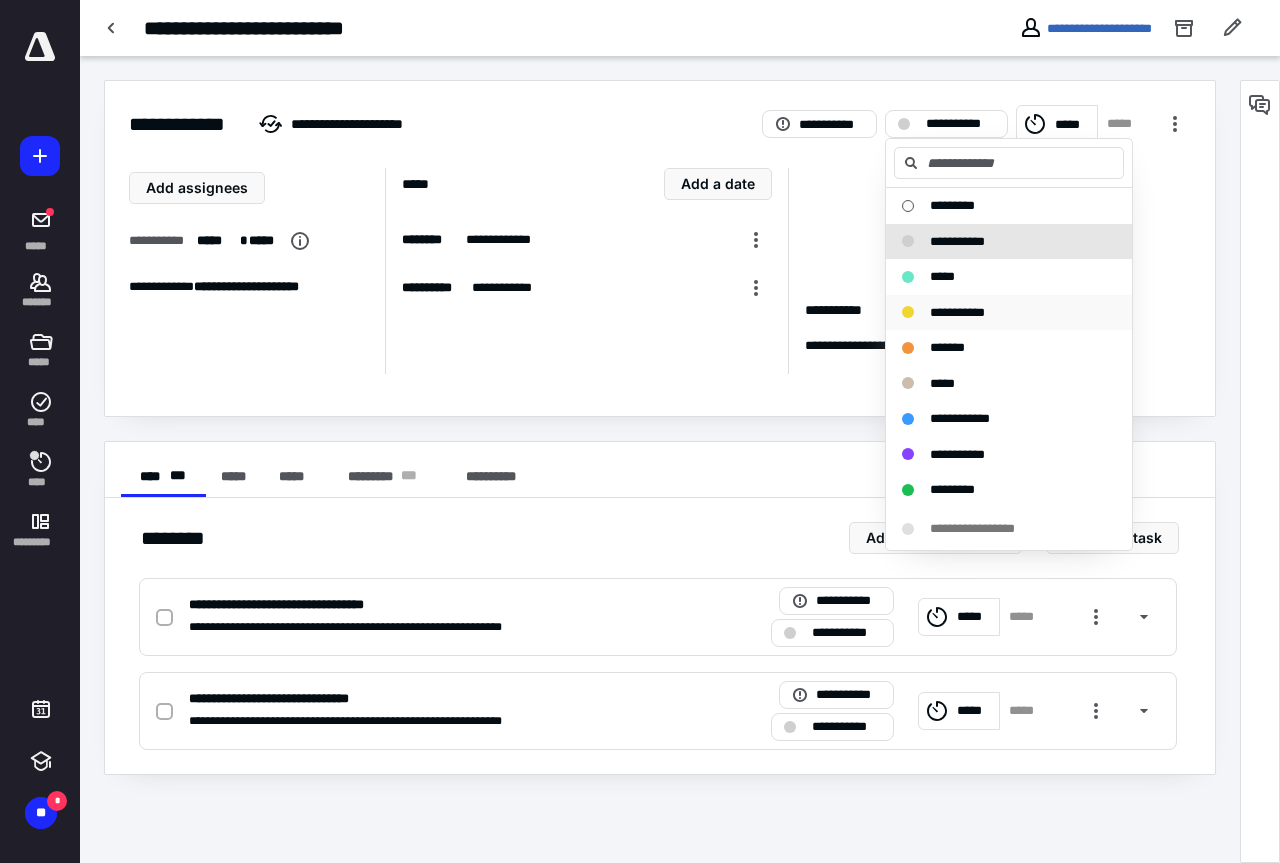 click on "**********" at bounding box center (957, 312) 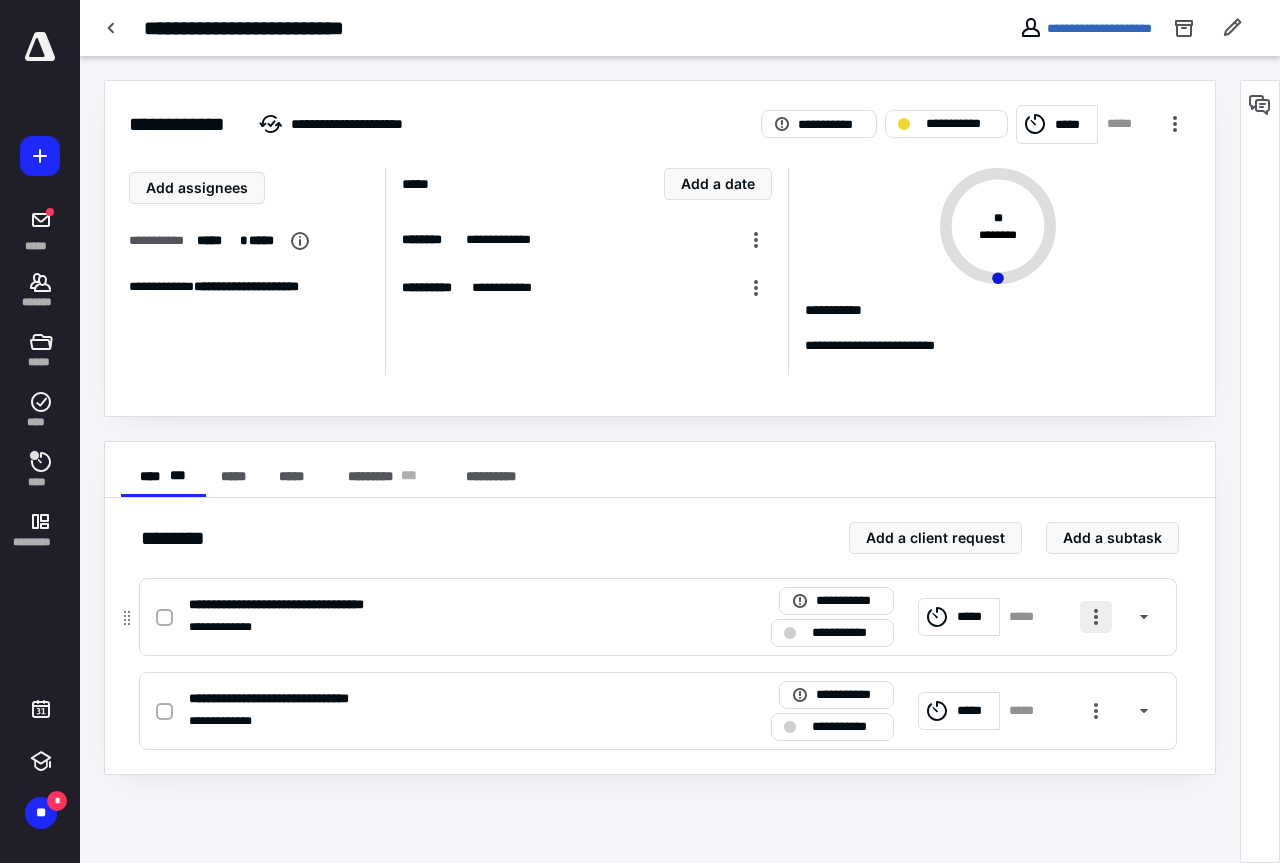 click at bounding box center (1096, 617) 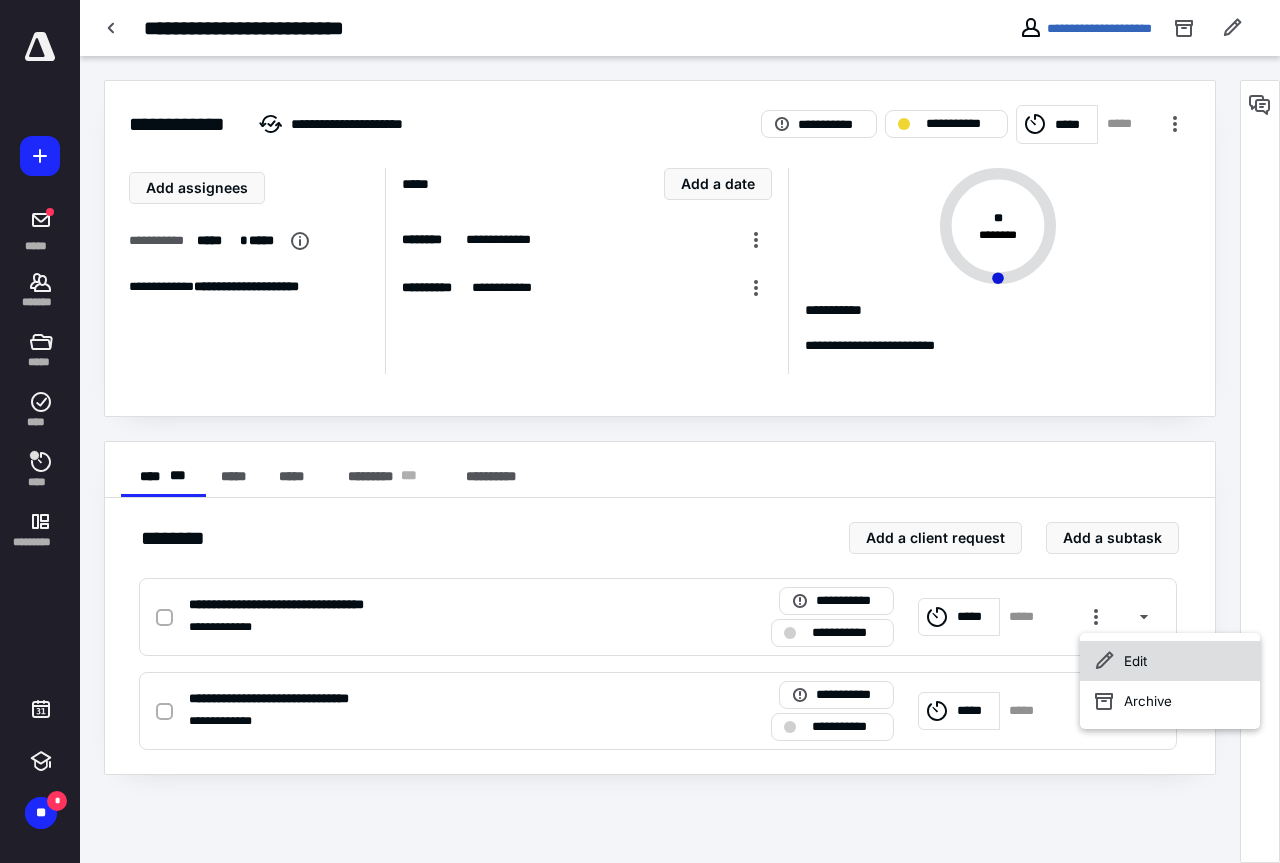 click on "Edit" at bounding box center [1170, 661] 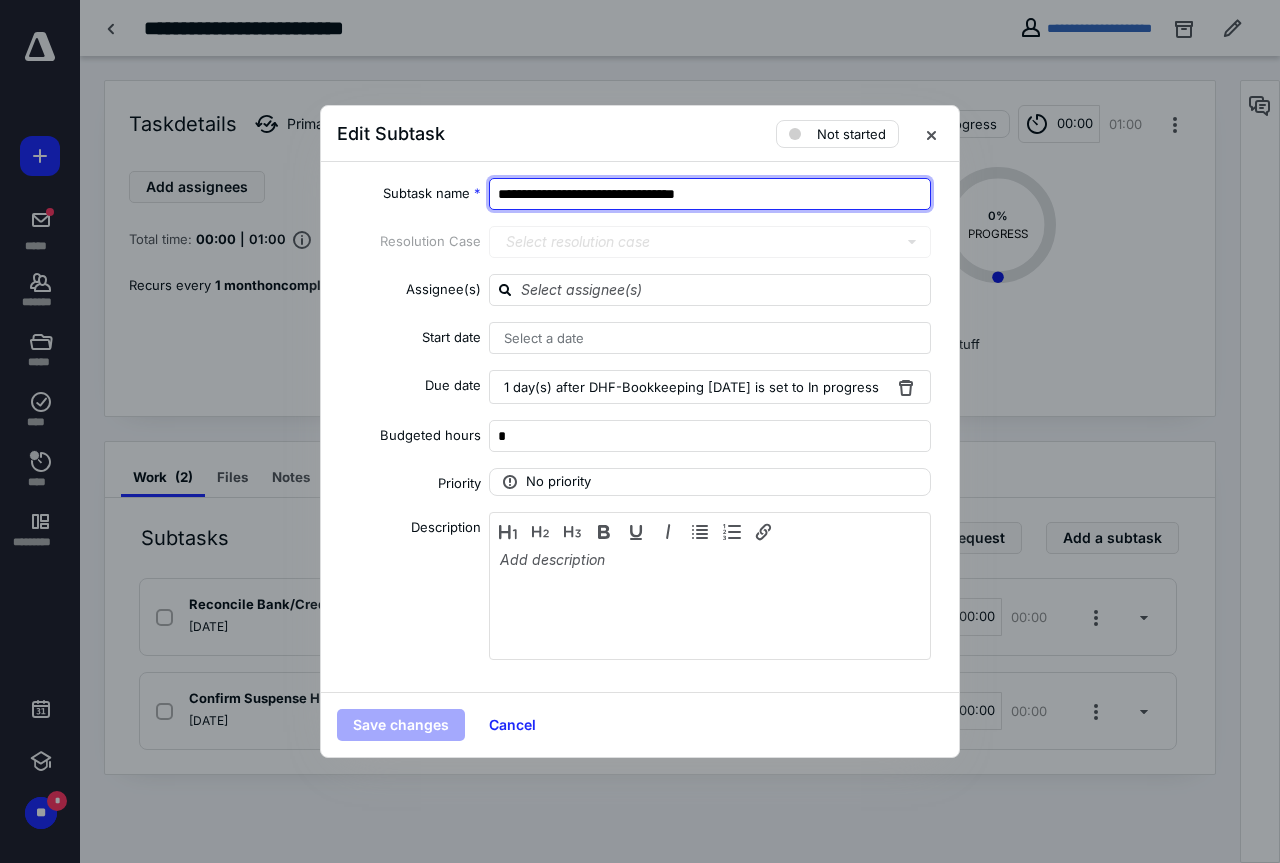drag, startPoint x: 768, startPoint y: 188, endPoint x: 567, endPoint y: 193, distance: 201.06218 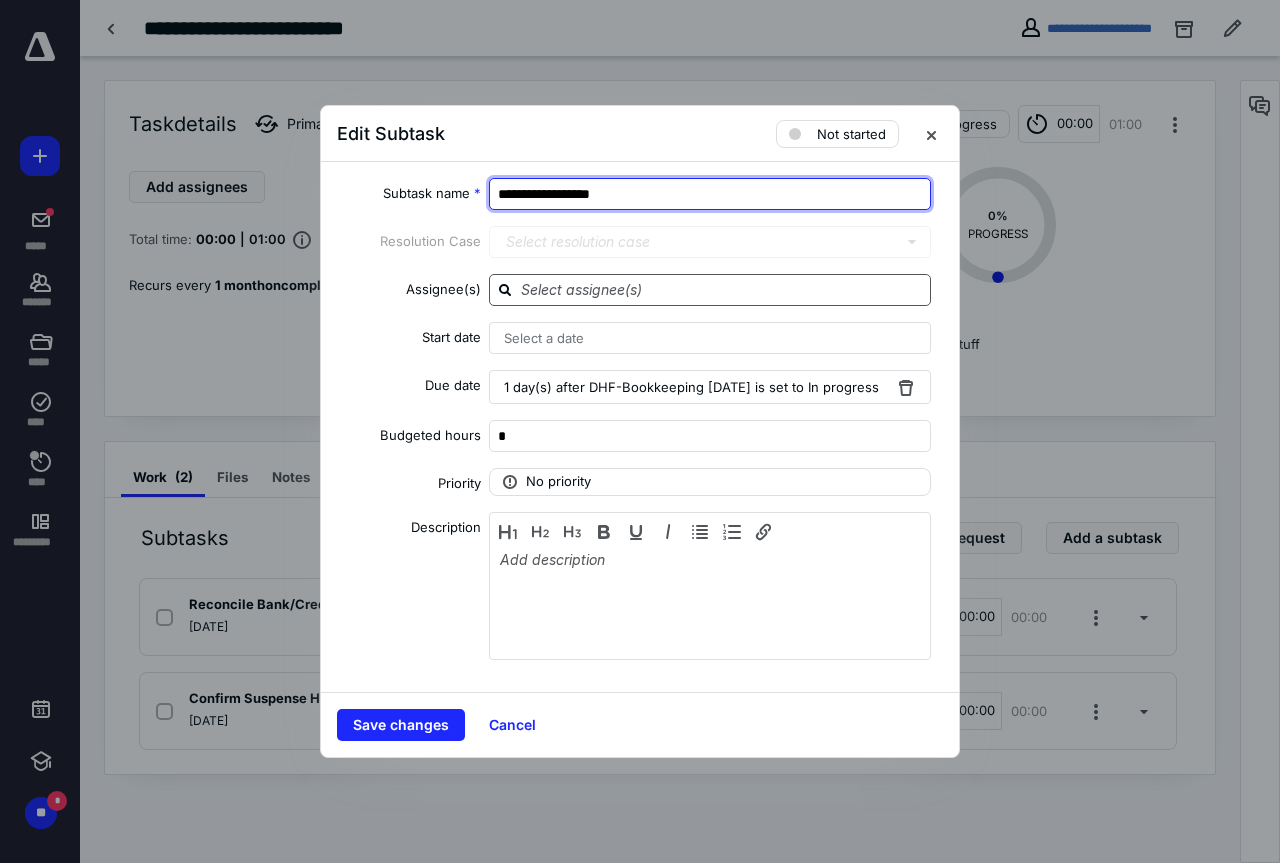type on "**********" 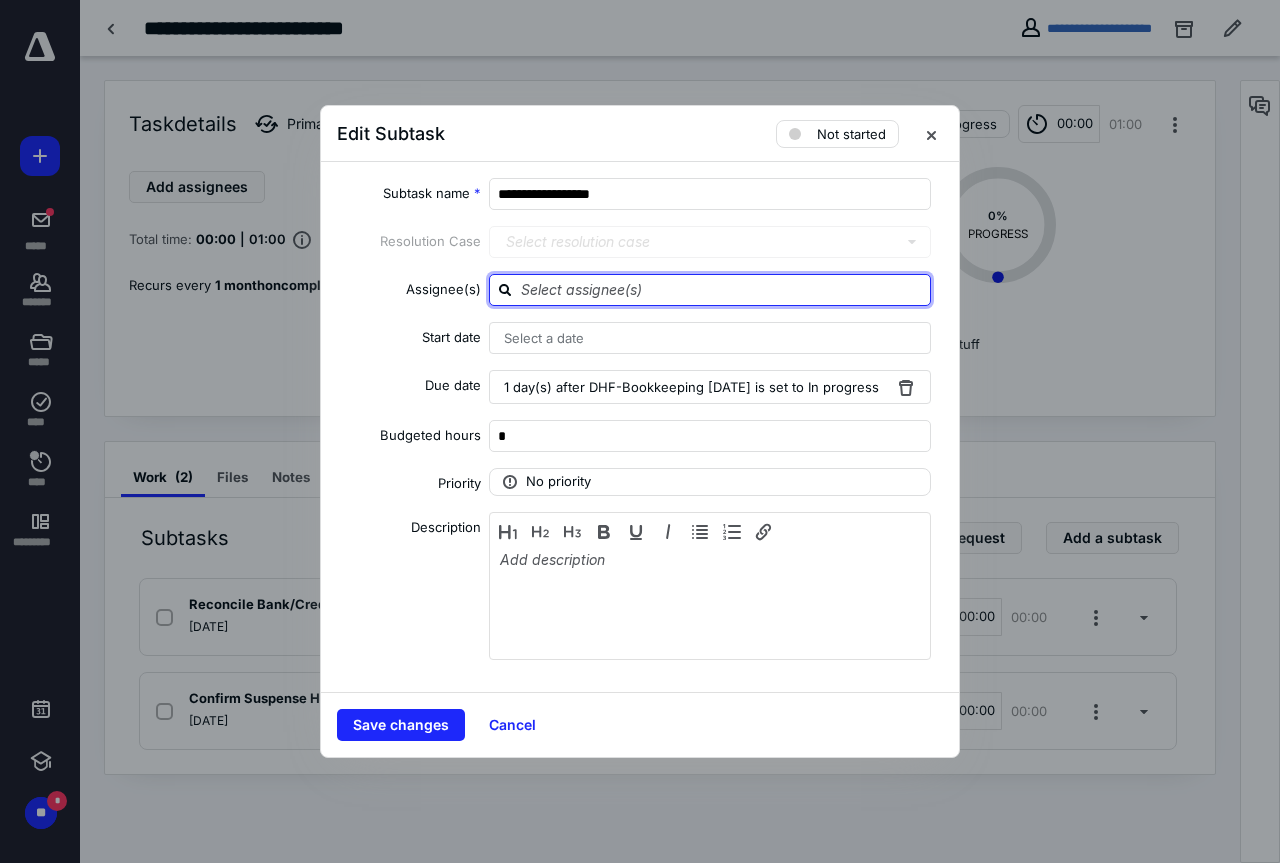 click at bounding box center [722, 289] 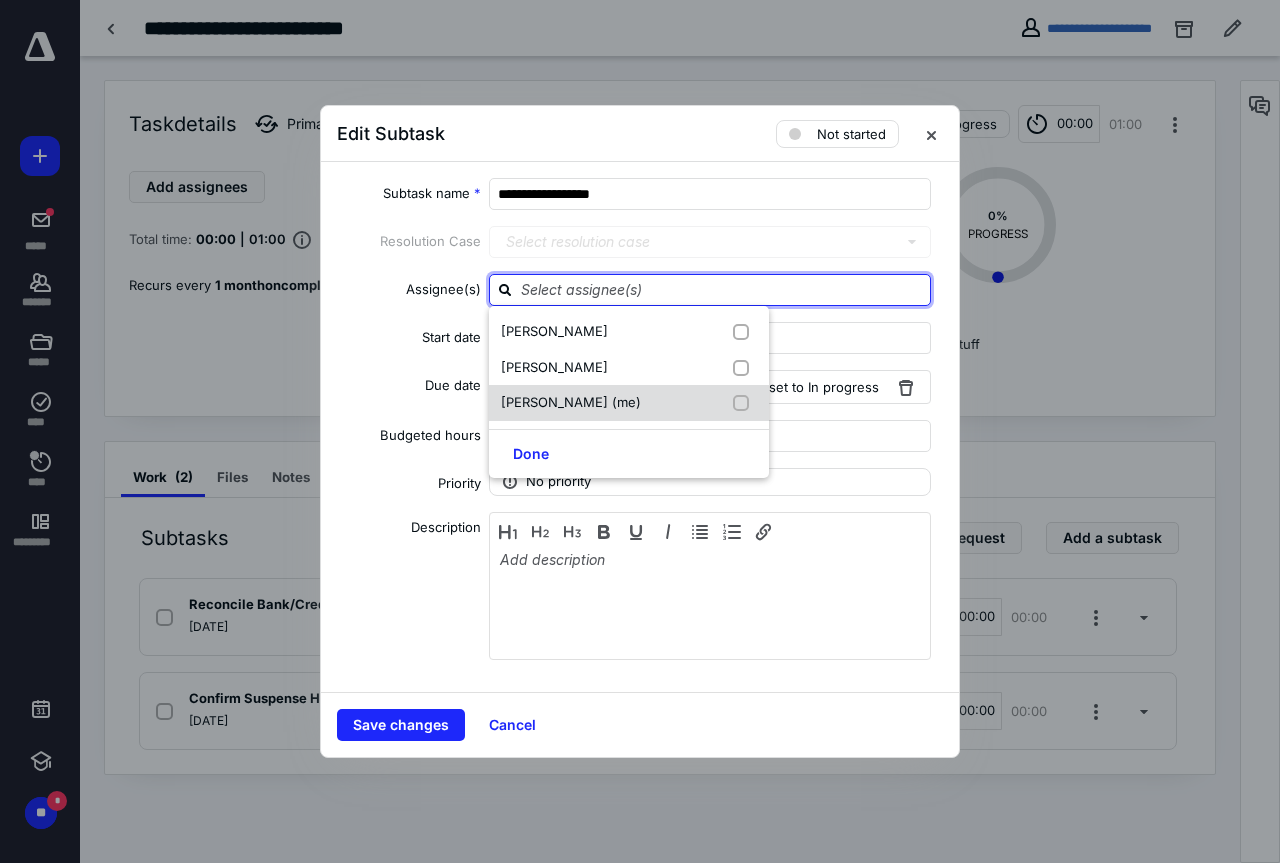click at bounding box center [745, 403] 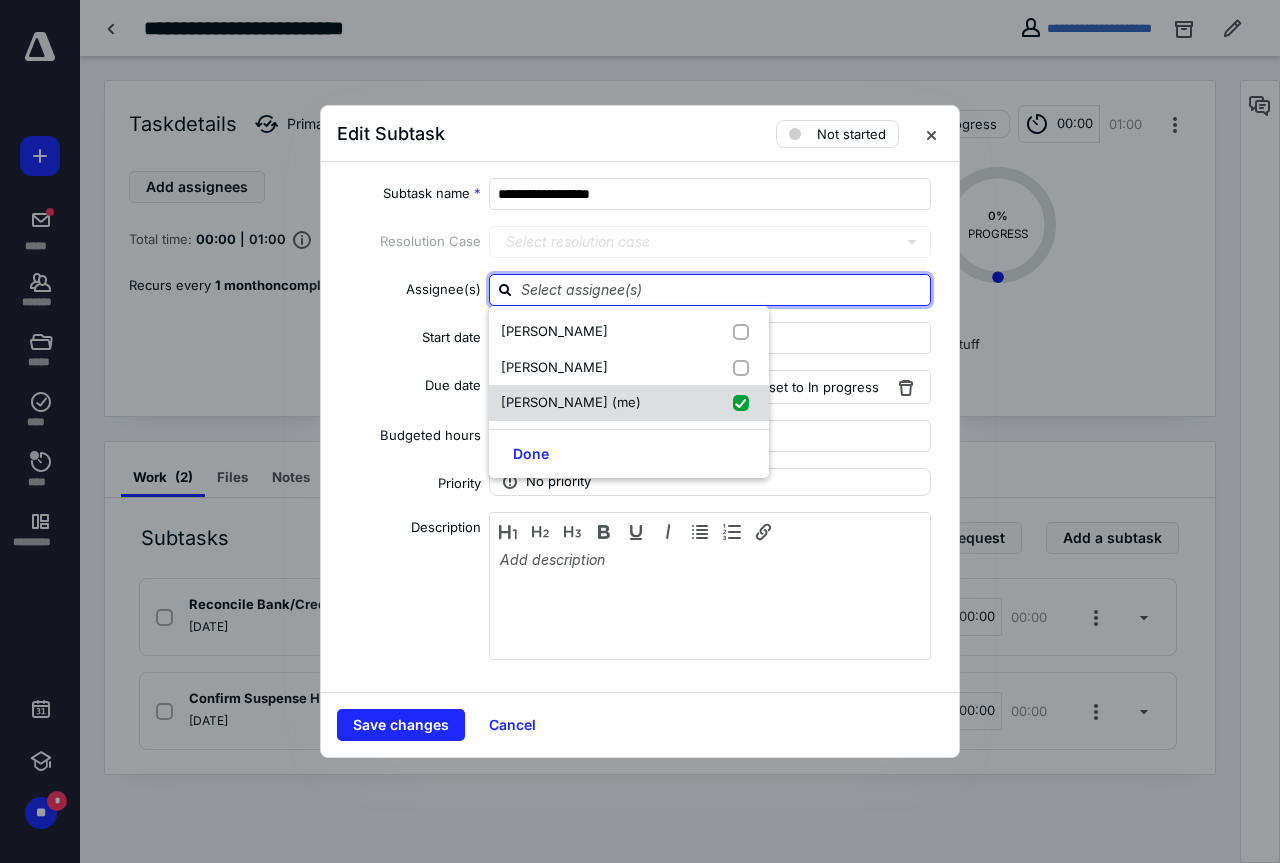 checkbox on "true" 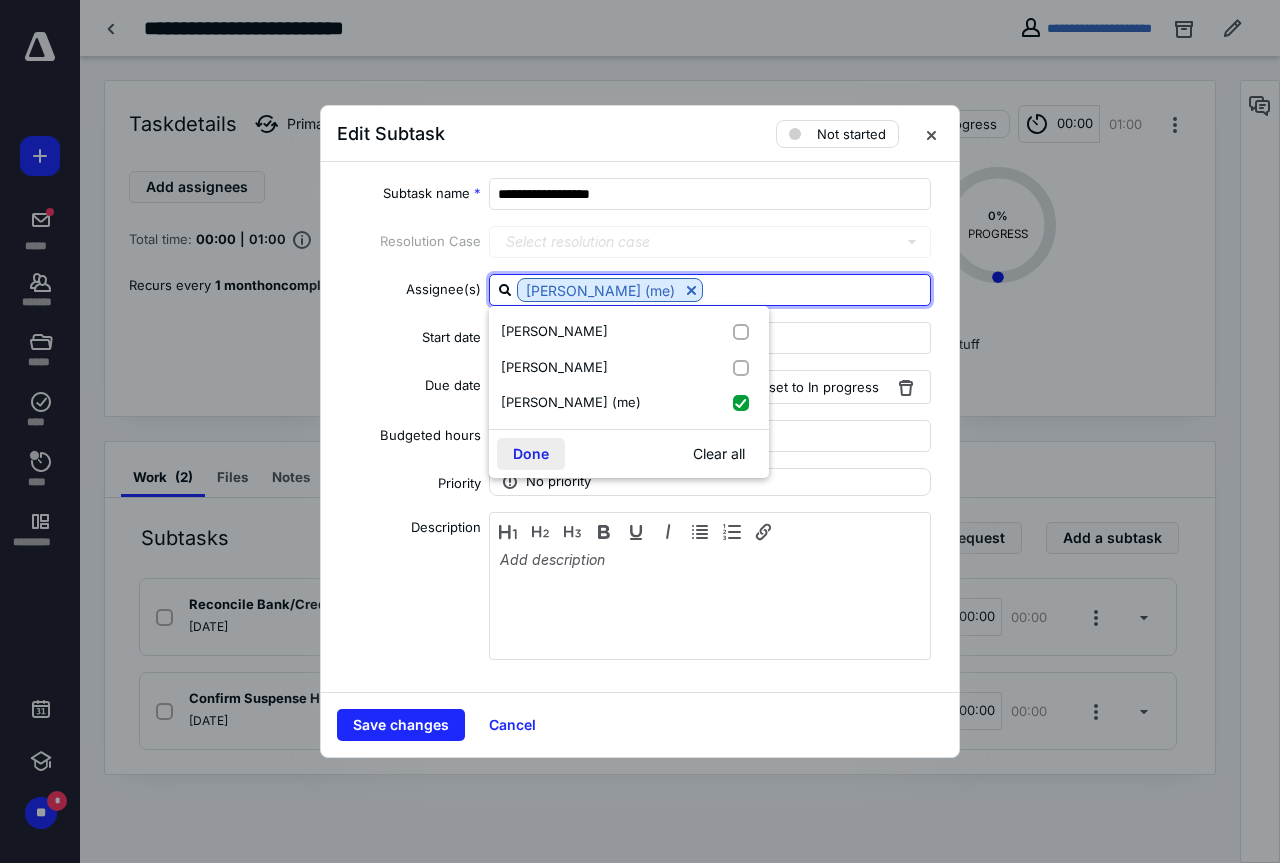 click on "Done" at bounding box center [531, 454] 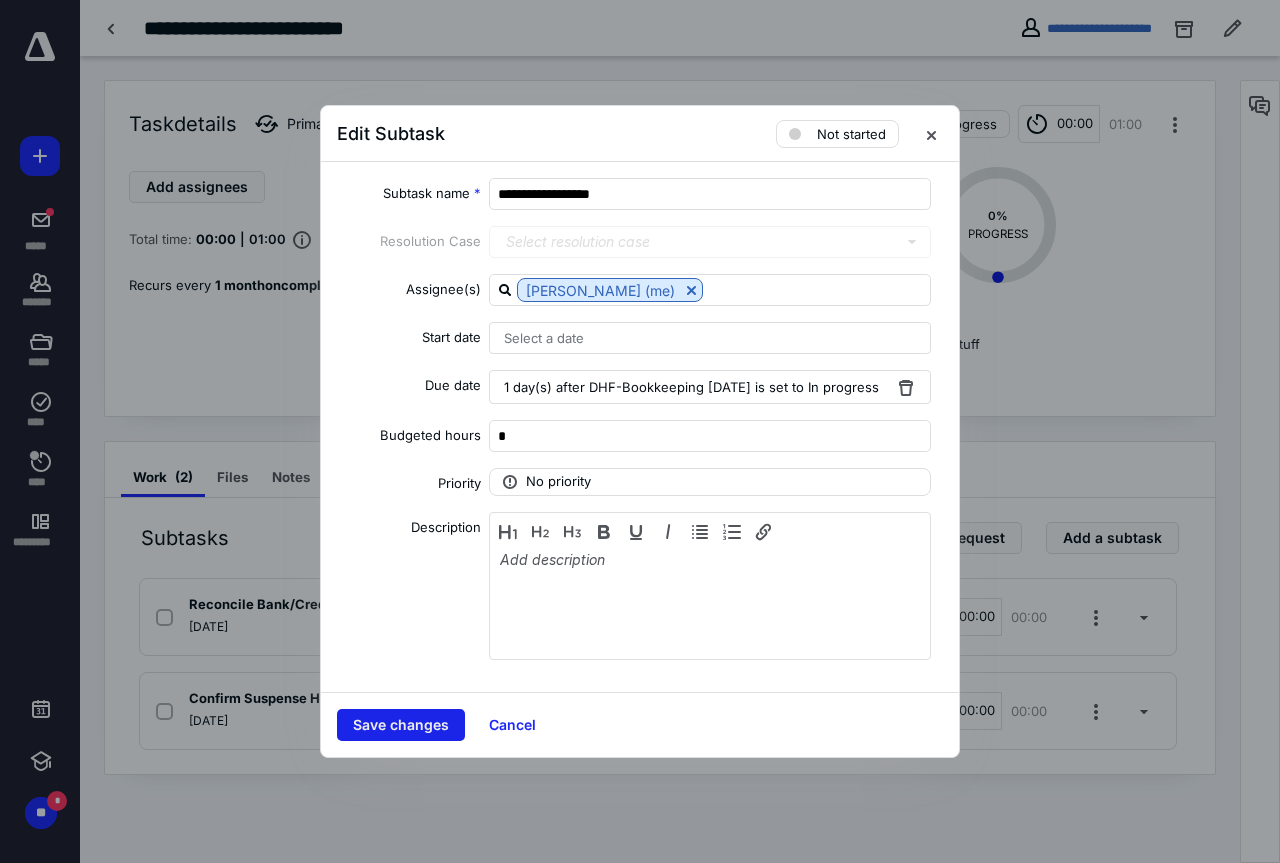 click on "Save changes" at bounding box center (401, 725) 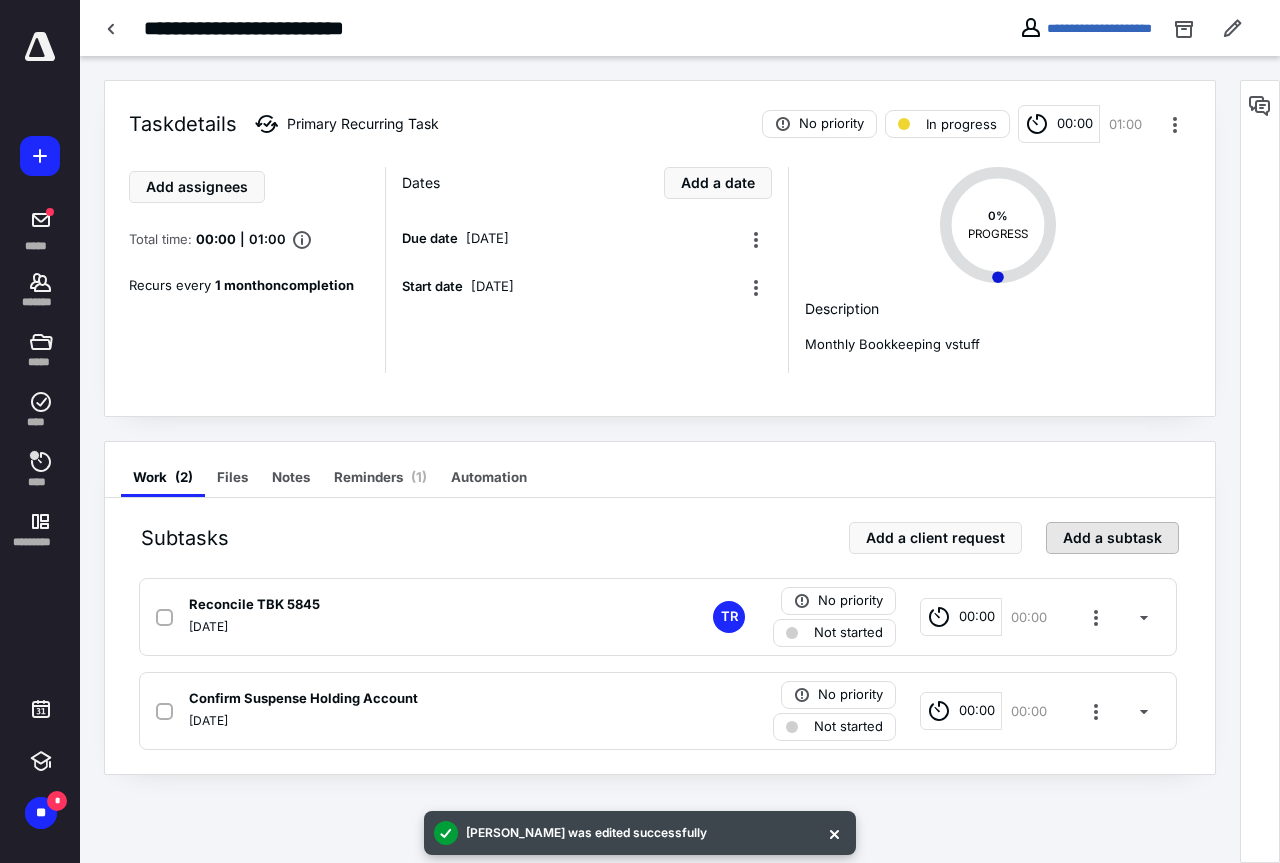 click on "Add a subtask" at bounding box center (1112, 538) 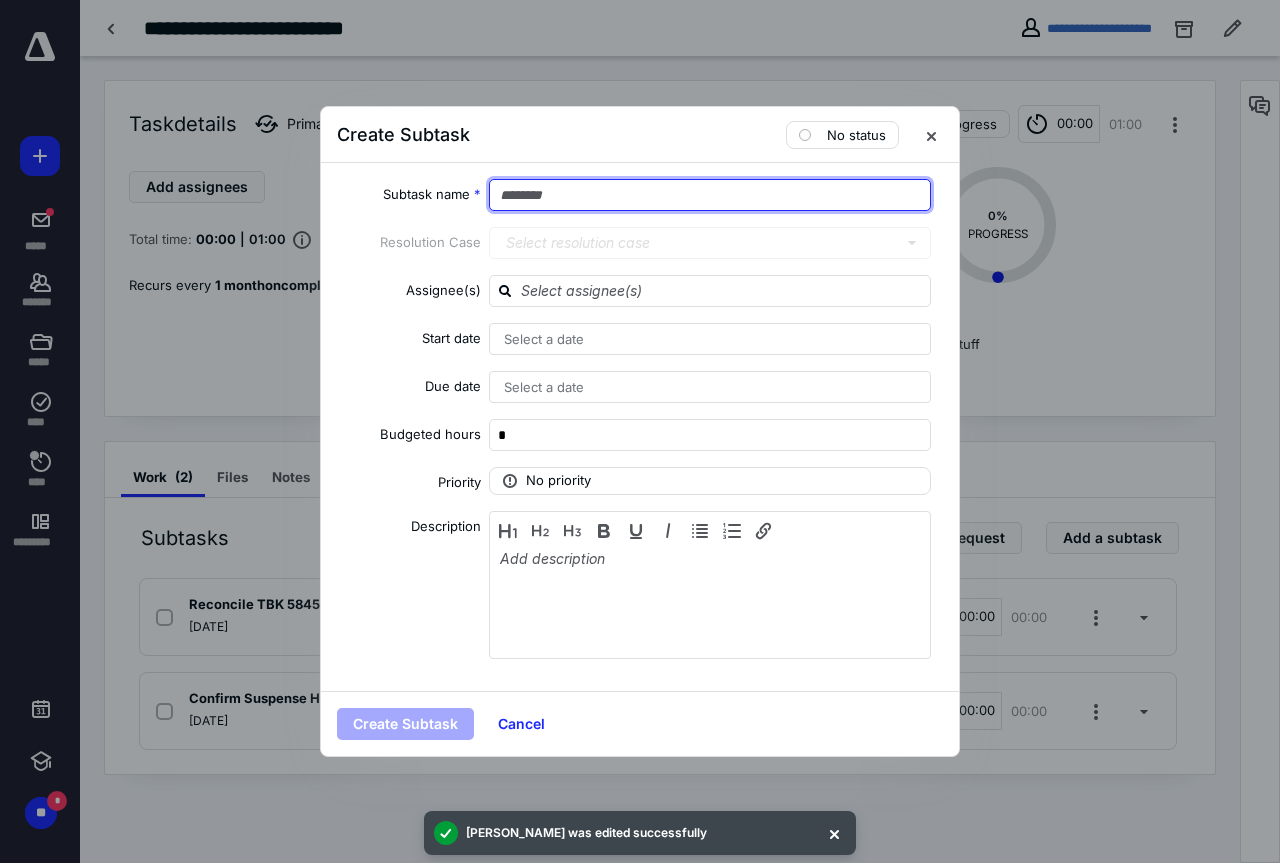 click at bounding box center (710, 195) 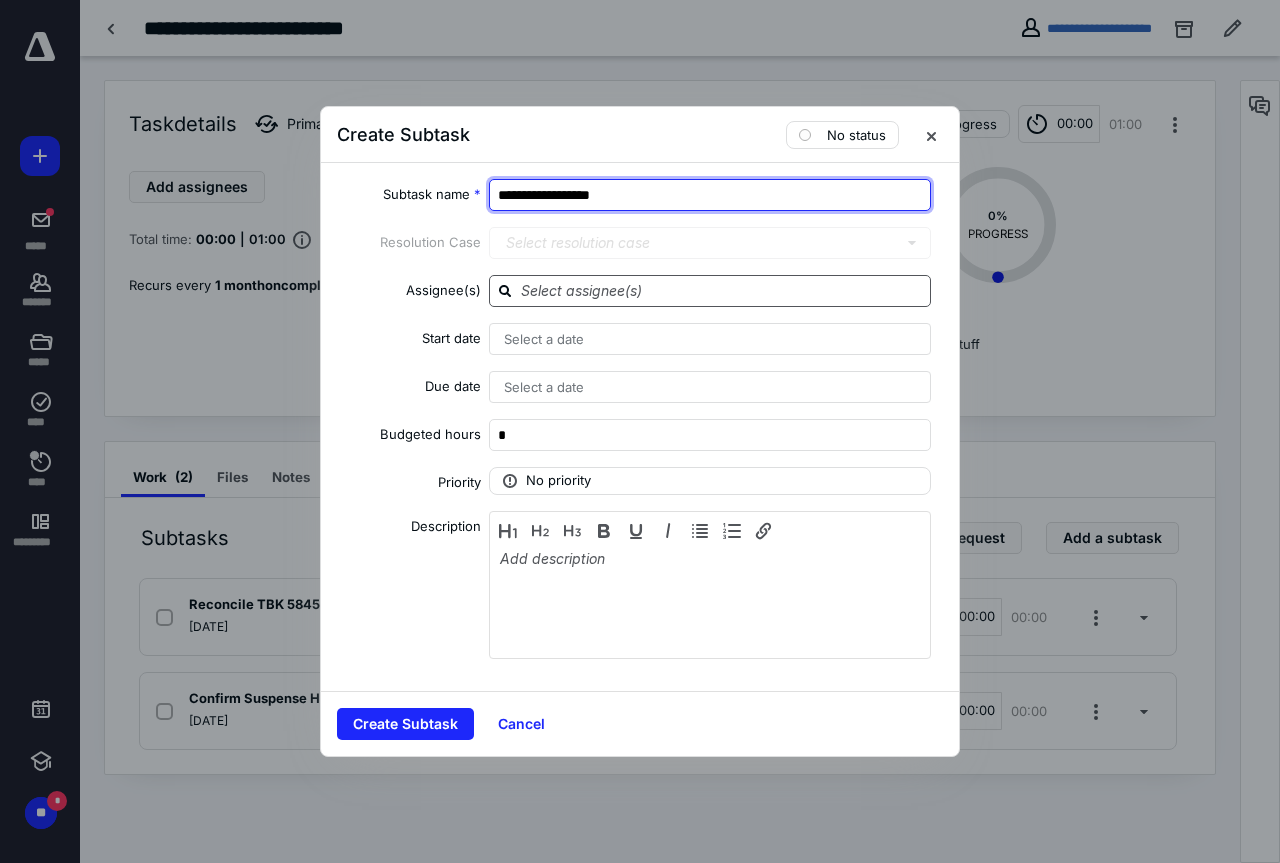 type on "**********" 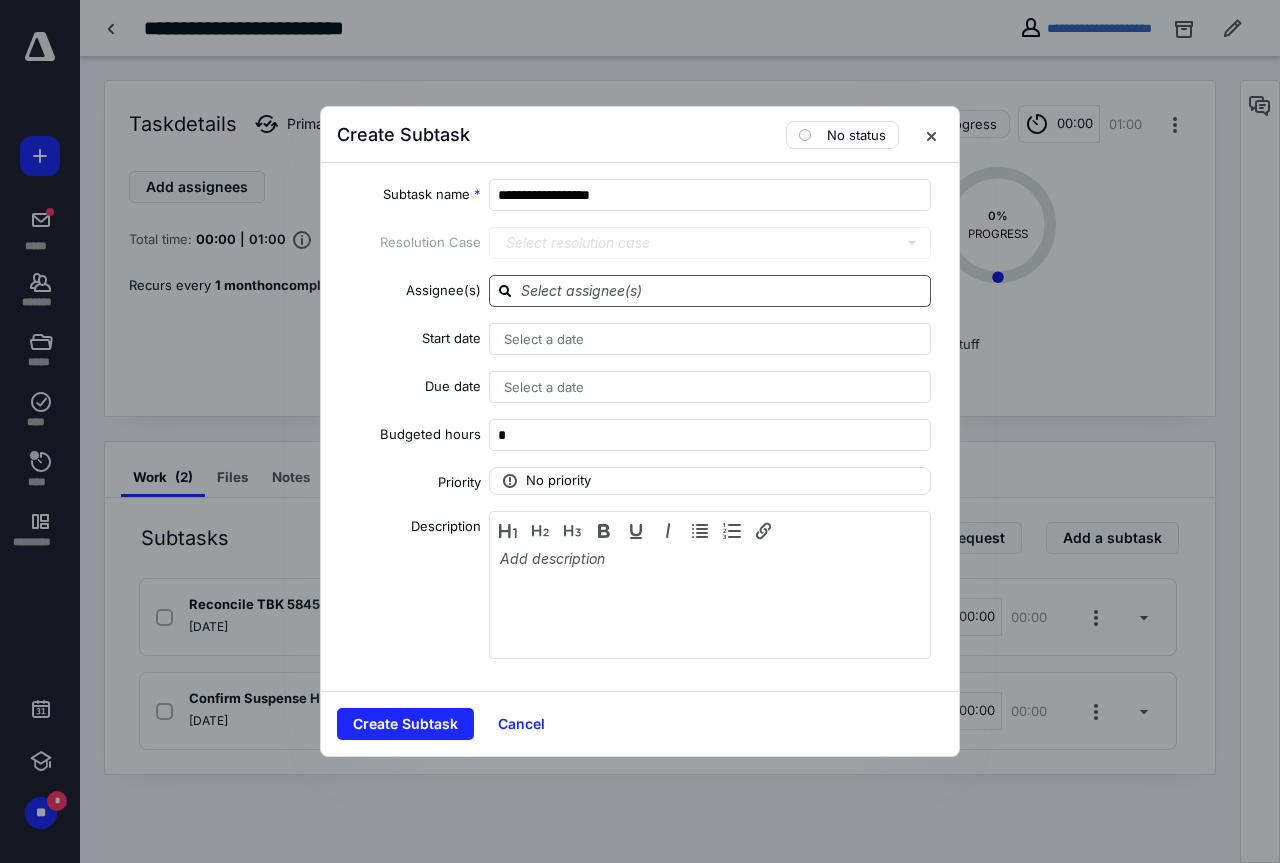 click at bounding box center (722, 290) 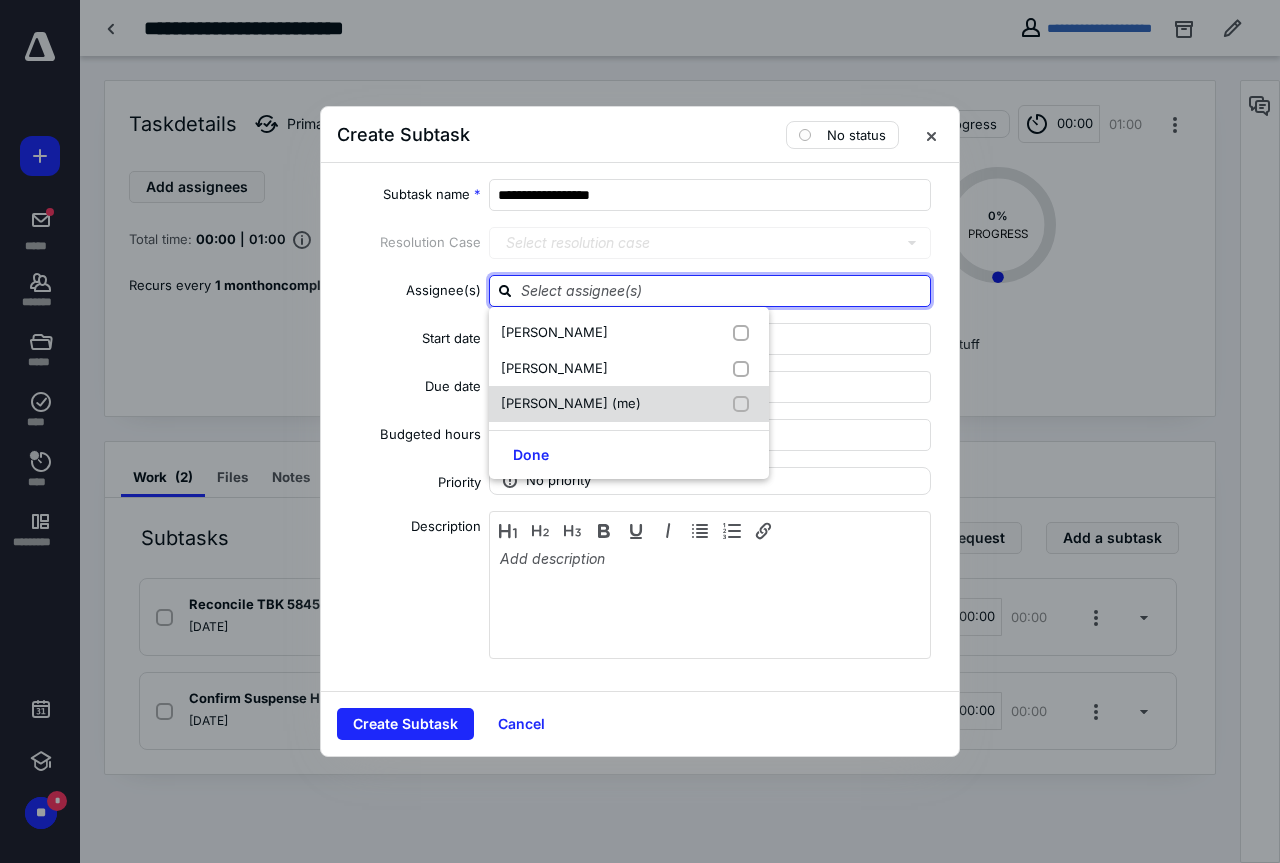 click on "[PERSON_NAME] (me)" at bounding box center (575, 404) 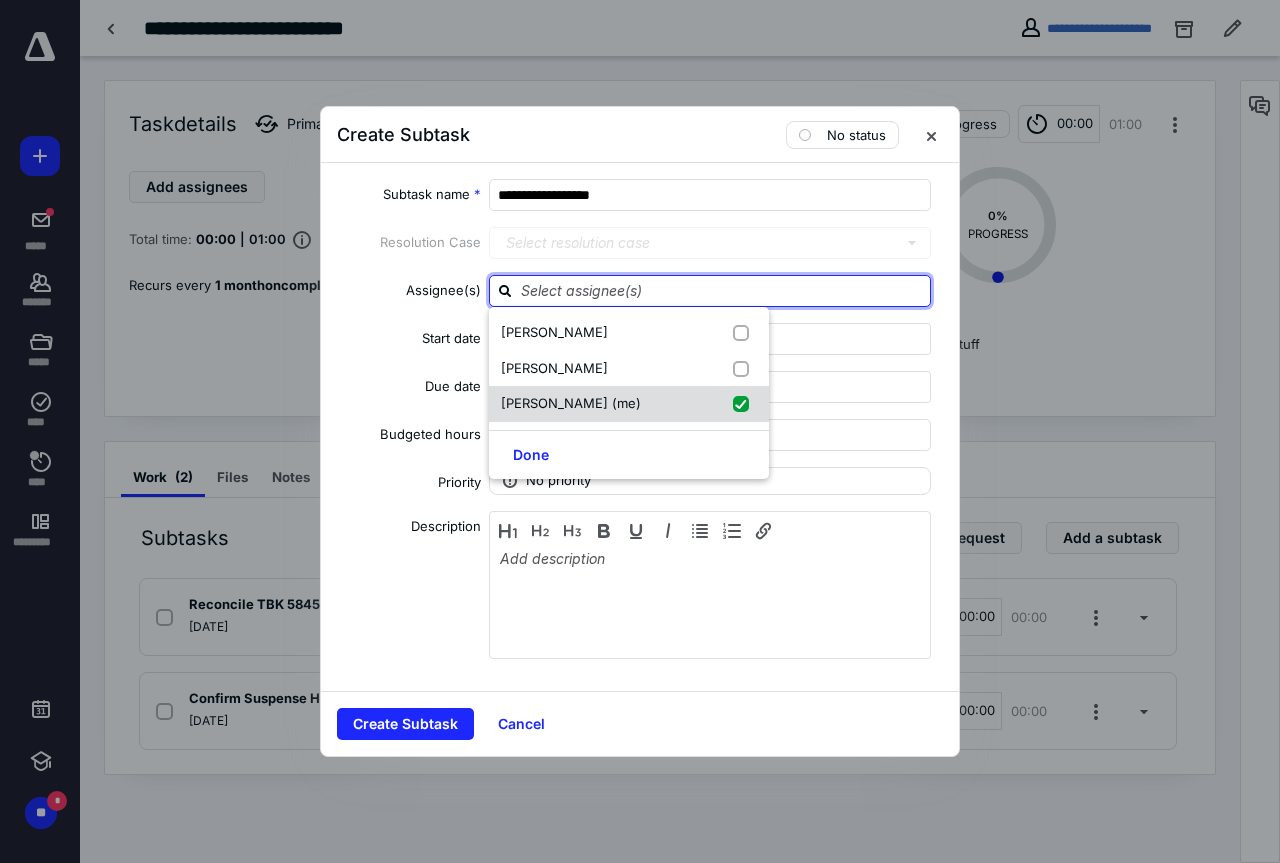 checkbox on "true" 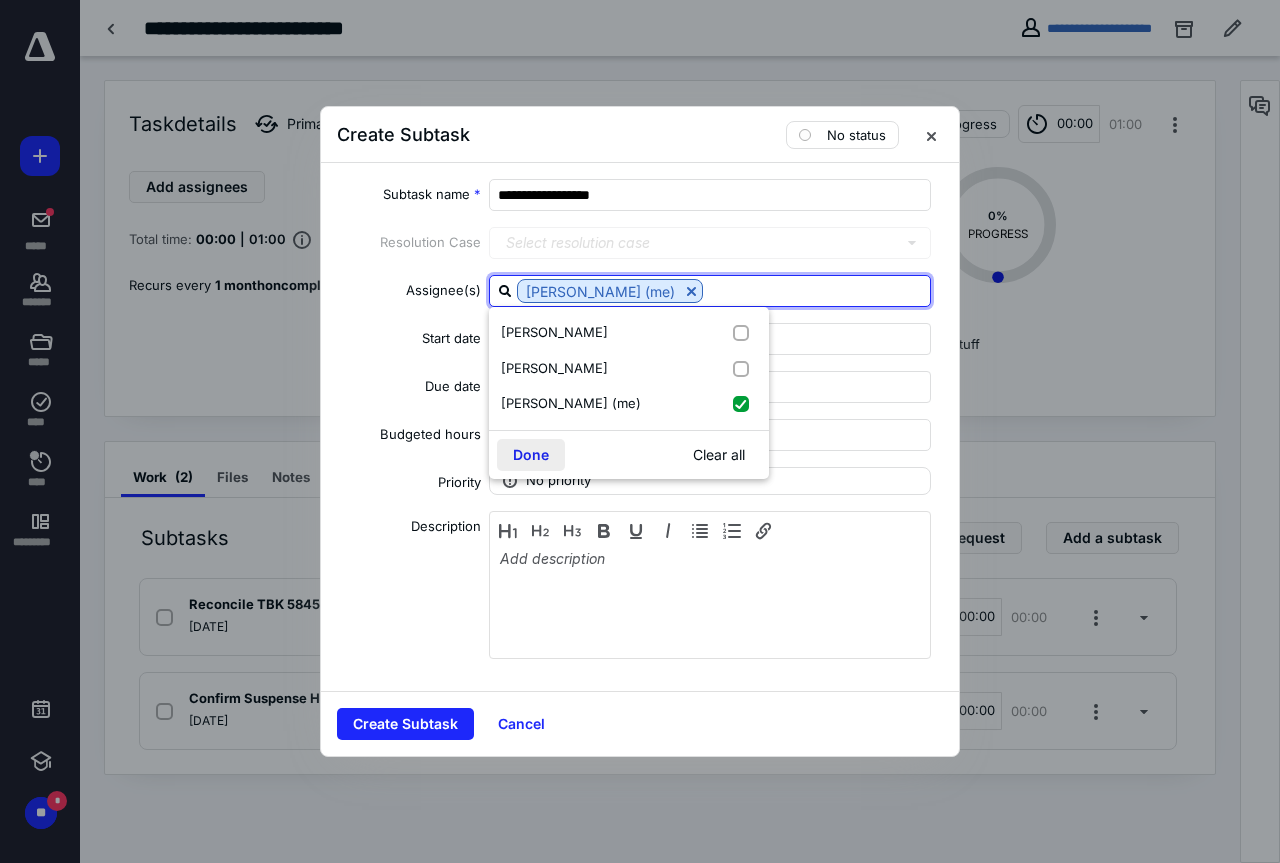 click on "Done" at bounding box center (531, 455) 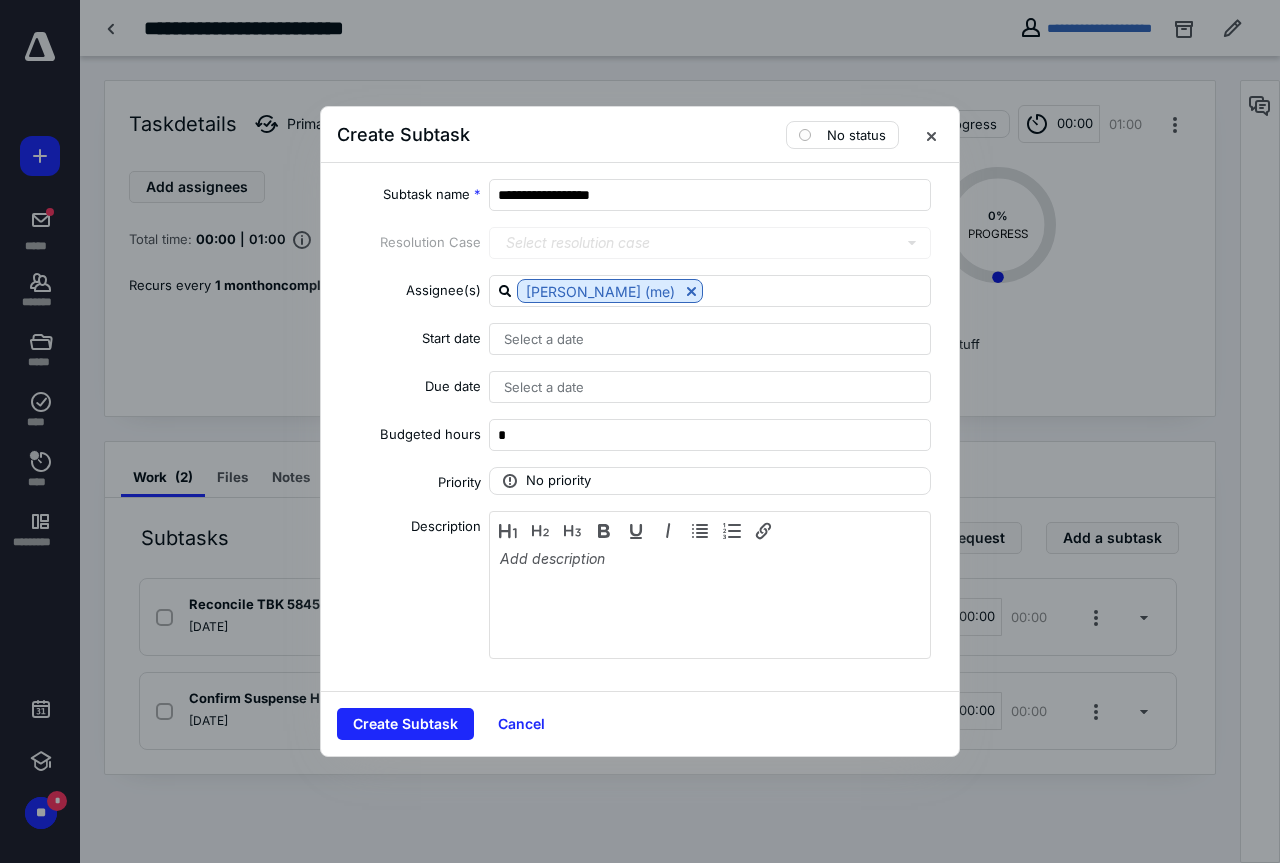 click on "Select a date" at bounding box center [710, 387] 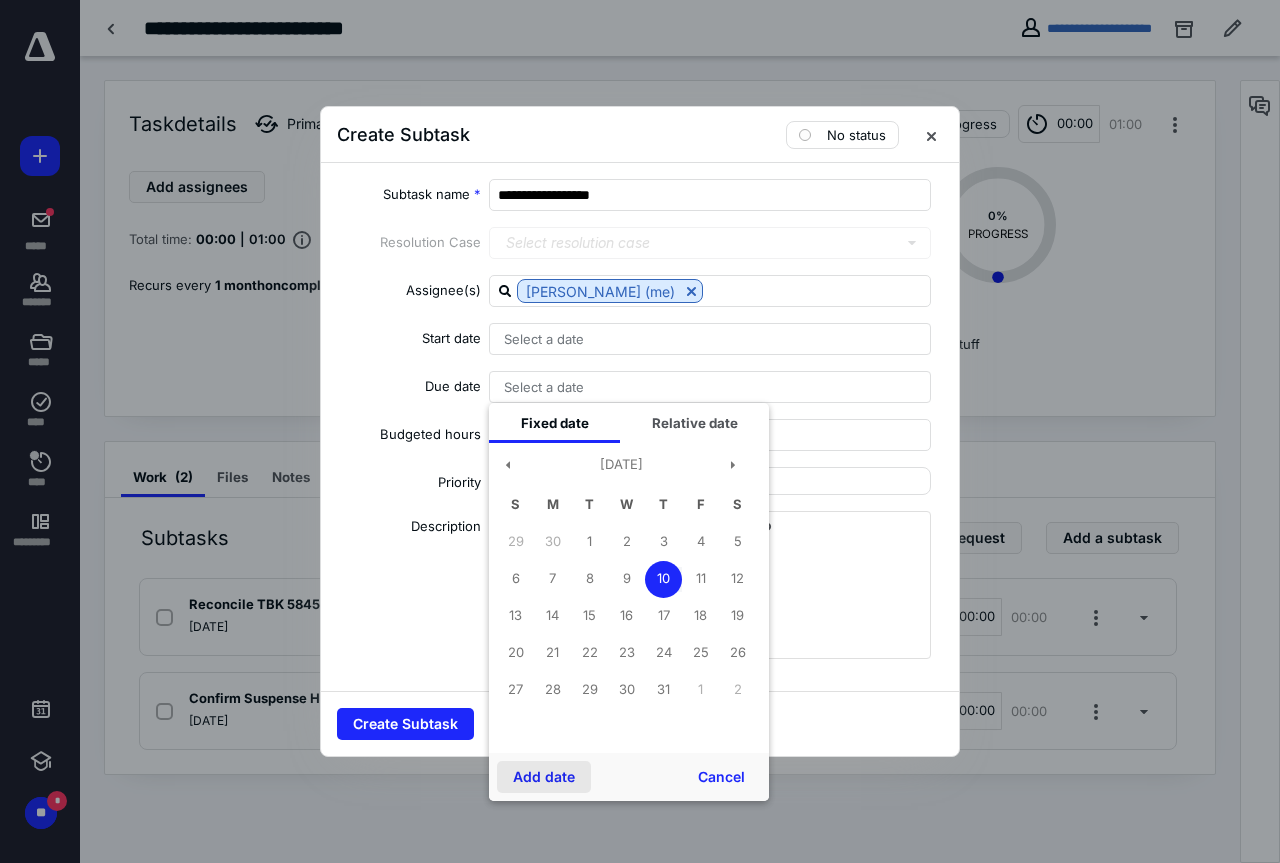 click on "Add date" at bounding box center [544, 777] 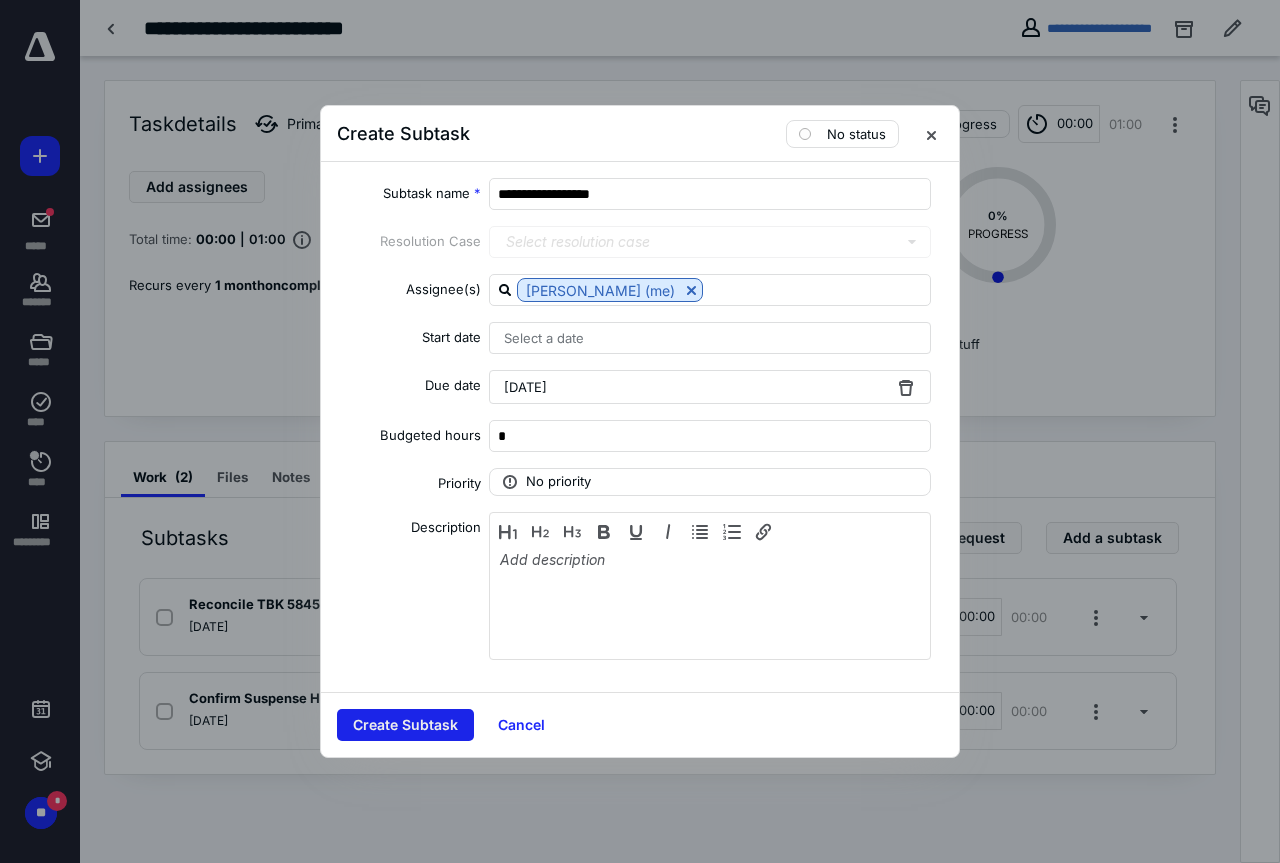 click on "Create Subtask" at bounding box center (405, 725) 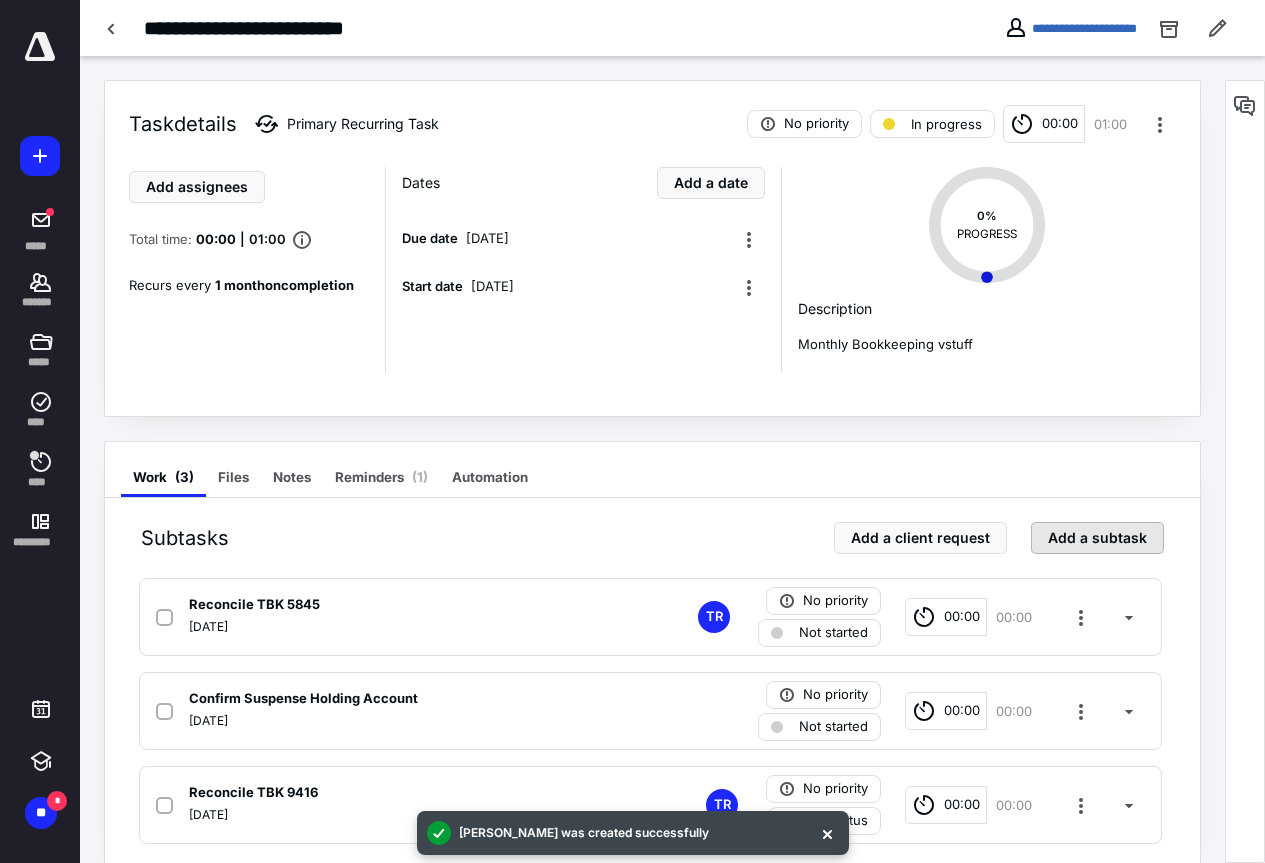 click on "Add a subtask" at bounding box center [1097, 538] 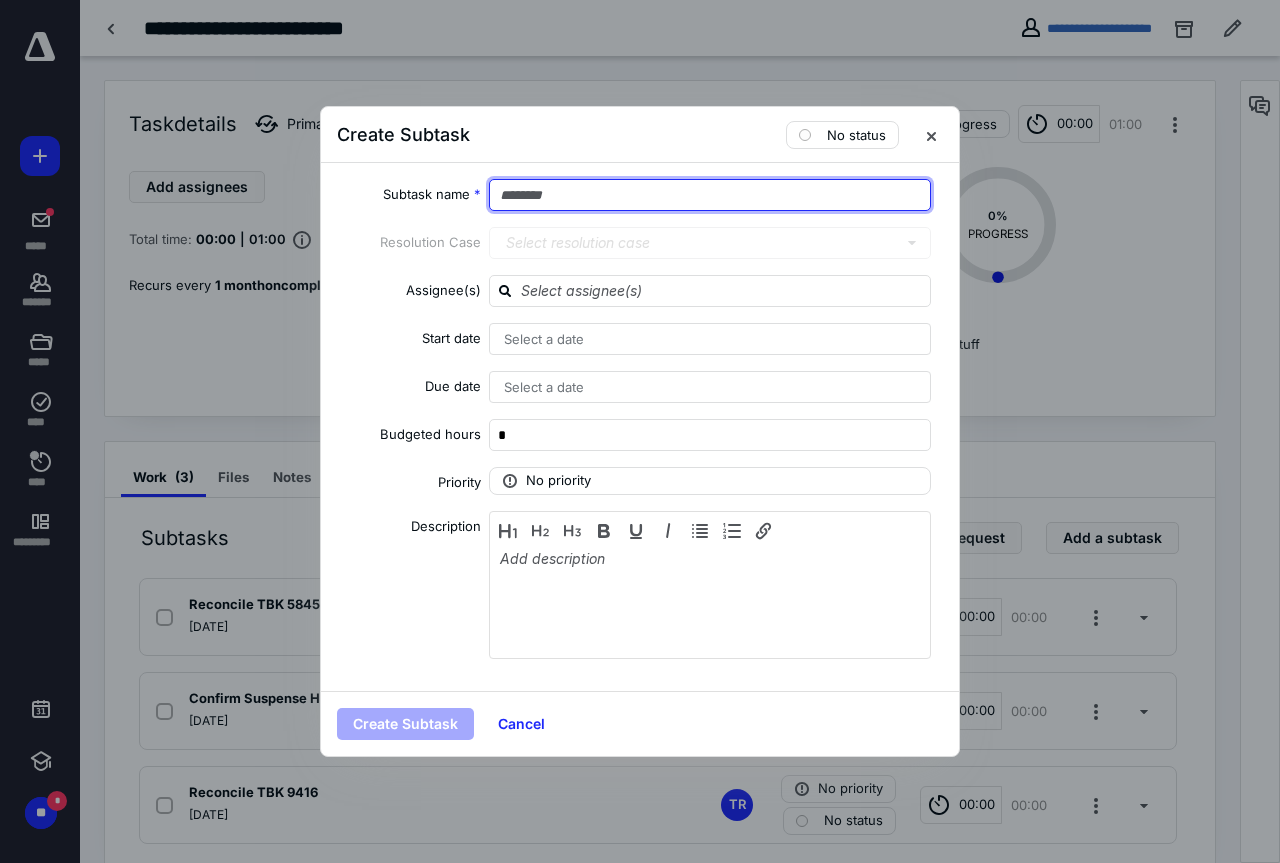 click at bounding box center (710, 195) 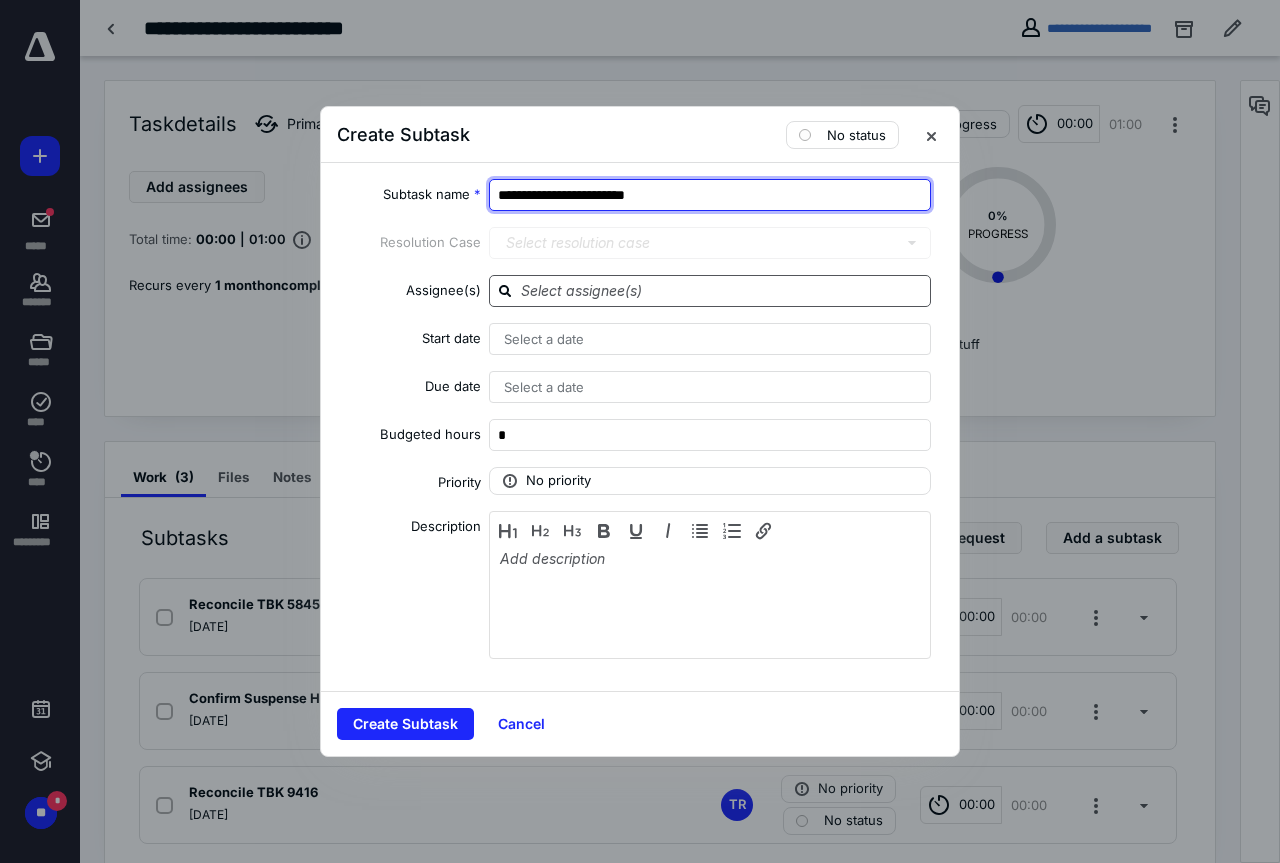 type on "**********" 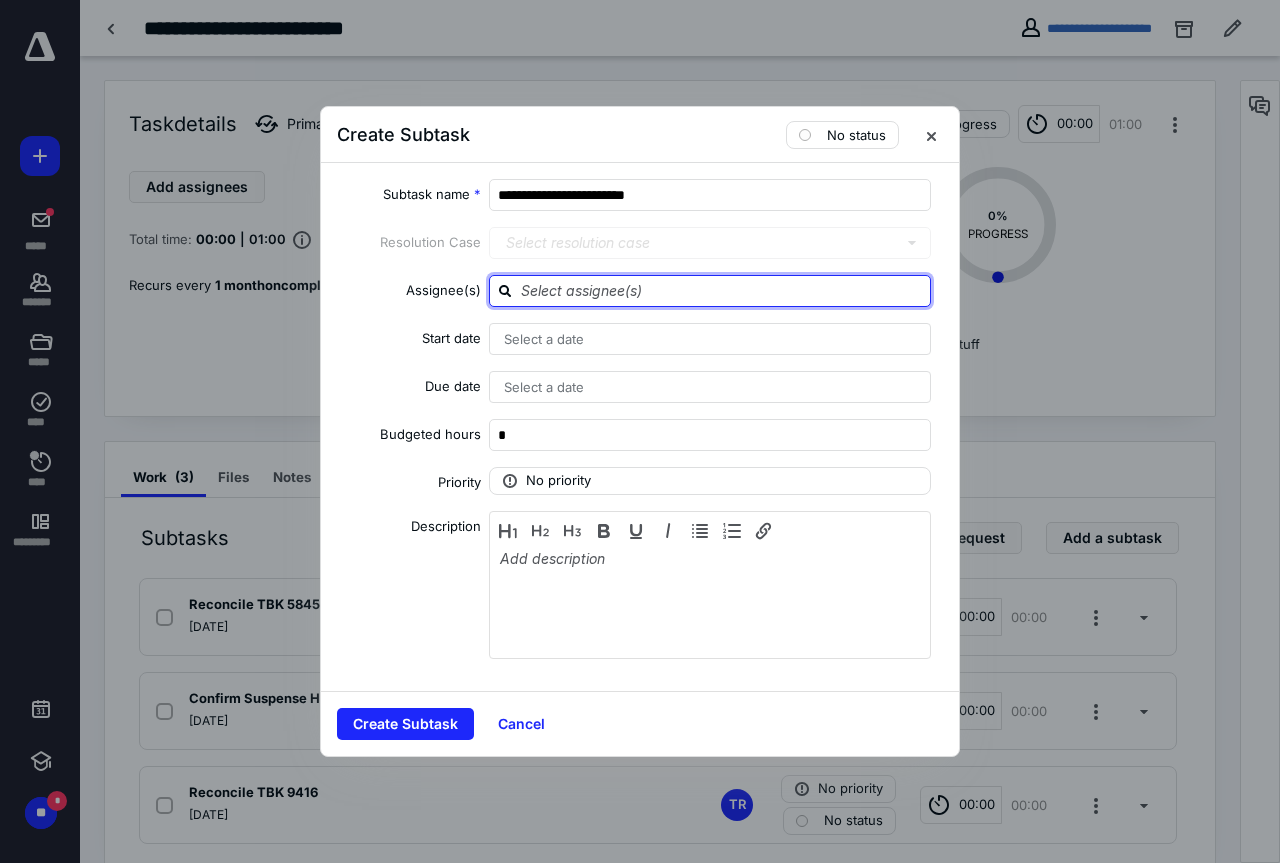 click at bounding box center [722, 290] 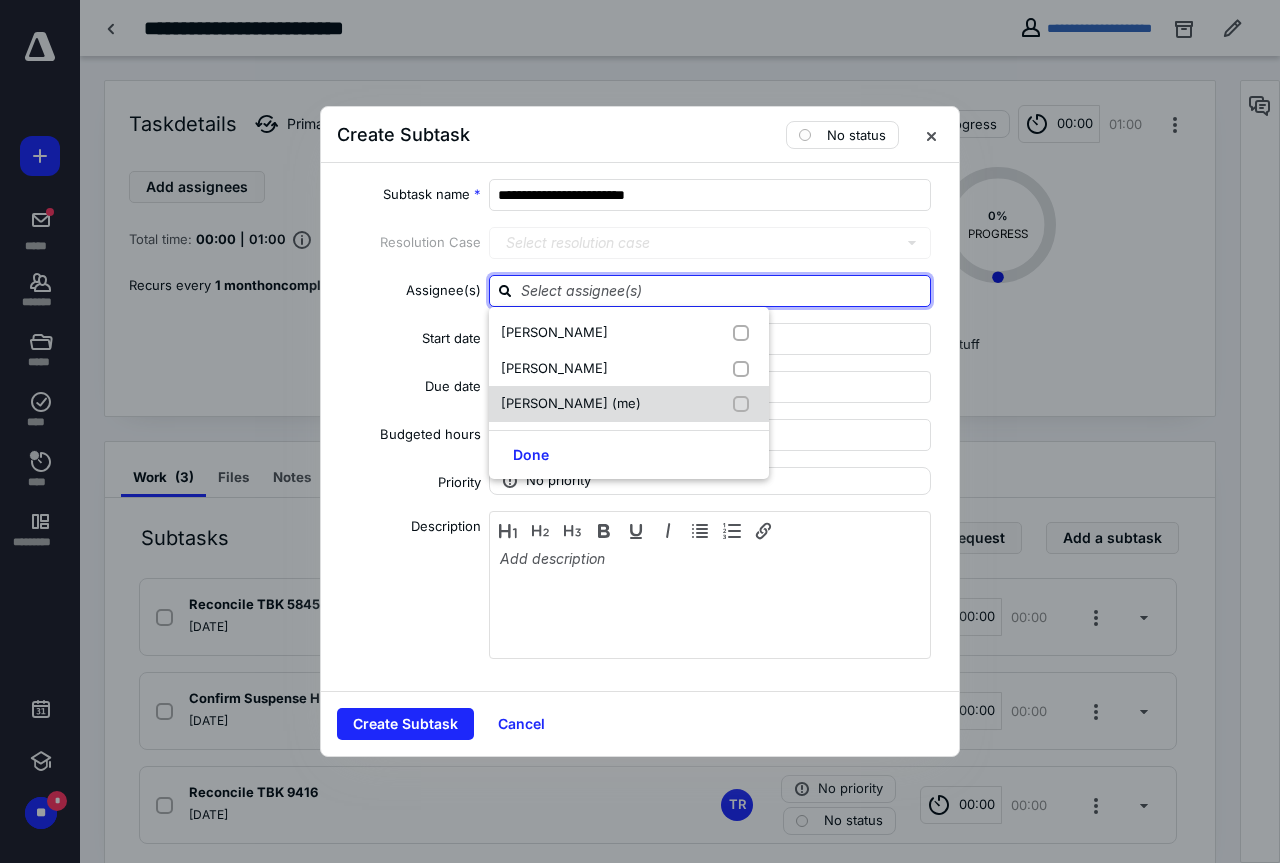 click on "[PERSON_NAME] (me)" at bounding box center [629, 404] 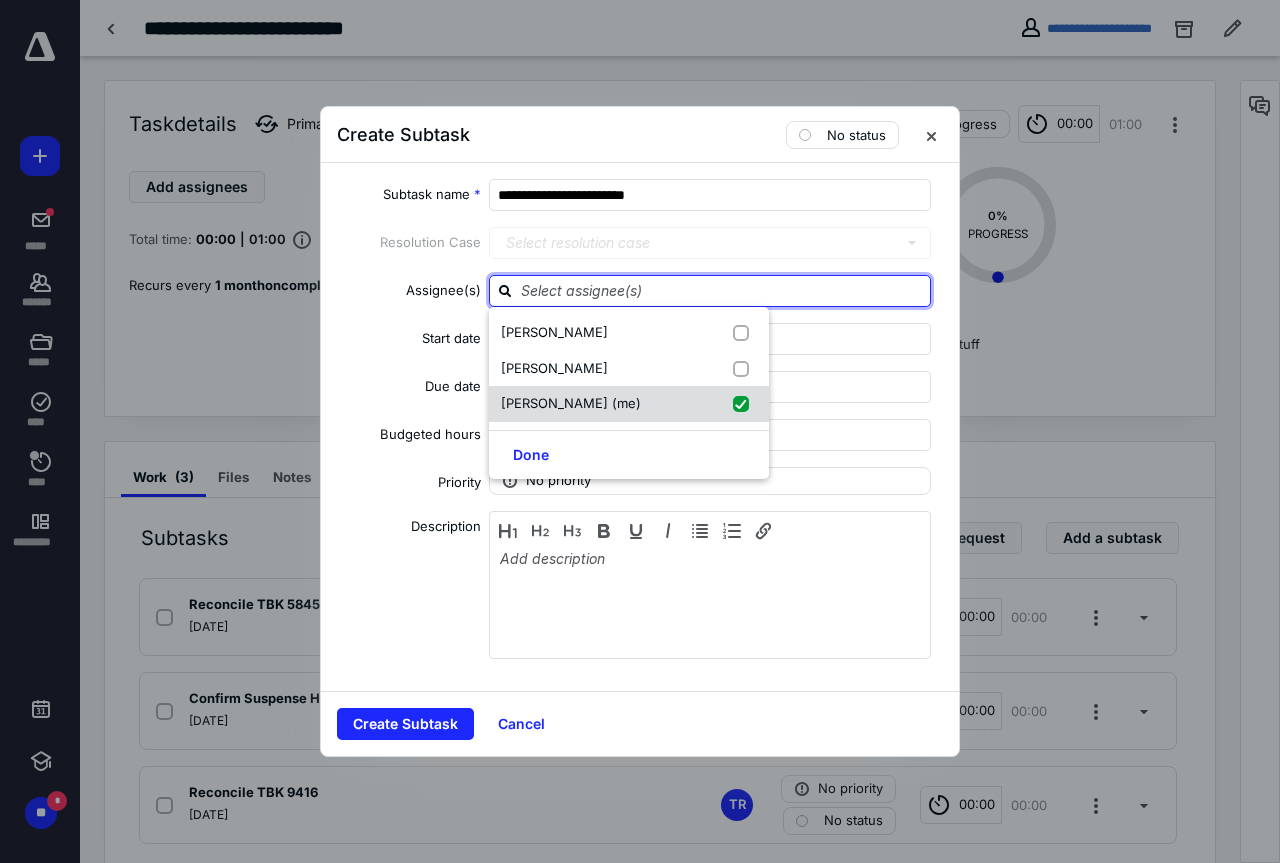 checkbox on "true" 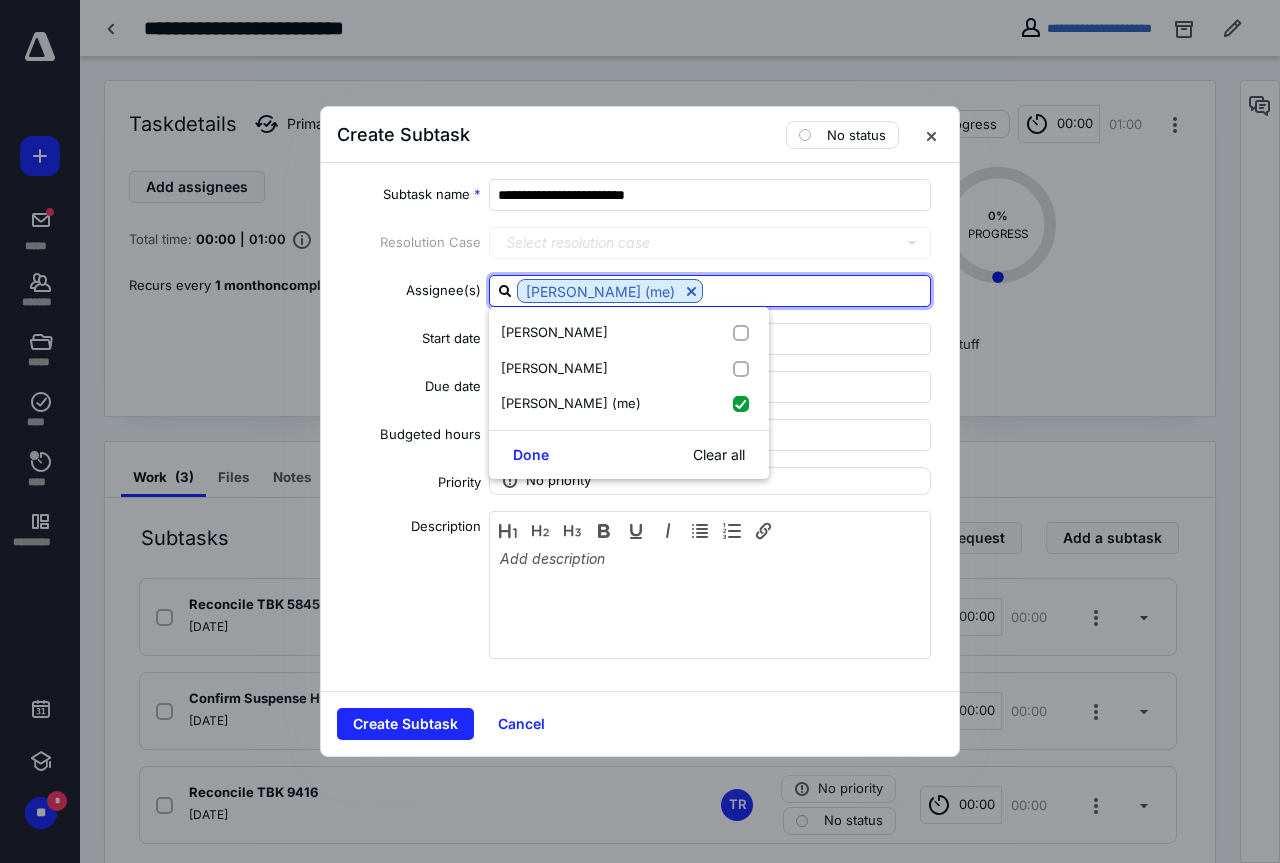 click on "Done Clear all" at bounding box center (629, 454) 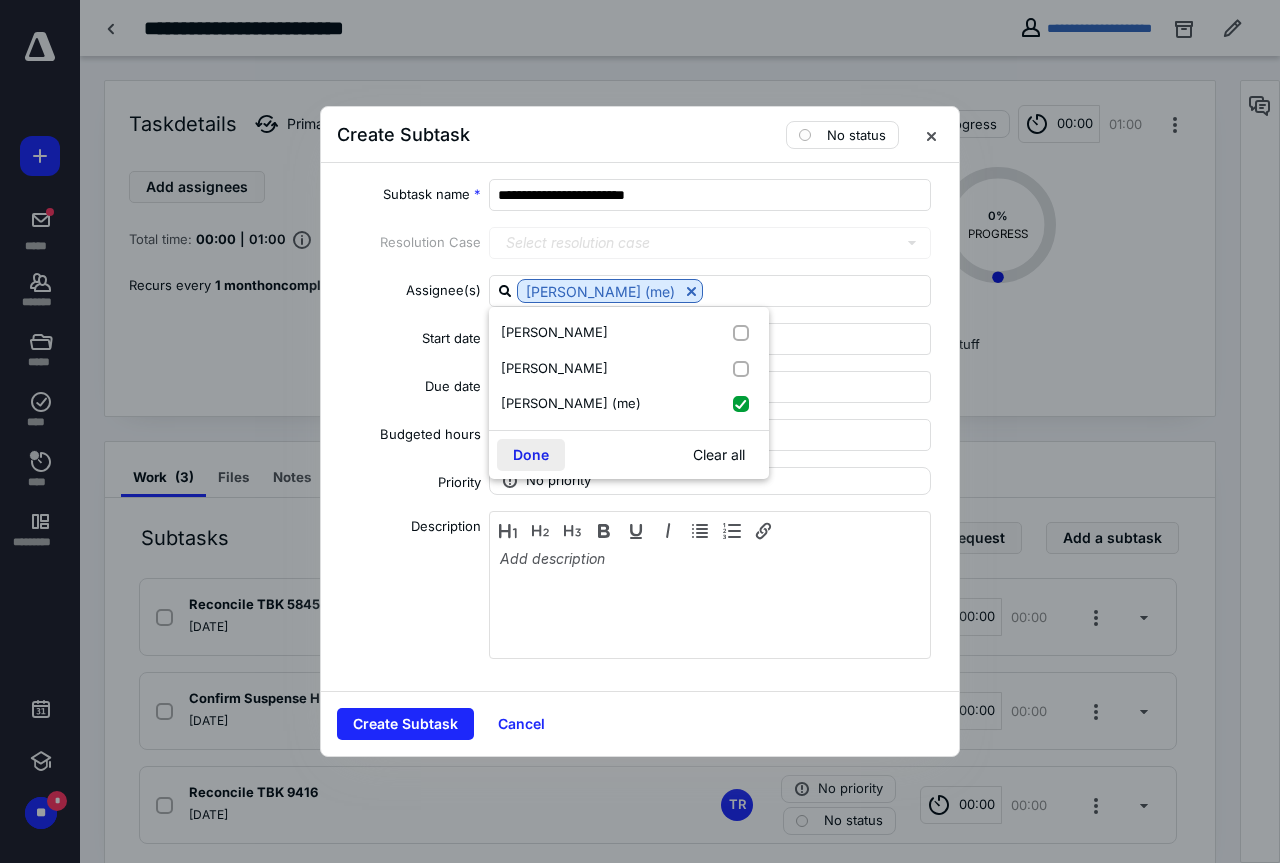 click on "Done" at bounding box center [531, 455] 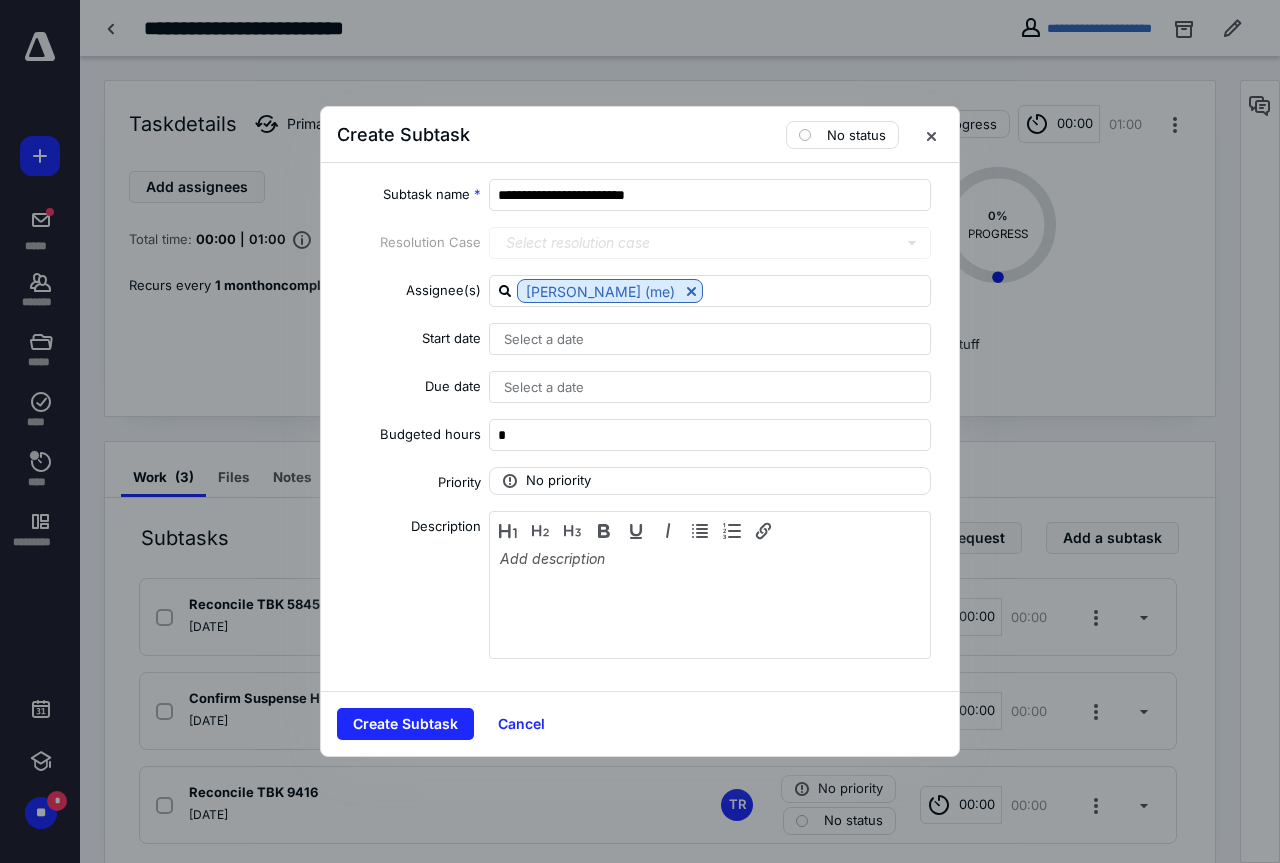 click on "Select a date" at bounding box center [544, 387] 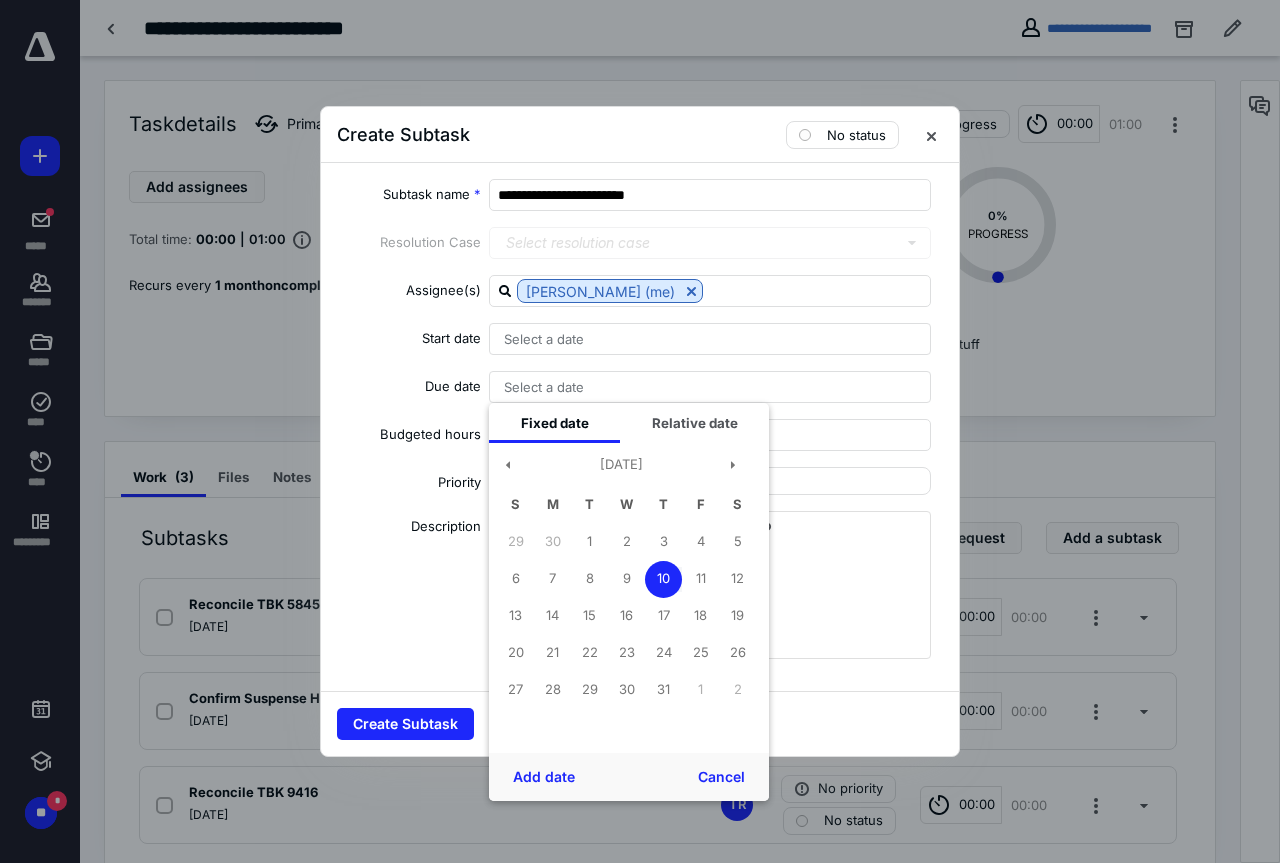 click on "10" at bounding box center [663, 579] 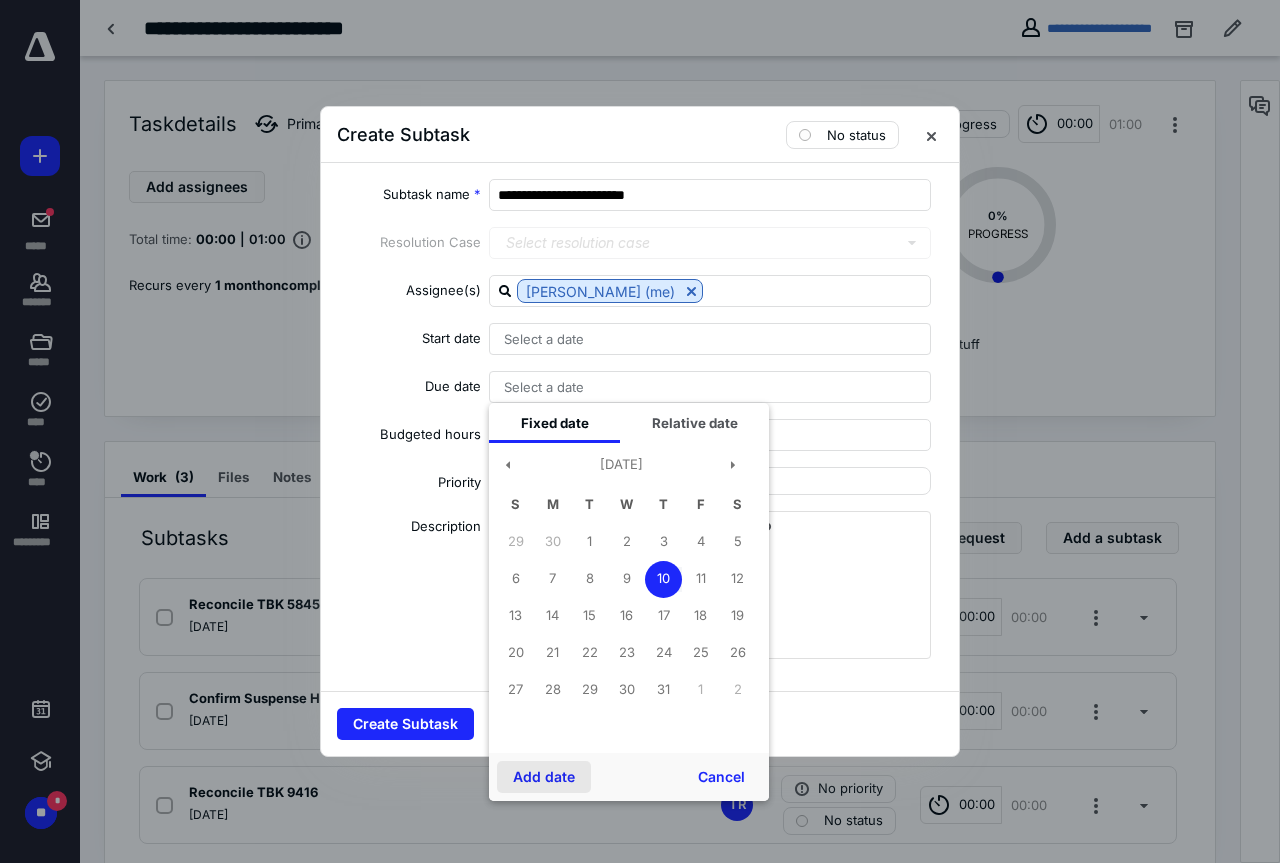 click on "Add date" at bounding box center (544, 777) 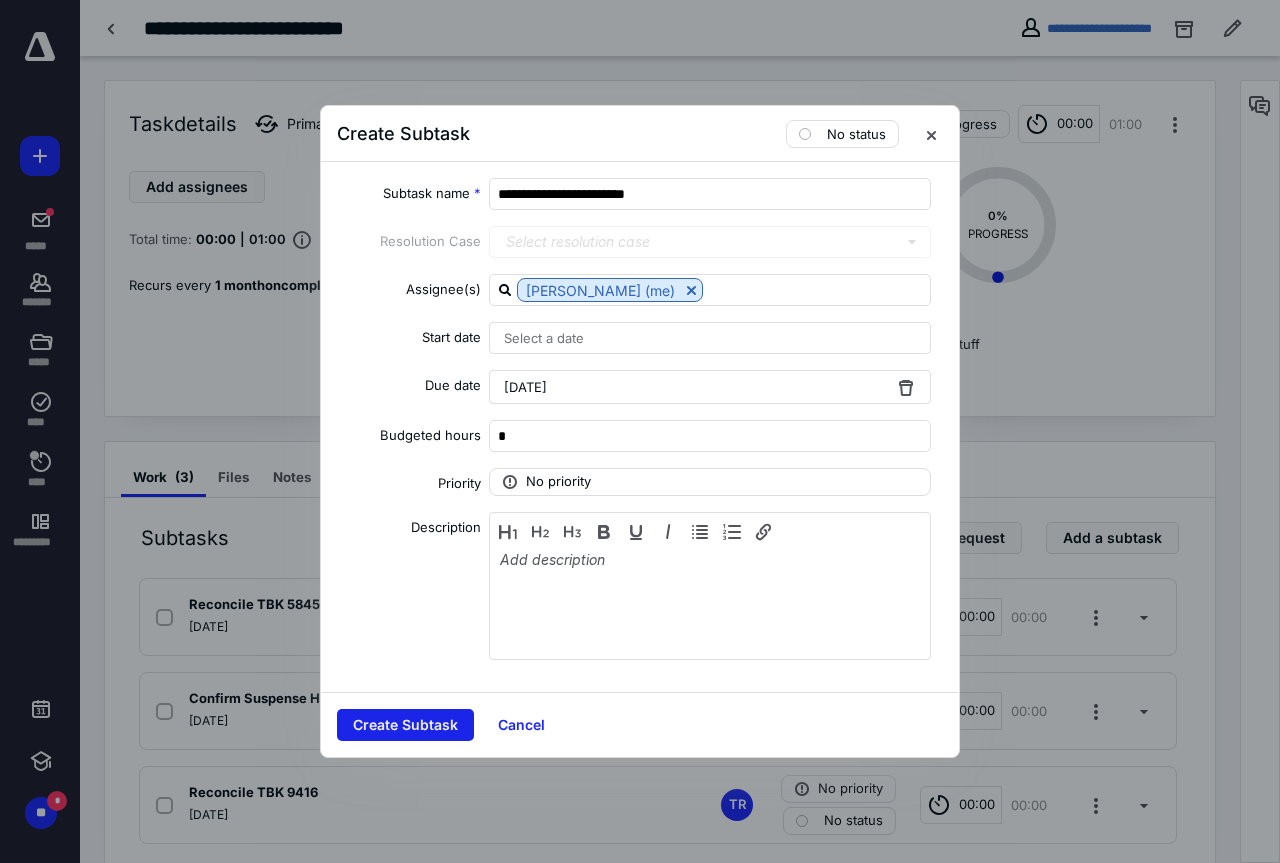 click on "Create Subtask" at bounding box center (405, 725) 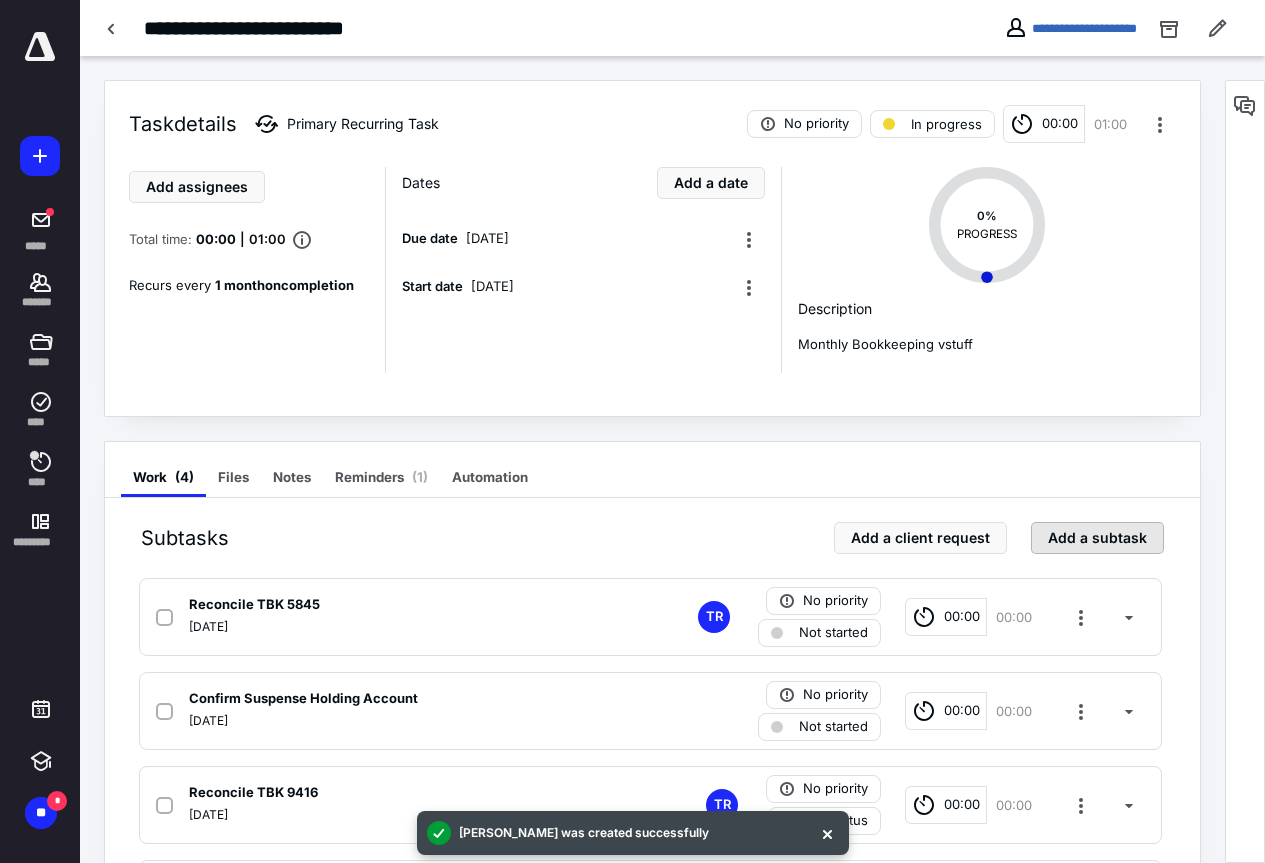click on "Add a subtask" at bounding box center [1097, 538] 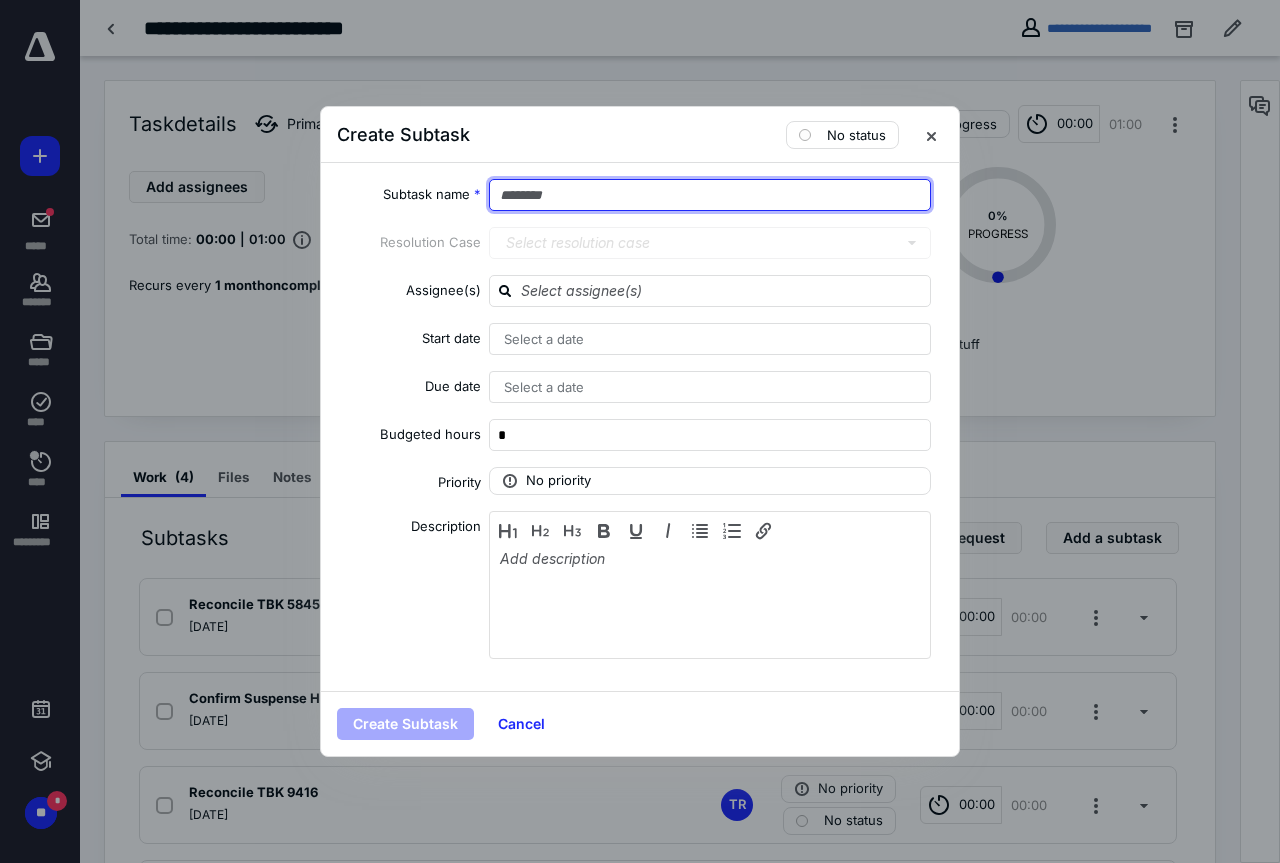click at bounding box center (710, 195) 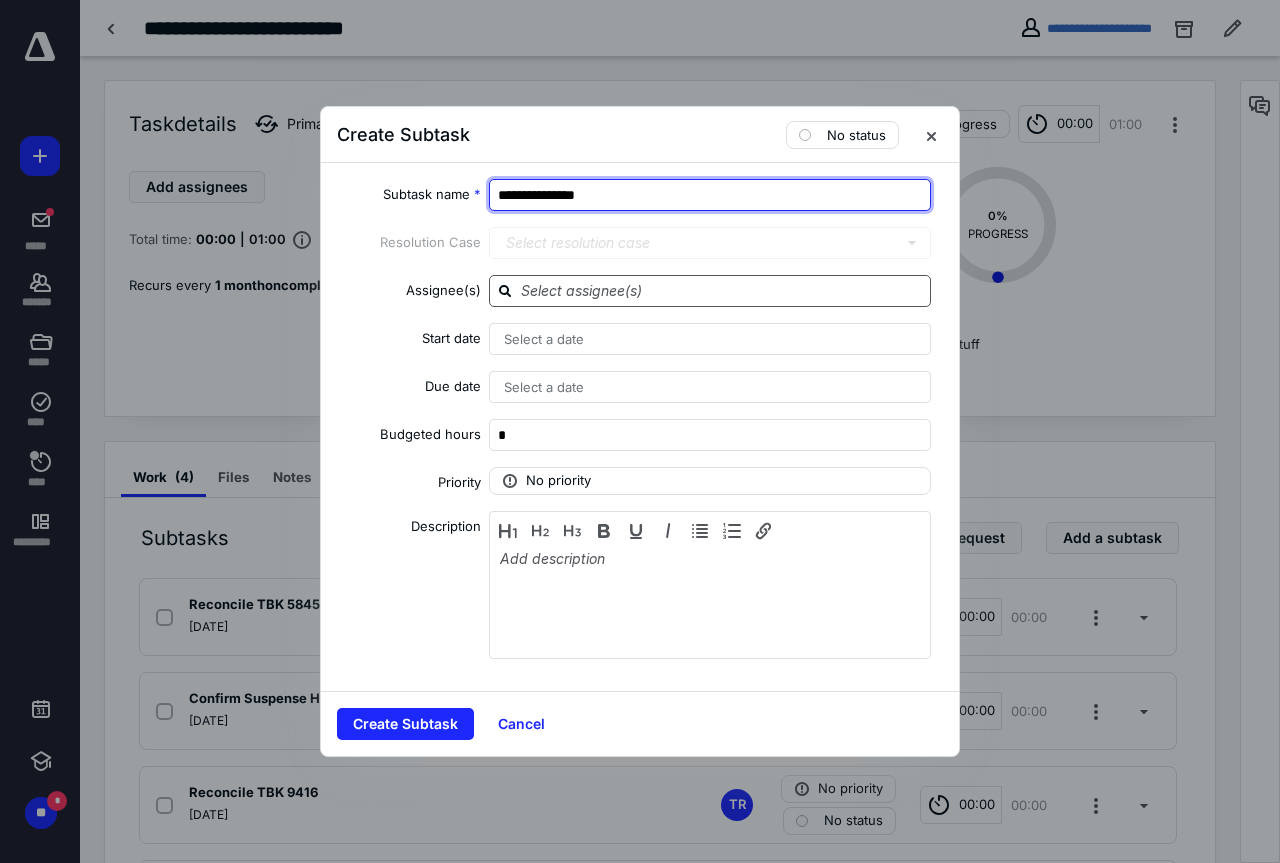 type on "**********" 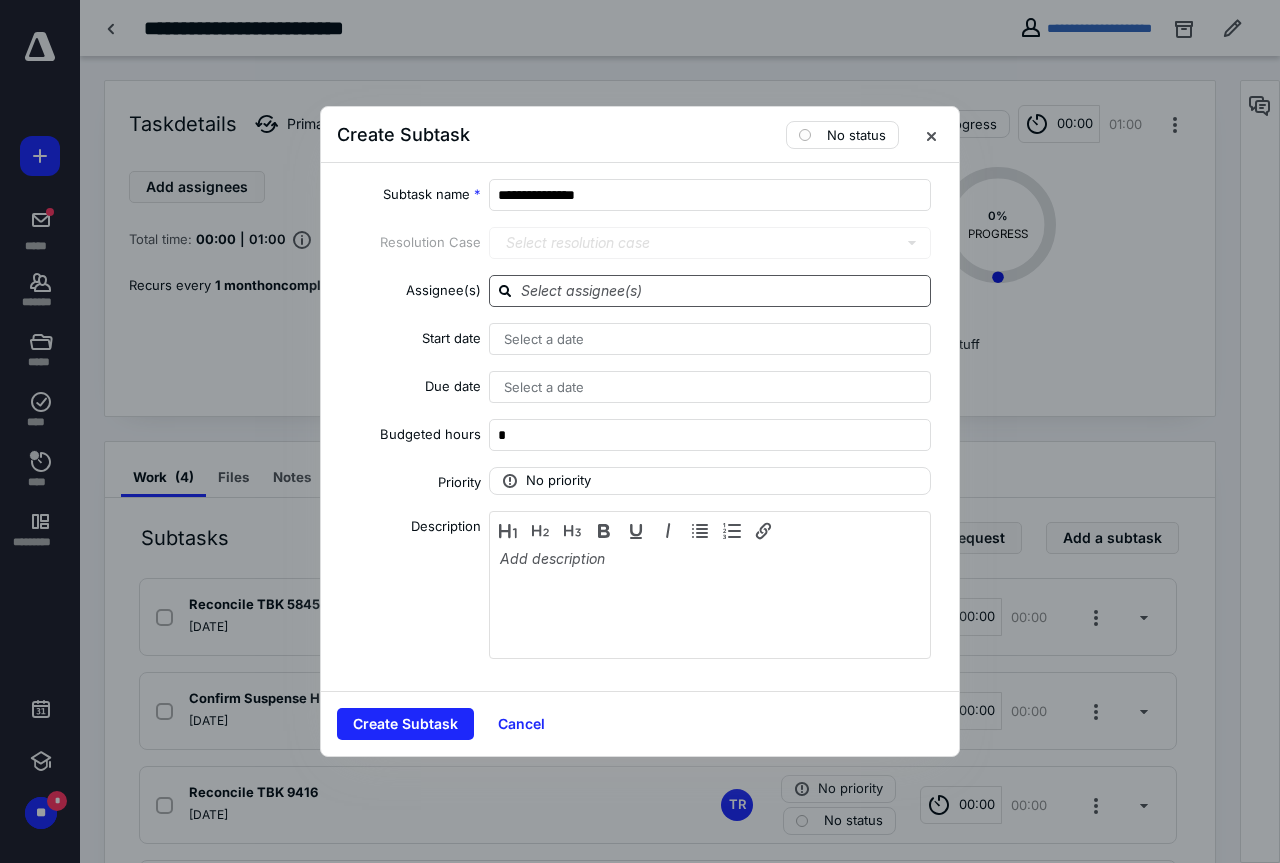 click at bounding box center [722, 290] 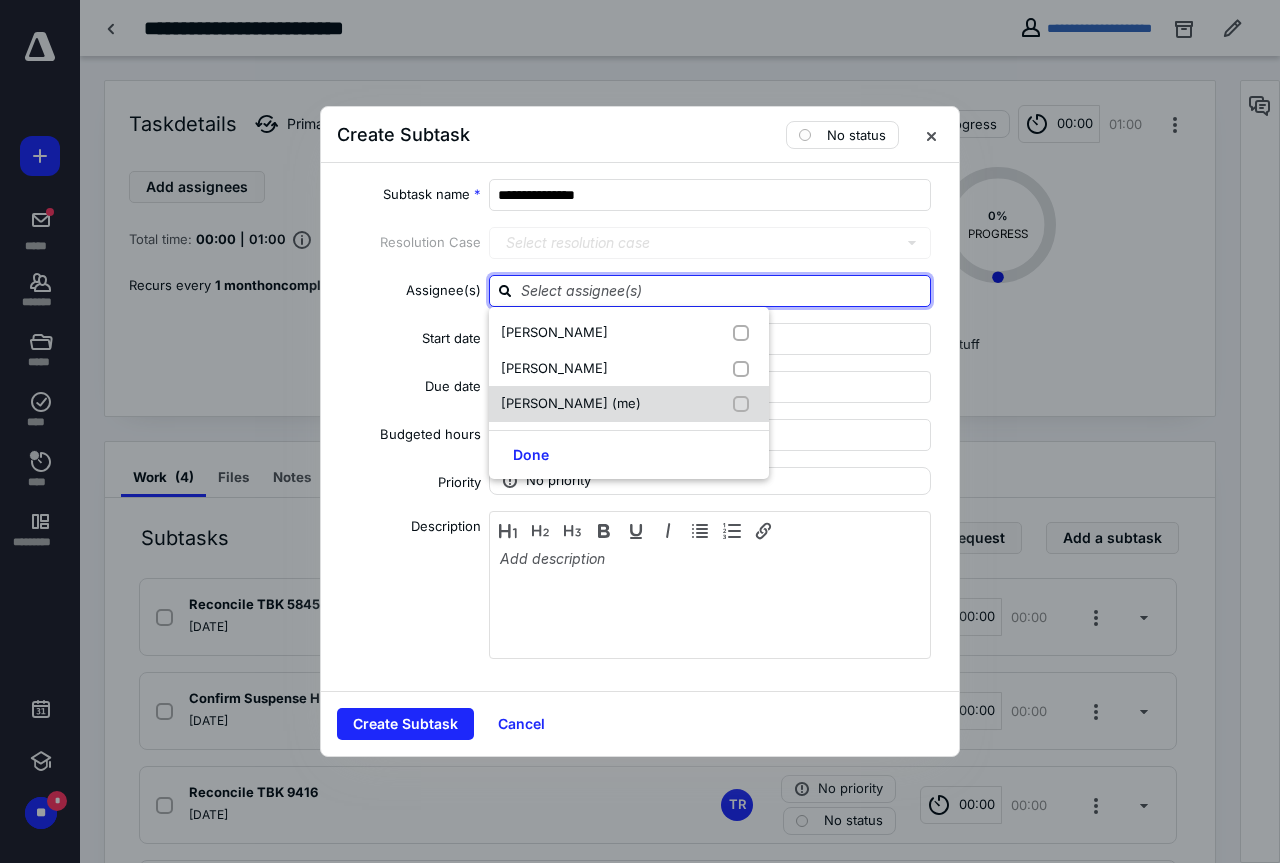 click on "[PERSON_NAME] (me)" at bounding box center (629, 404) 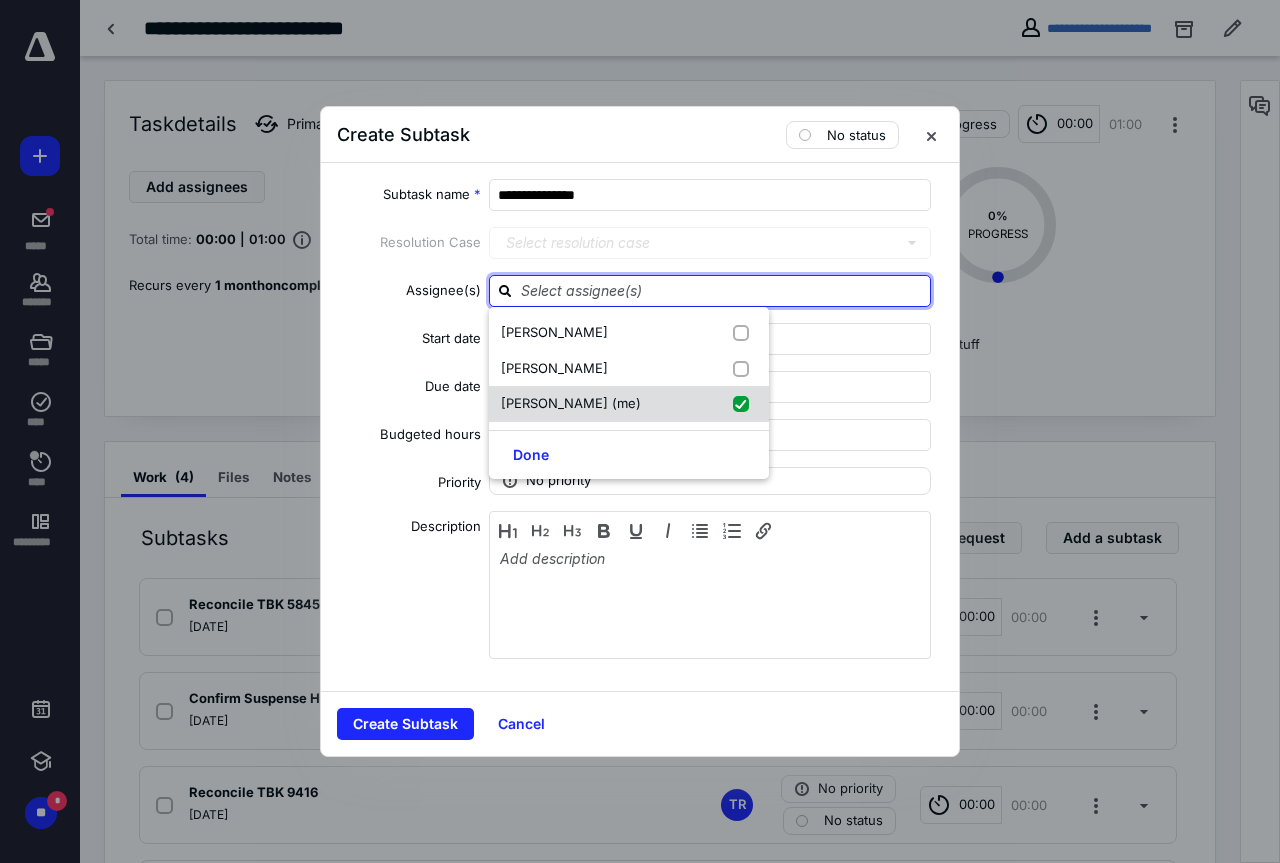 checkbox on "true" 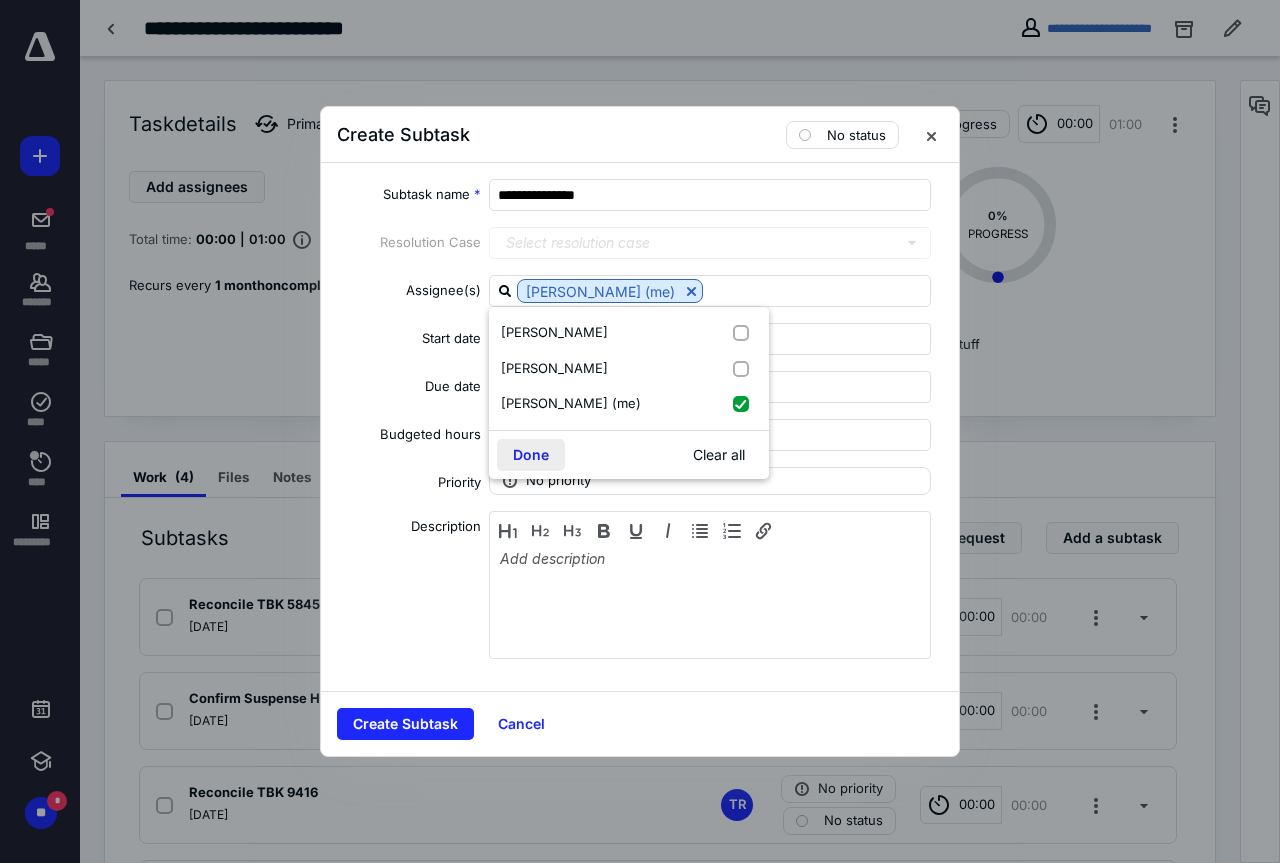 click on "Done" at bounding box center (531, 455) 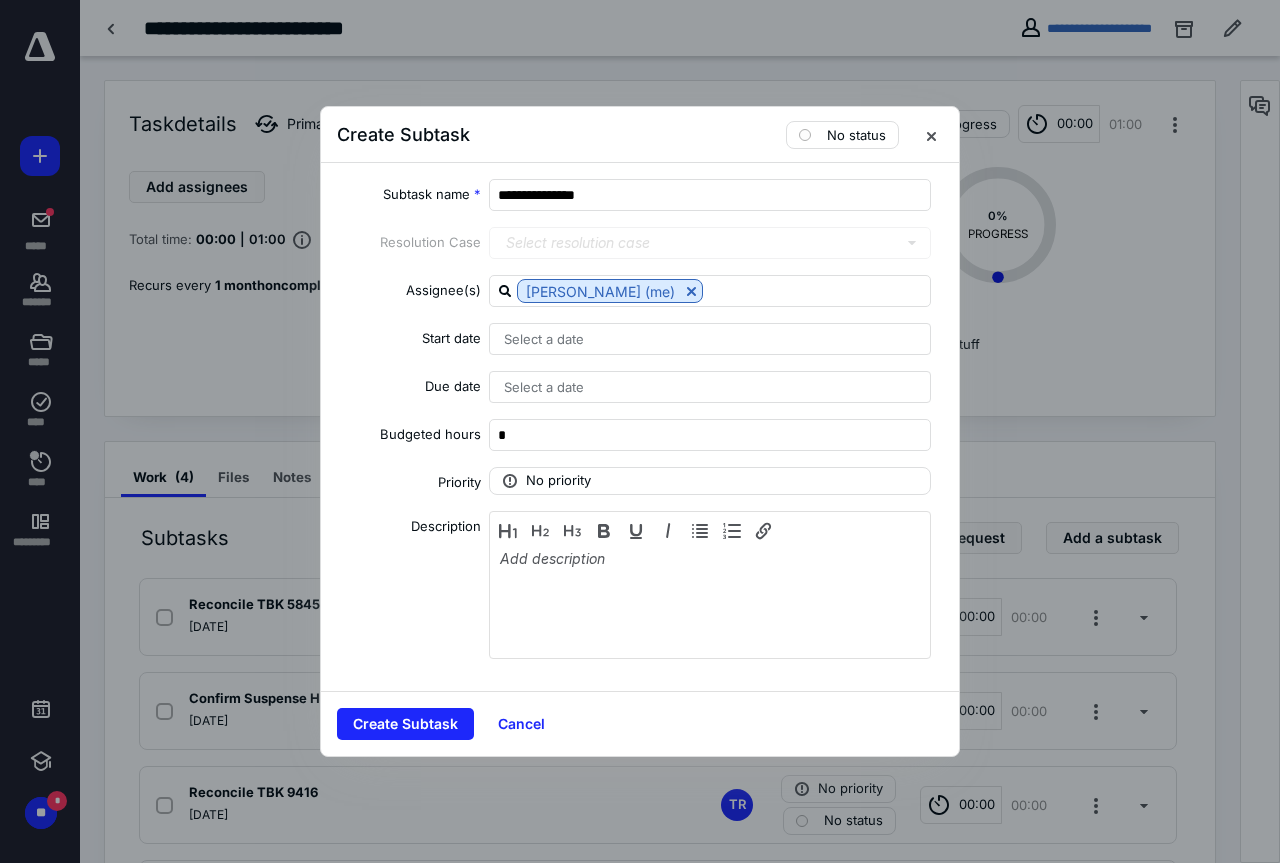 click on "Select a date" at bounding box center (544, 387) 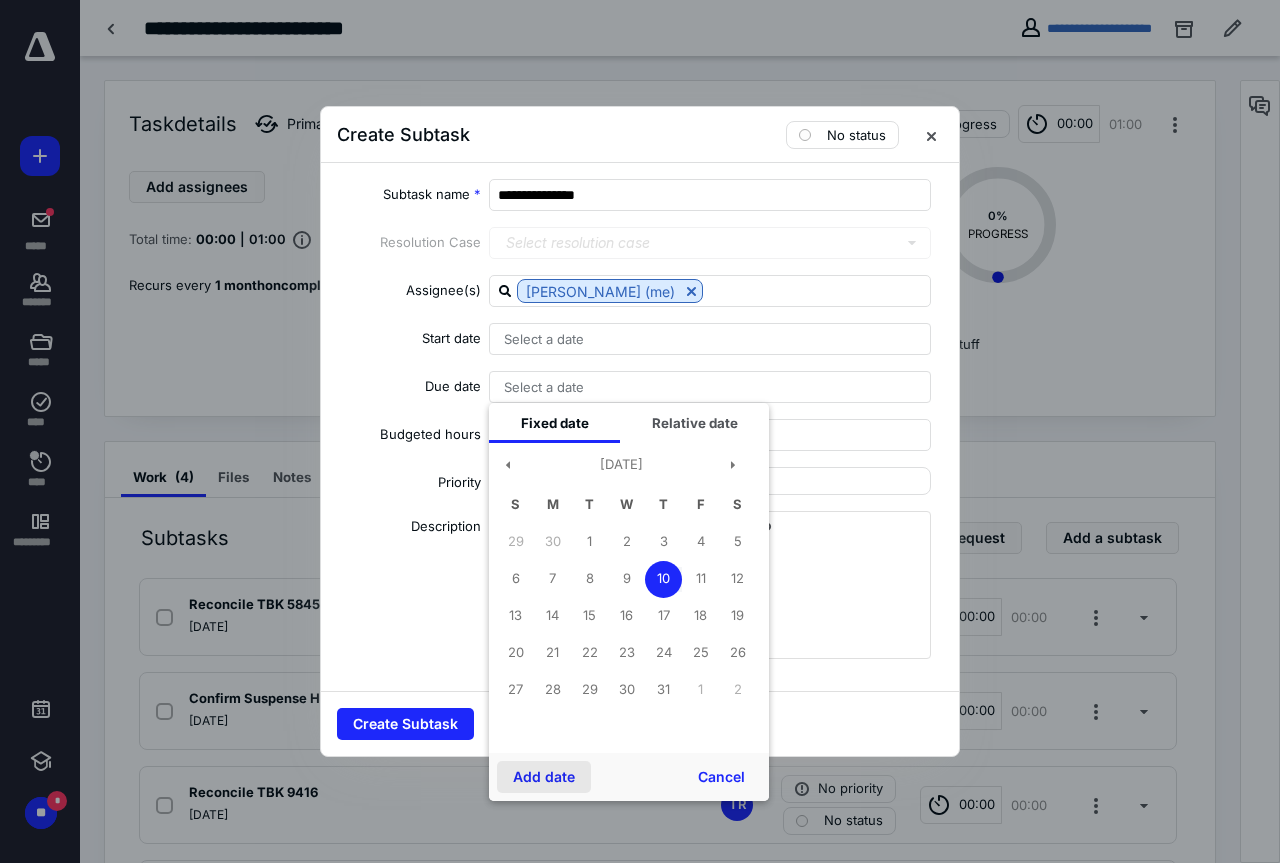 click on "Add date" at bounding box center (544, 777) 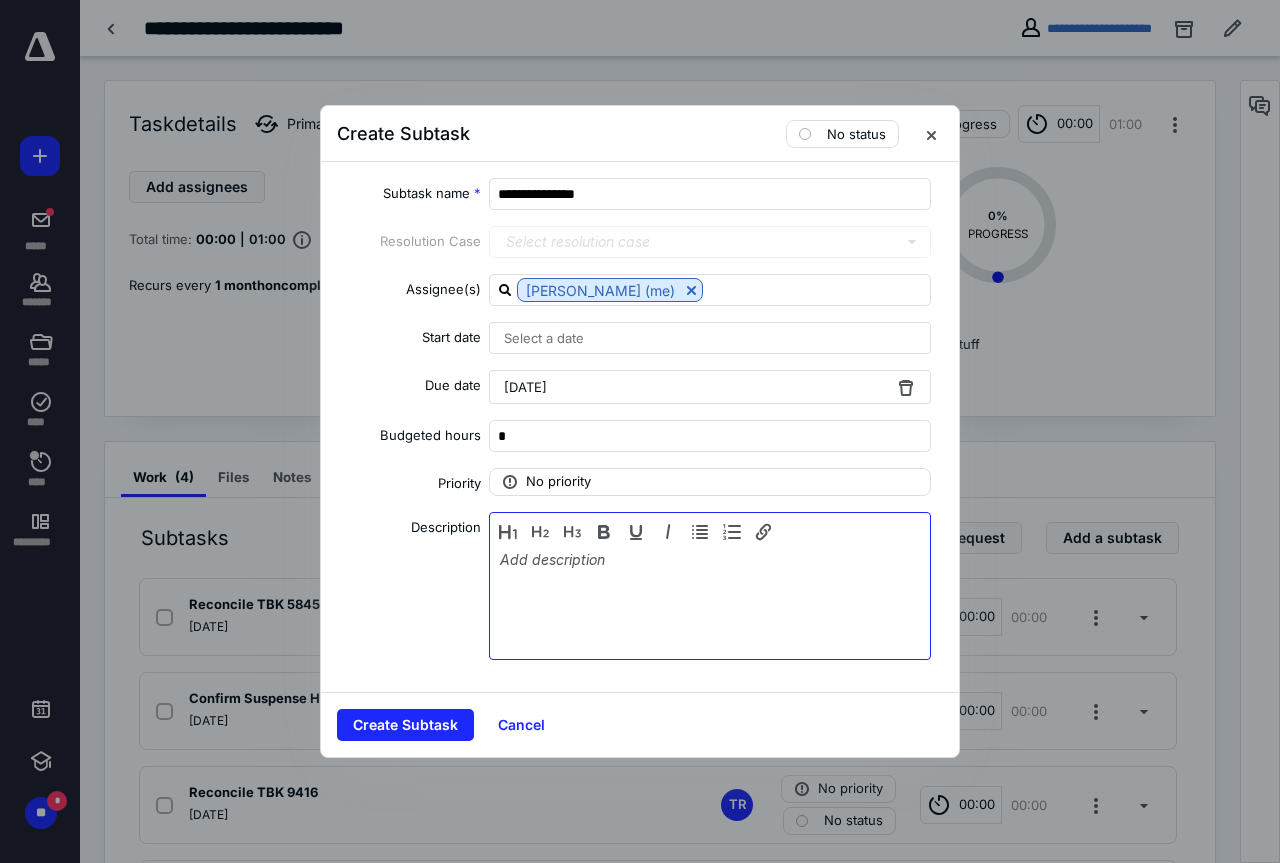 click at bounding box center [710, 601] 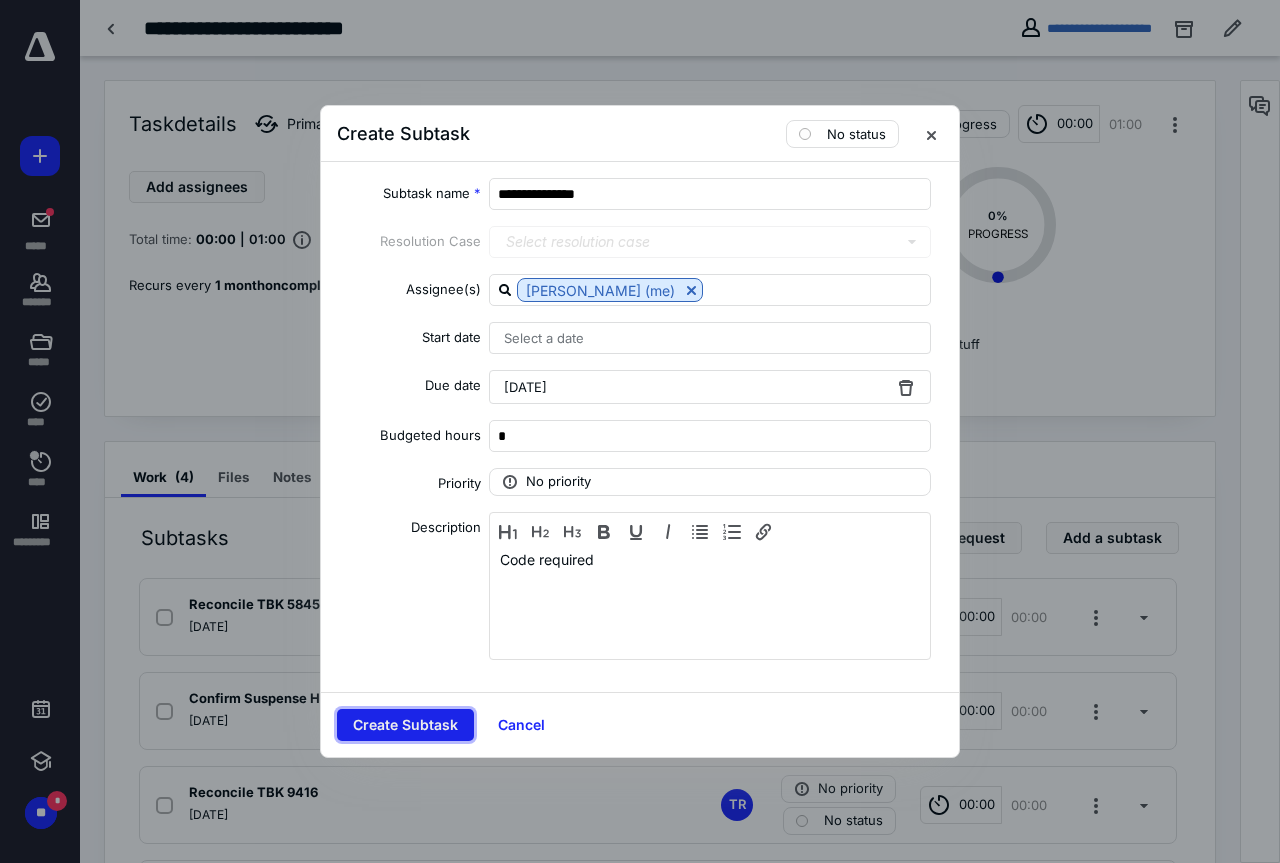 click on "Create Subtask" at bounding box center [405, 725] 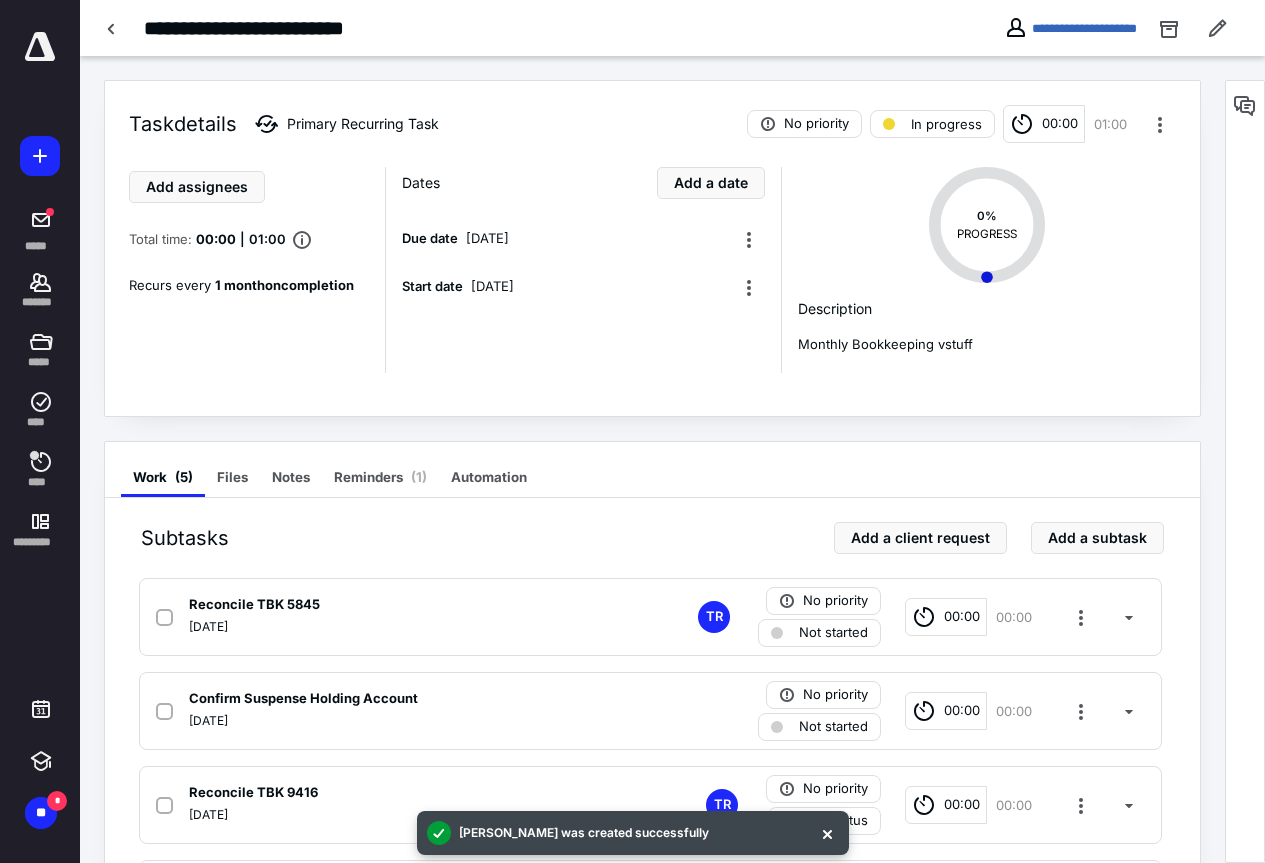 scroll, scrollTop: 100, scrollLeft: 0, axis: vertical 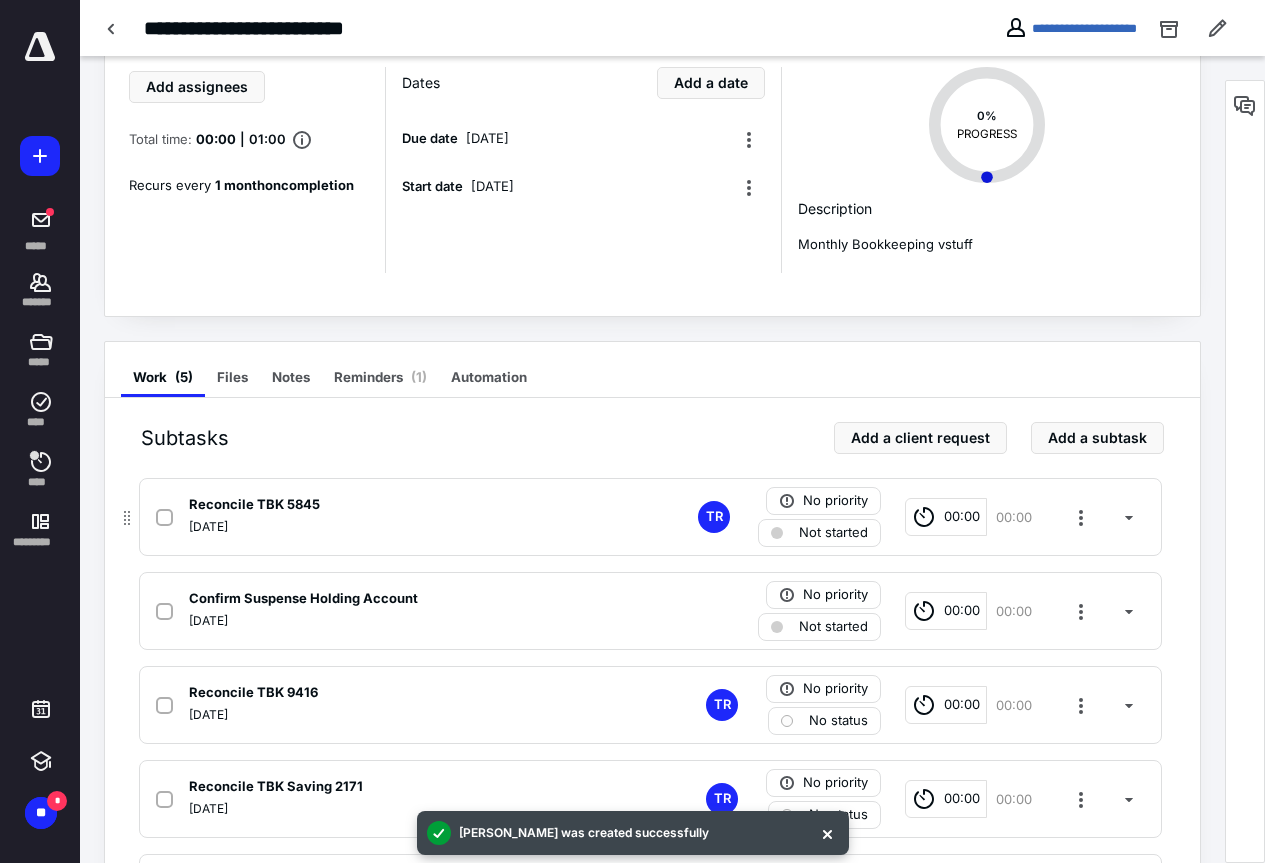 click on "Not started" at bounding box center [833, 533] 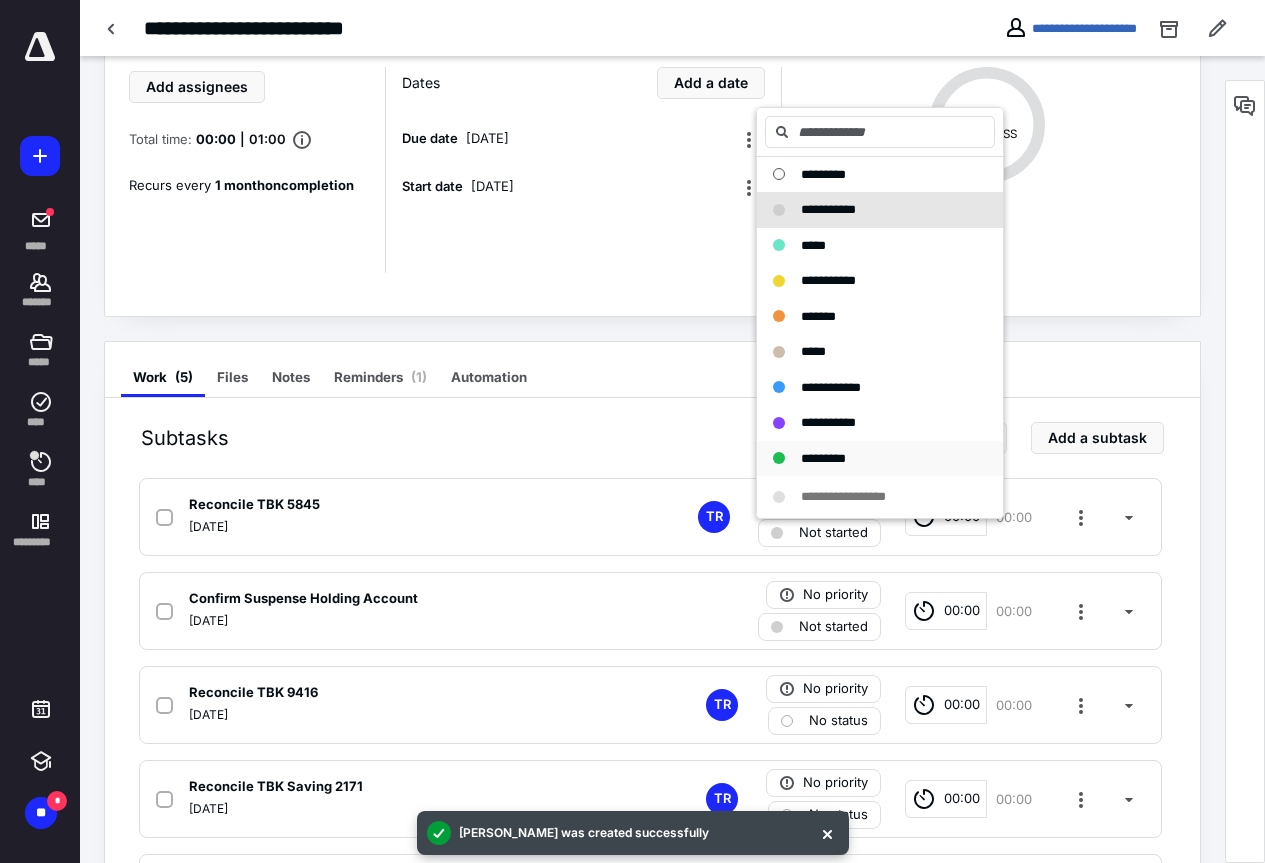 click on "*********" at bounding box center [823, 458] 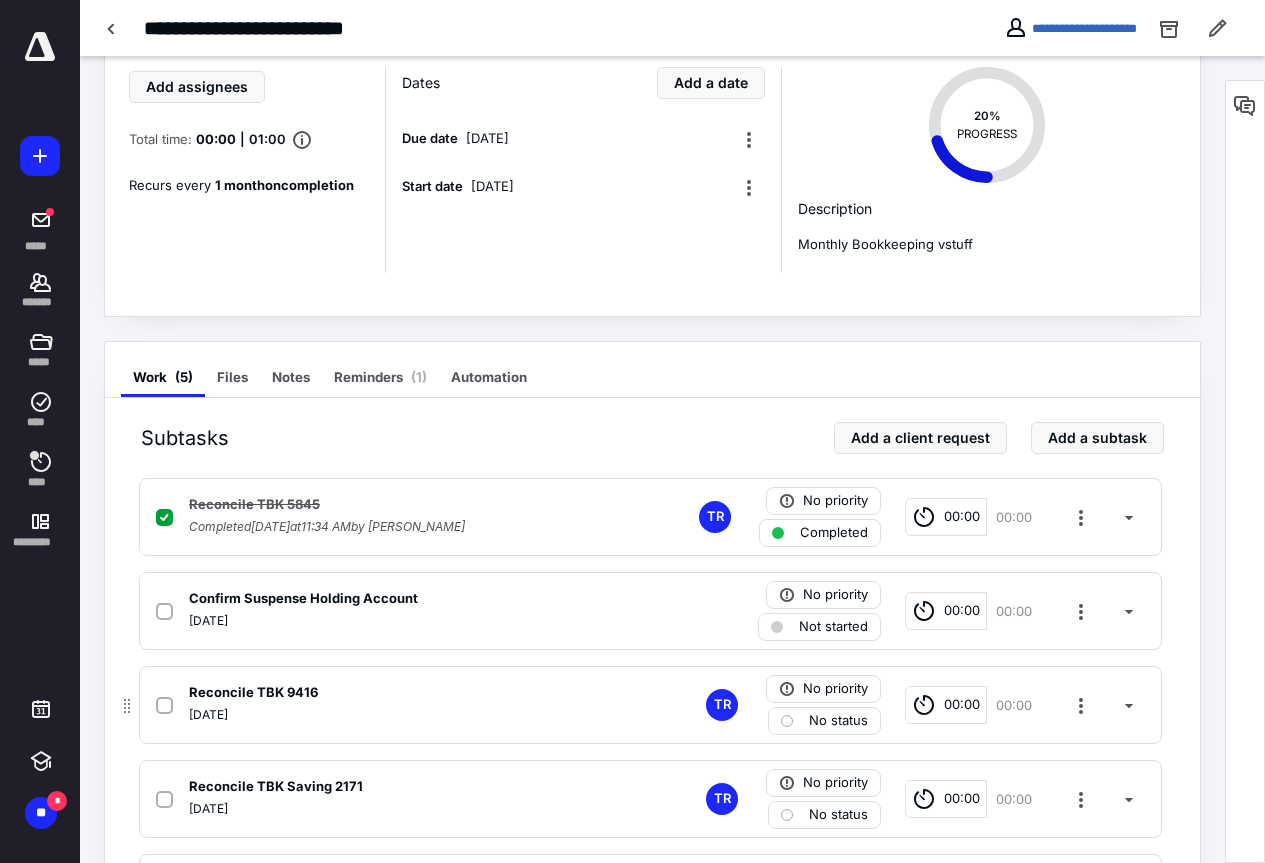 click on "No status" at bounding box center [838, 721] 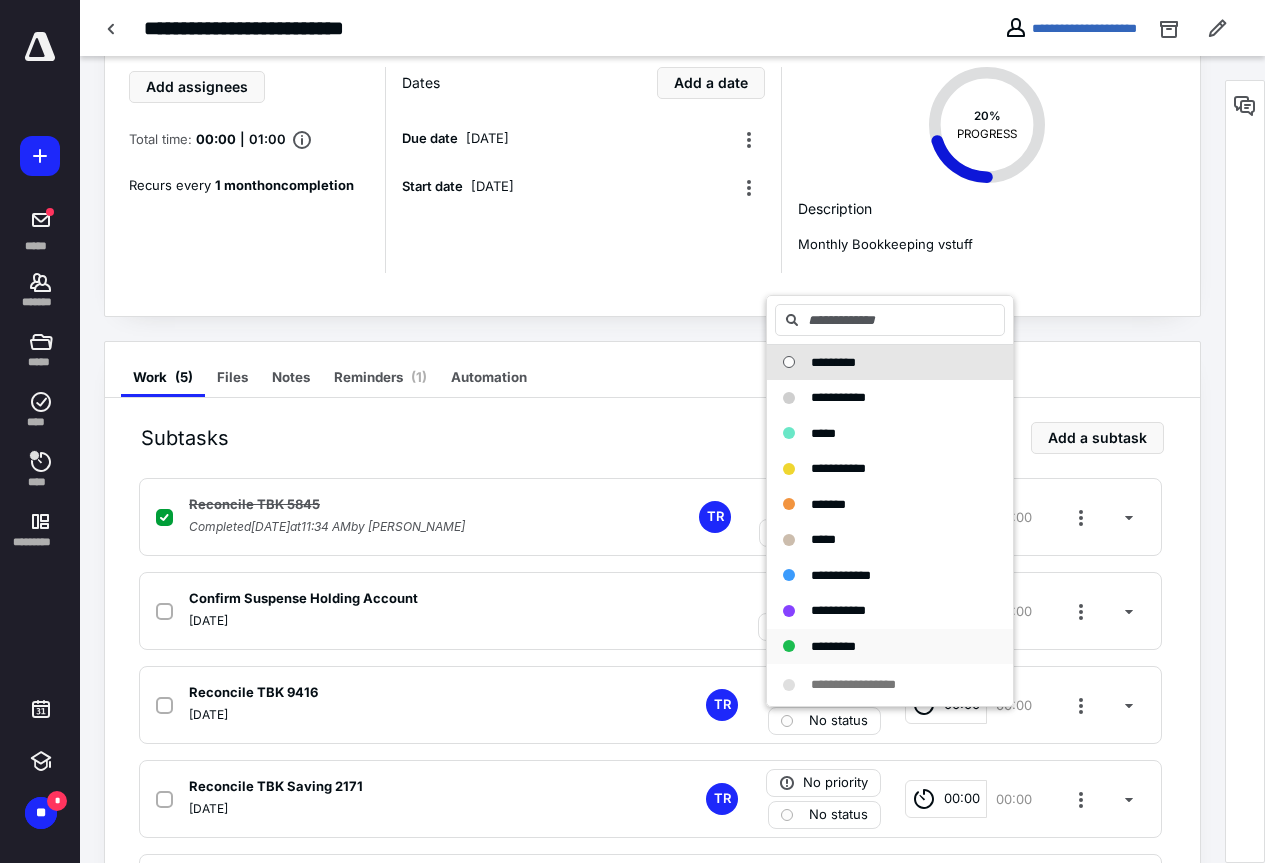click on "*********" at bounding box center [833, 646] 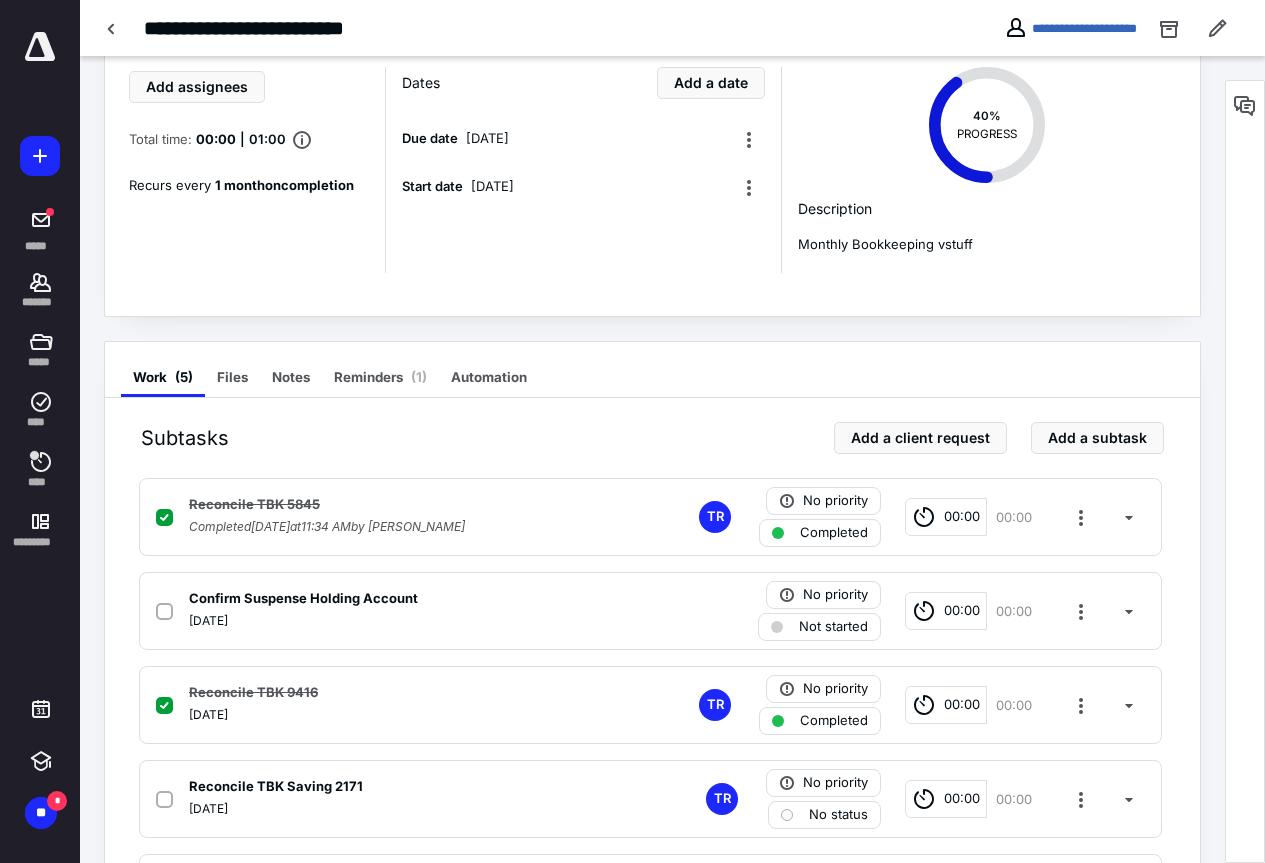 scroll, scrollTop: 200, scrollLeft: 0, axis: vertical 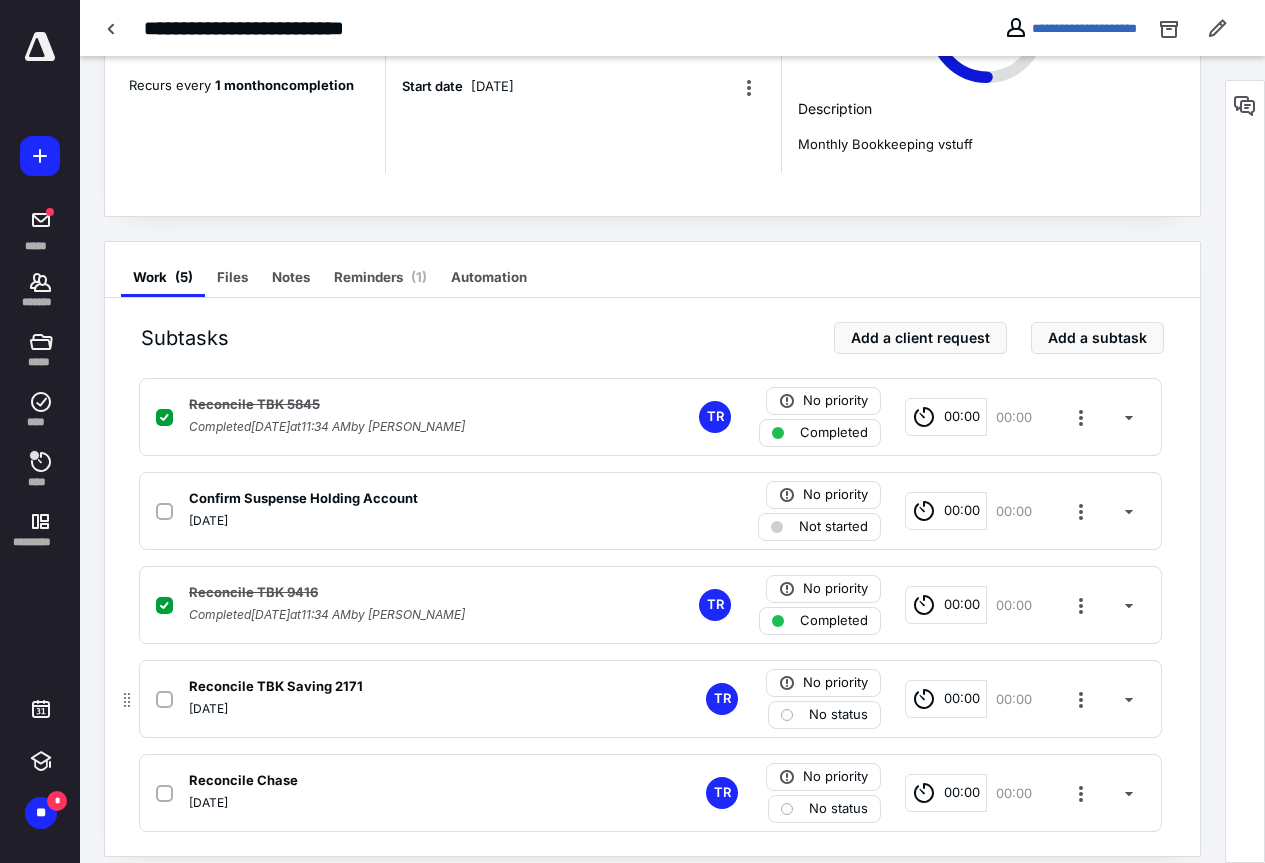 click on "No status" at bounding box center (838, 715) 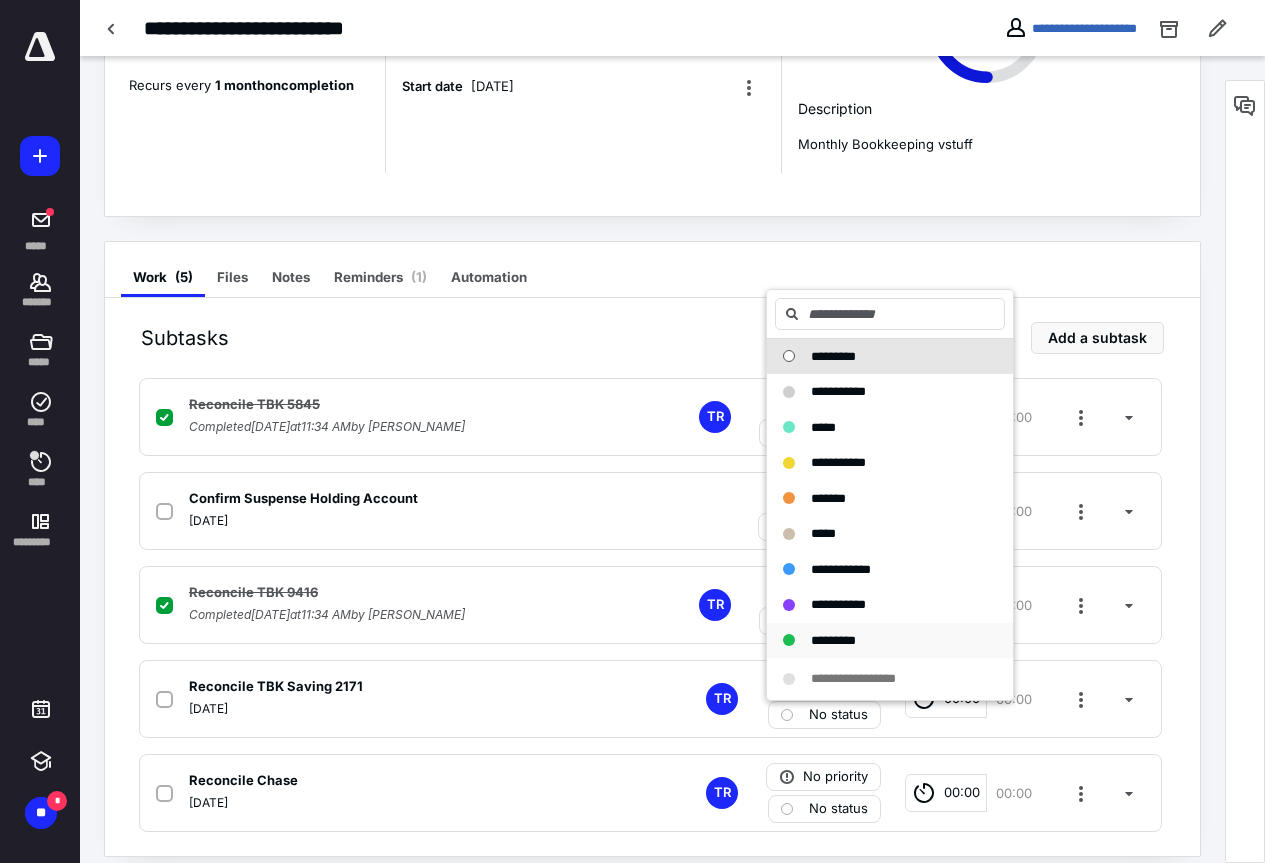 click on "*********" at bounding box center (833, 640) 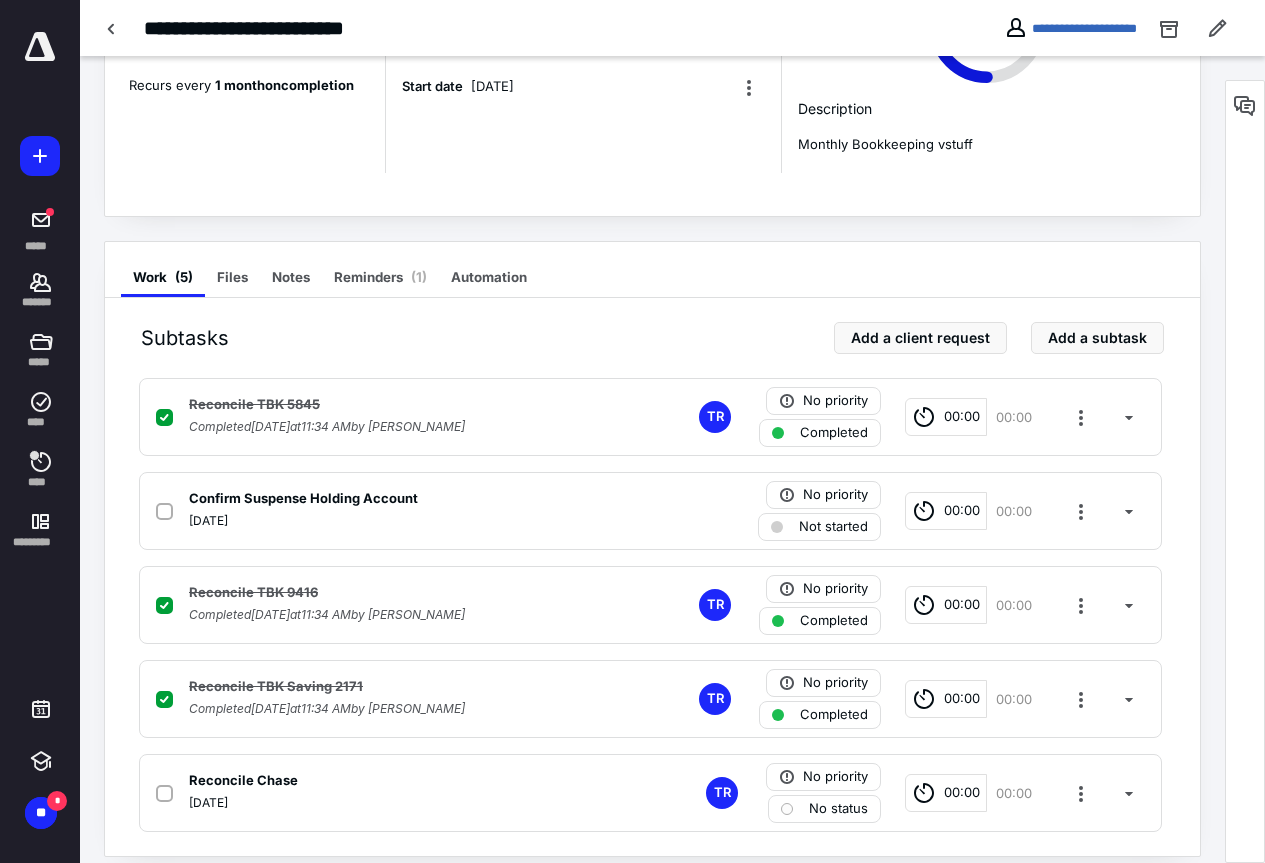 scroll, scrollTop: 0, scrollLeft: 0, axis: both 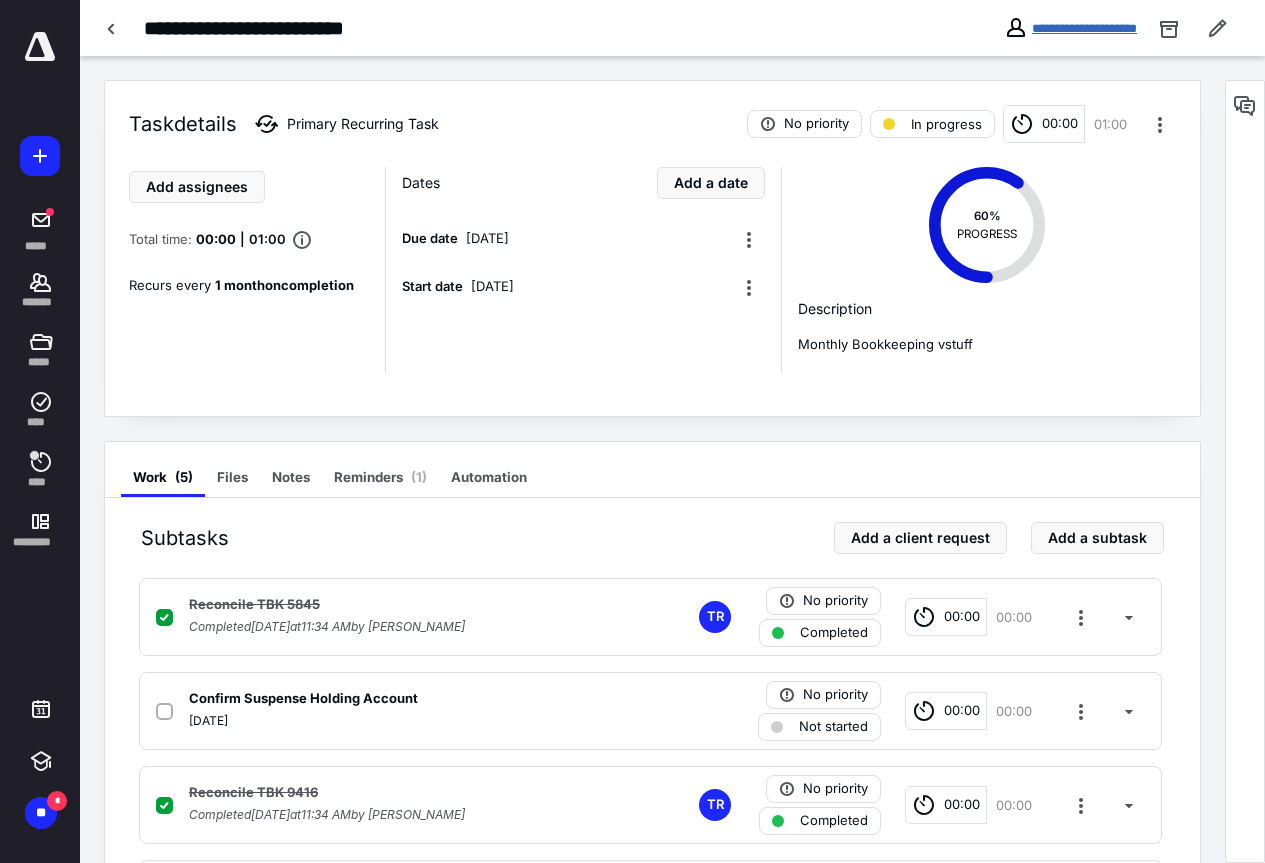 click on "**********" at bounding box center (1084, 28) 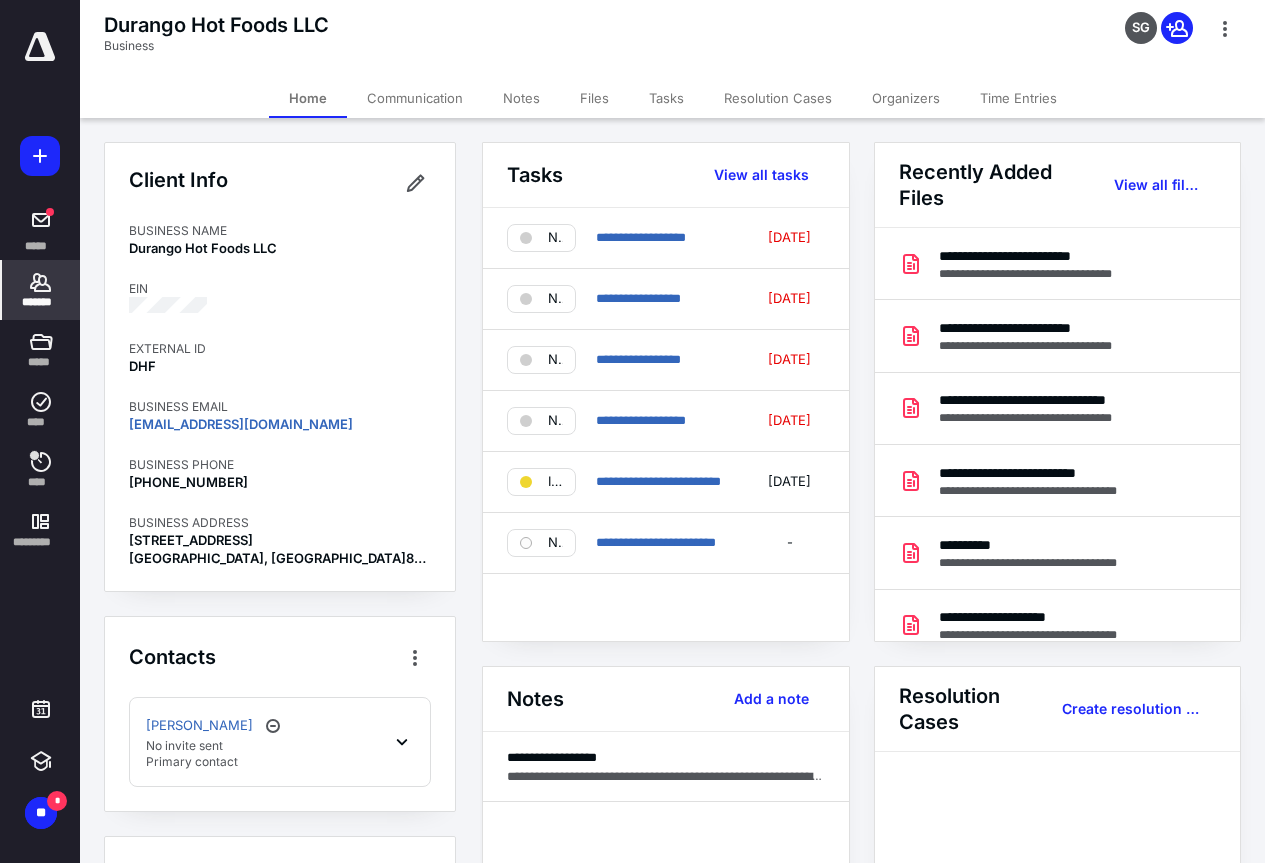 click on "Tasks" at bounding box center (666, 98) 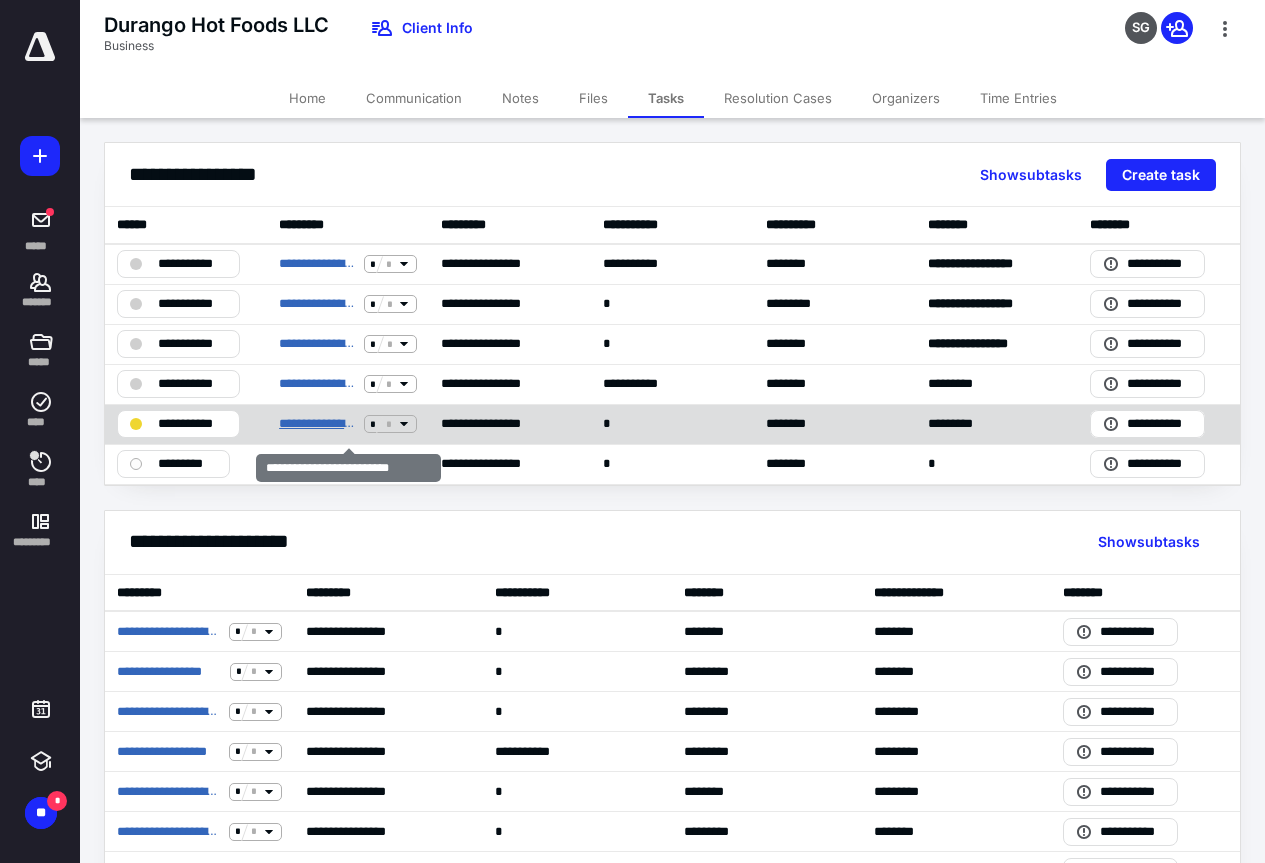 click on "**********" at bounding box center (317, 424) 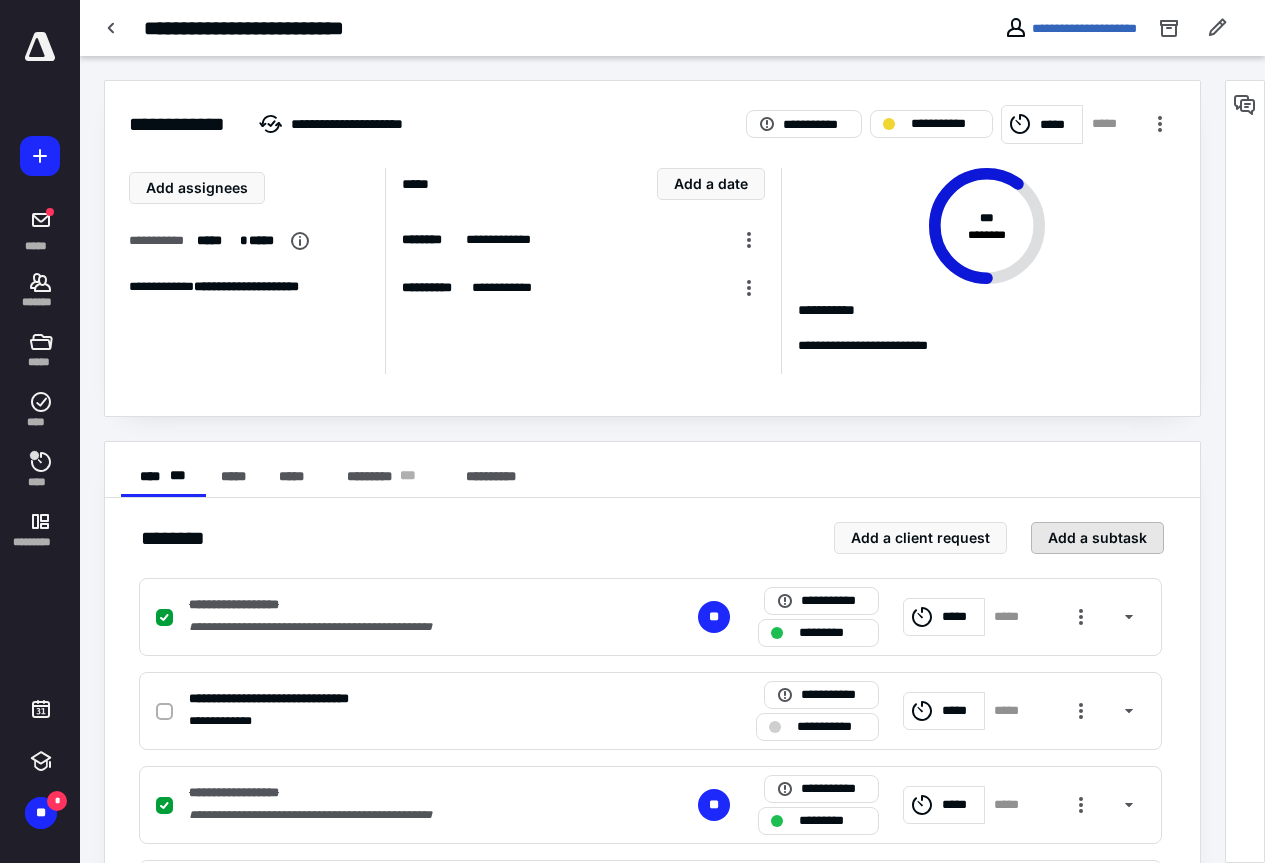 click on "Add a subtask" at bounding box center (1097, 538) 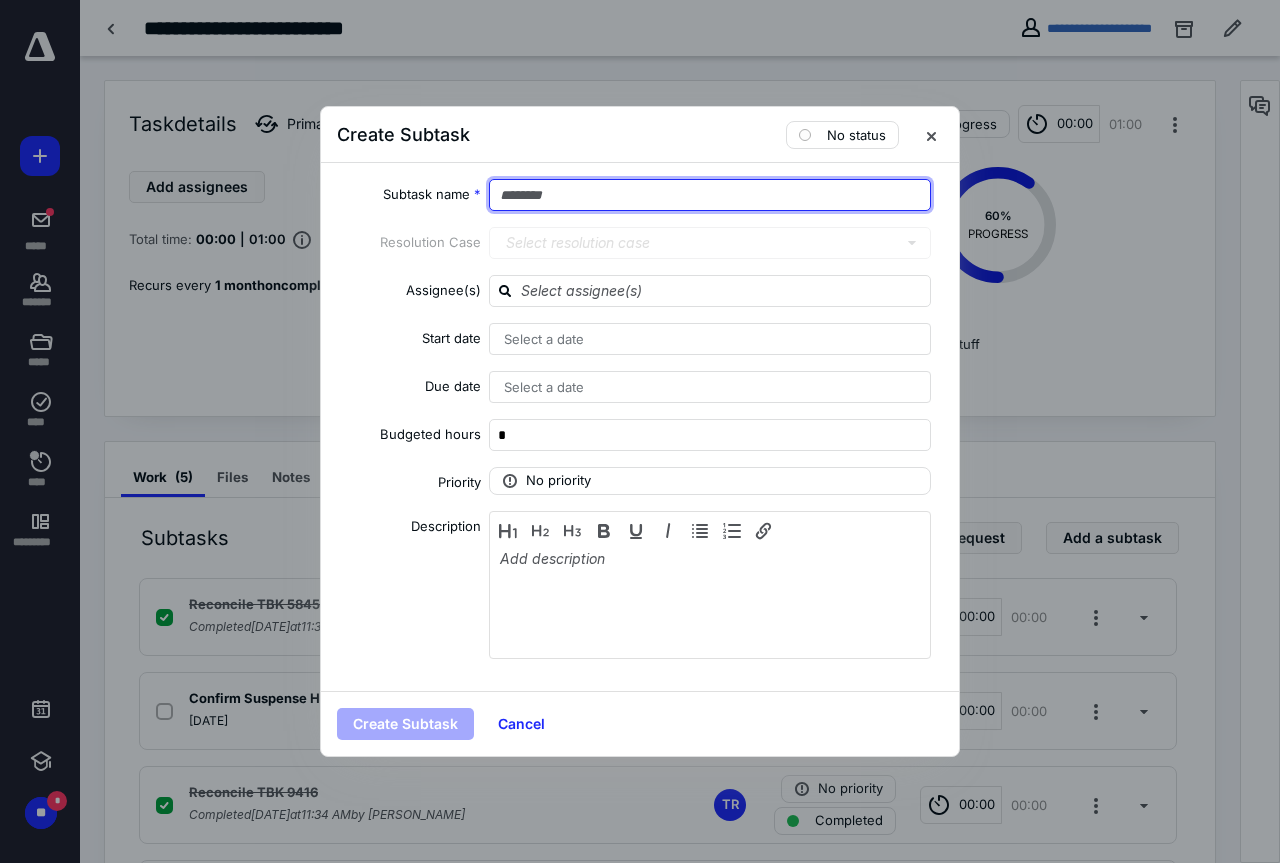 click at bounding box center (710, 195) 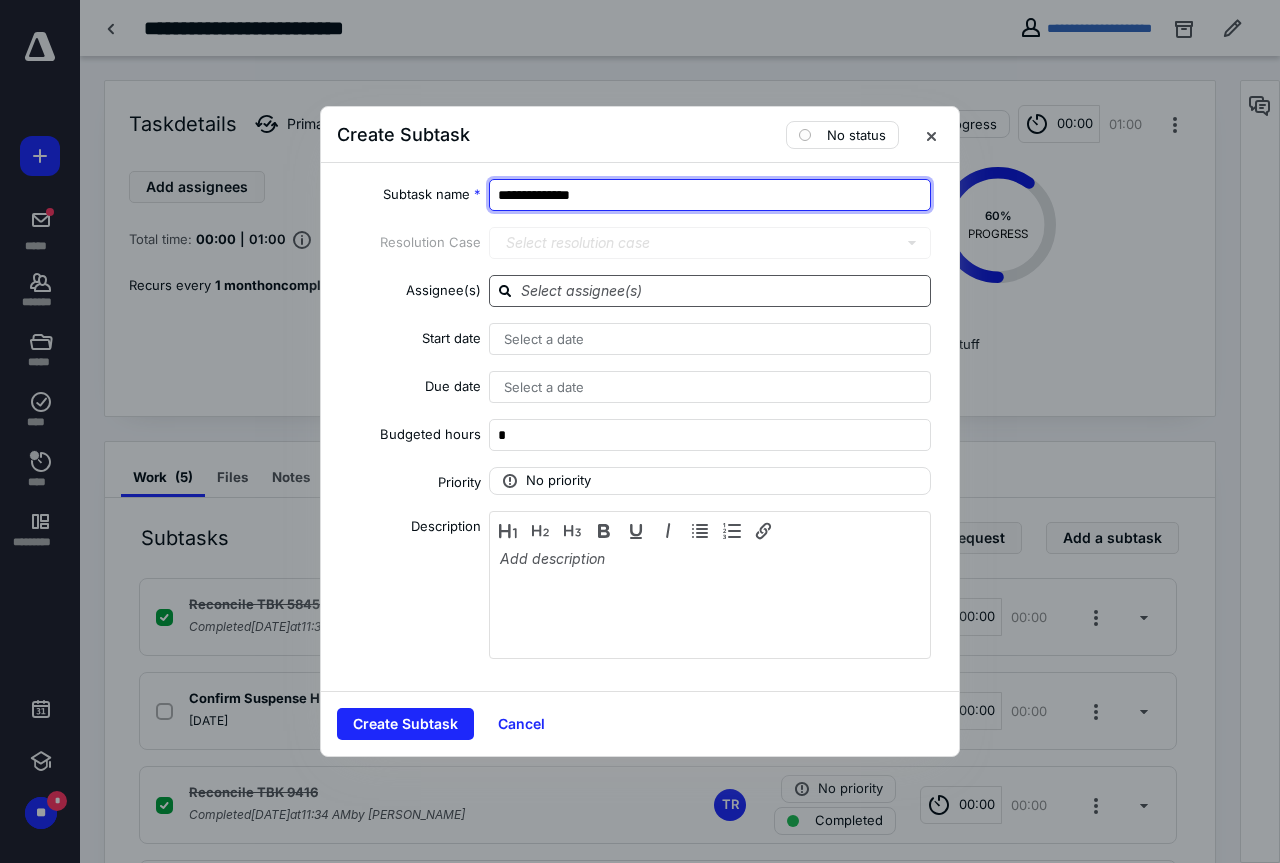 type on "**********" 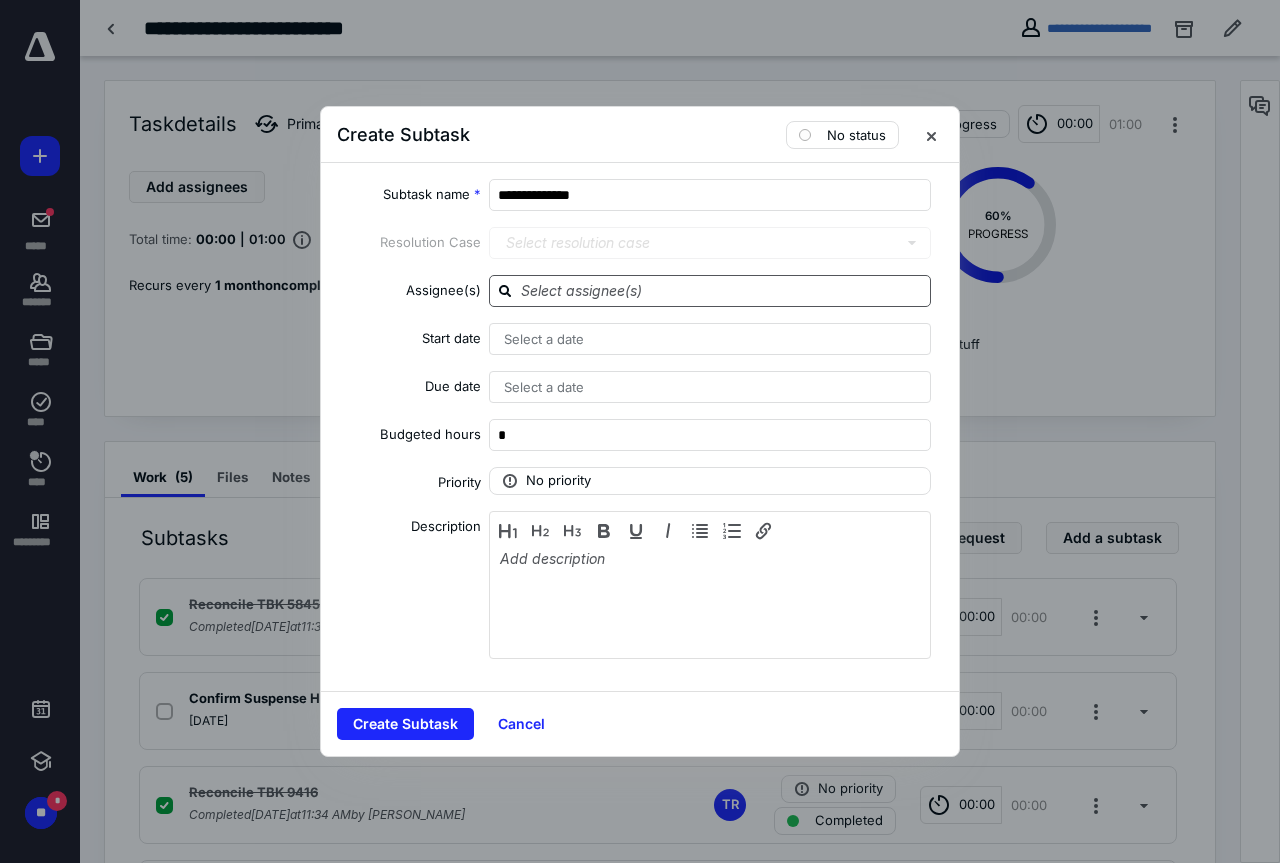 click at bounding box center (722, 290) 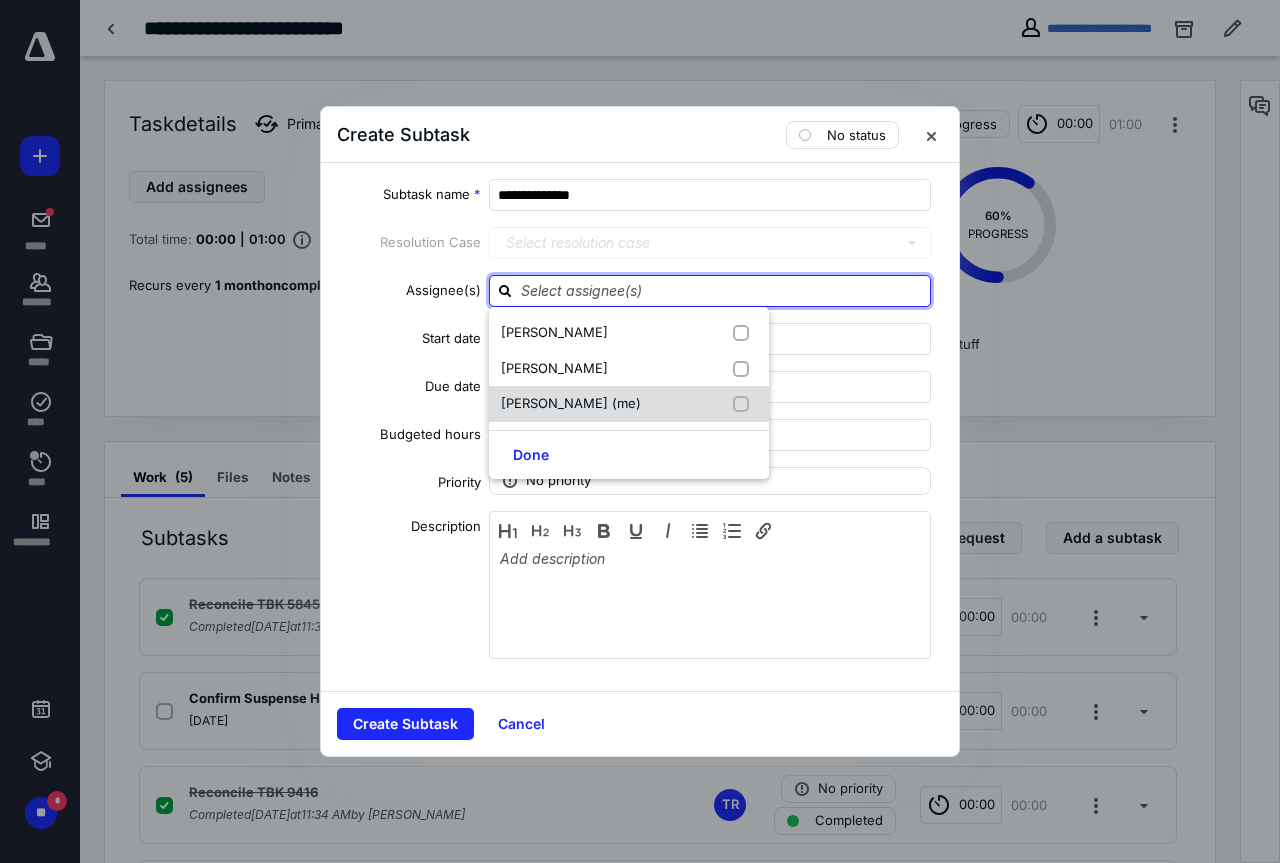 click on "[PERSON_NAME] (me)" at bounding box center (629, 404) 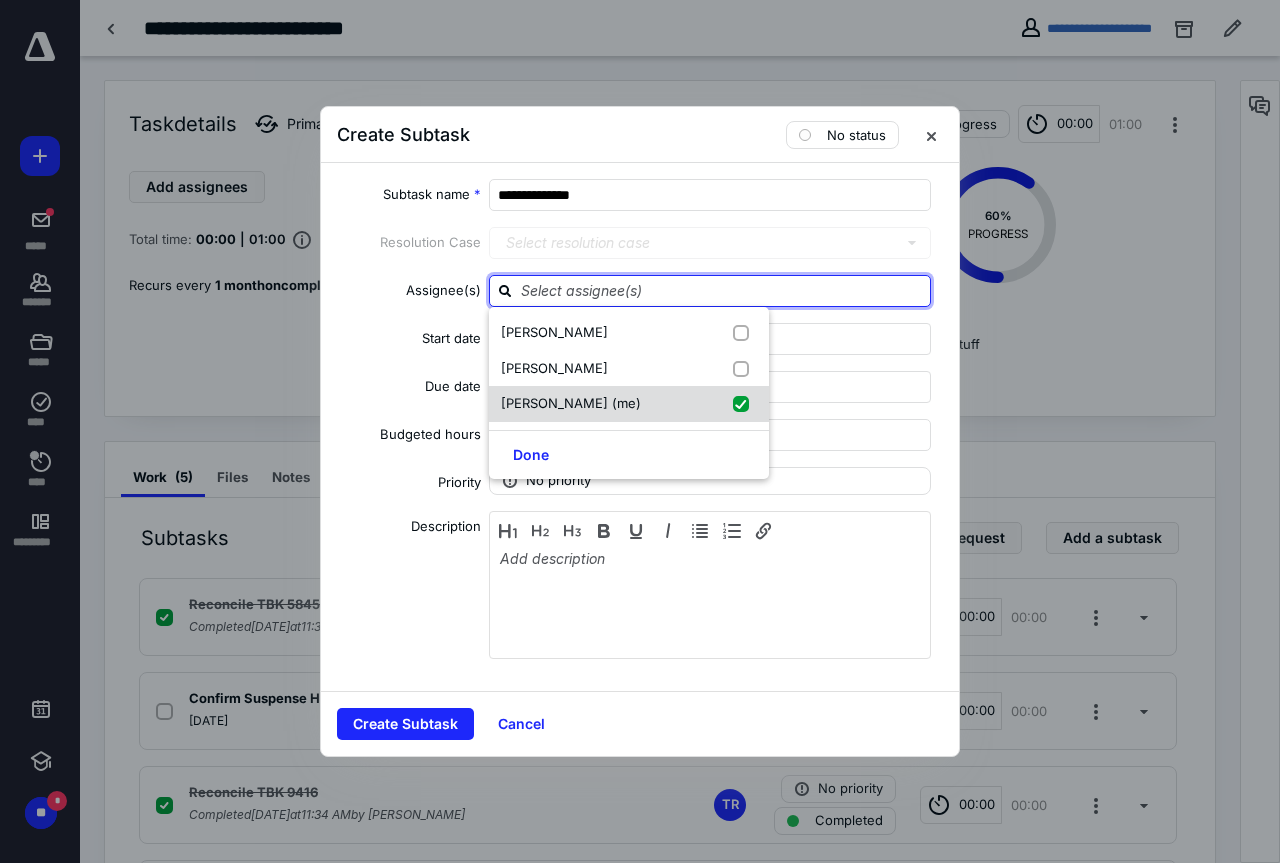 checkbox on "true" 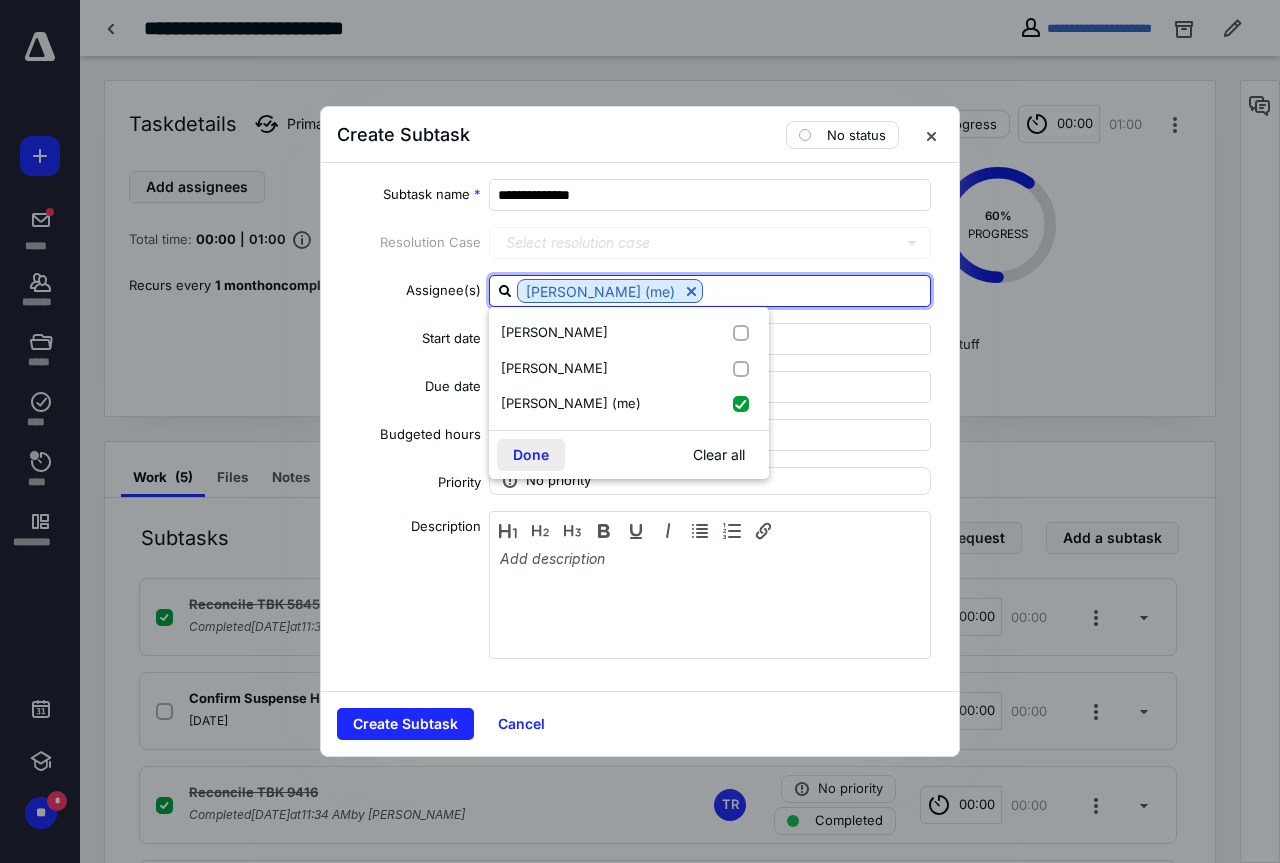 click on "Done" at bounding box center (531, 455) 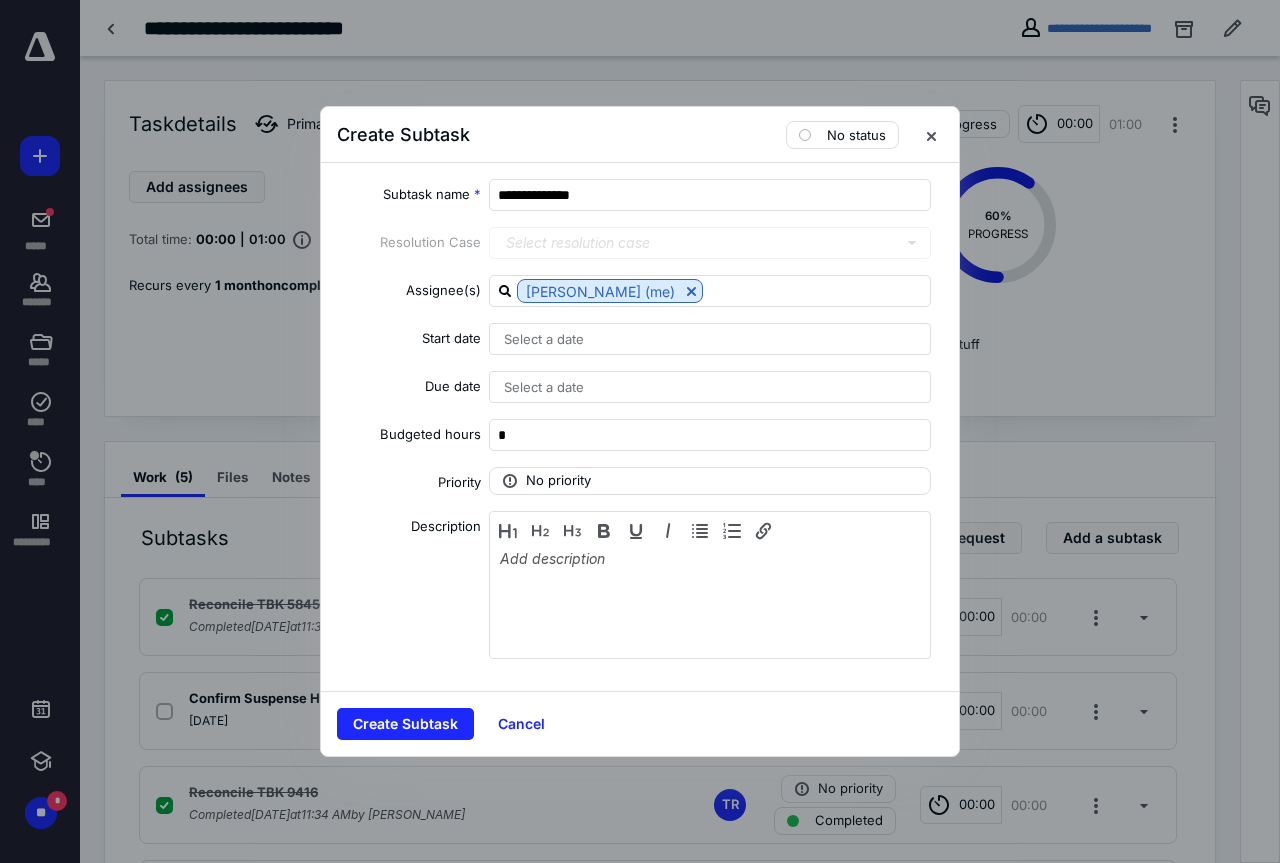 click on "Select a date" at bounding box center [544, 387] 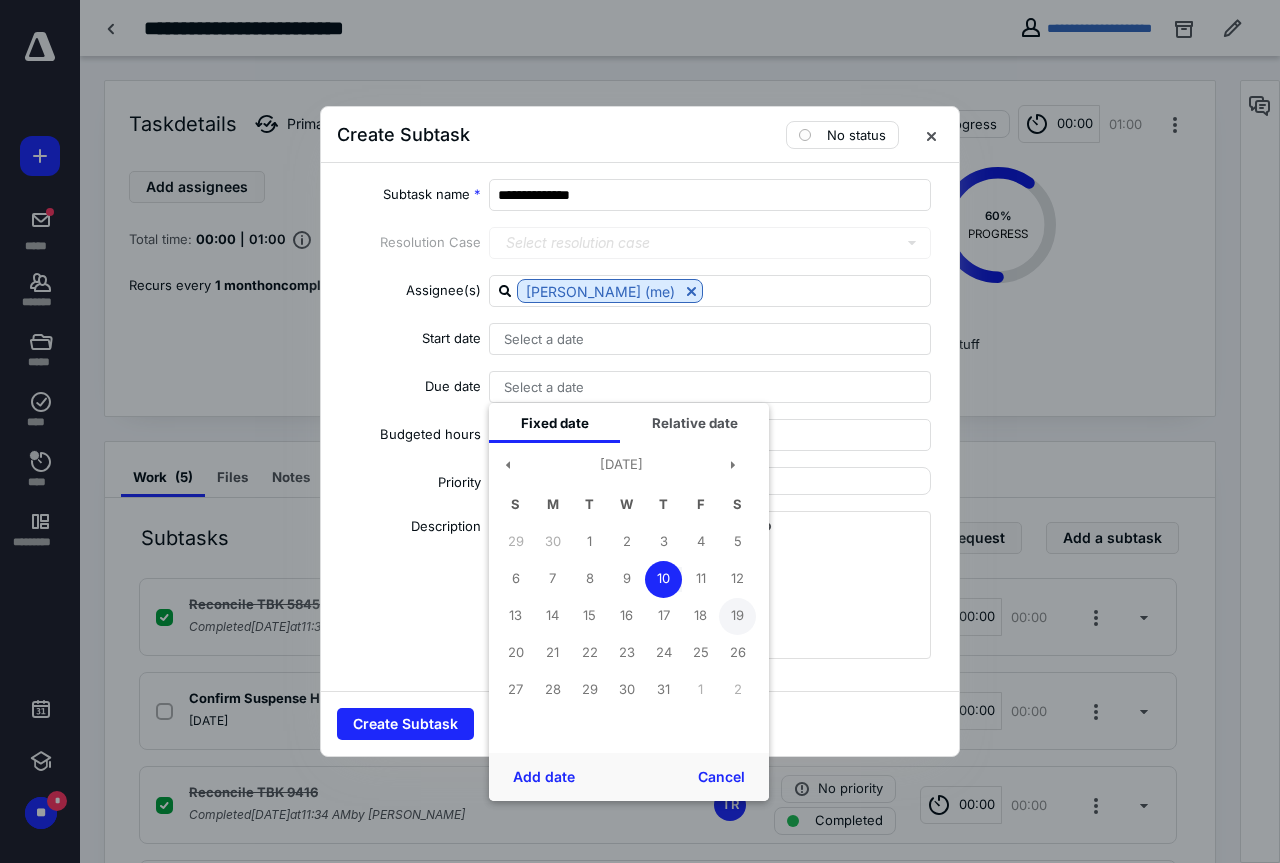 click on "19" at bounding box center [737, 616] 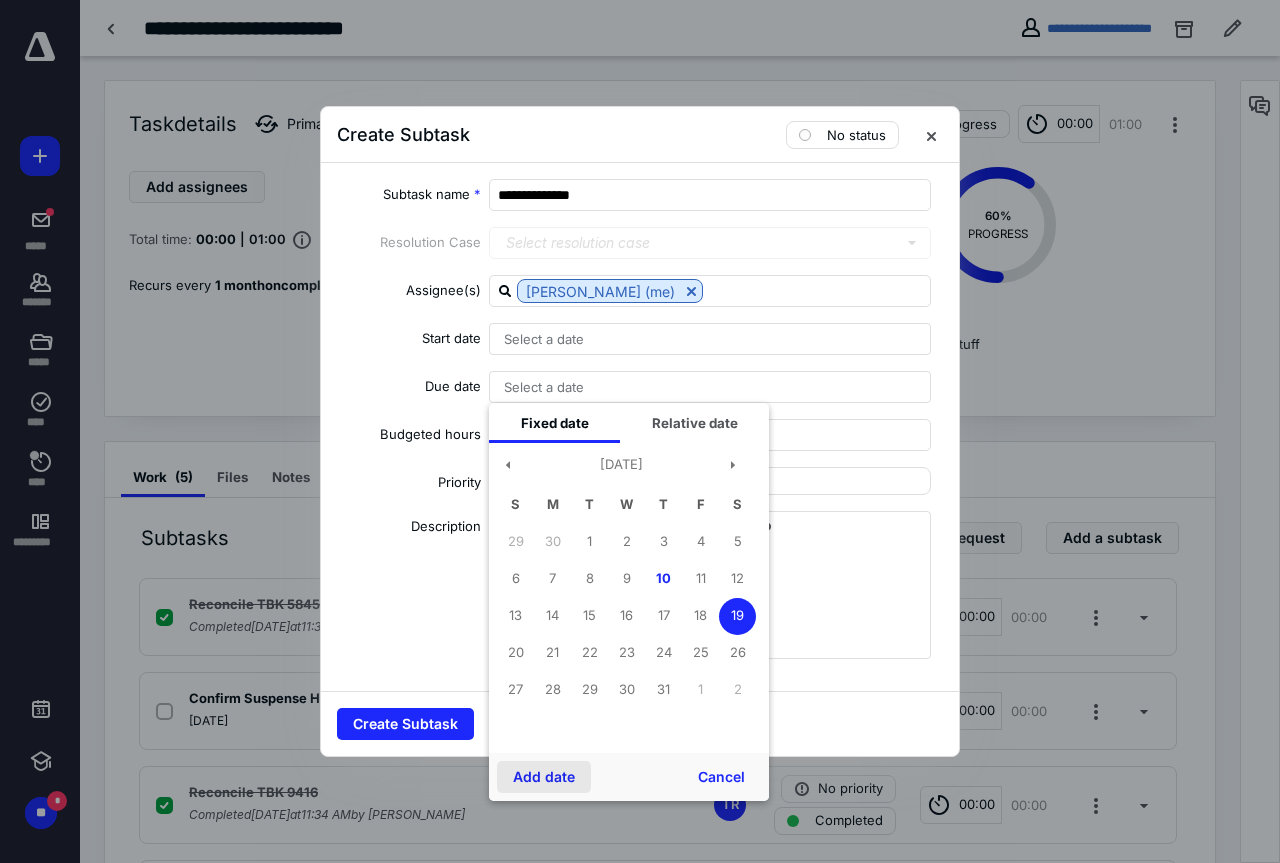 click on "Add date" at bounding box center [544, 777] 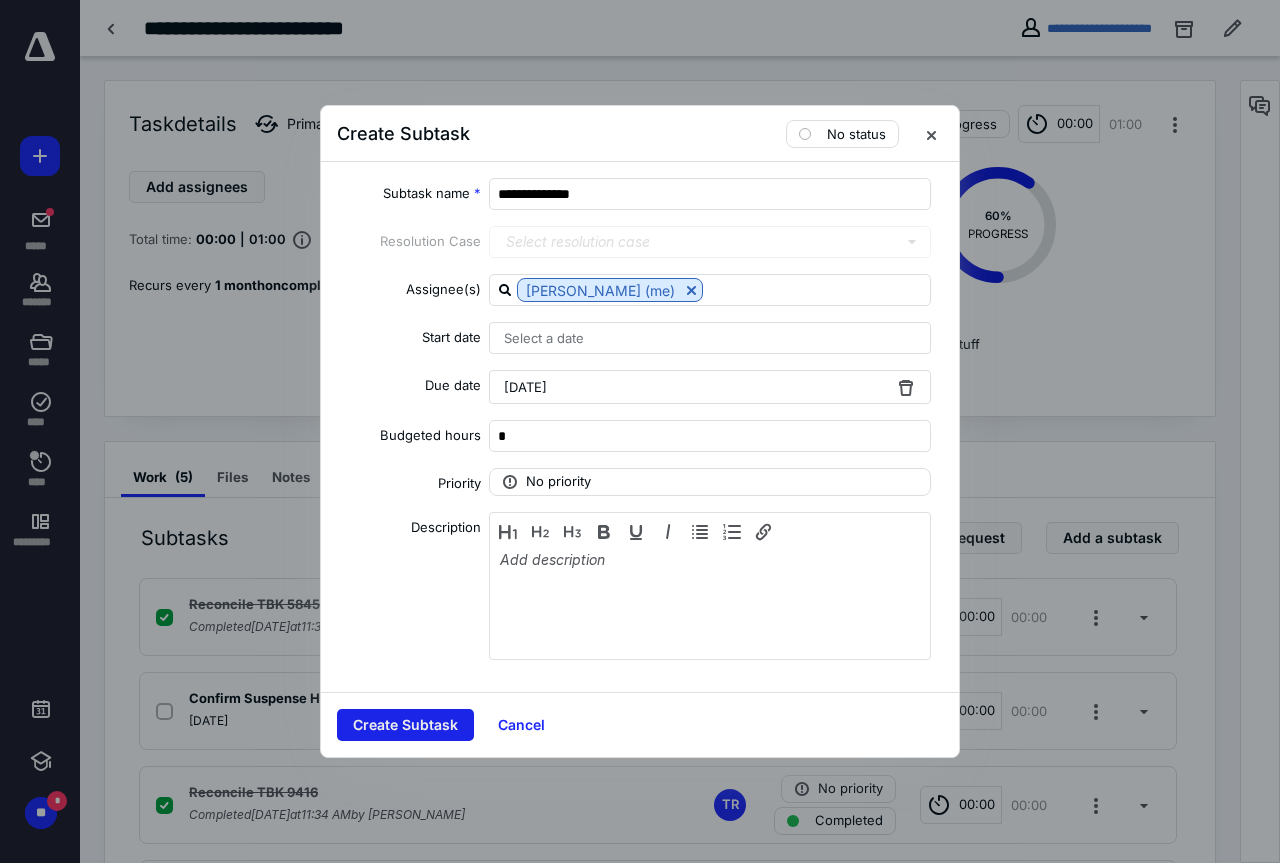 click on "Create Subtask" at bounding box center [405, 725] 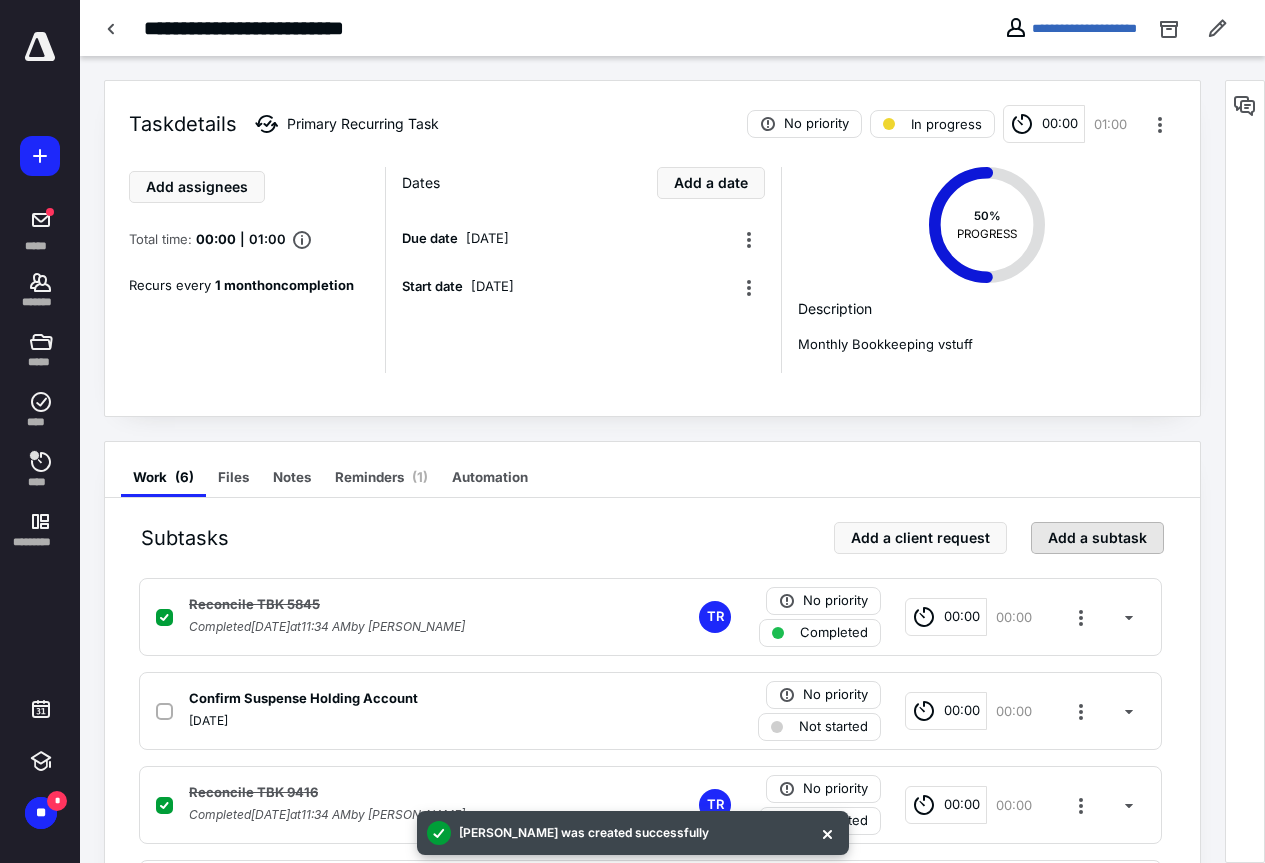 click on "Add a subtask" at bounding box center [1097, 538] 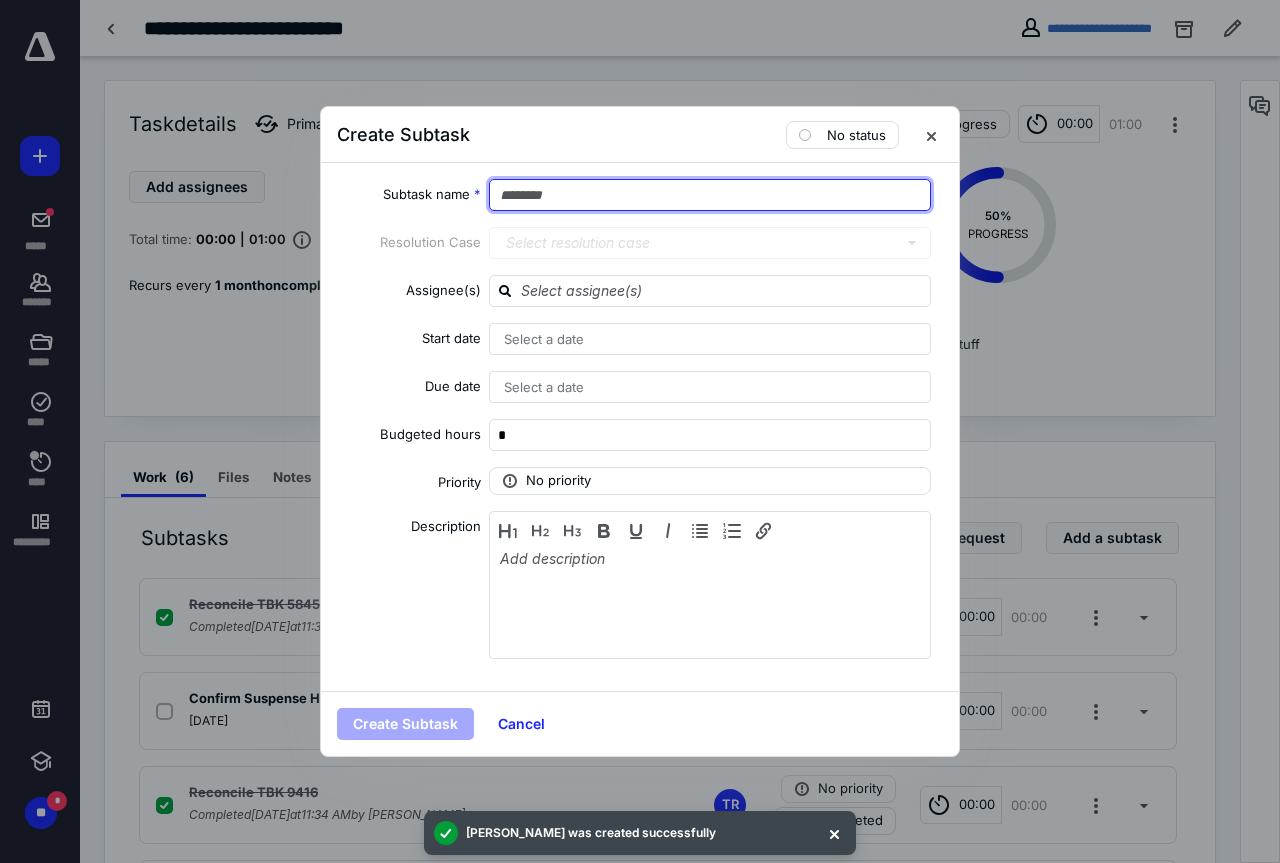 click at bounding box center (710, 195) 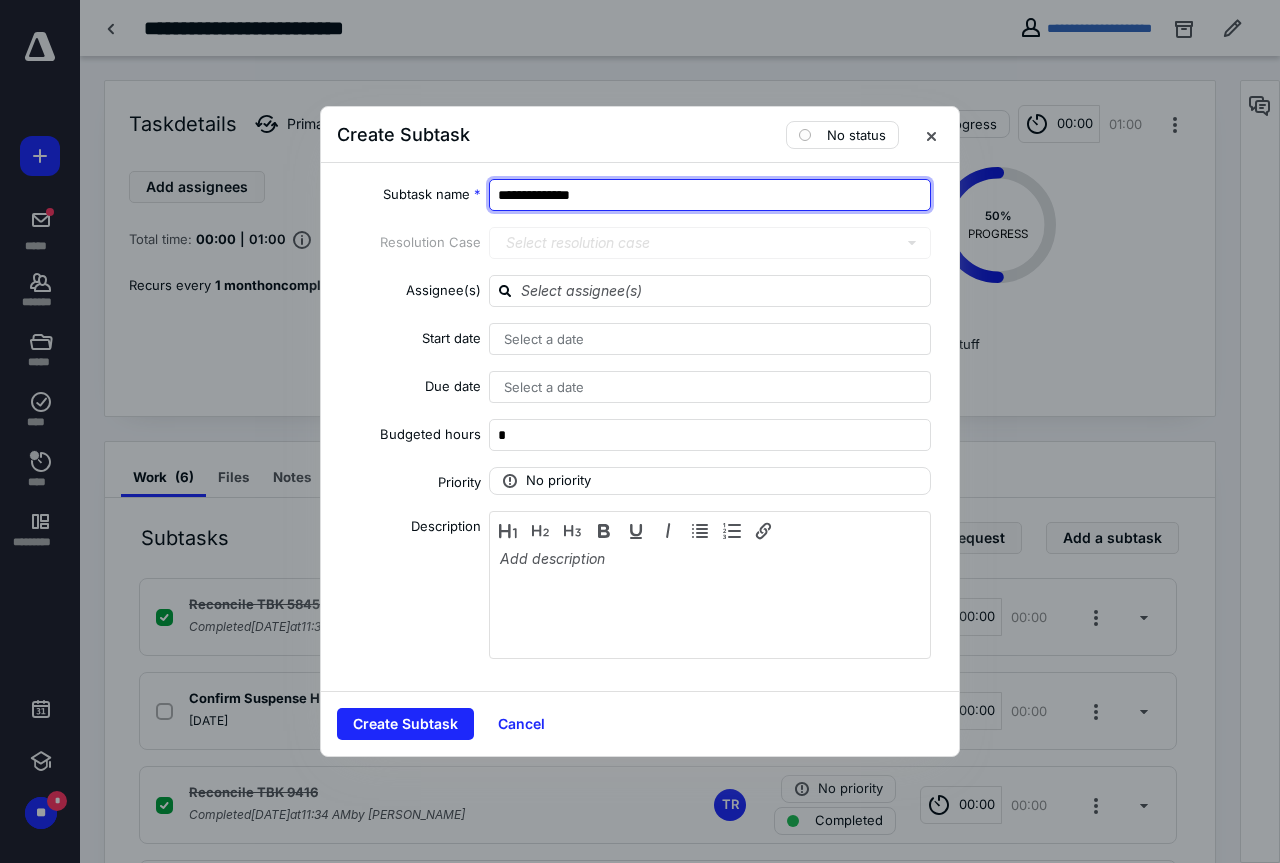type on "**********" 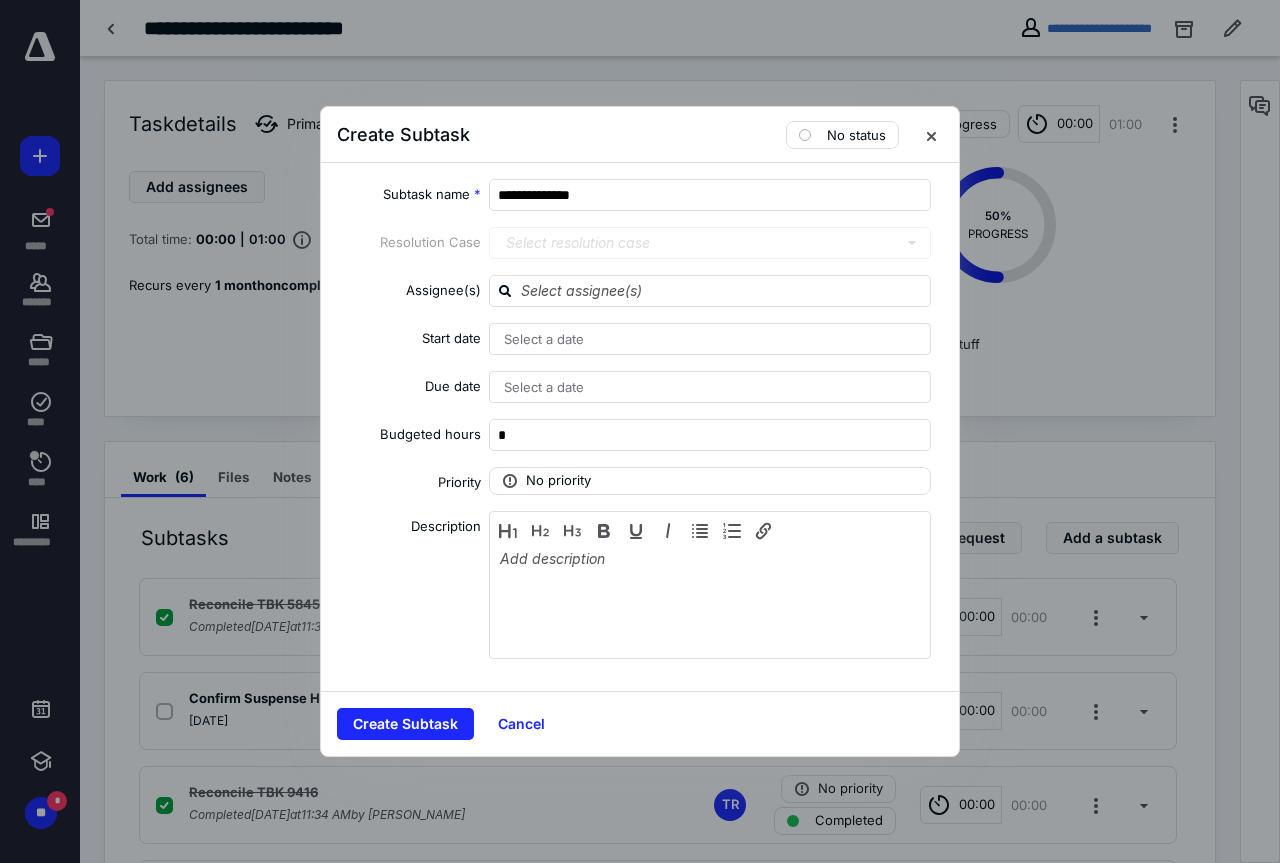 click on "Select a date" at bounding box center [710, 387] 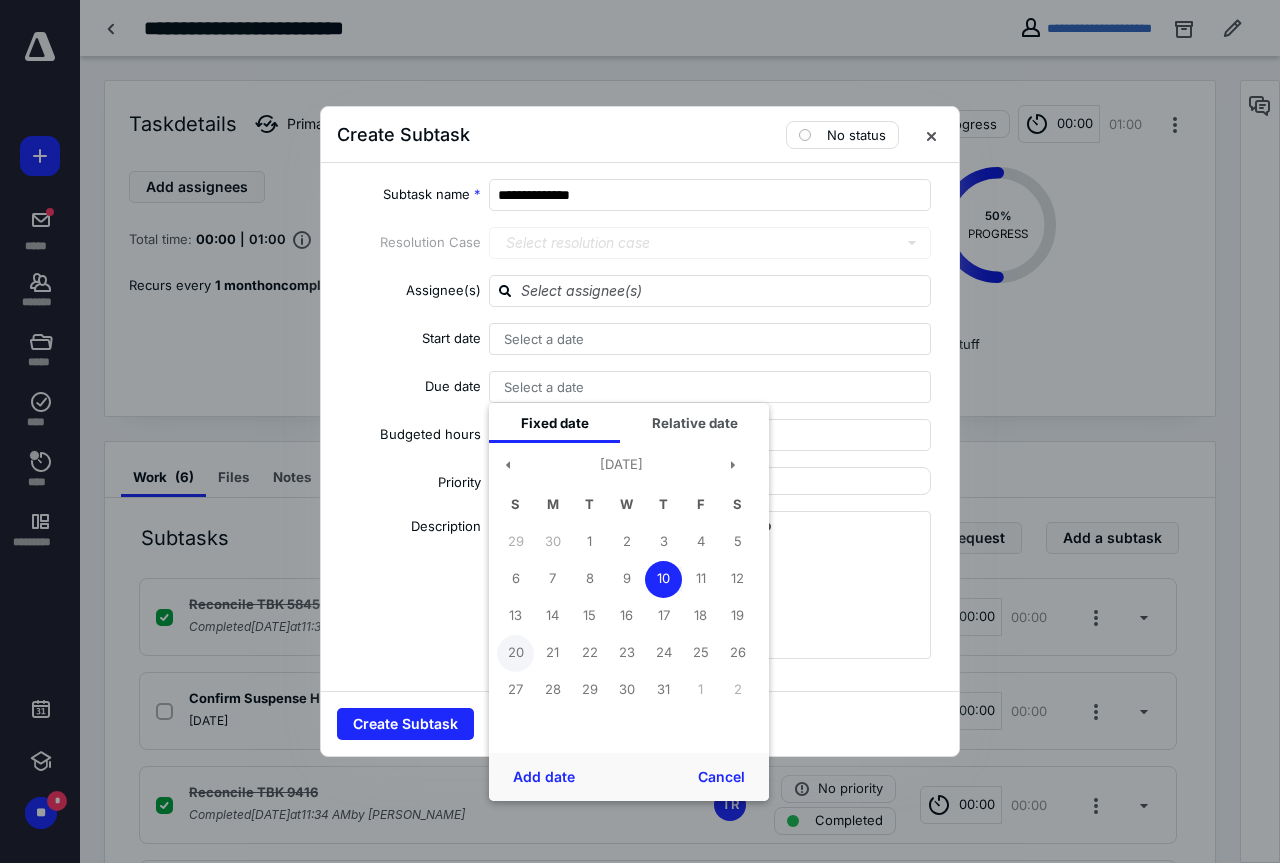 click on "20" at bounding box center (515, 653) 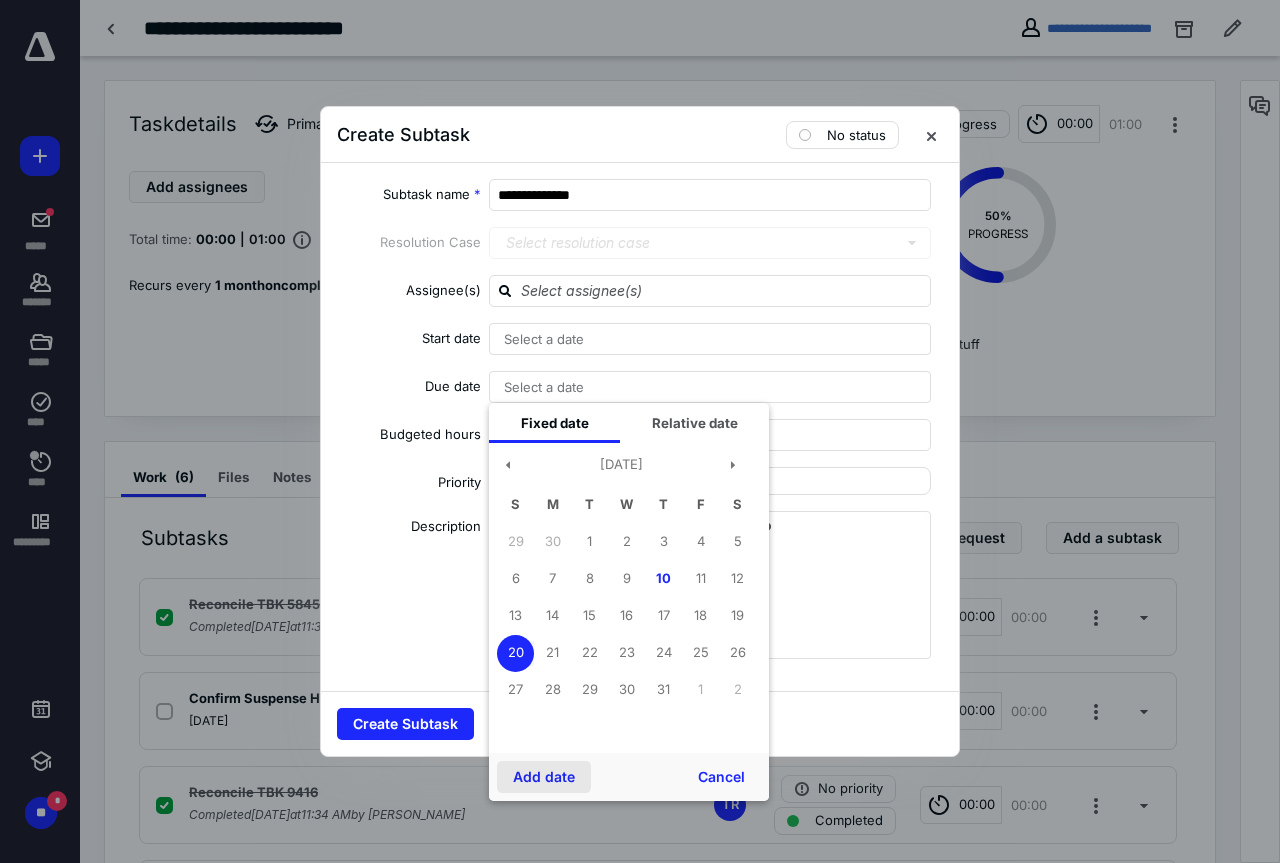 click on "Add date" at bounding box center [544, 777] 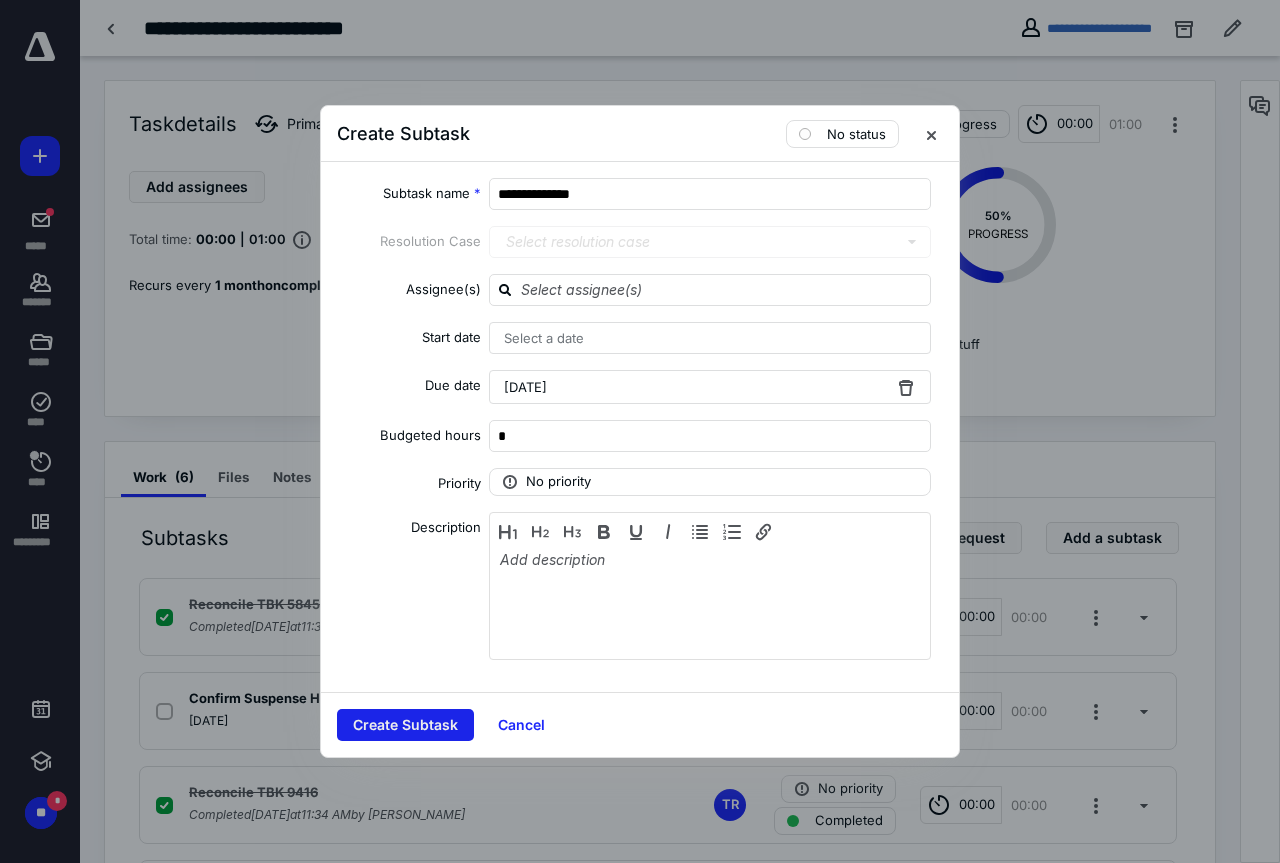 click on "Create Subtask" at bounding box center (405, 725) 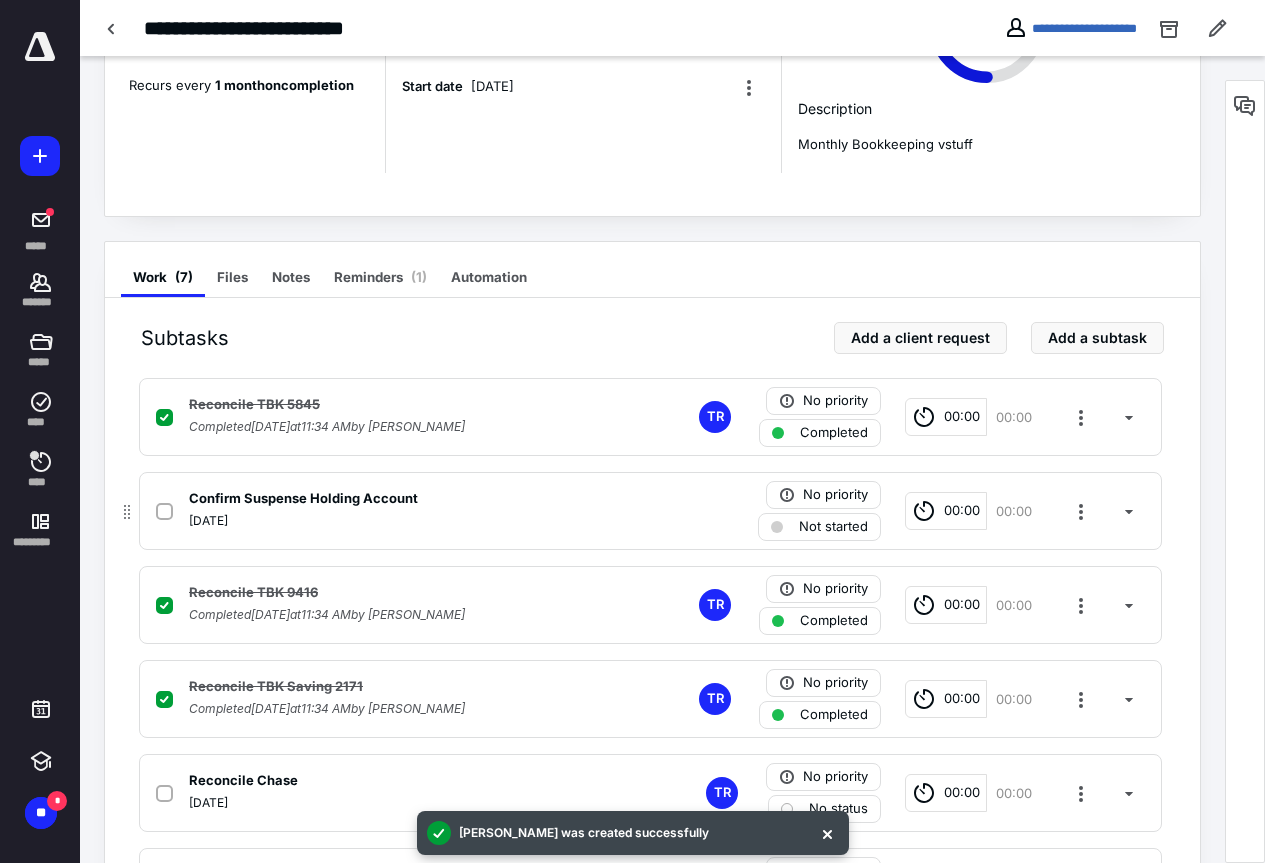 scroll, scrollTop: 400, scrollLeft: 0, axis: vertical 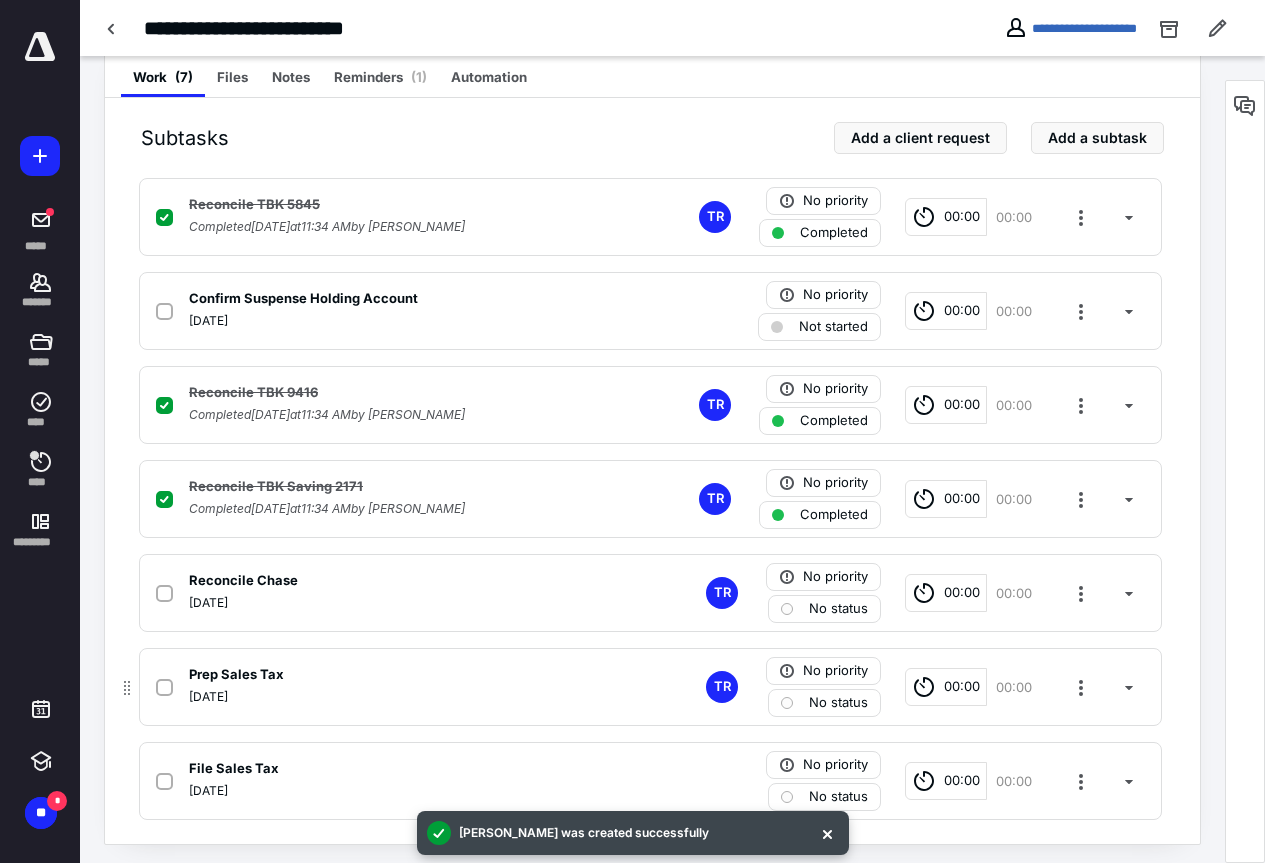 click on "No status" at bounding box center (838, 703) 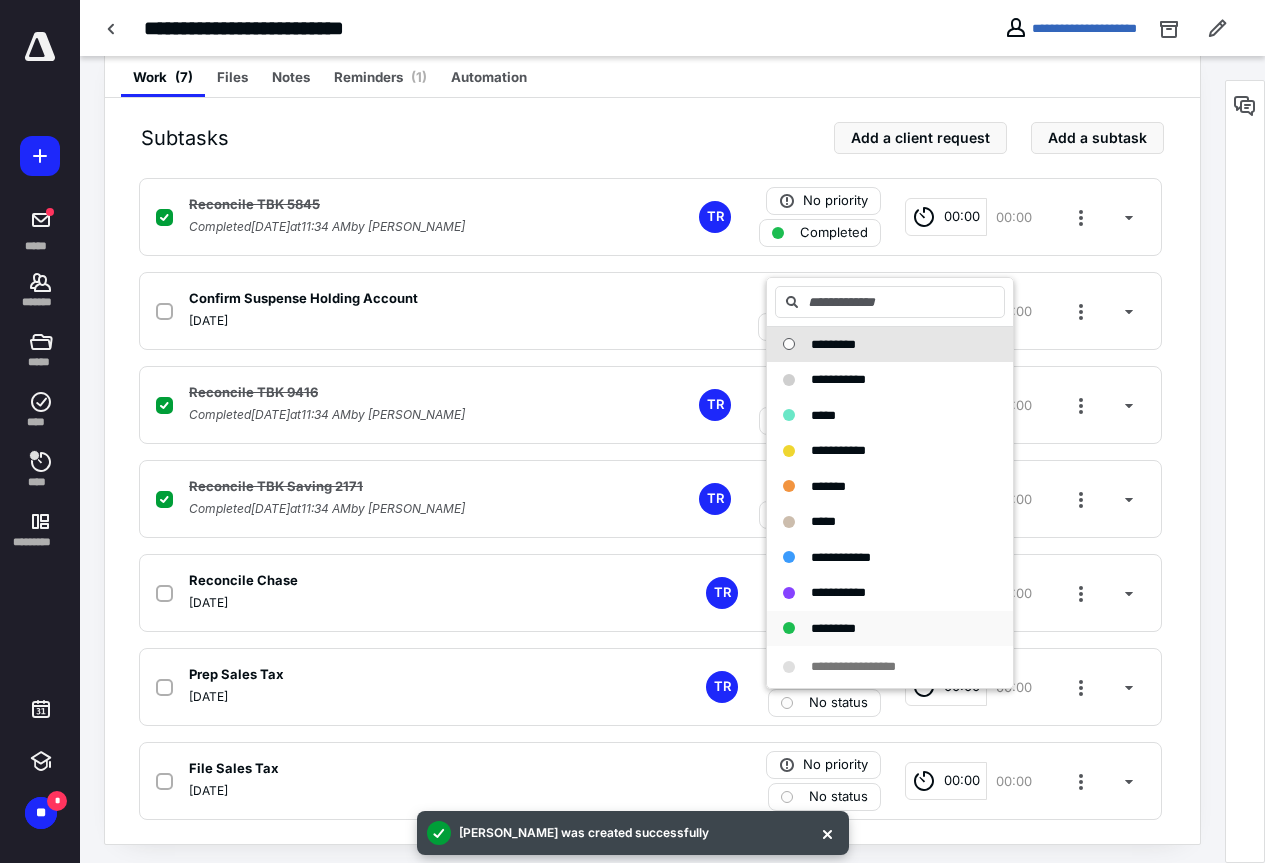 click on "*********" at bounding box center [833, 628] 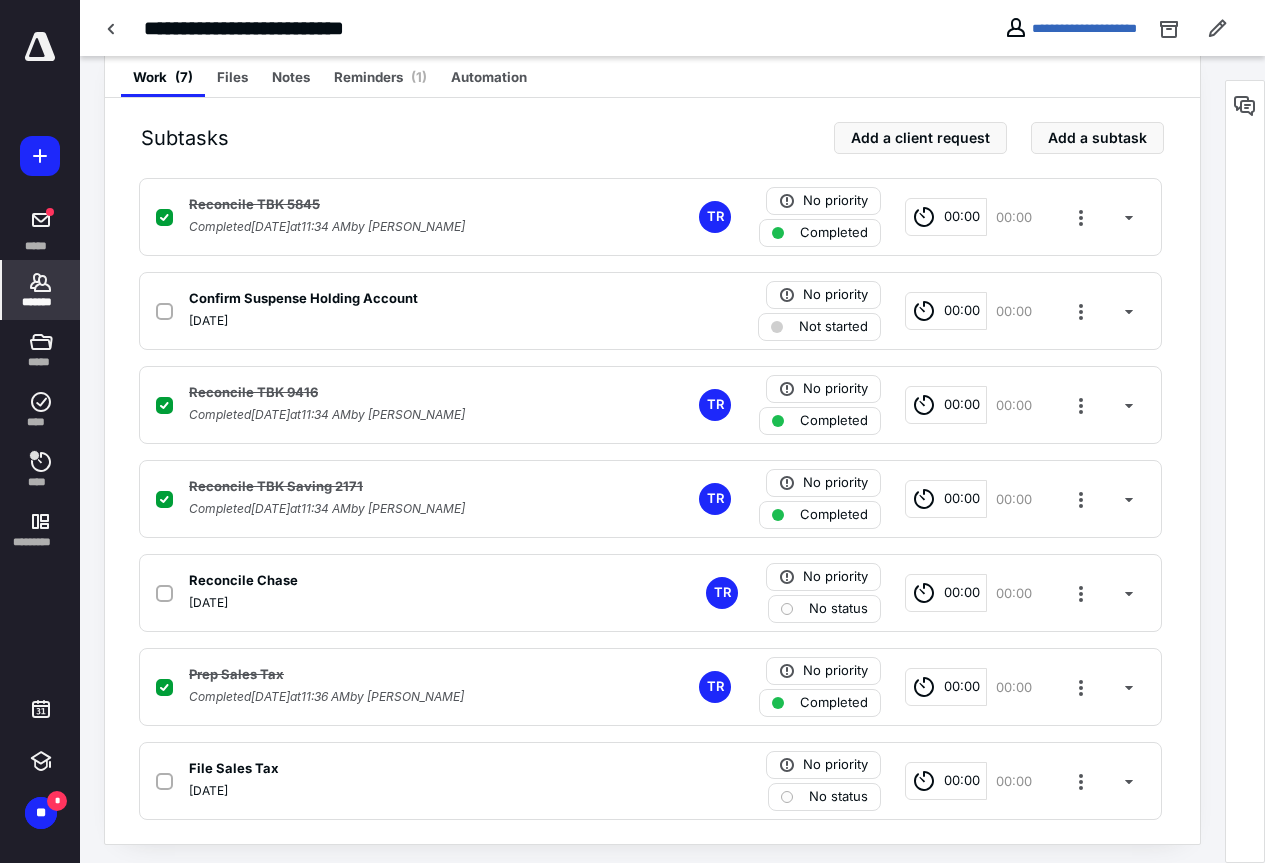 click 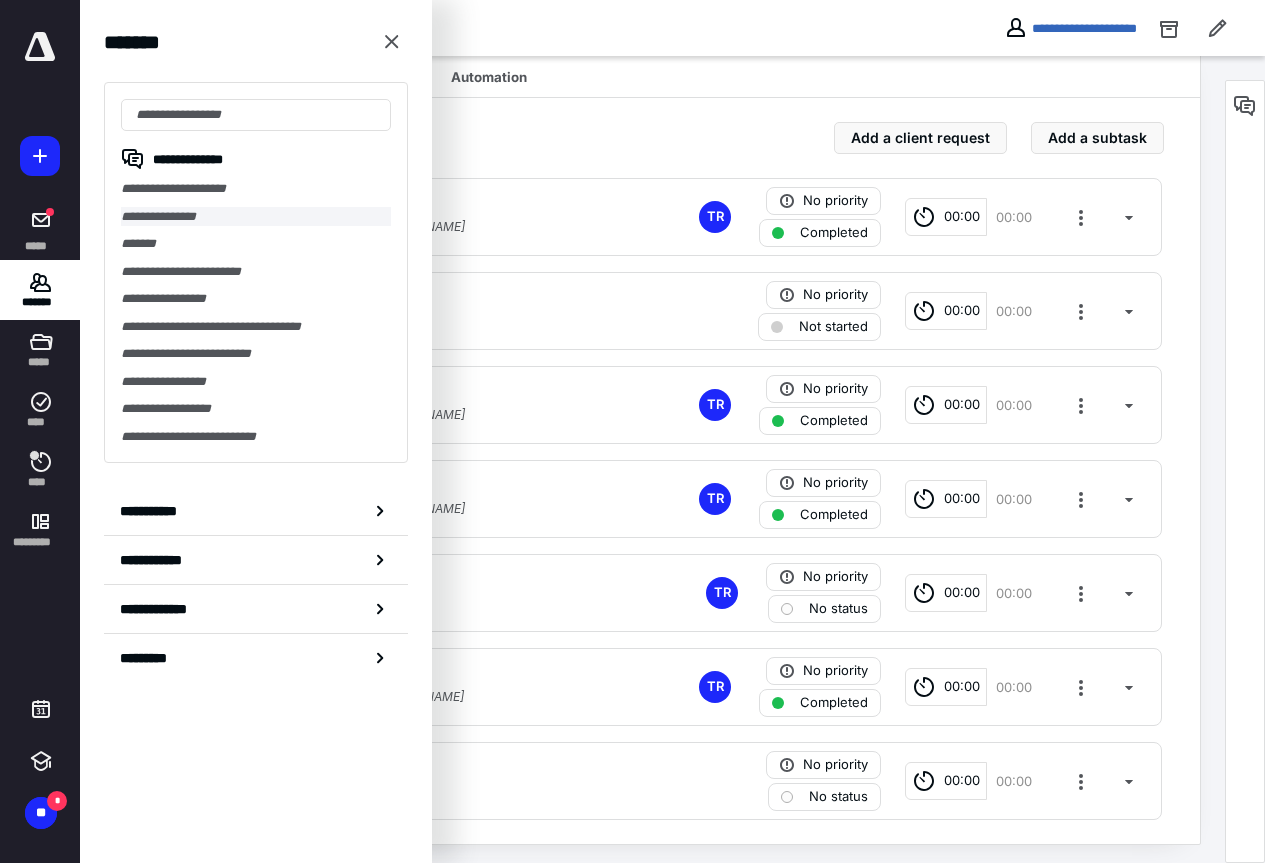 click on "**********" at bounding box center (256, 217) 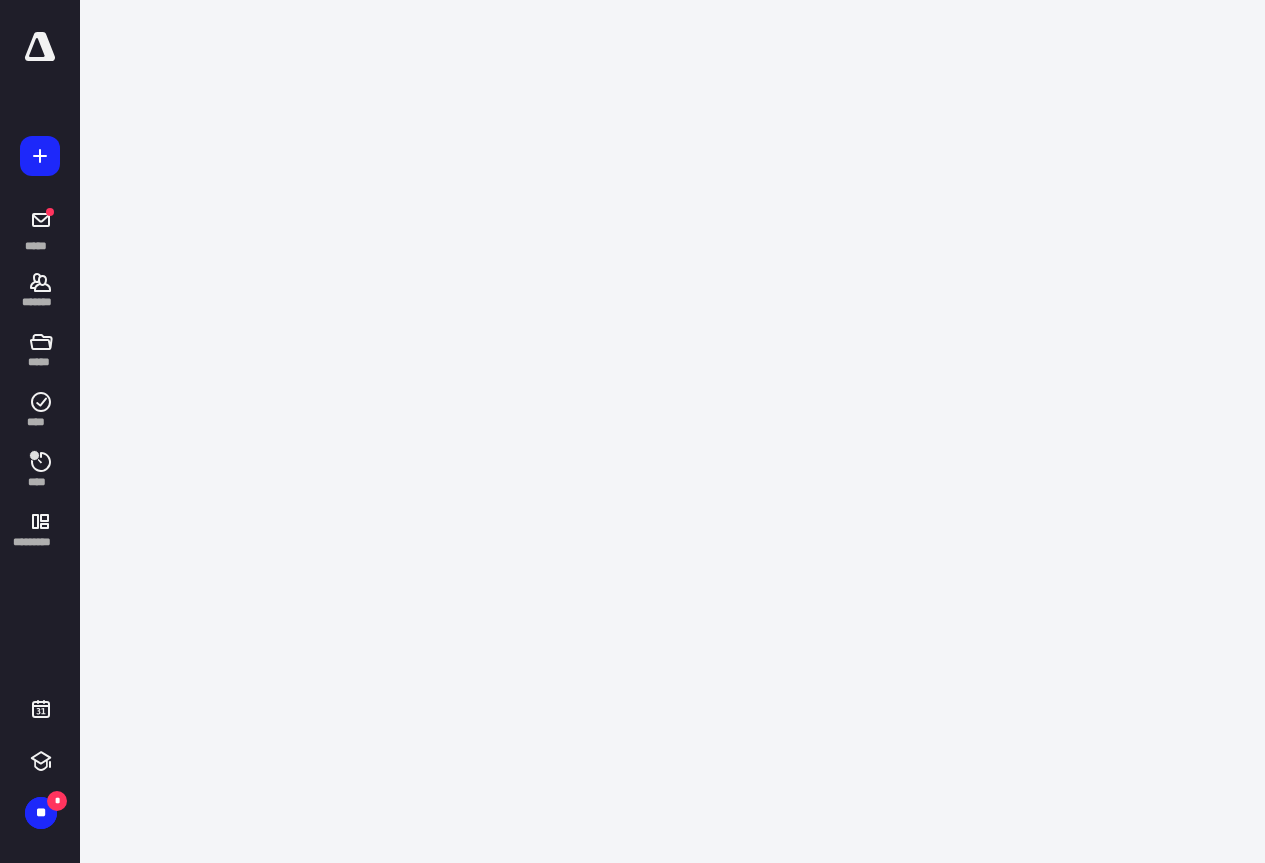 scroll, scrollTop: 0, scrollLeft: 0, axis: both 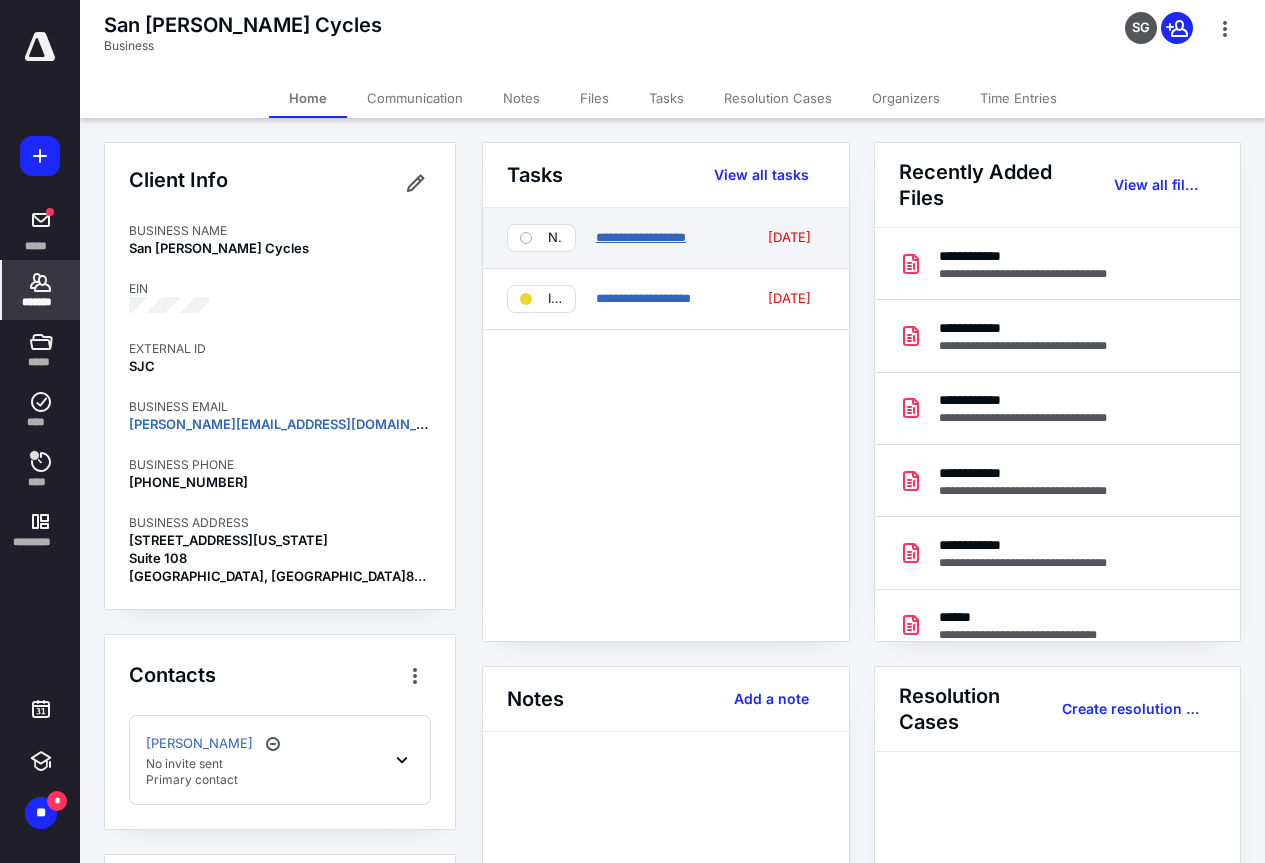 click on "**********" at bounding box center (641, 237) 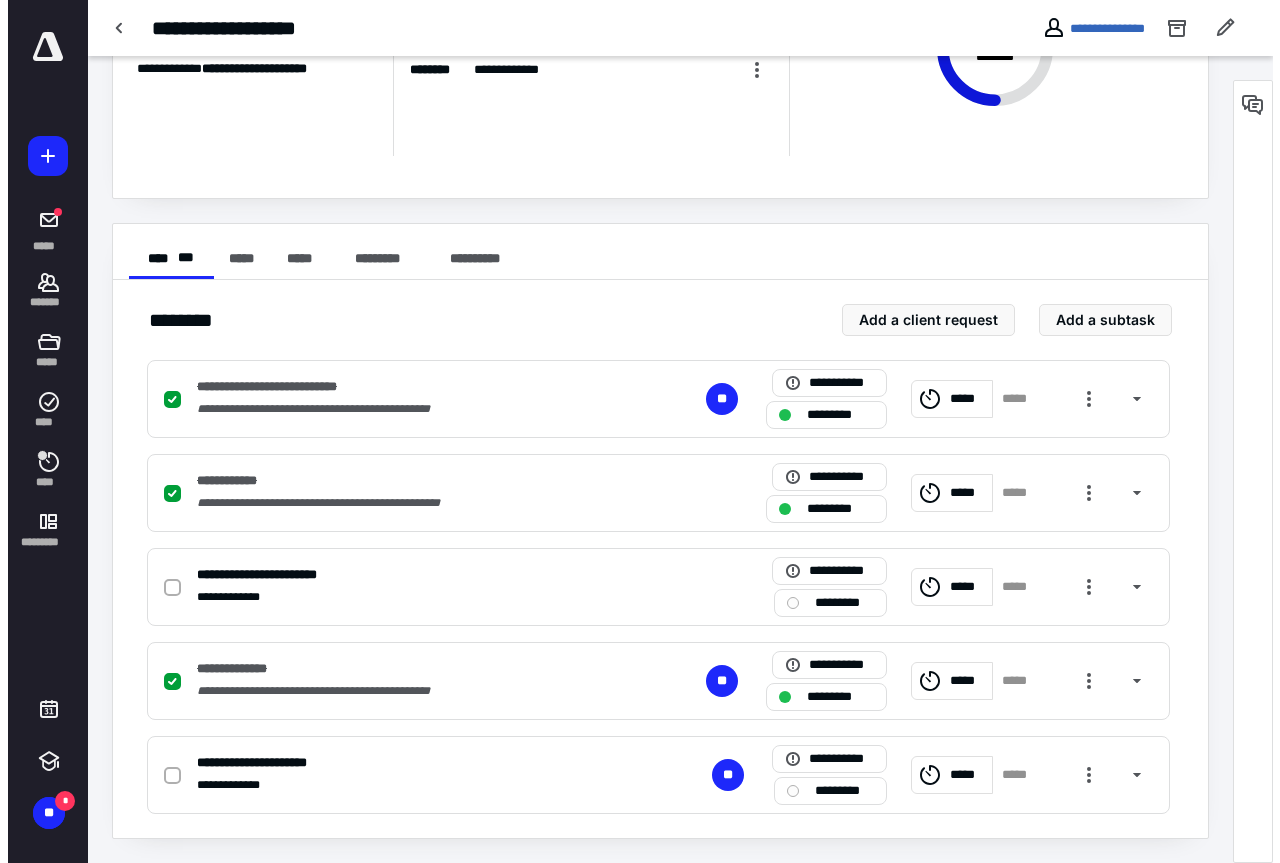 scroll, scrollTop: 0, scrollLeft: 0, axis: both 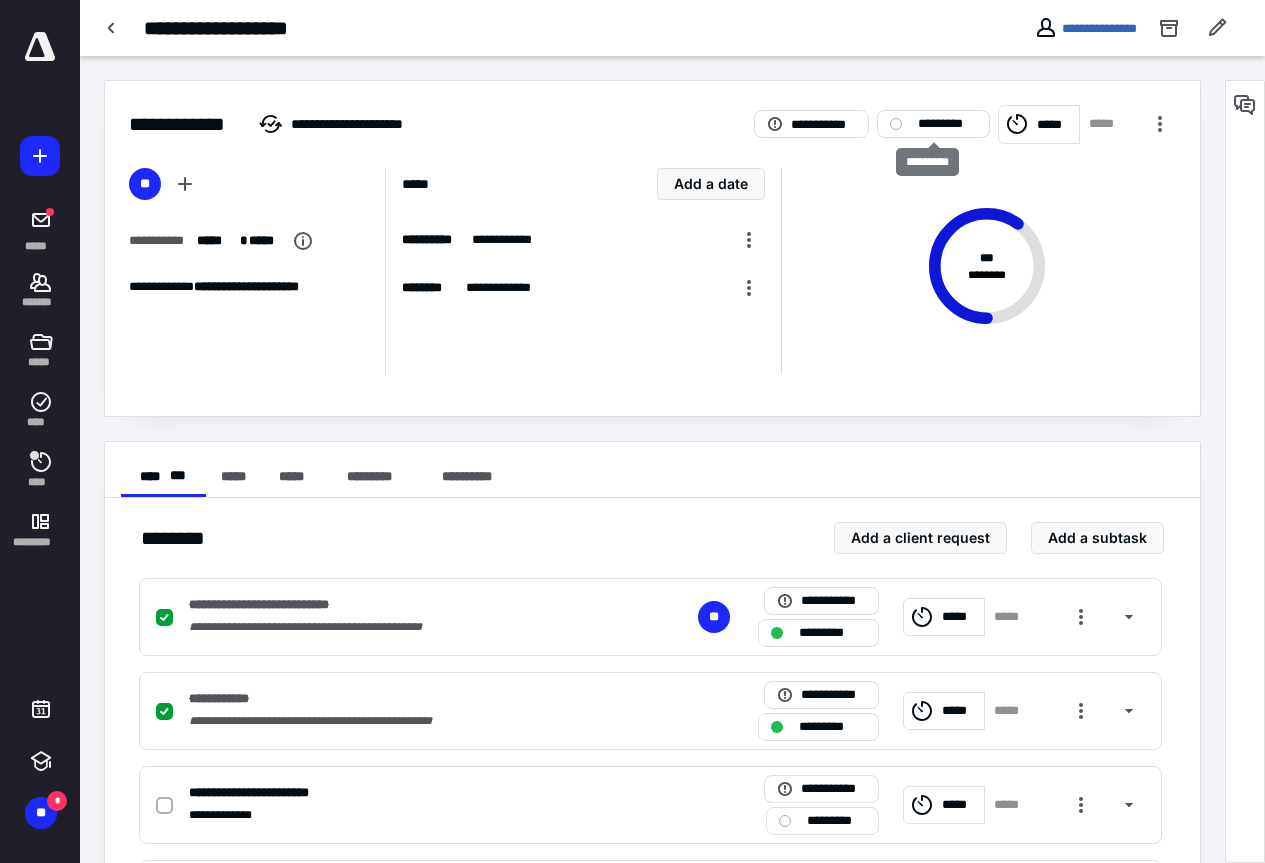 click on "*********" at bounding box center (947, 124) 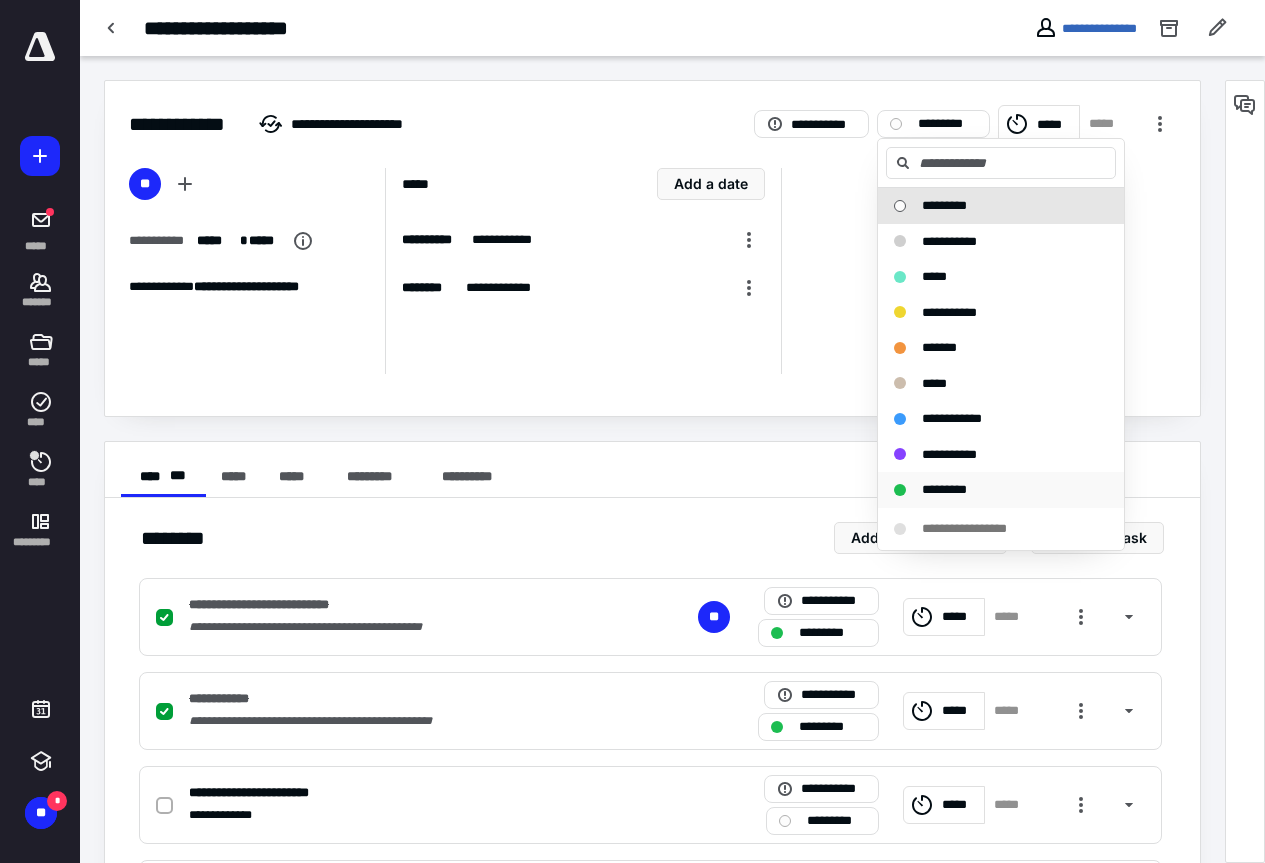 click on "*********" at bounding box center (944, 489) 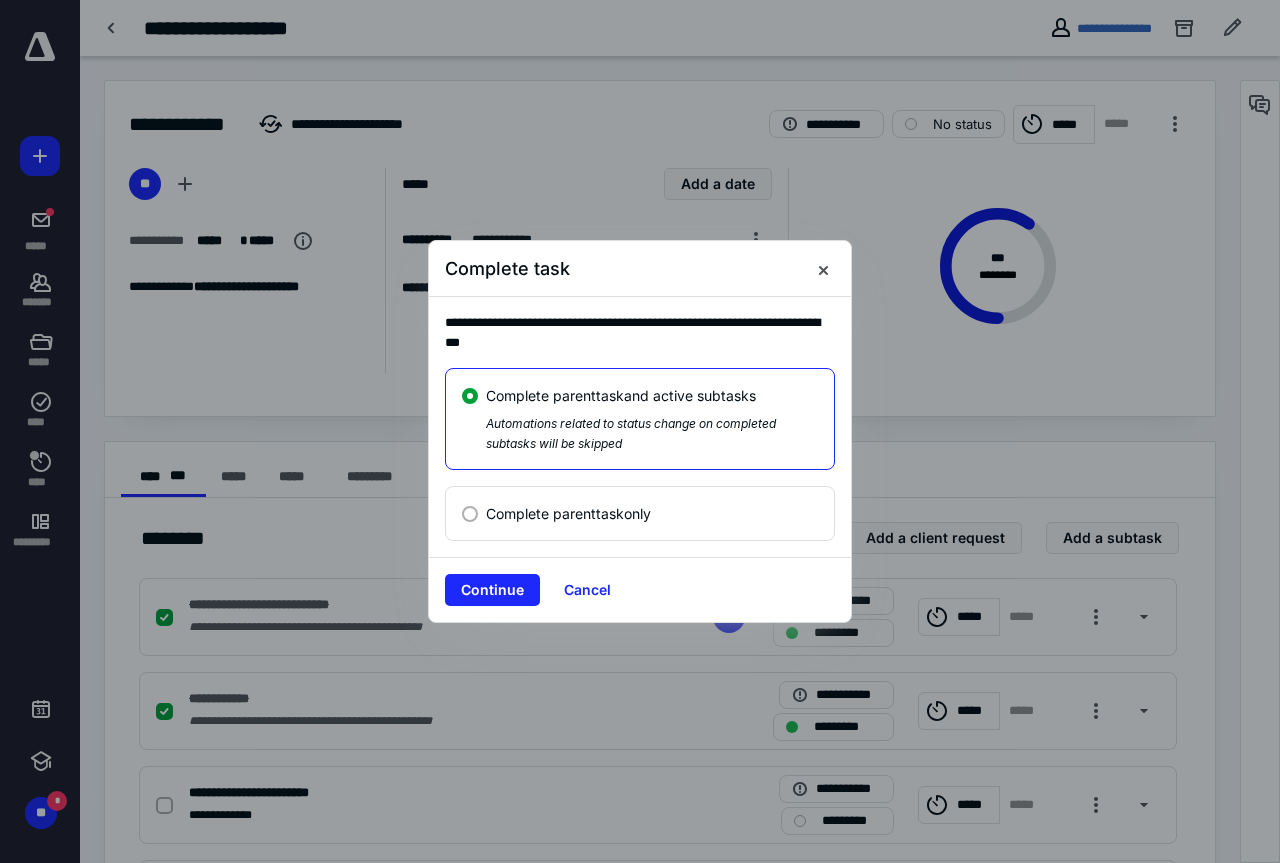 click at bounding box center (470, 514) 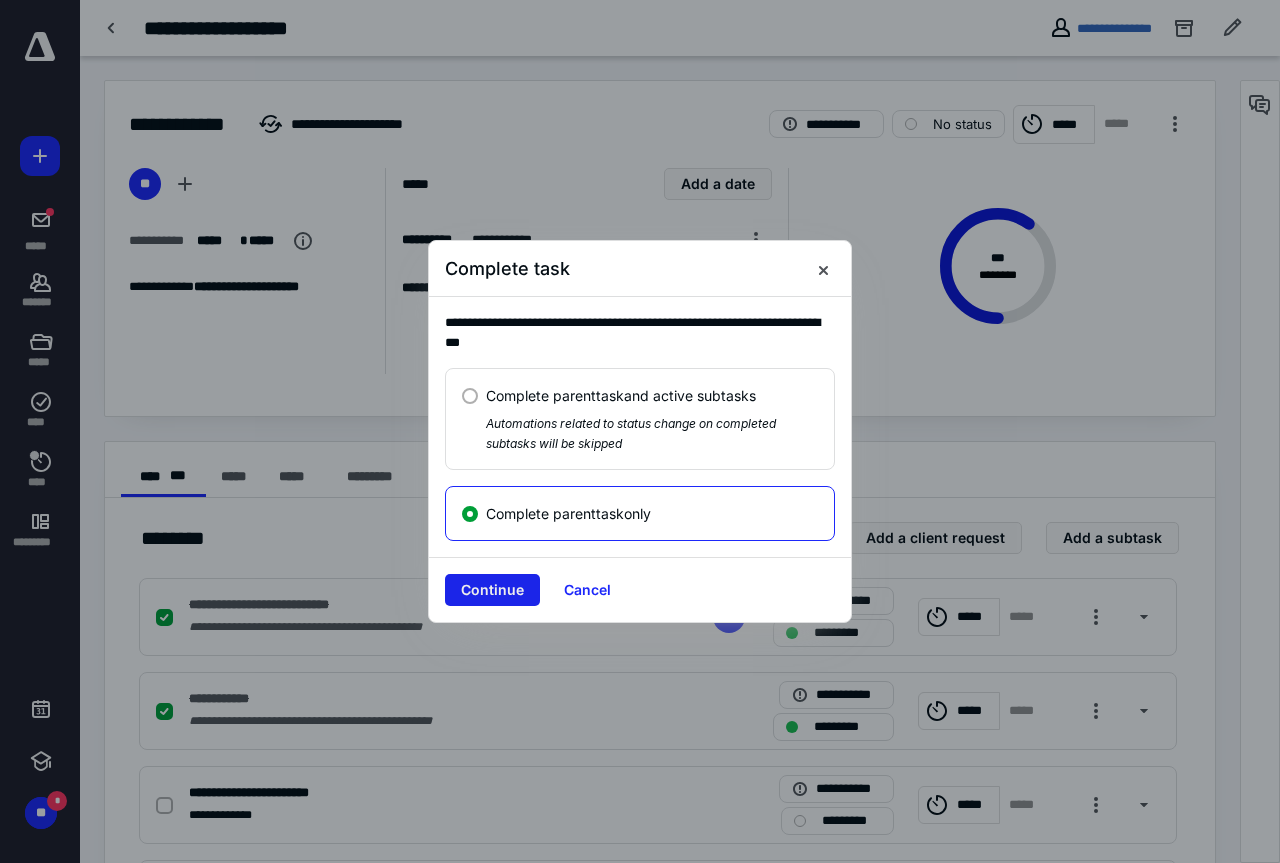 click on "Continue" at bounding box center (492, 590) 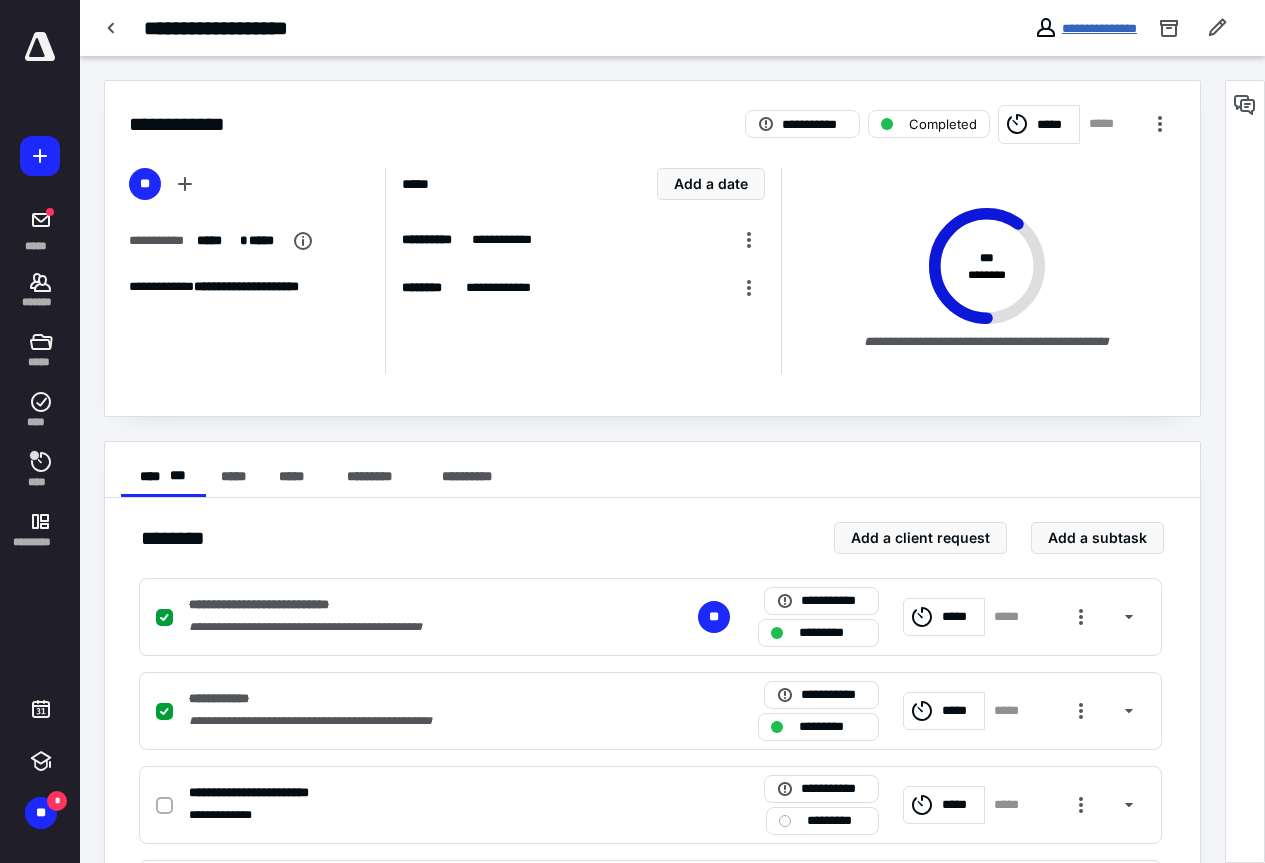 click on "**********" at bounding box center (1099, 28) 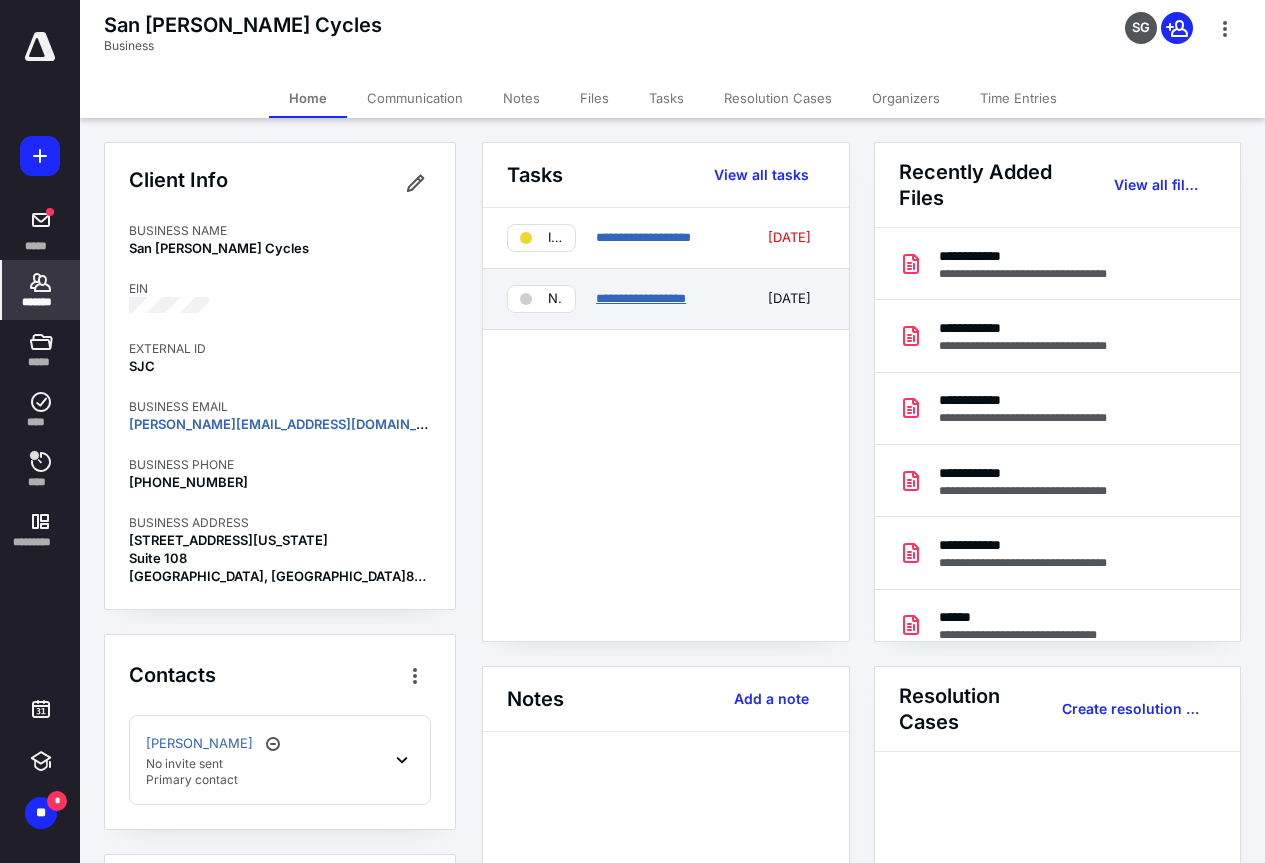 click on "**********" at bounding box center [641, 298] 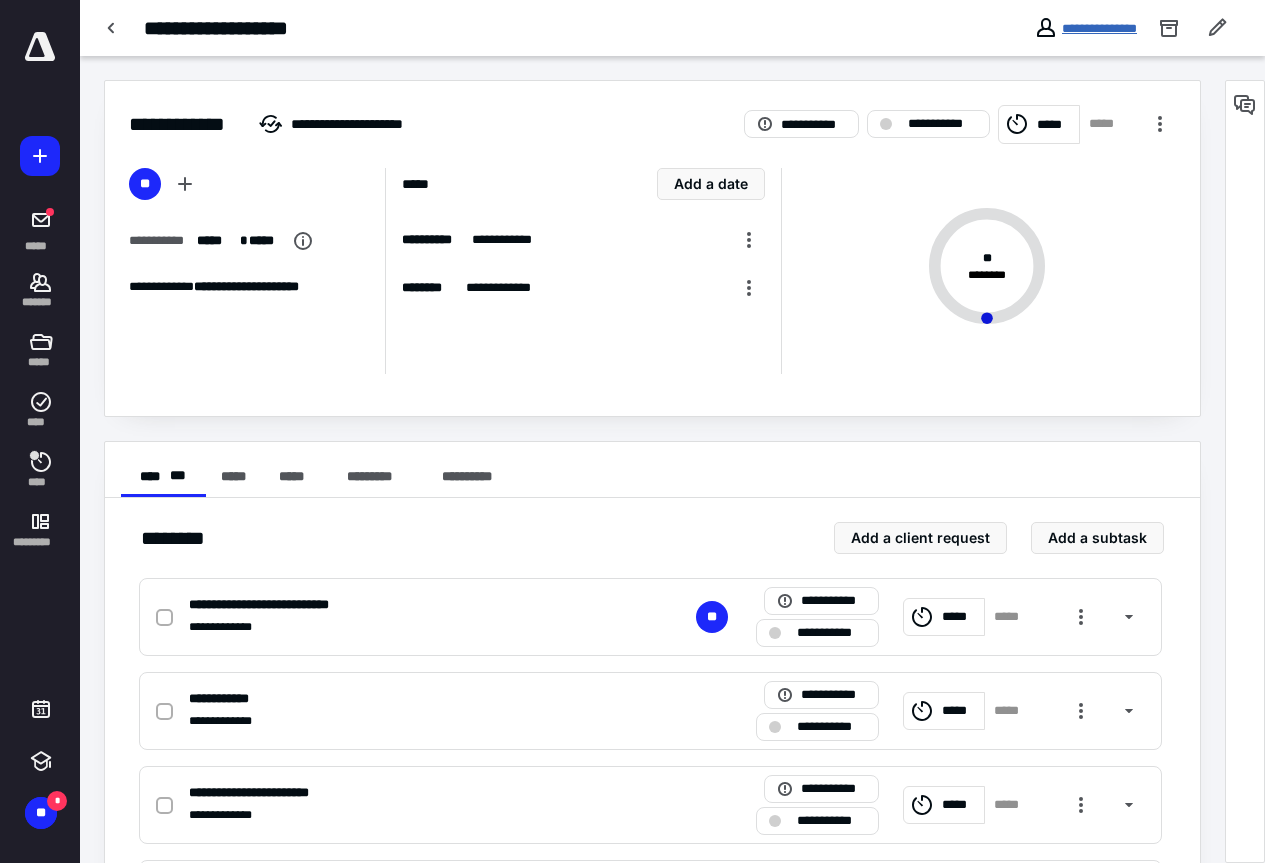 click on "**********" at bounding box center (1099, 28) 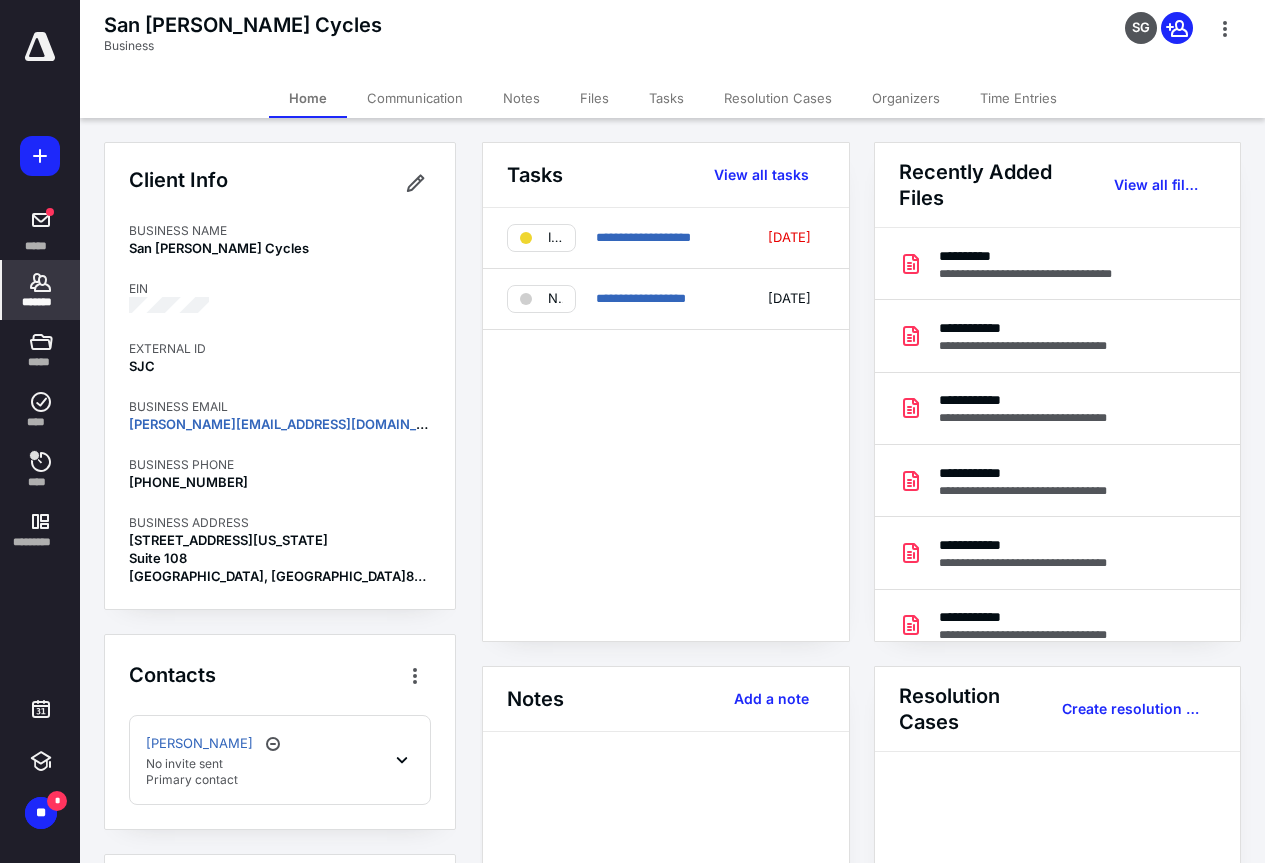 click on "Files" at bounding box center (594, 98) 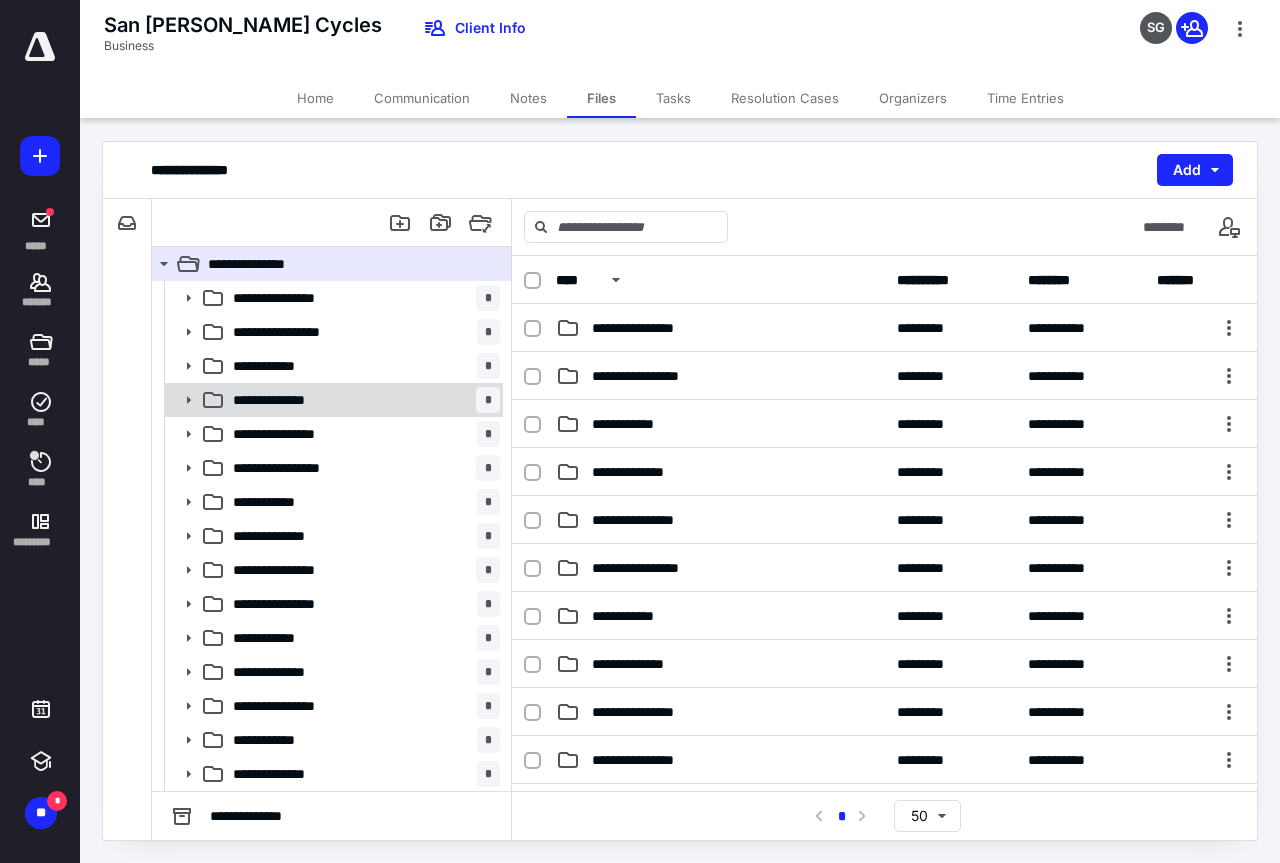 scroll, scrollTop: 102, scrollLeft: 0, axis: vertical 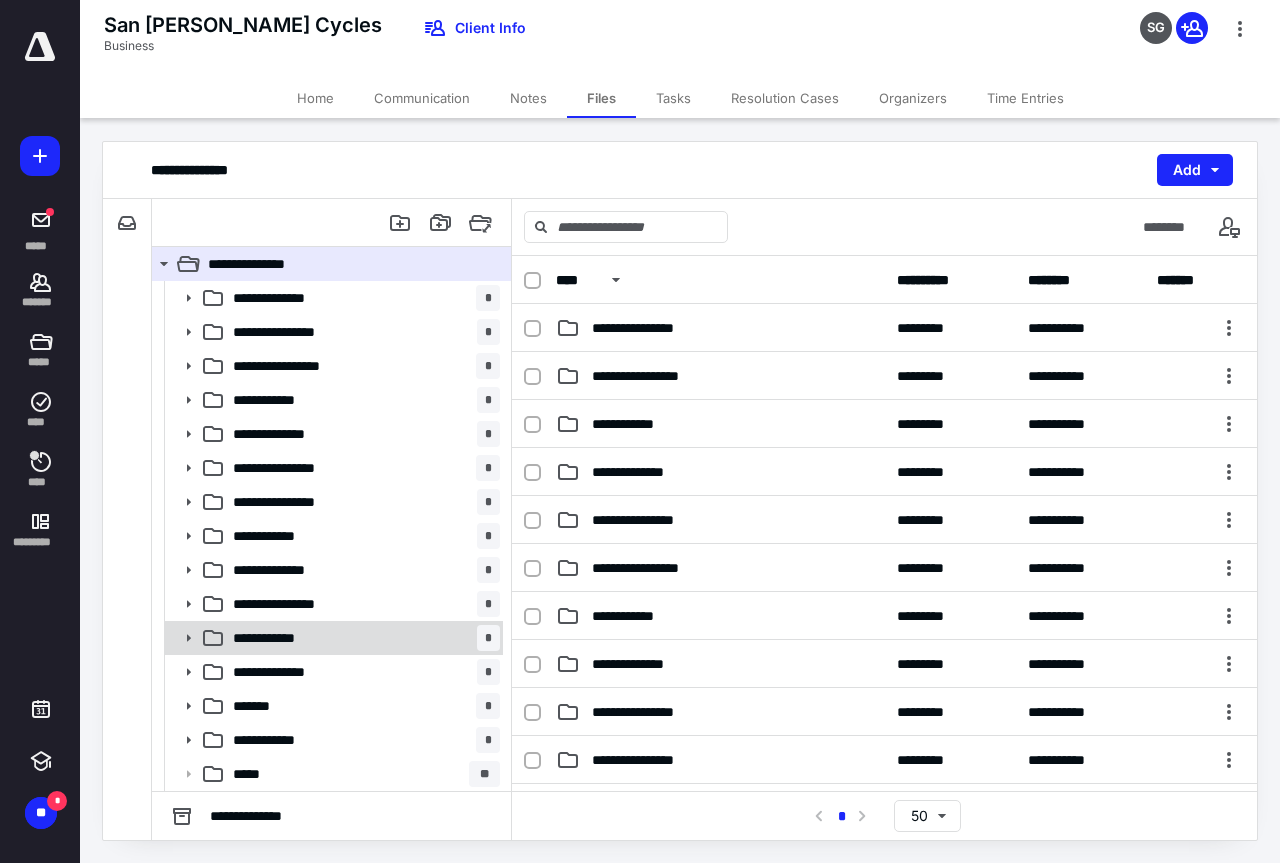 click 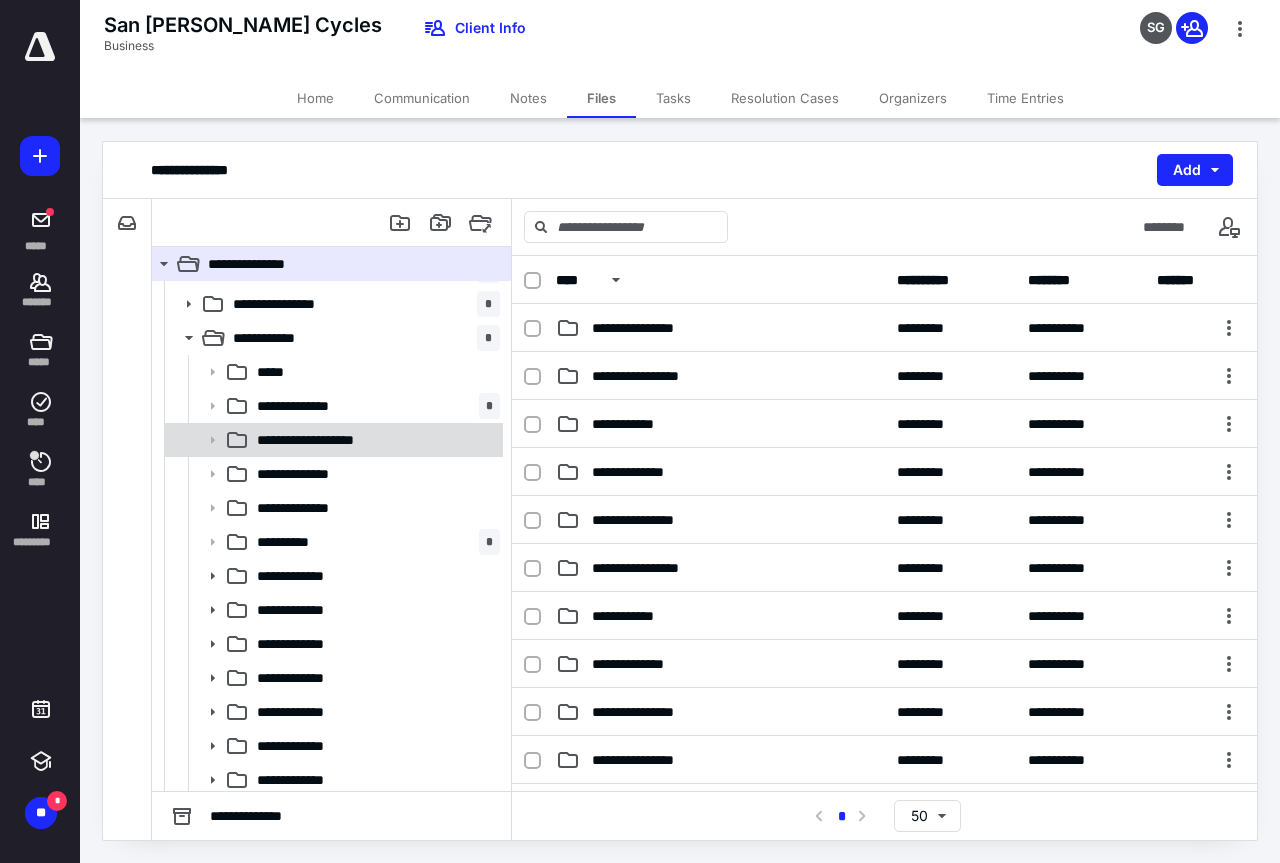 scroll, scrollTop: 502, scrollLeft: 0, axis: vertical 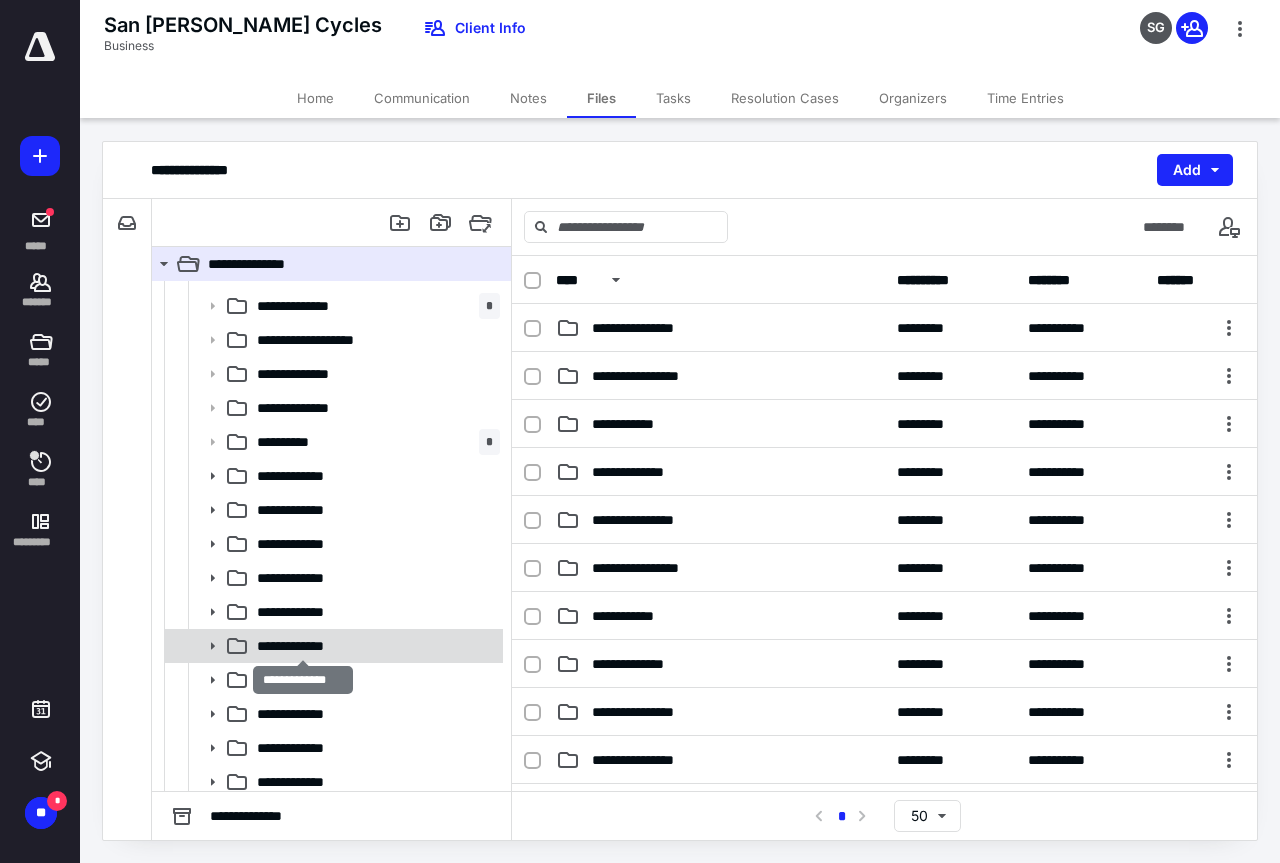 click on "**********" at bounding box center (303, 646) 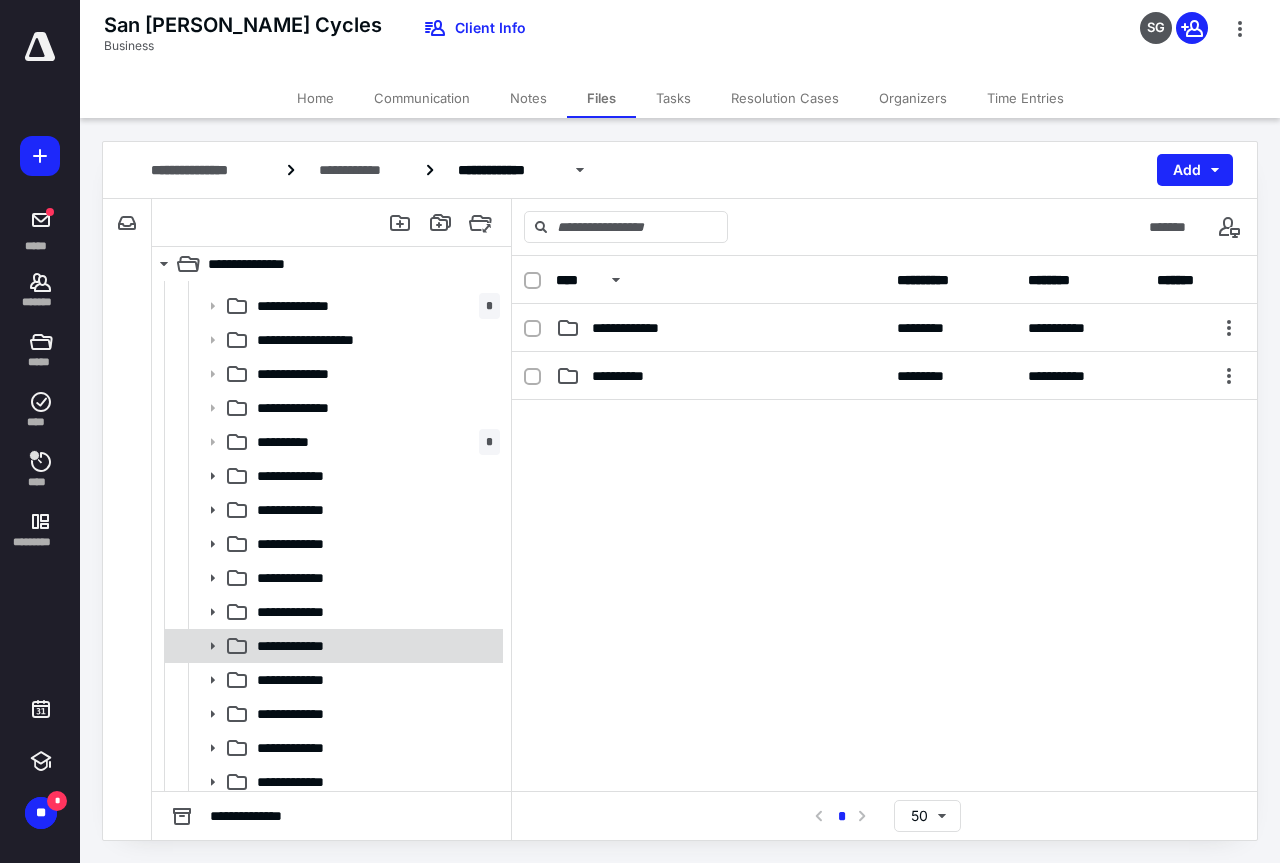 click 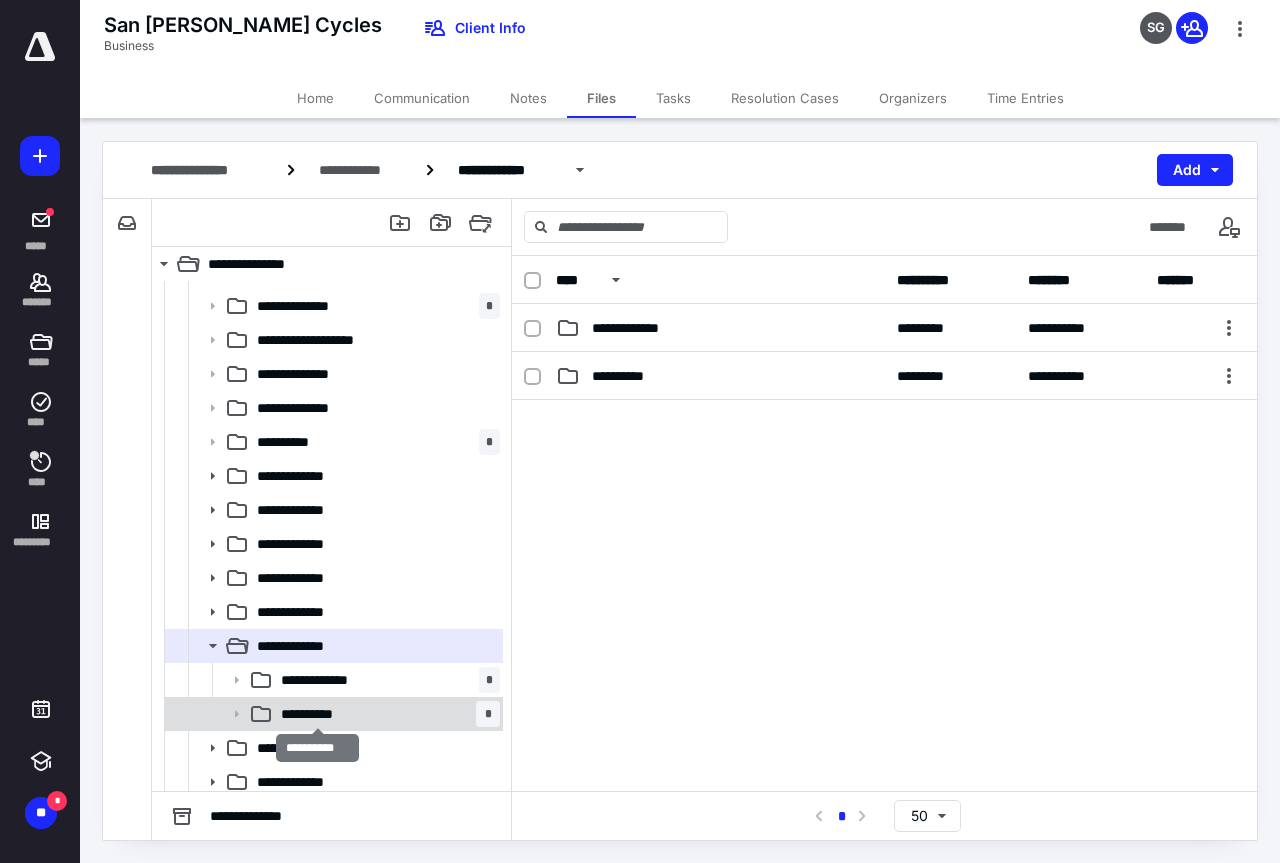 click on "**********" at bounding box center (317, 714) 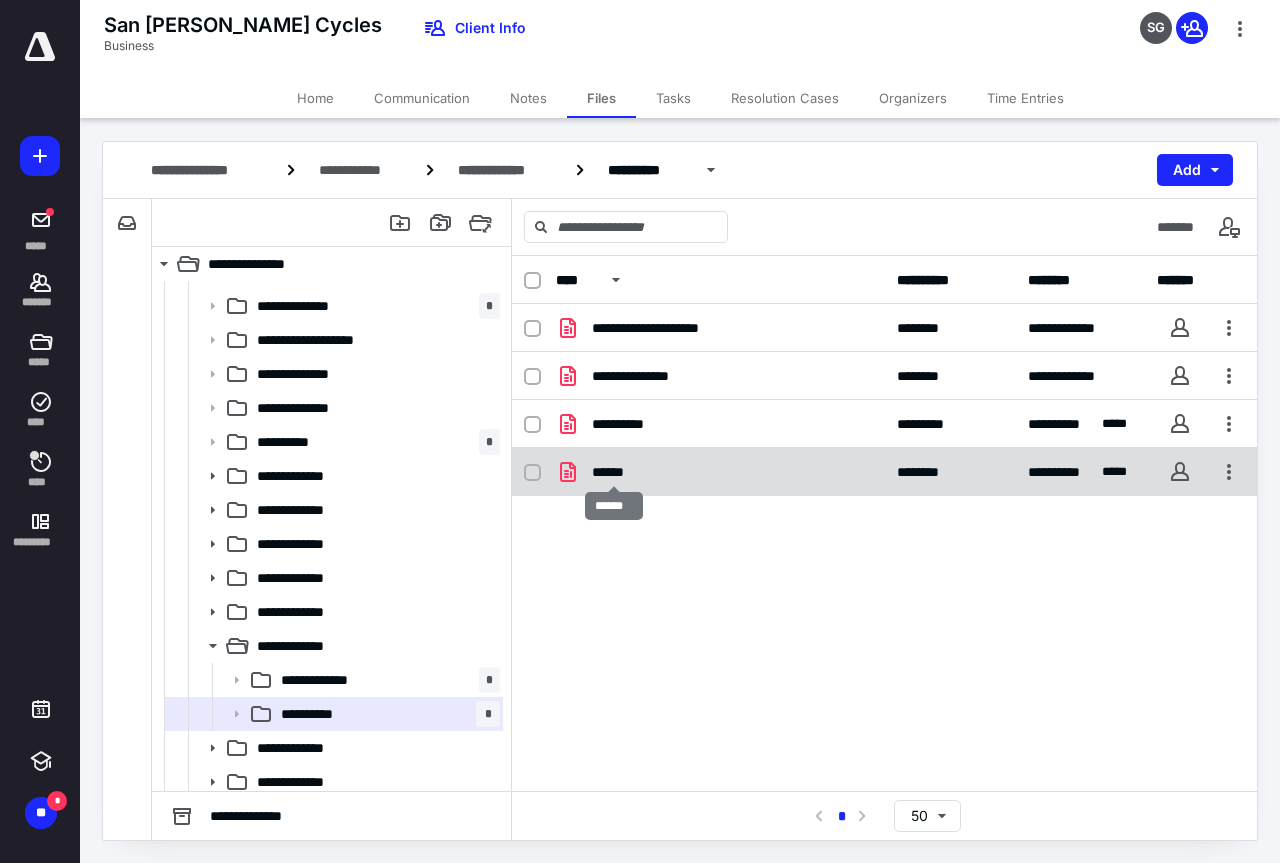 click on "******" at bounding box center [614, 472] 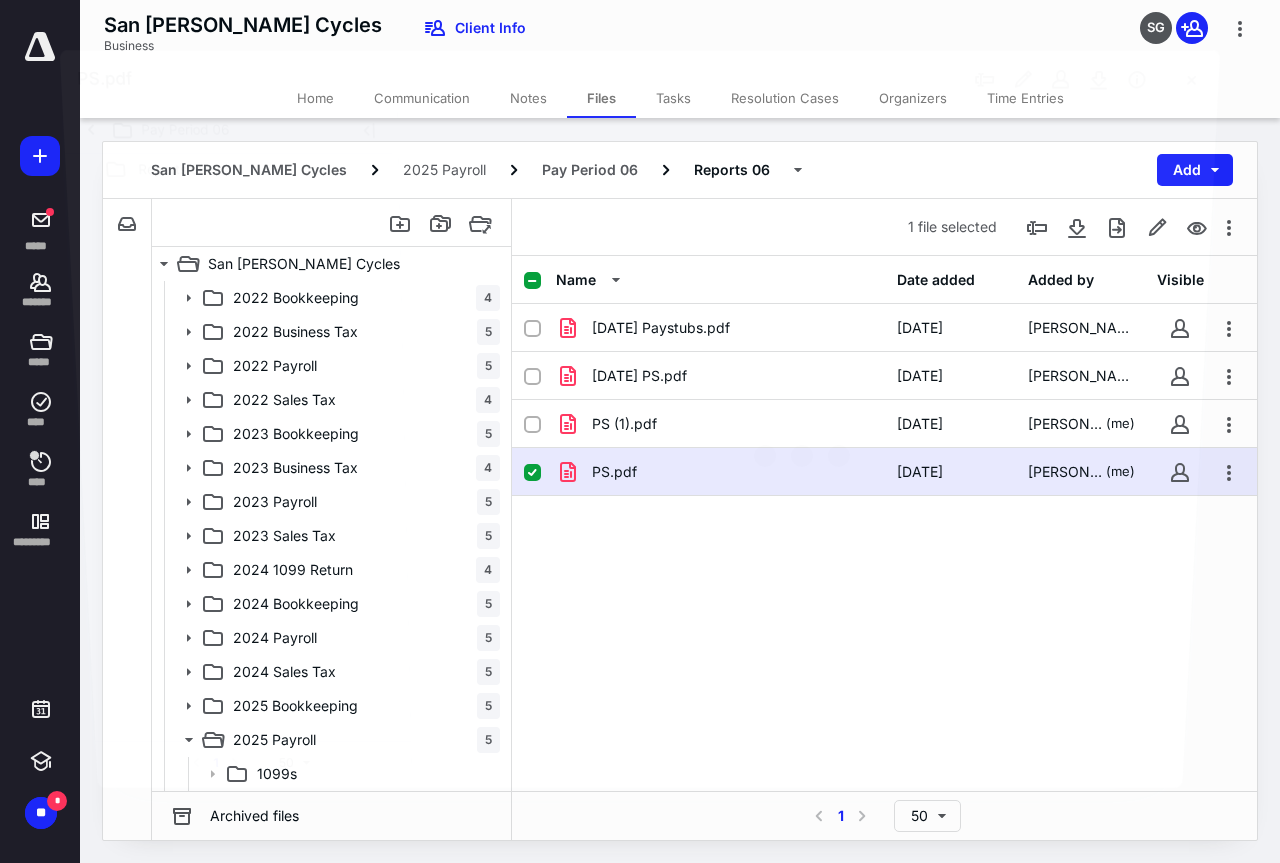 scroll, scrollTop: 502, scrollLeft: 0, axis: vertical 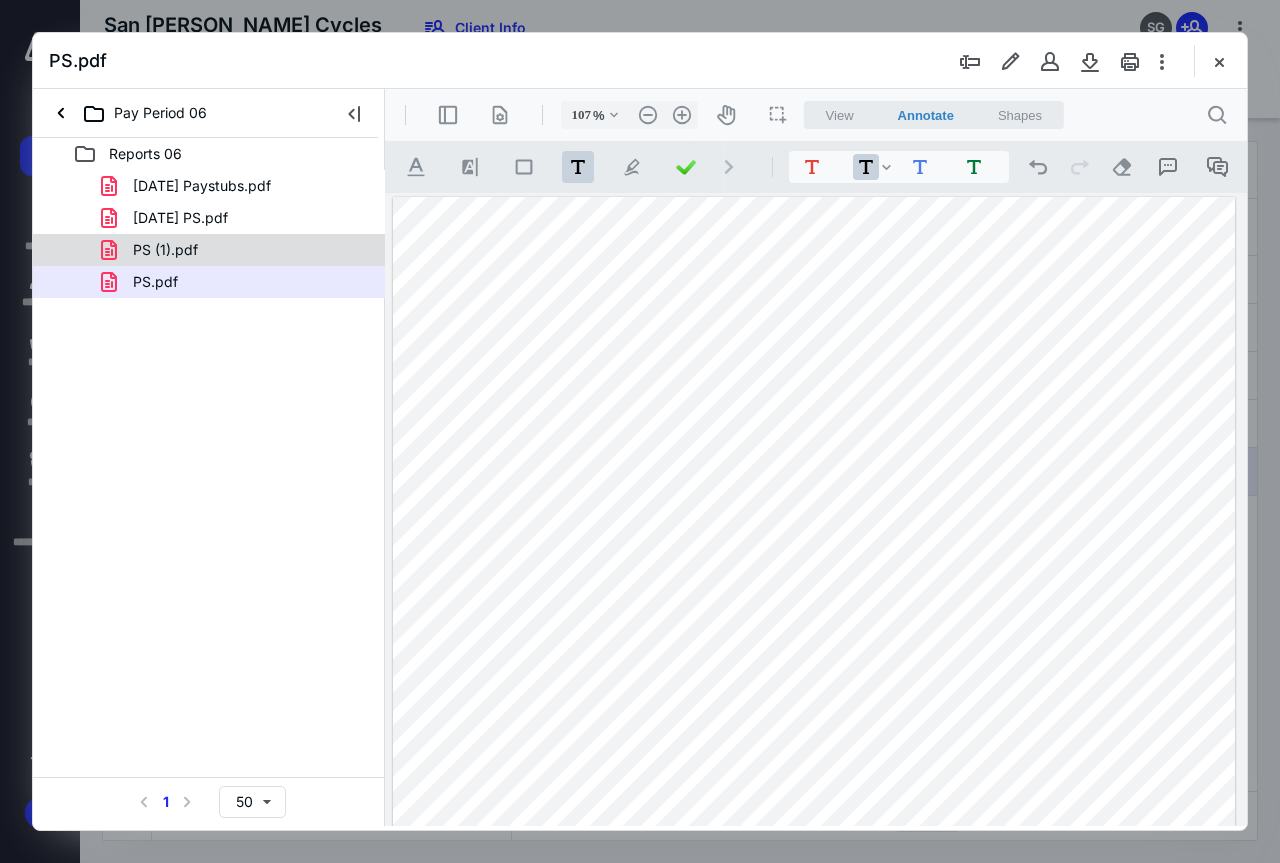 click on "PS (1).pdf" at bounding box center [165, 250] 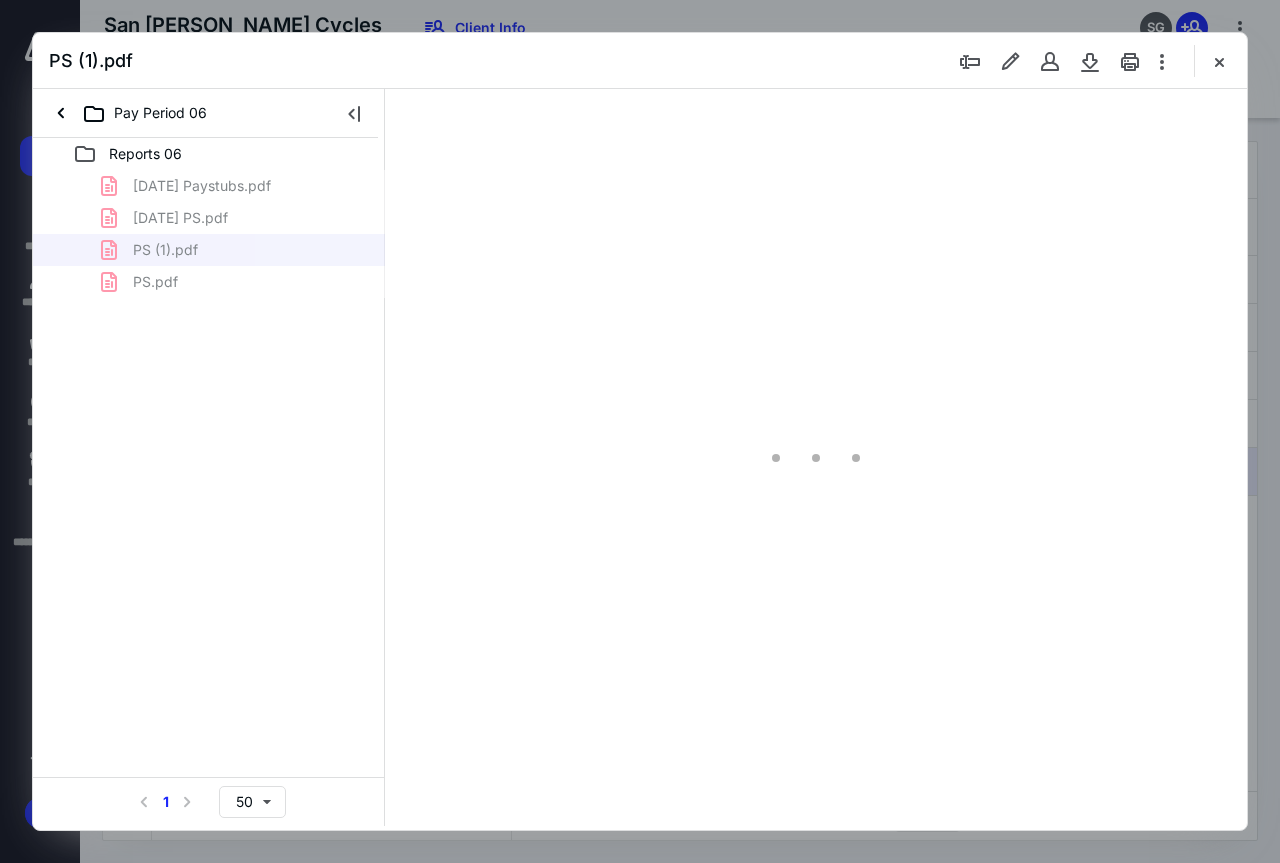 type on "138" 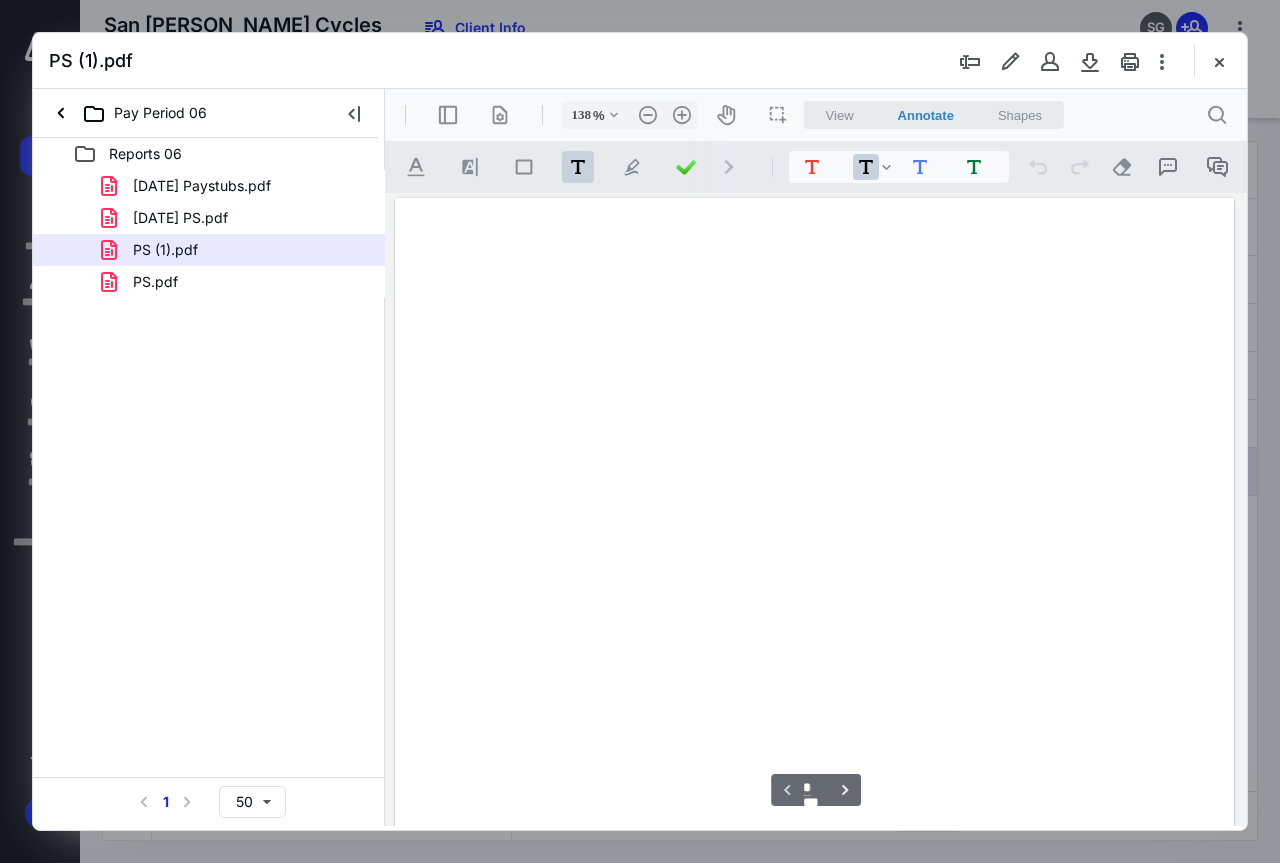 scroll, scrollTop: 109, scrollLeft: 0, axis: vertical 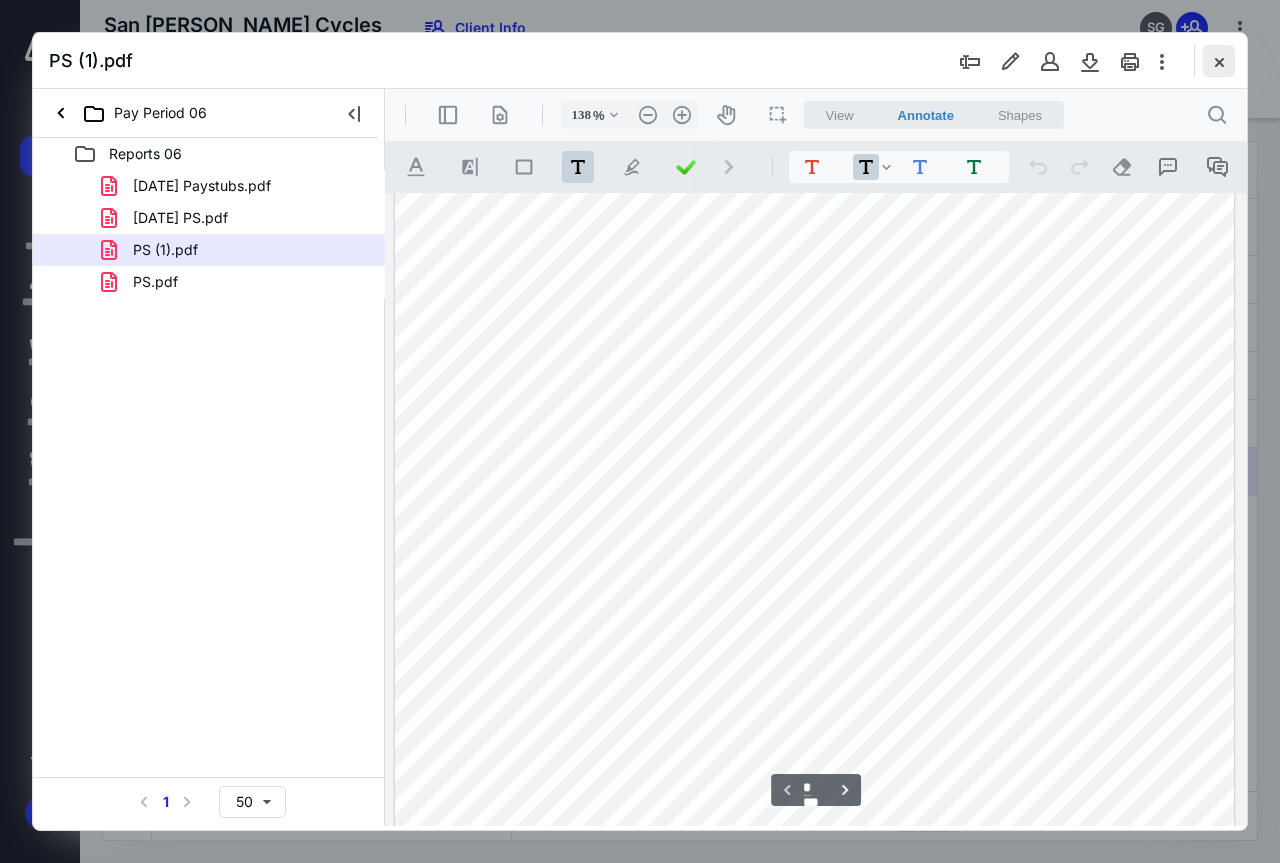 click at bounding box center [1219, 61] 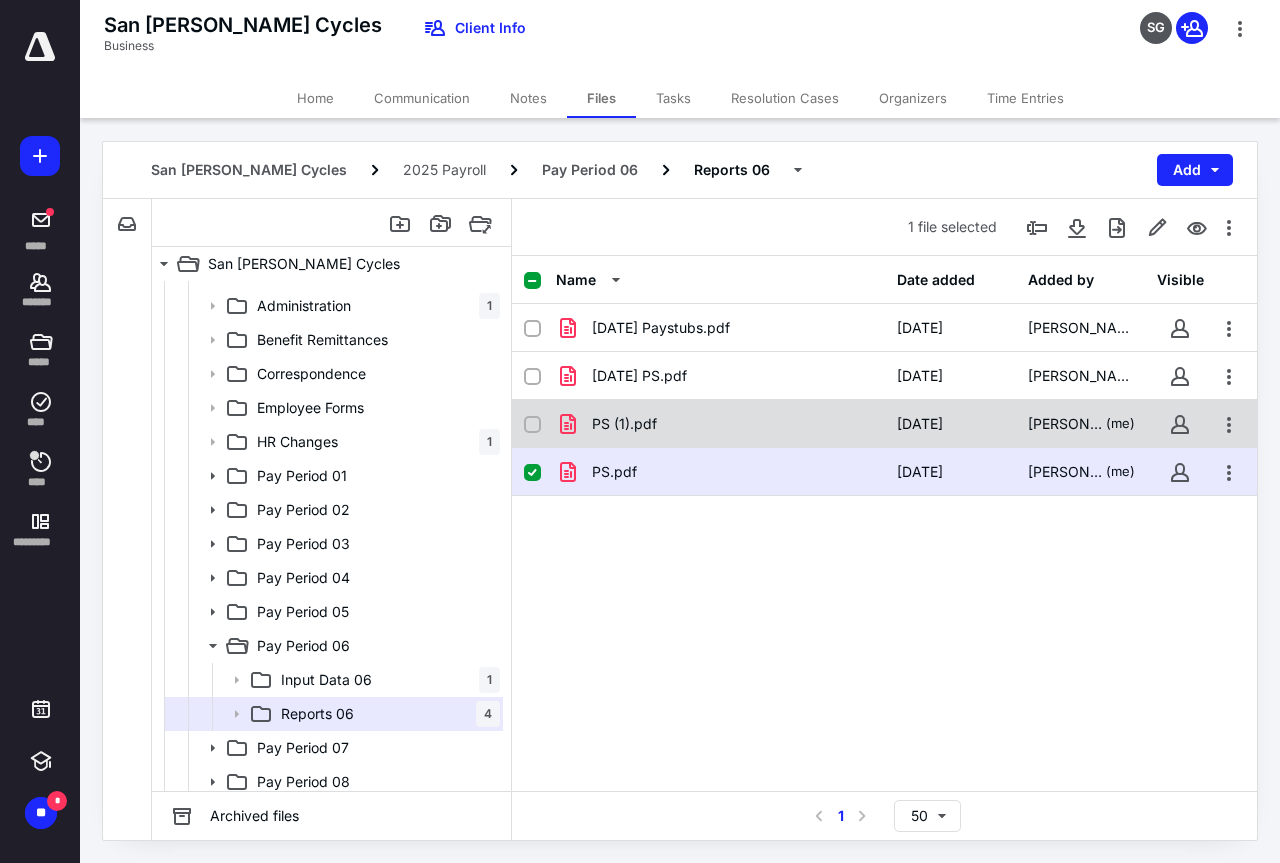 click 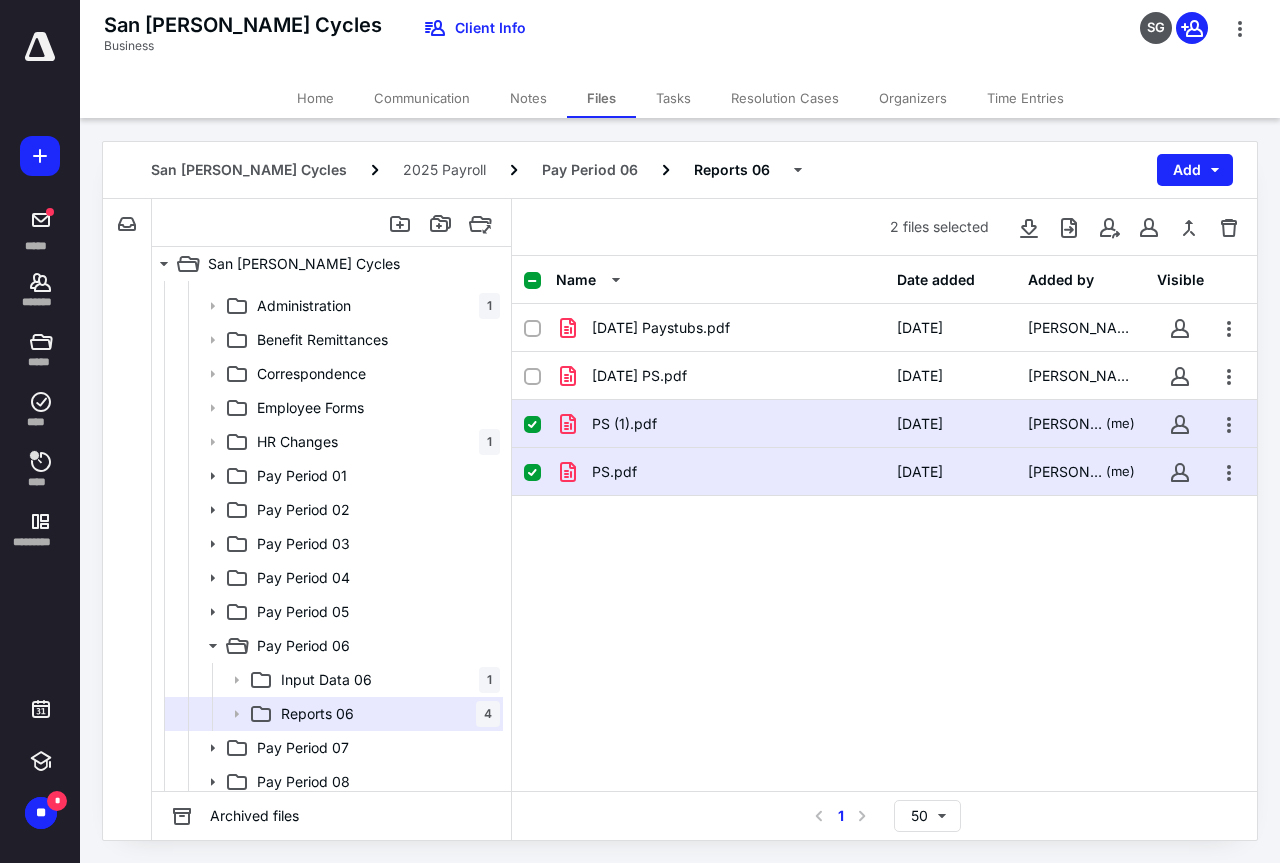 click at bounding box center (532, 473) 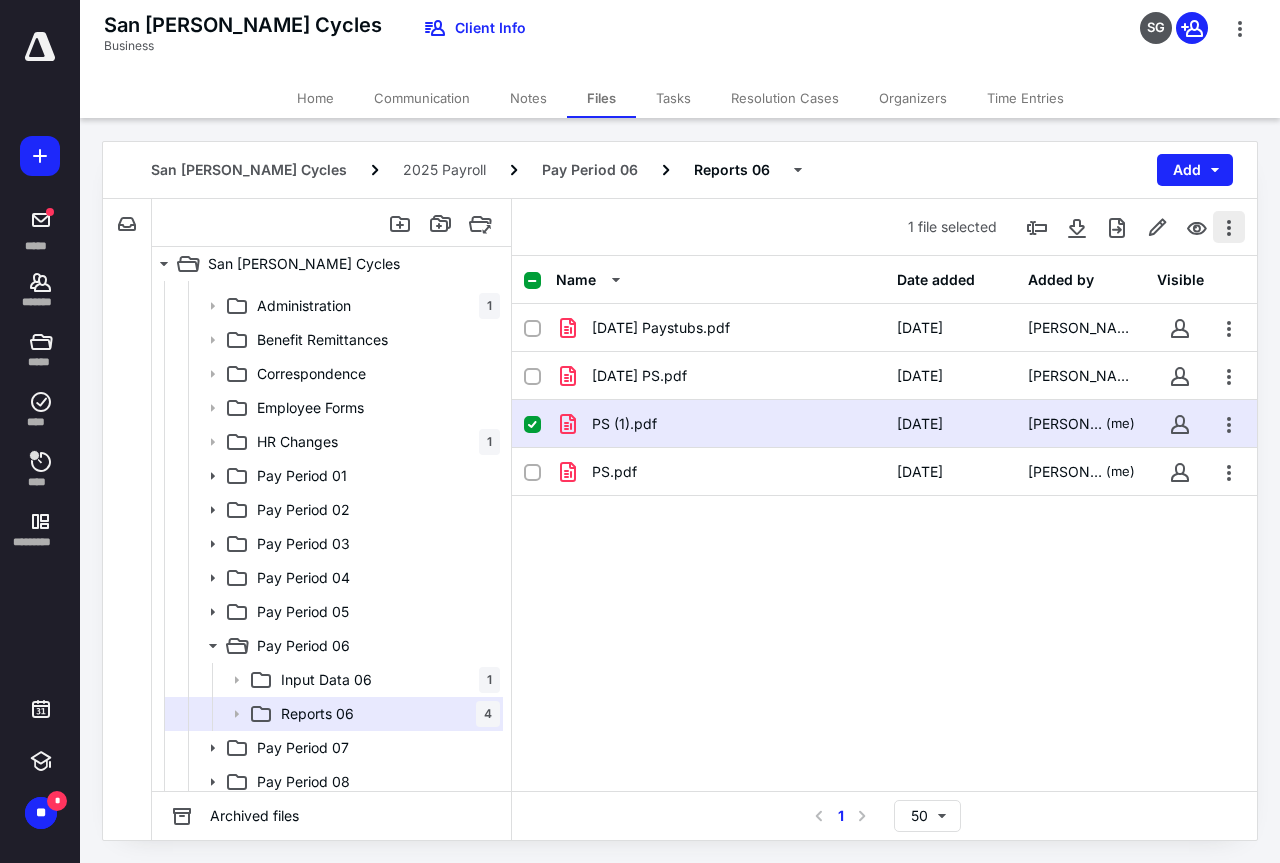 click at bounding box center [1229, 227] 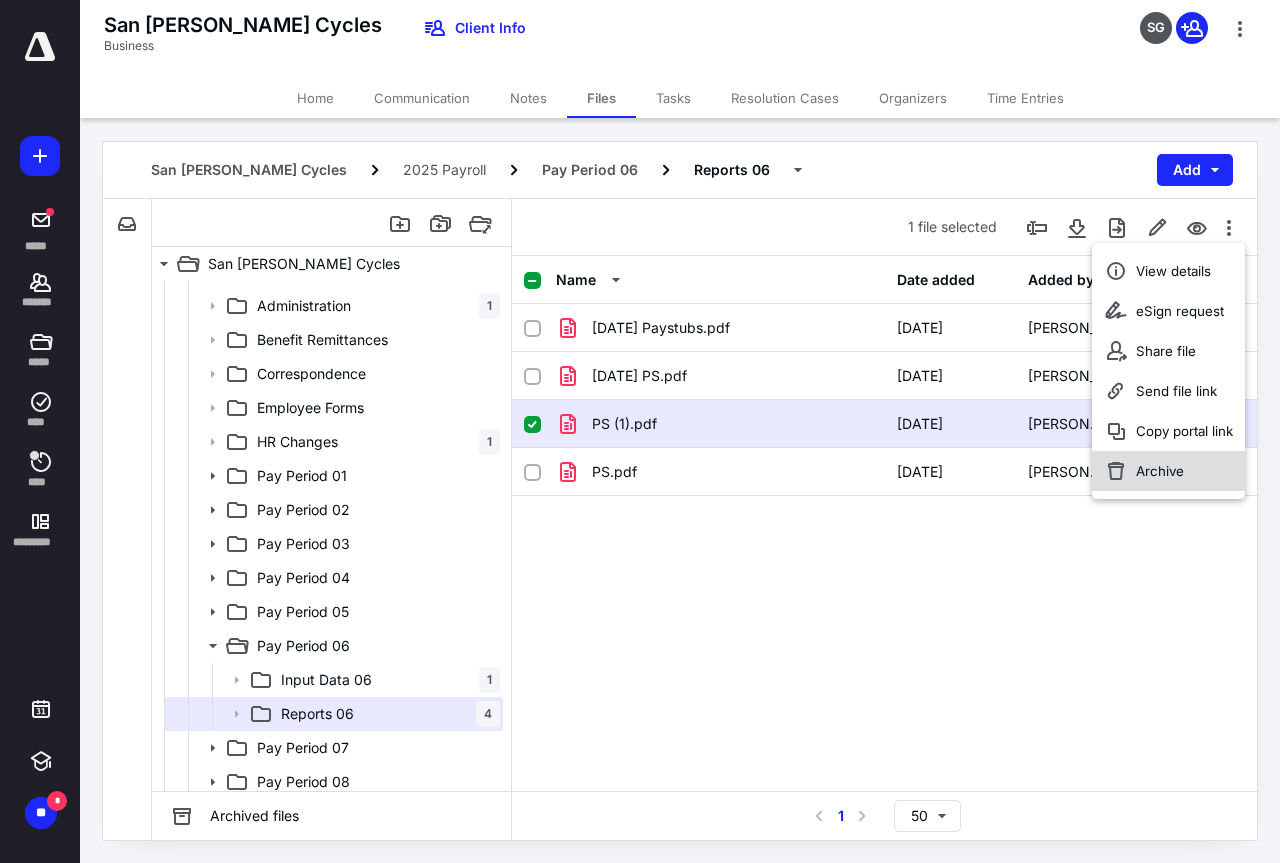 click on "Archive" at bounding box center (1168, 471) 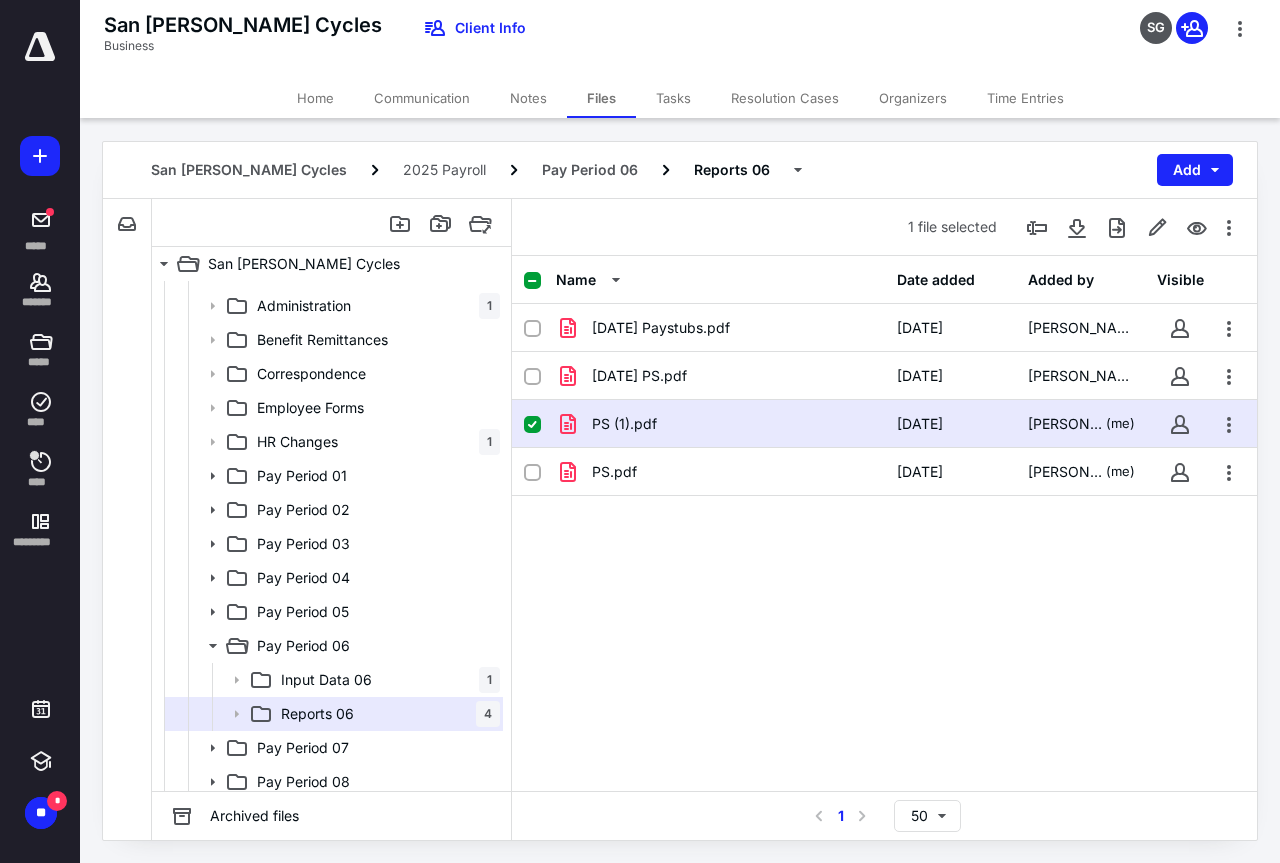 checkbox on "false" 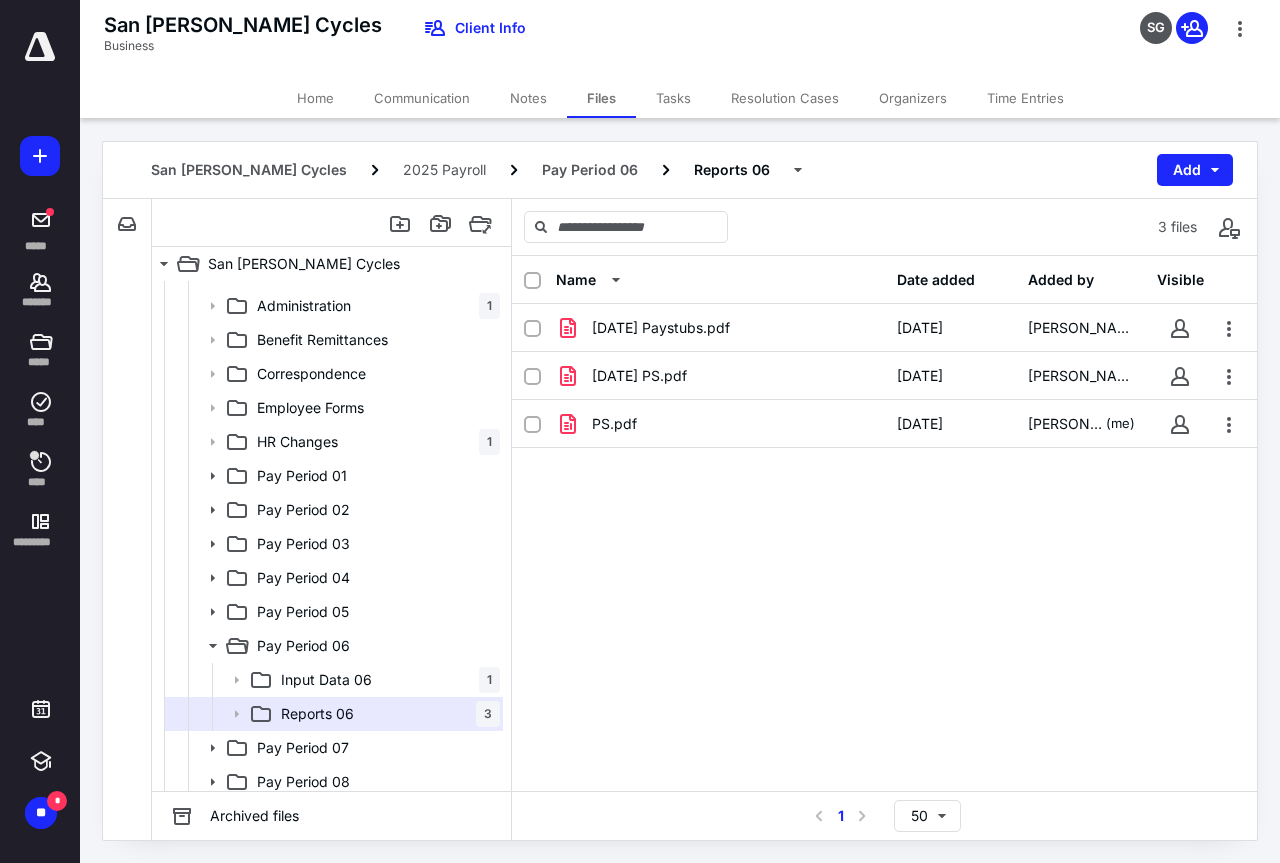 click on "San [PERSON_NAME] Cycles Business Client Info SG" at bounding box center [680, 39] 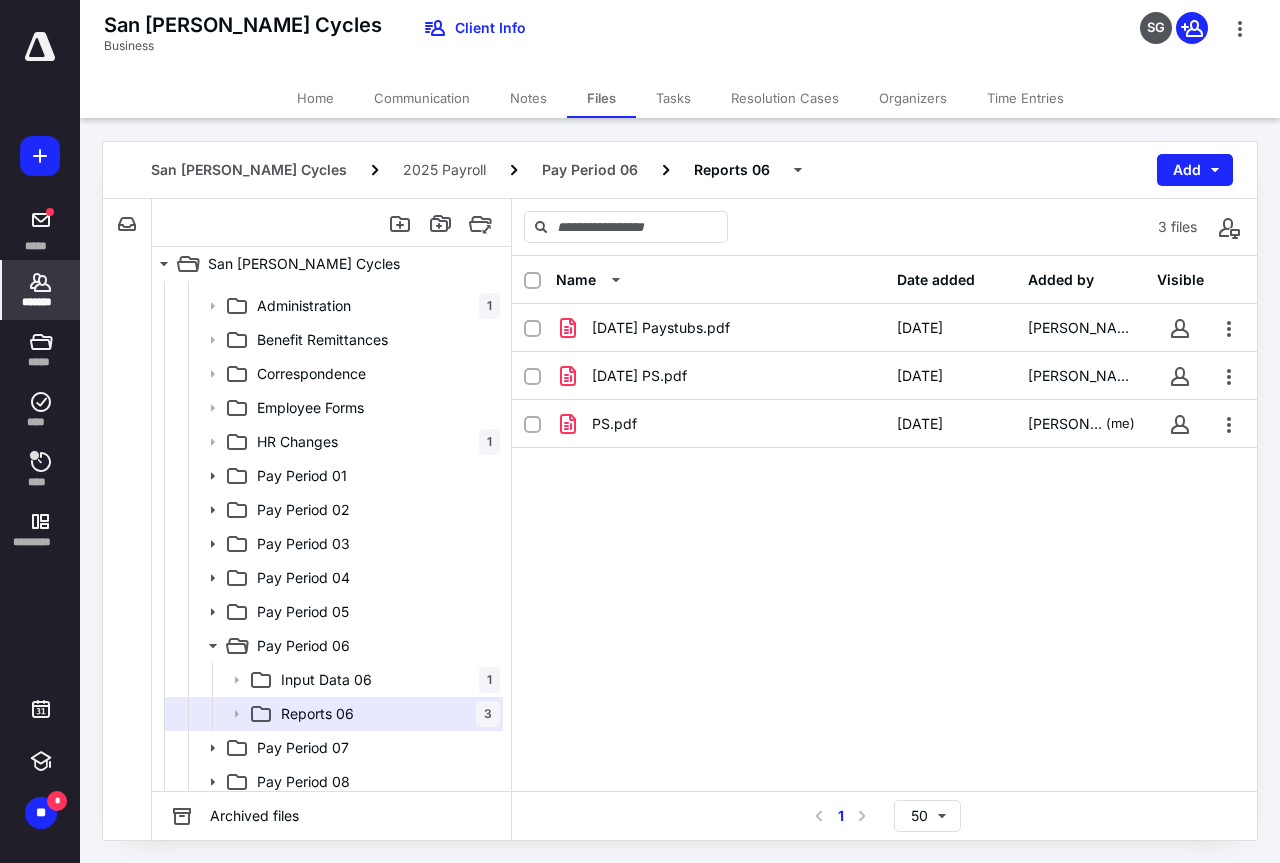 click 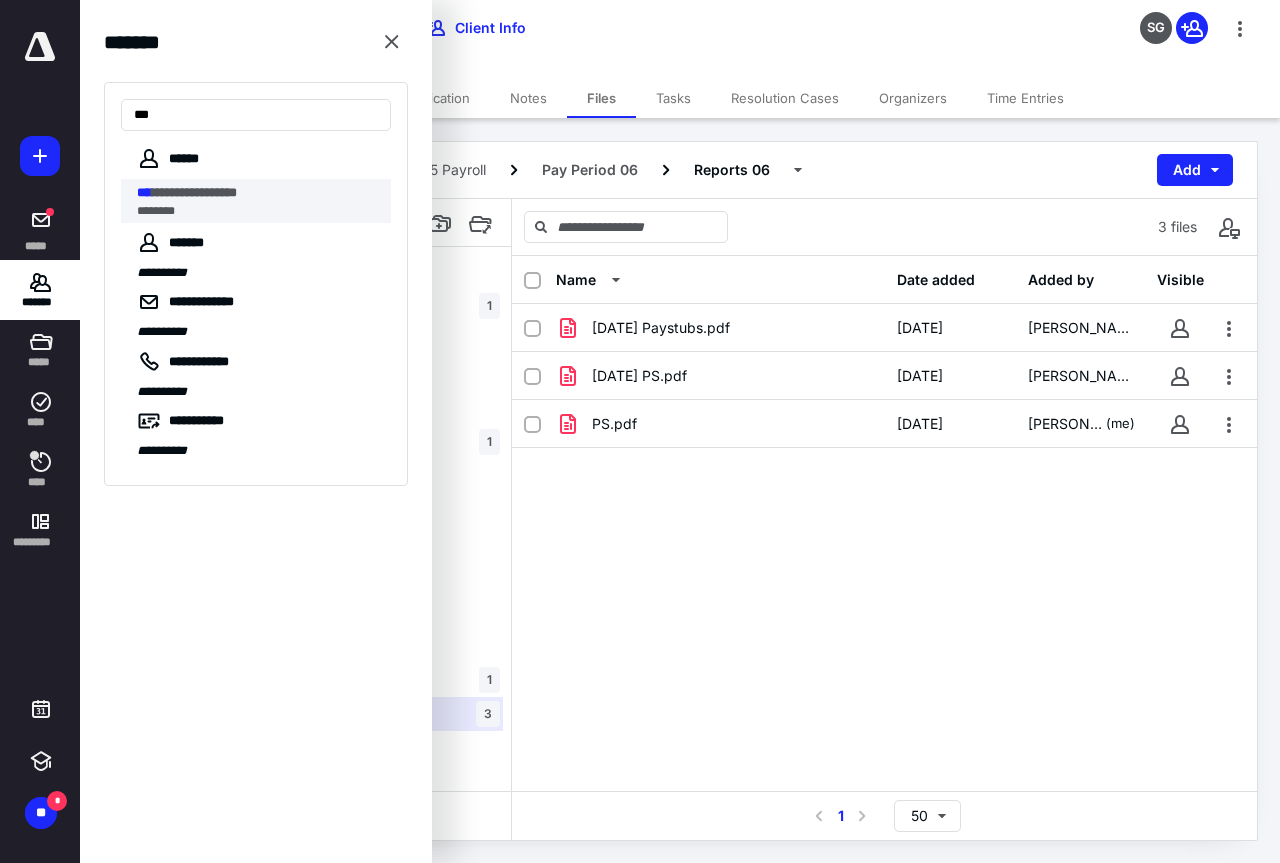 type on "***" 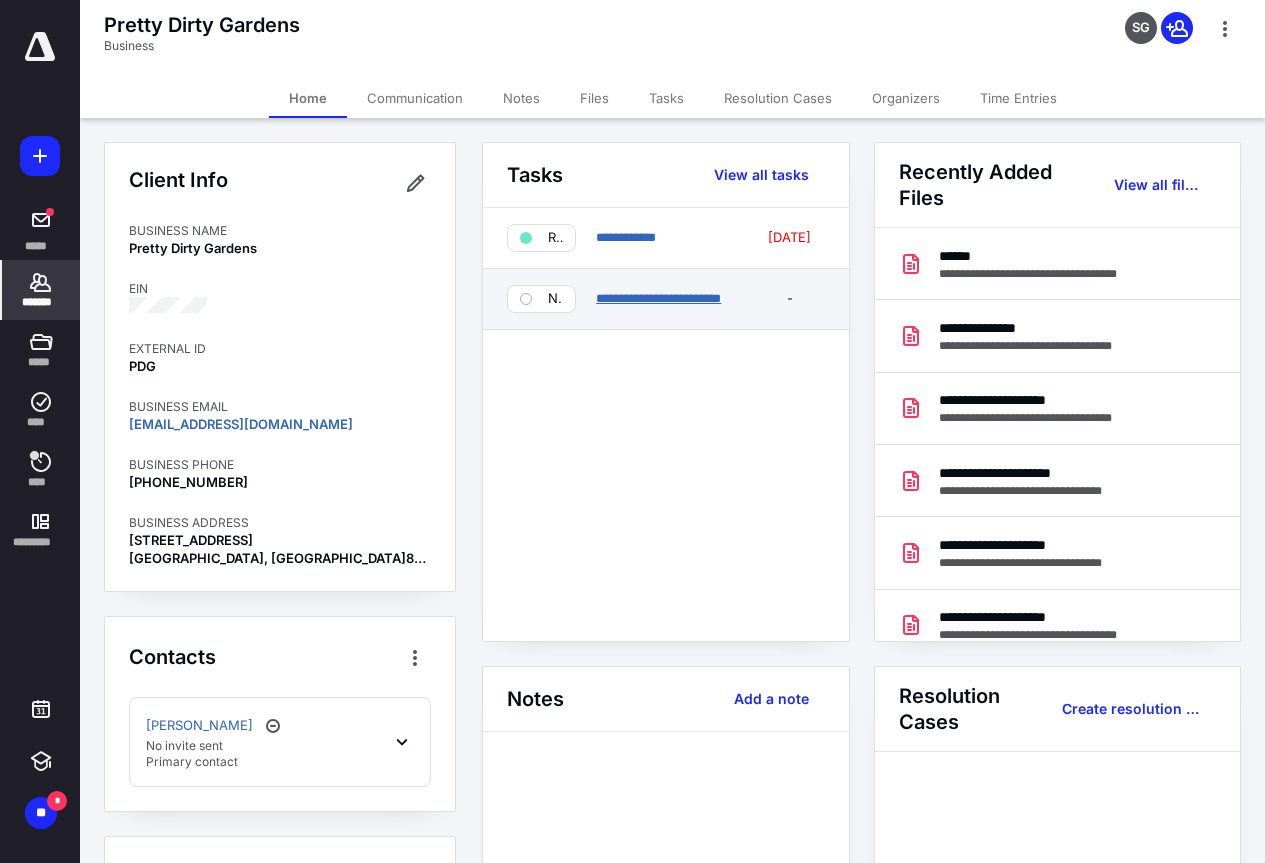 click on "**********" at bounding box center [658, 298] 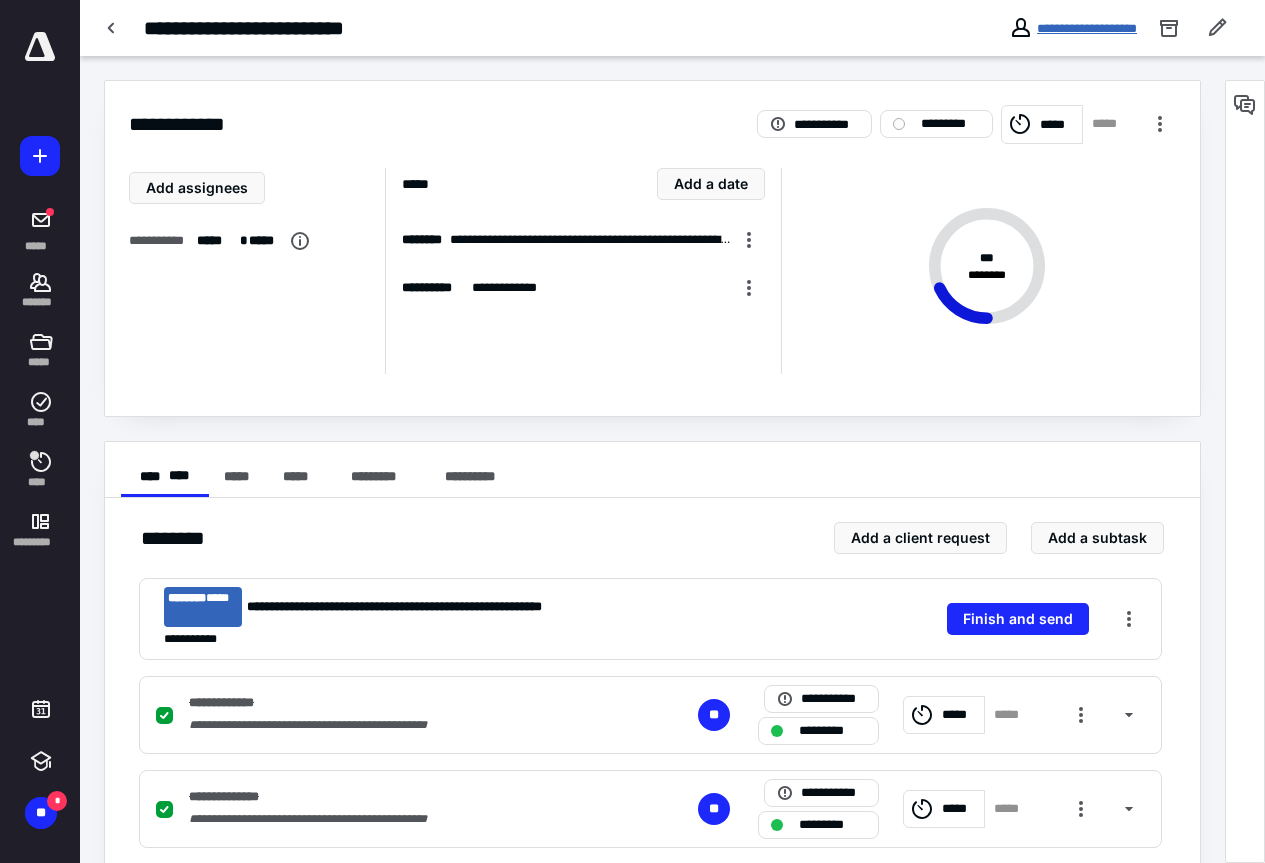 click on "**********" at bounding box center [1087, 28] 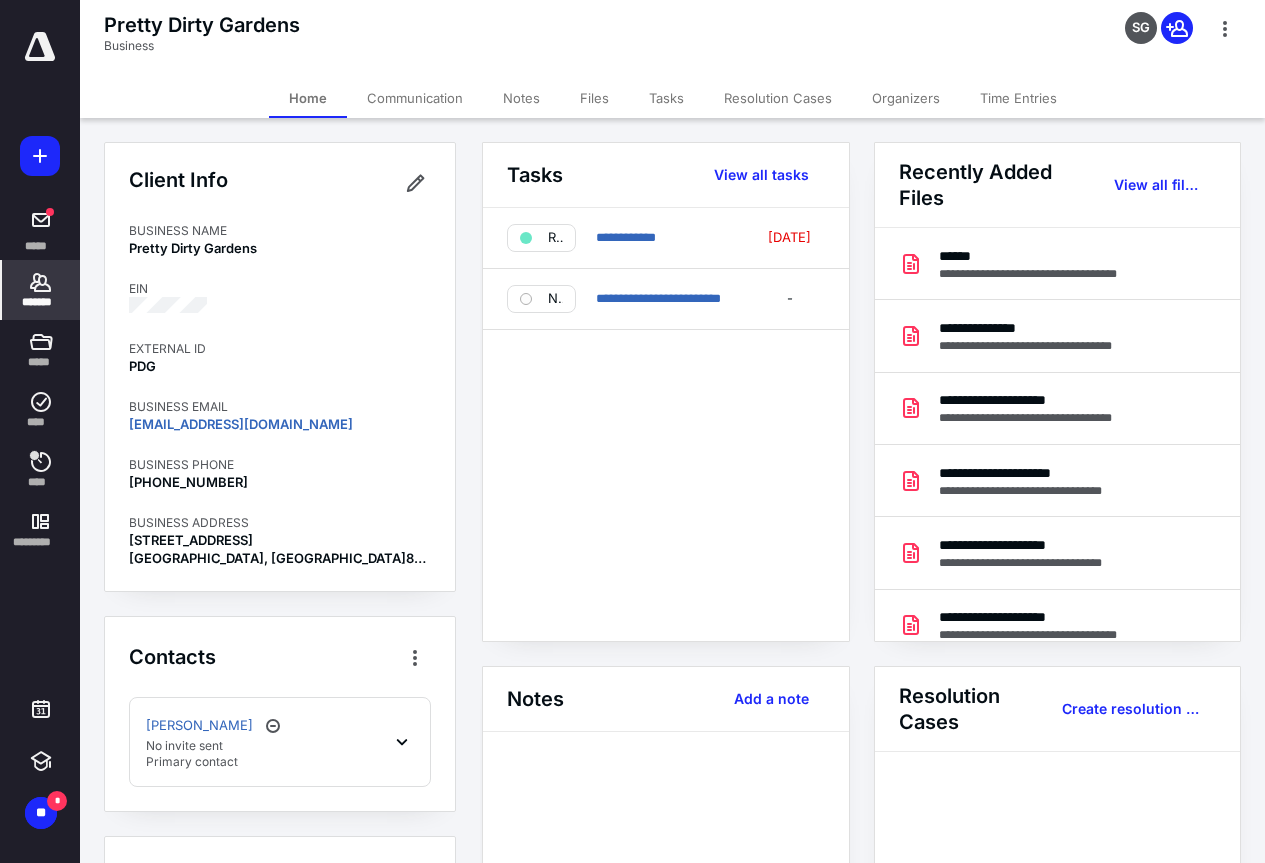 click on "Files" at bounding box center (594, 98) 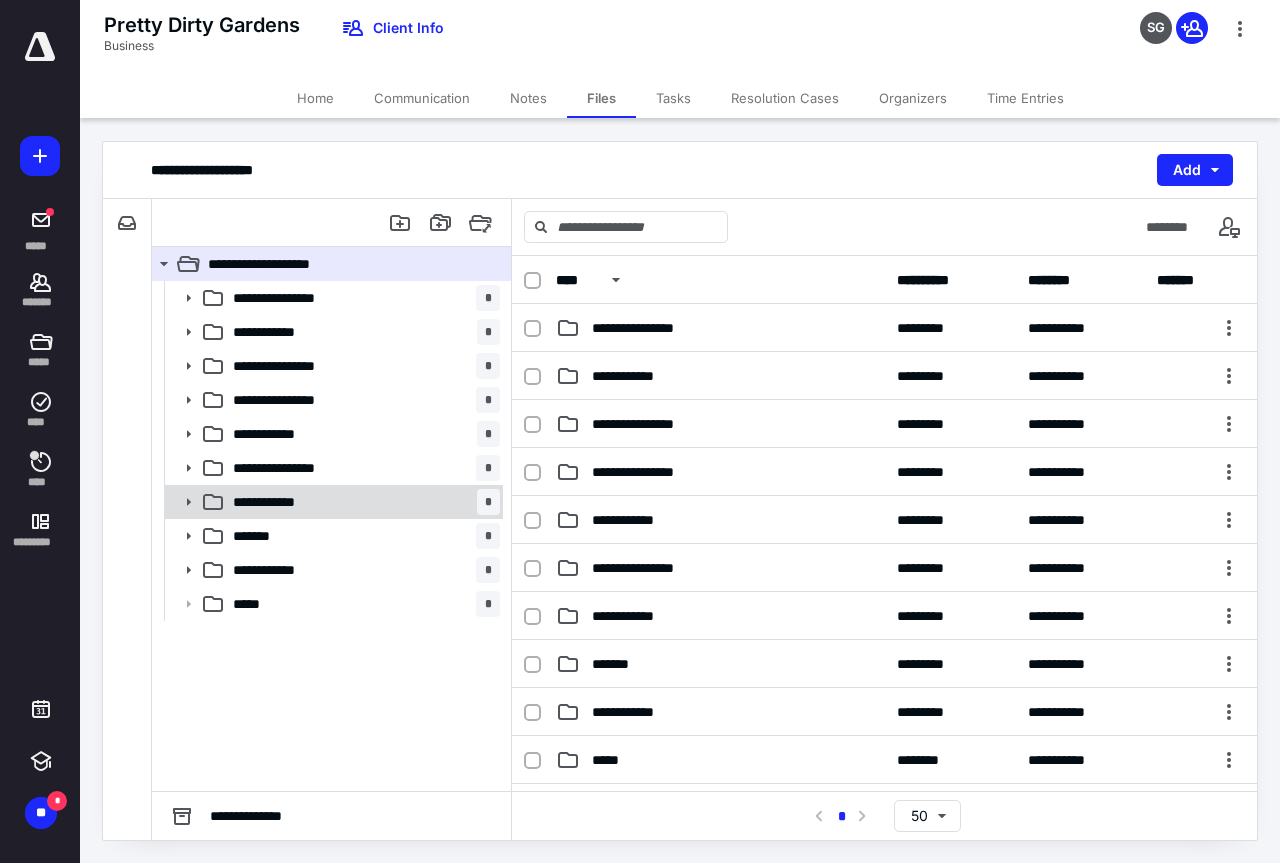 click 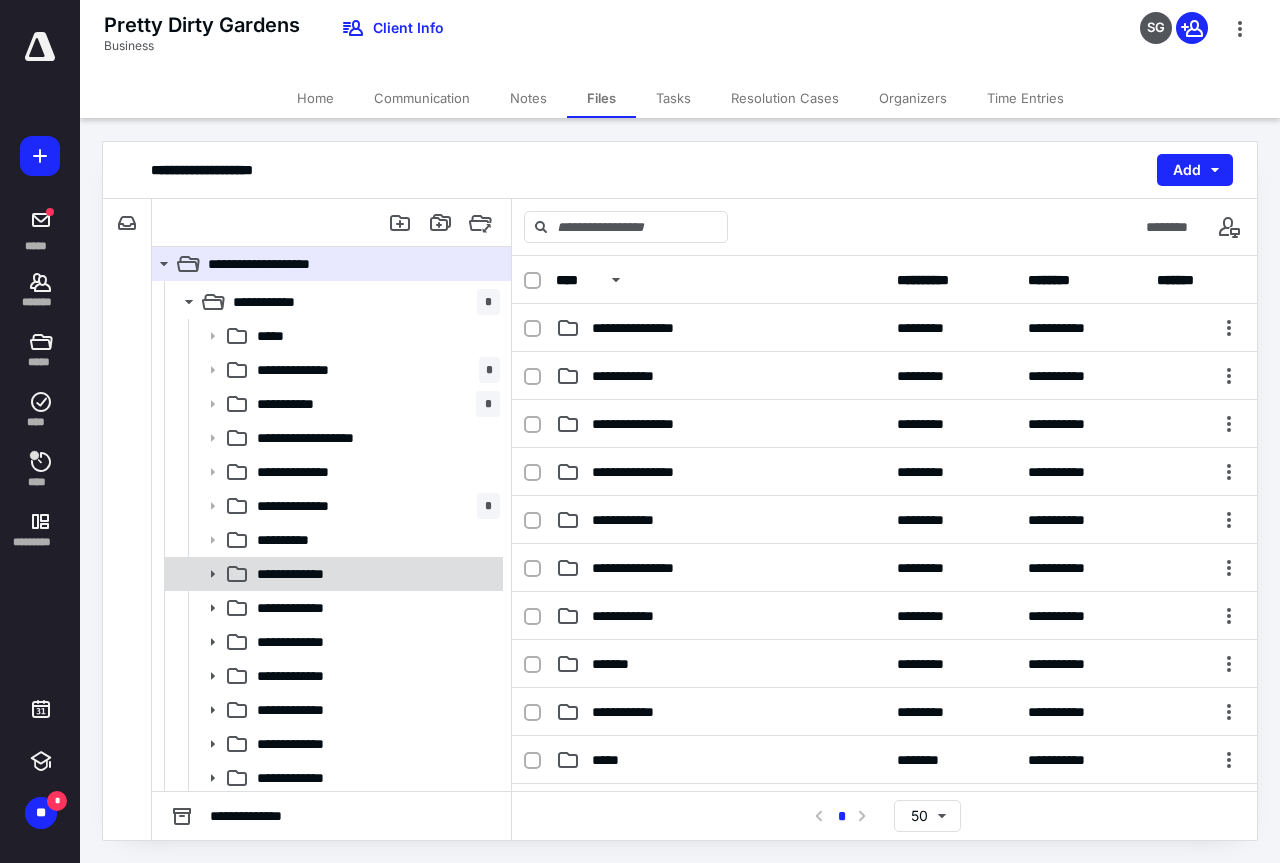 scroll, scrollTop: 300, scrollLeft: 0, axis: vertical 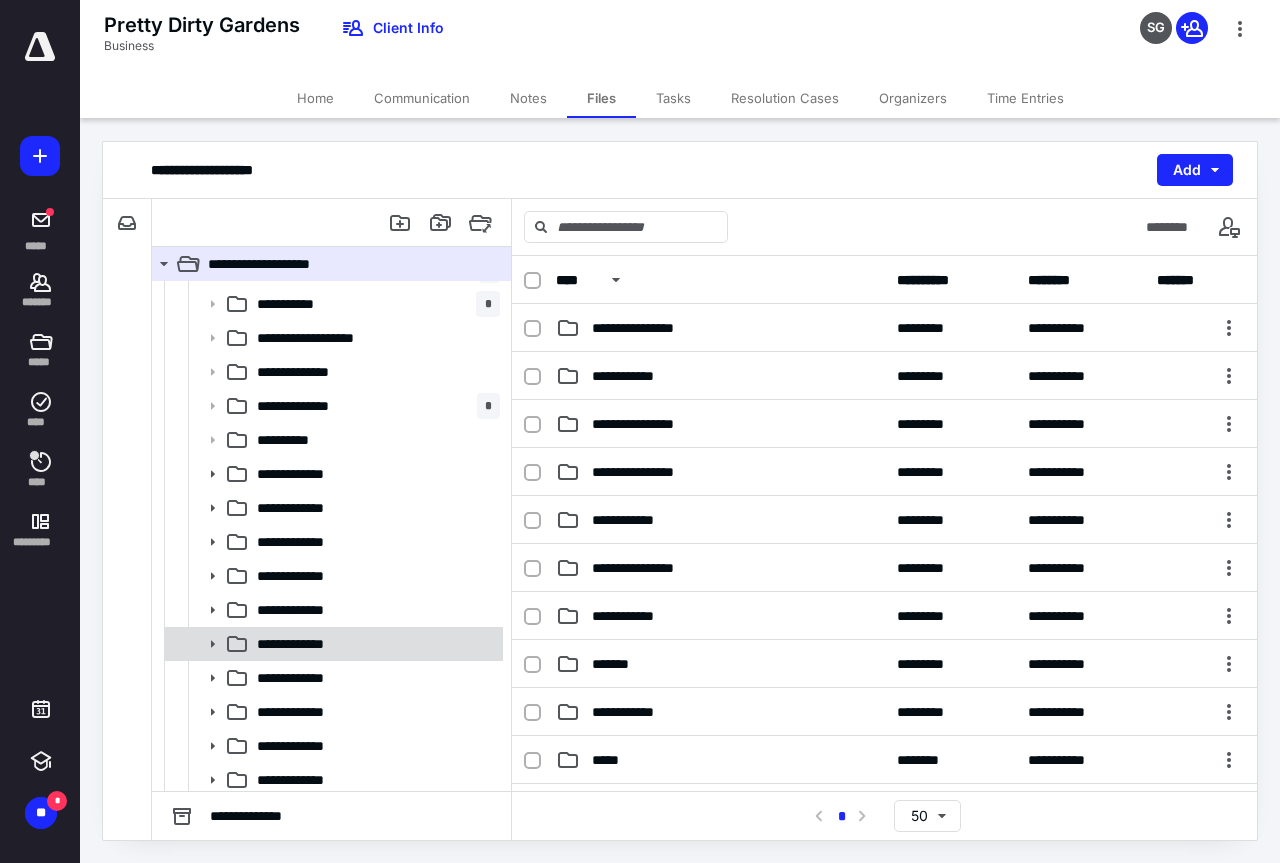 click 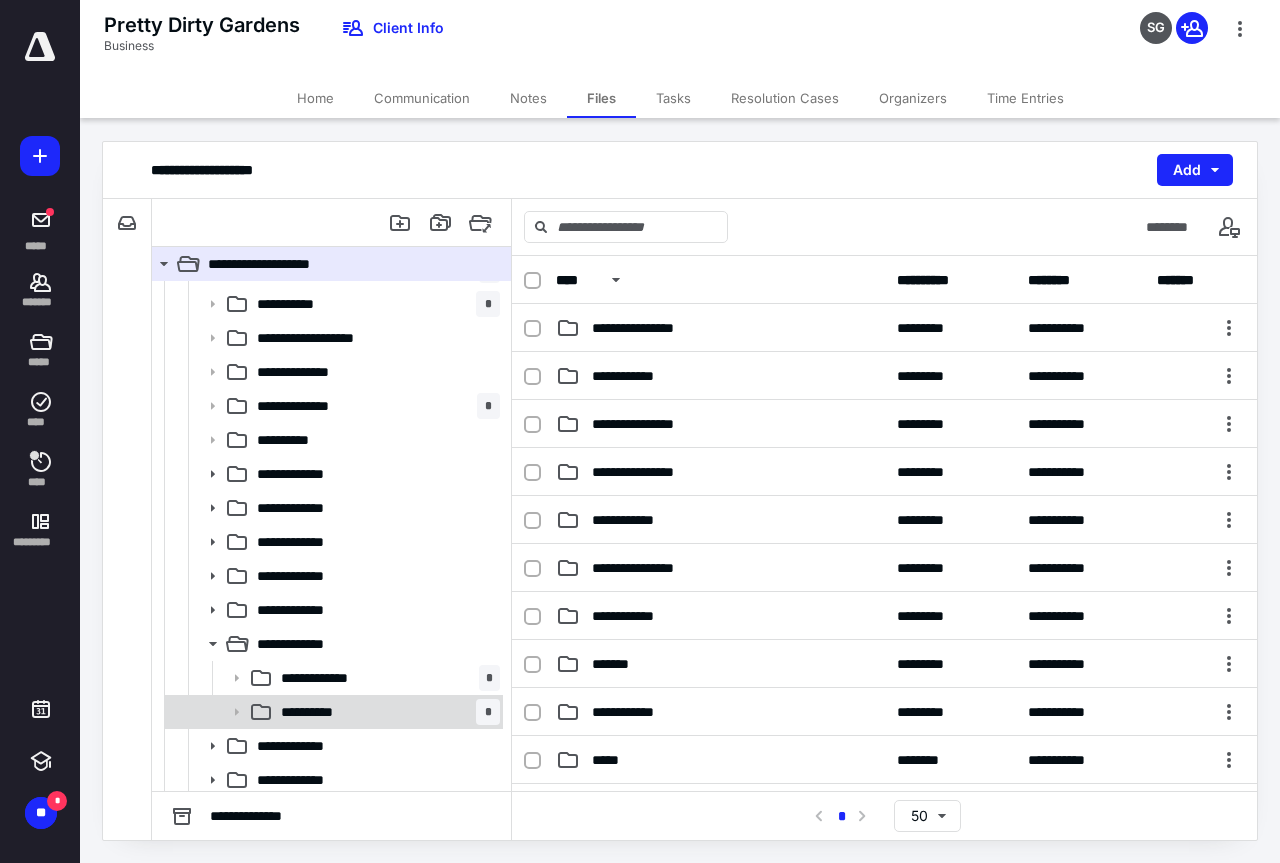 click on "**********" at bounding box center [317, 712] 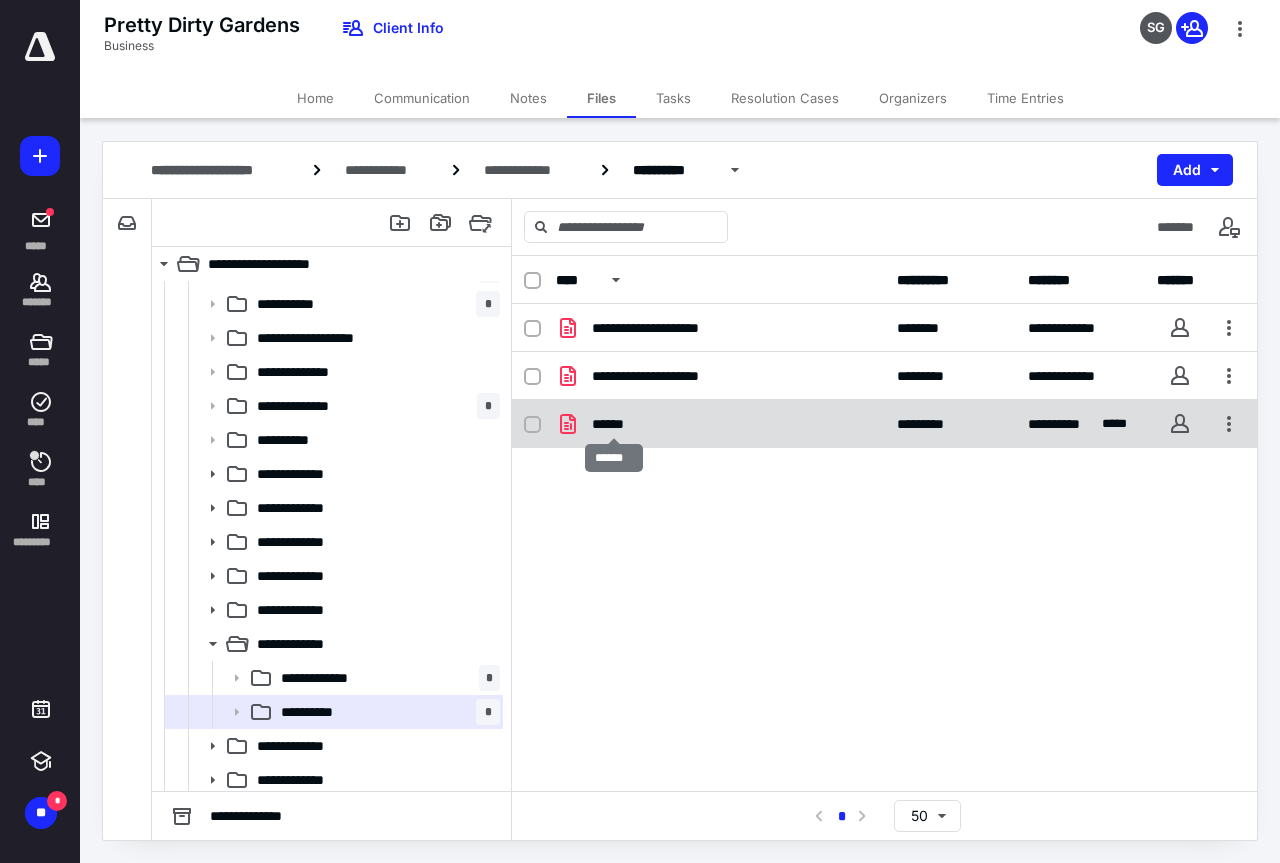 click on "******" at bounding box center [614, 424] 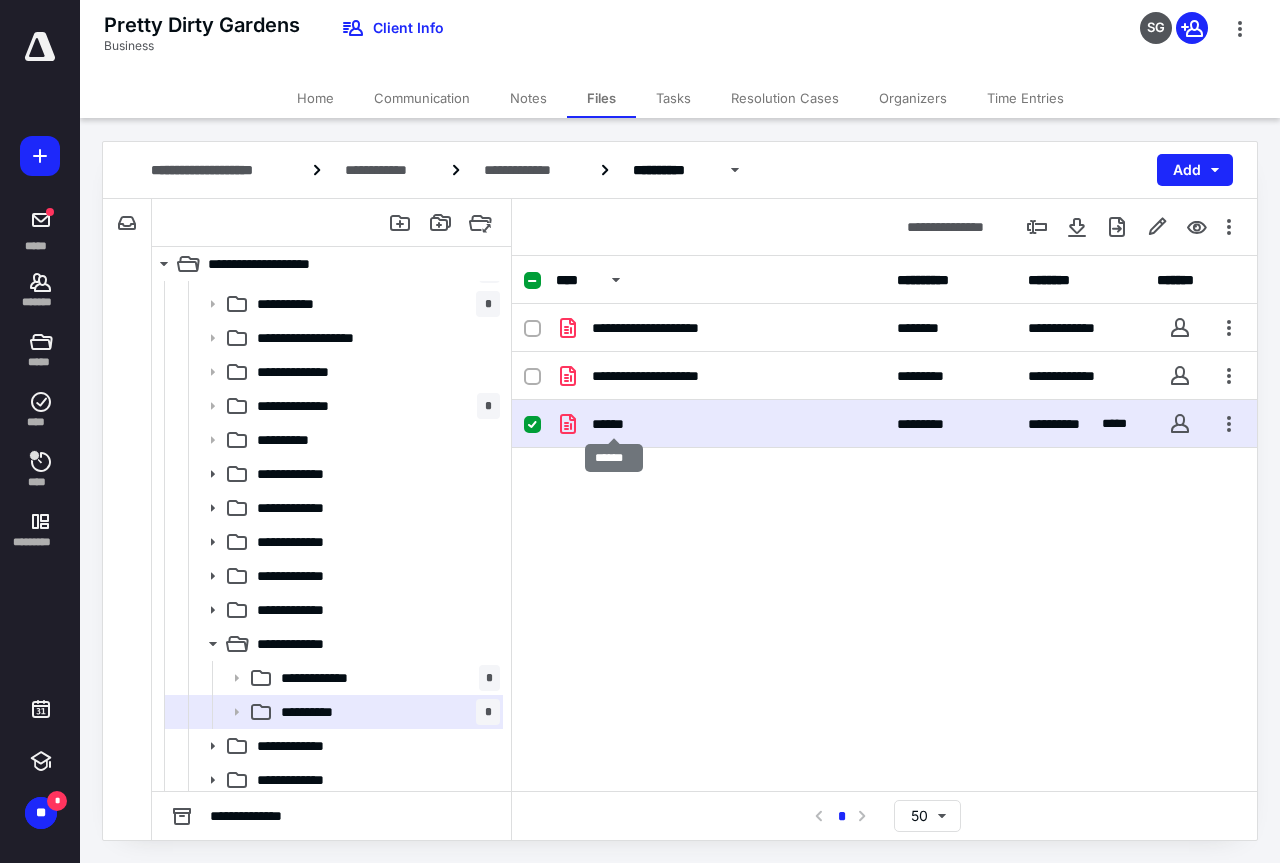 click on "******" at bounding box center [614, 424] 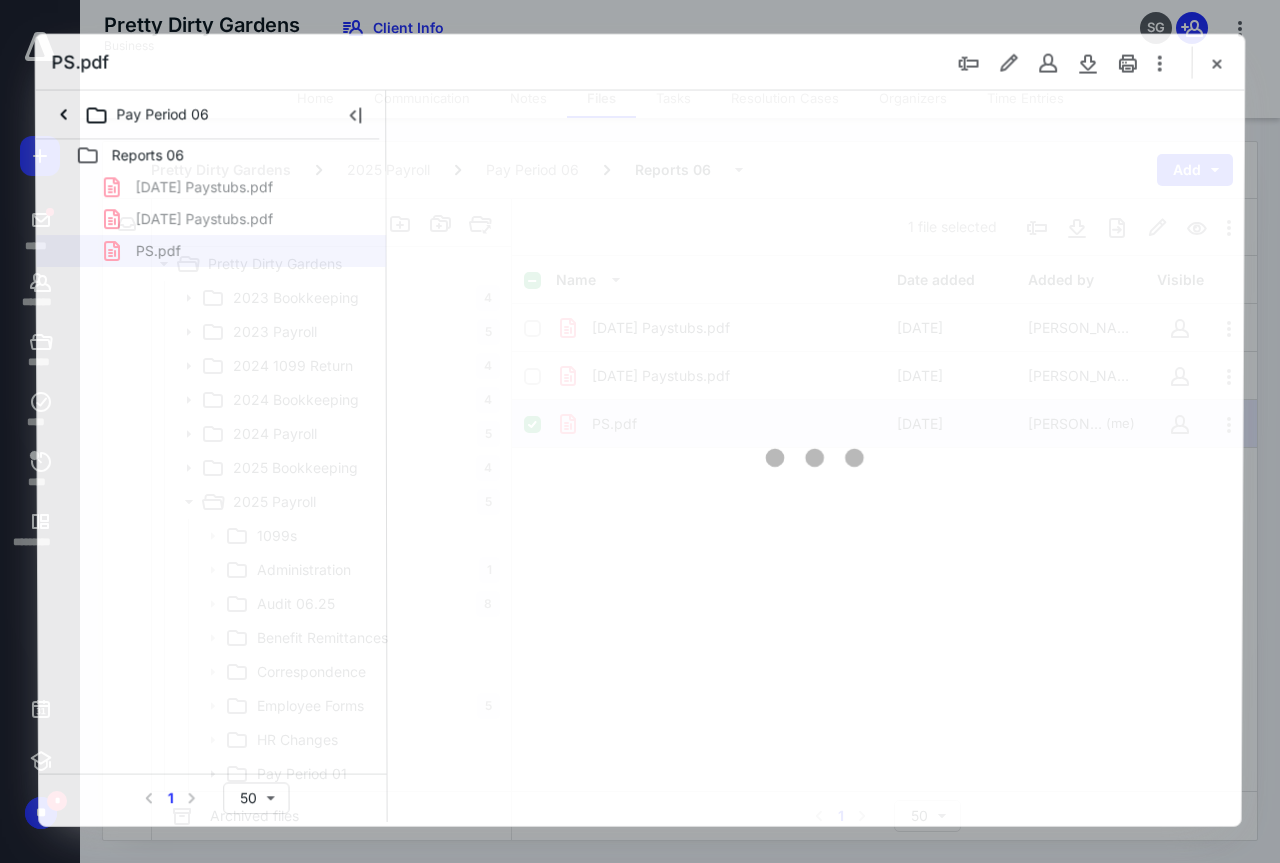 scroll, scrollTop: 300, scrollLeft: 0, axis: vertical 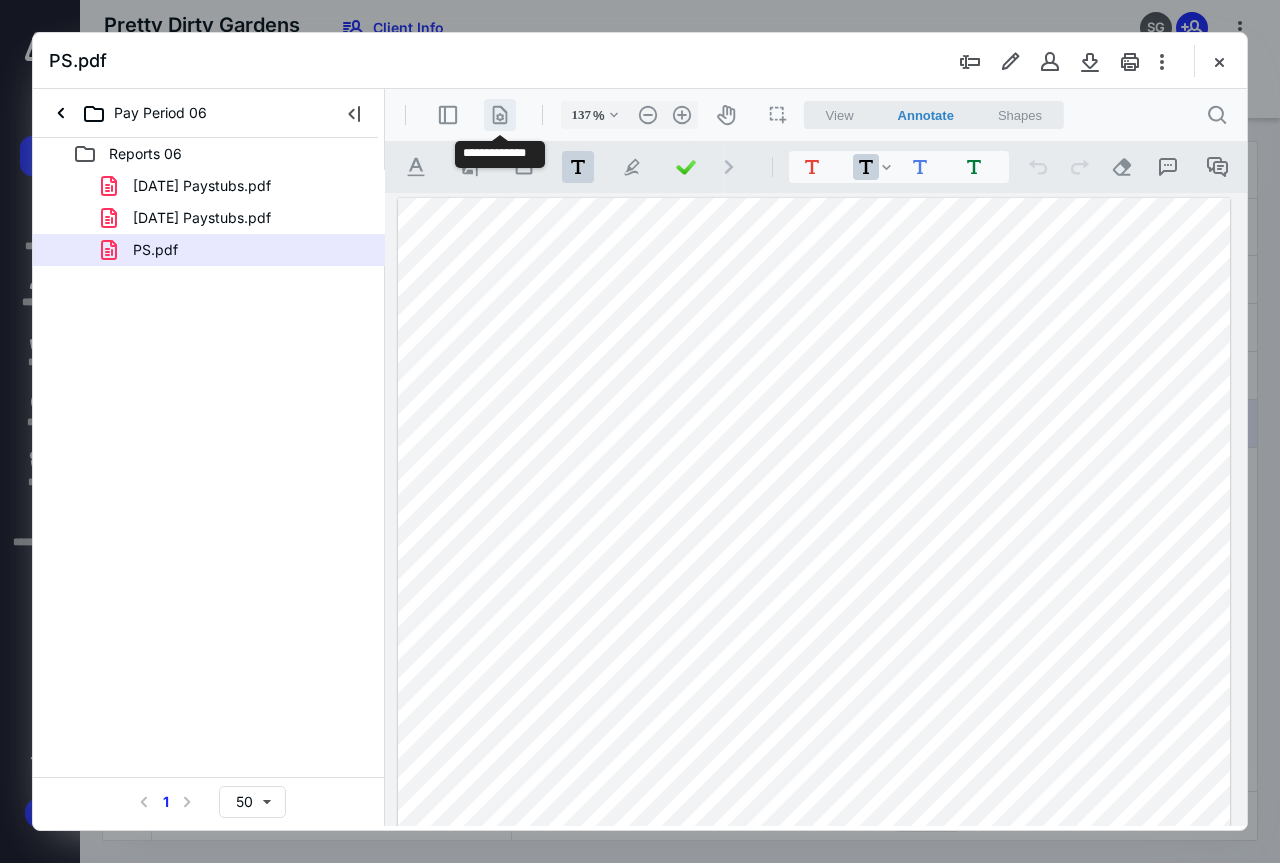 click on ".cls-1{fill:#abb0c4;} icon - header - page manipulation - line" at bounding box center (500, 115) 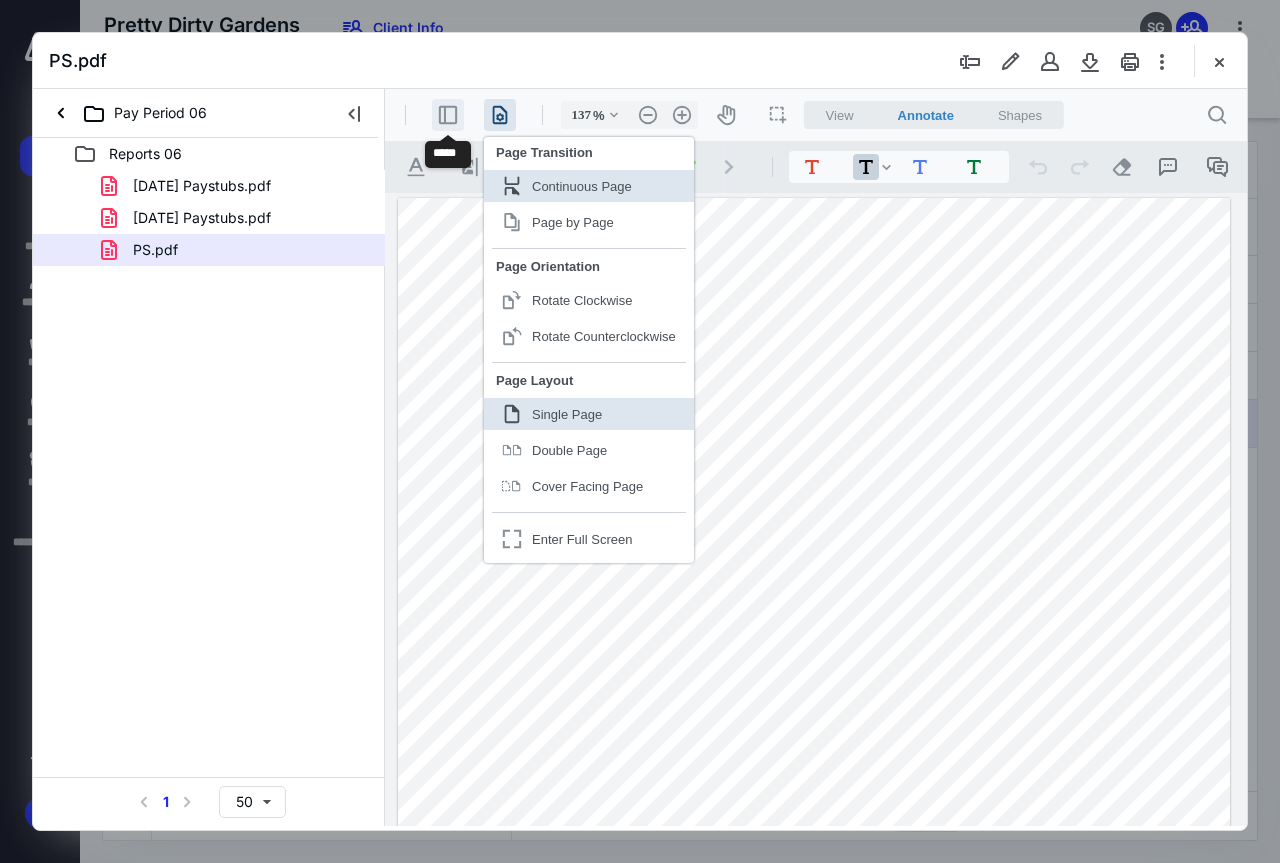 click on ".cls-1{fill:#abb0c4;} icon - header - sidebar - line" at bounding box center [448, 115] 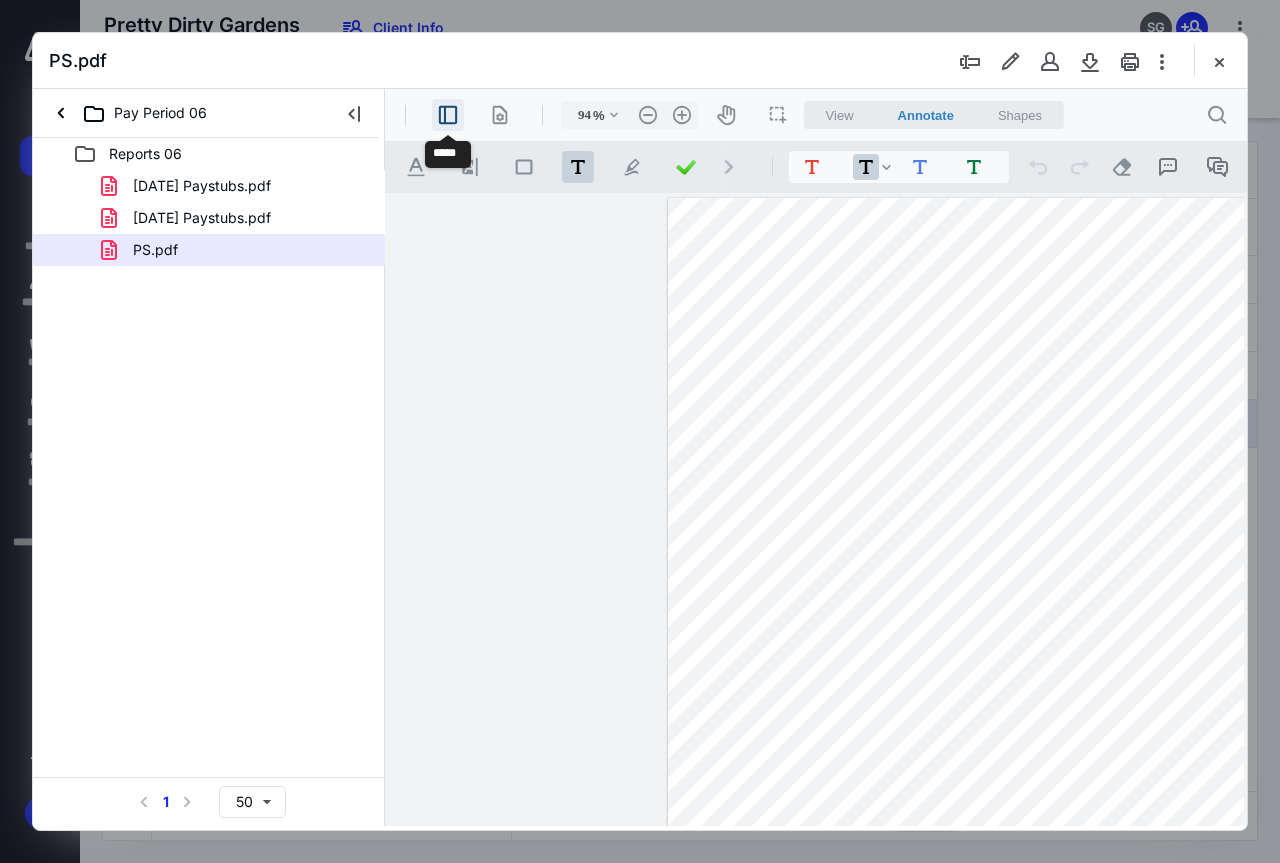 type on "92" 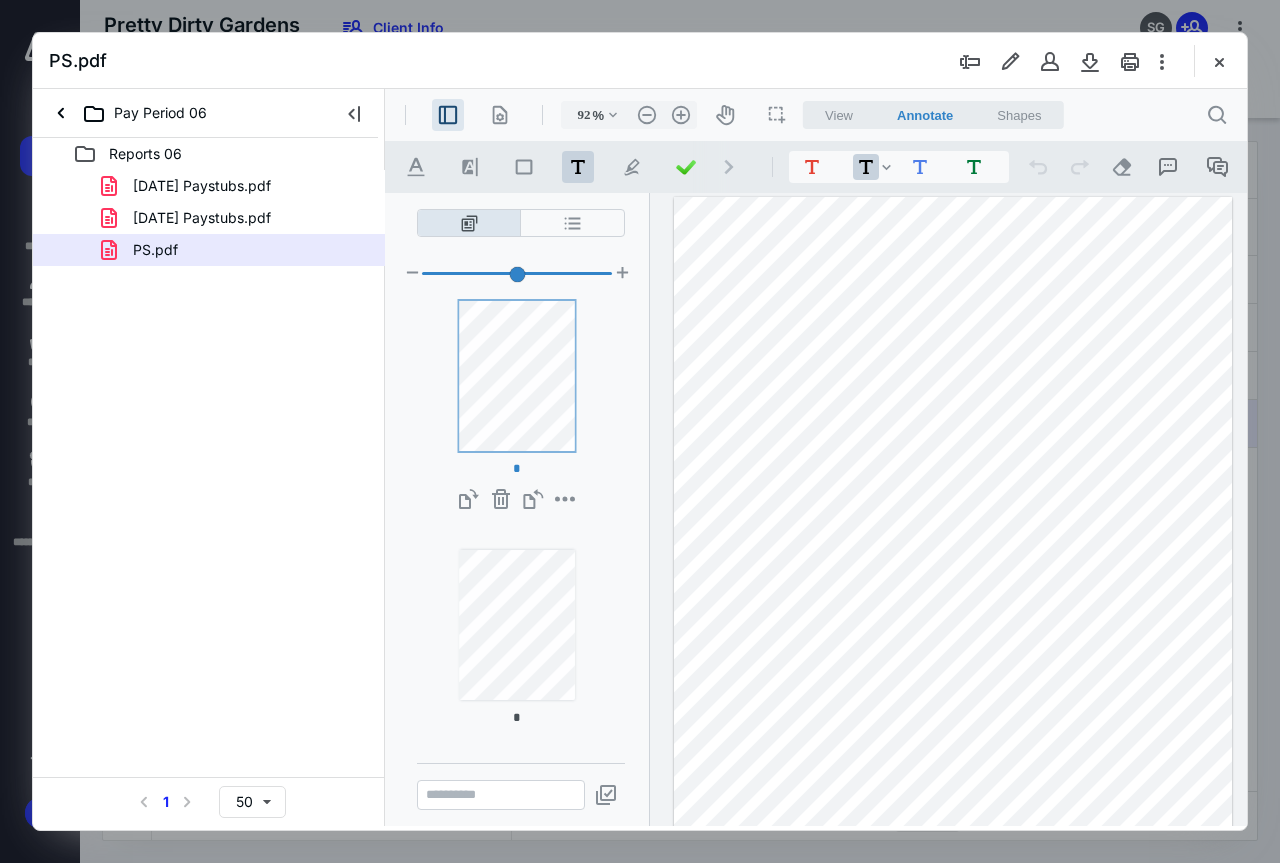 type 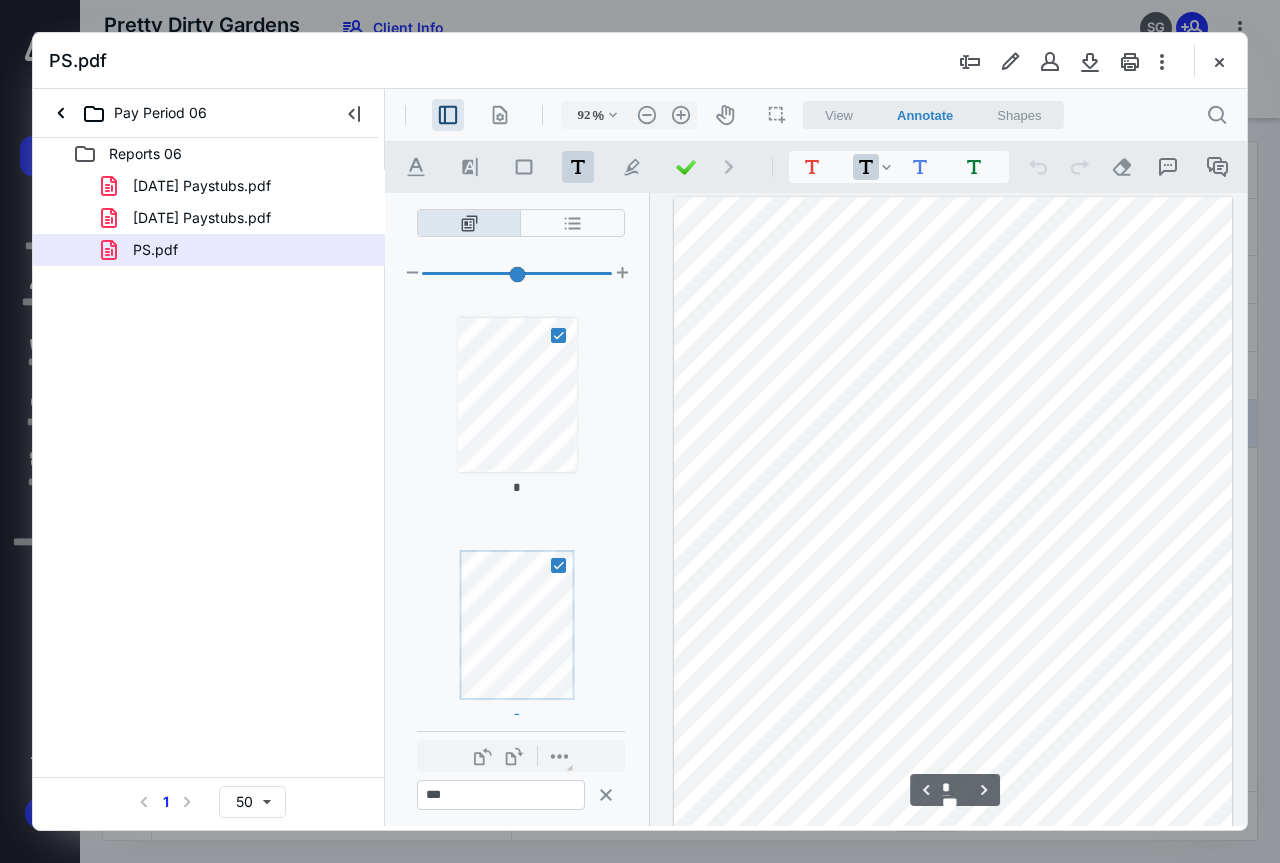 scroll, scrollTop: 38, scrollLeft: 0, axis: vertical 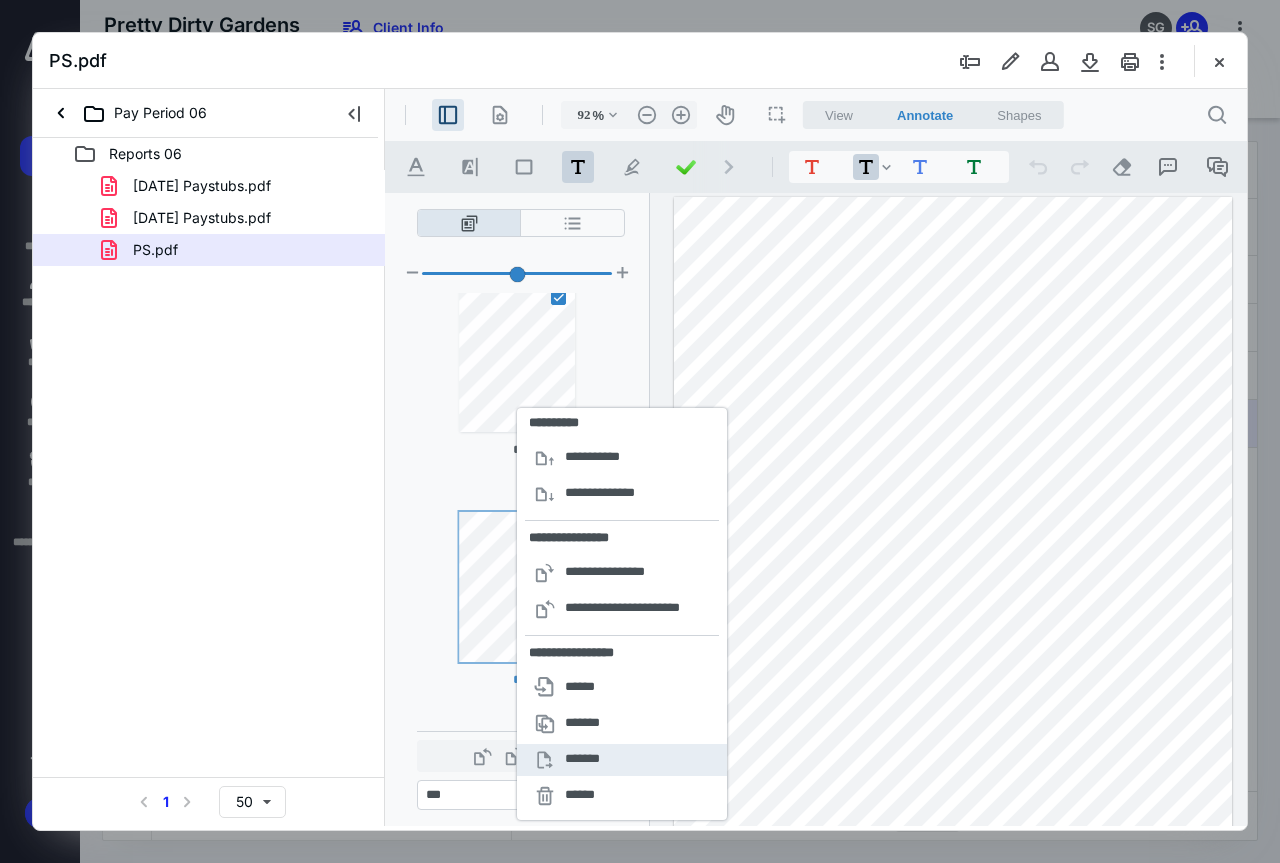 click on "*******" at bounding box center (585, 760) 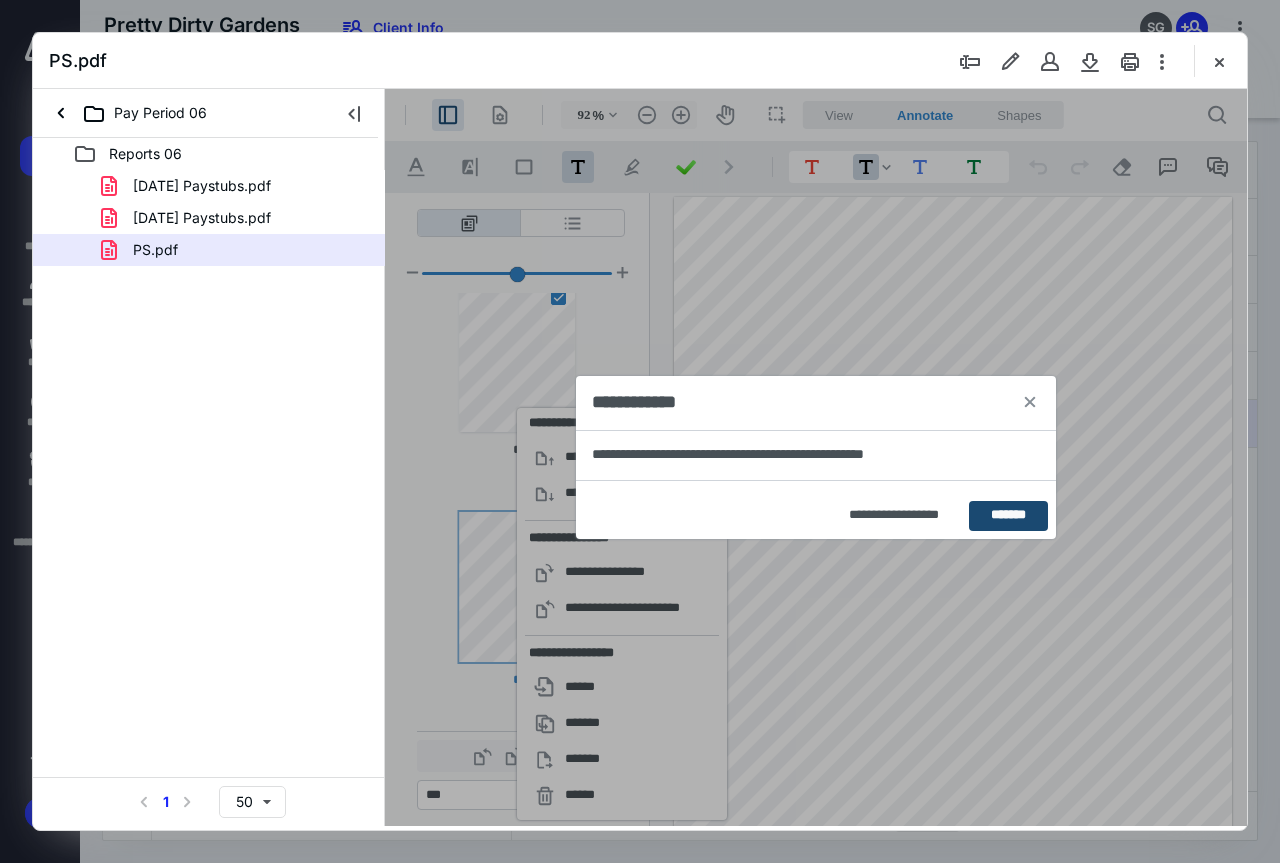click on "*******" at bounding box center [1008, 516] 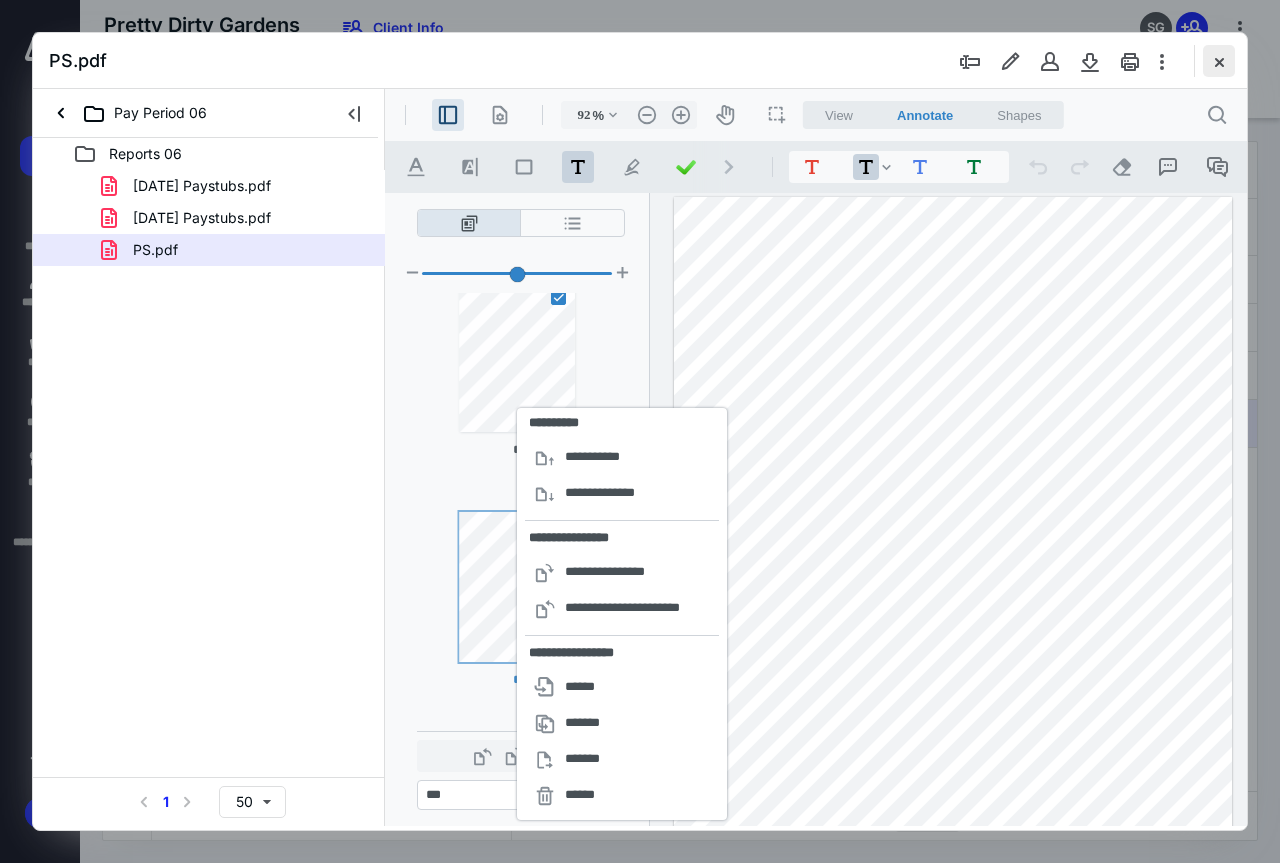 click at bounding box center (1219, 61) 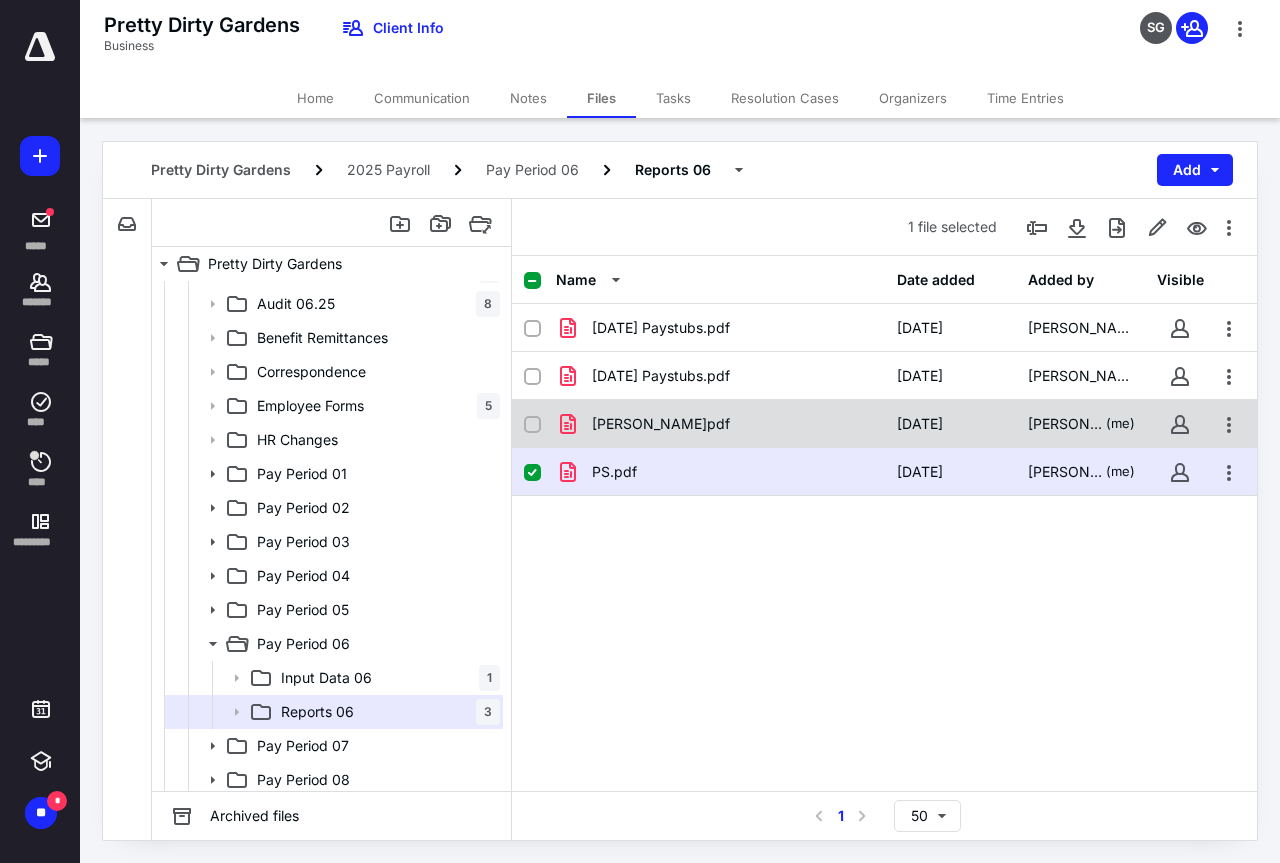 click on "[PERSON_NAME]pdf" at bounding box center (720, 424) 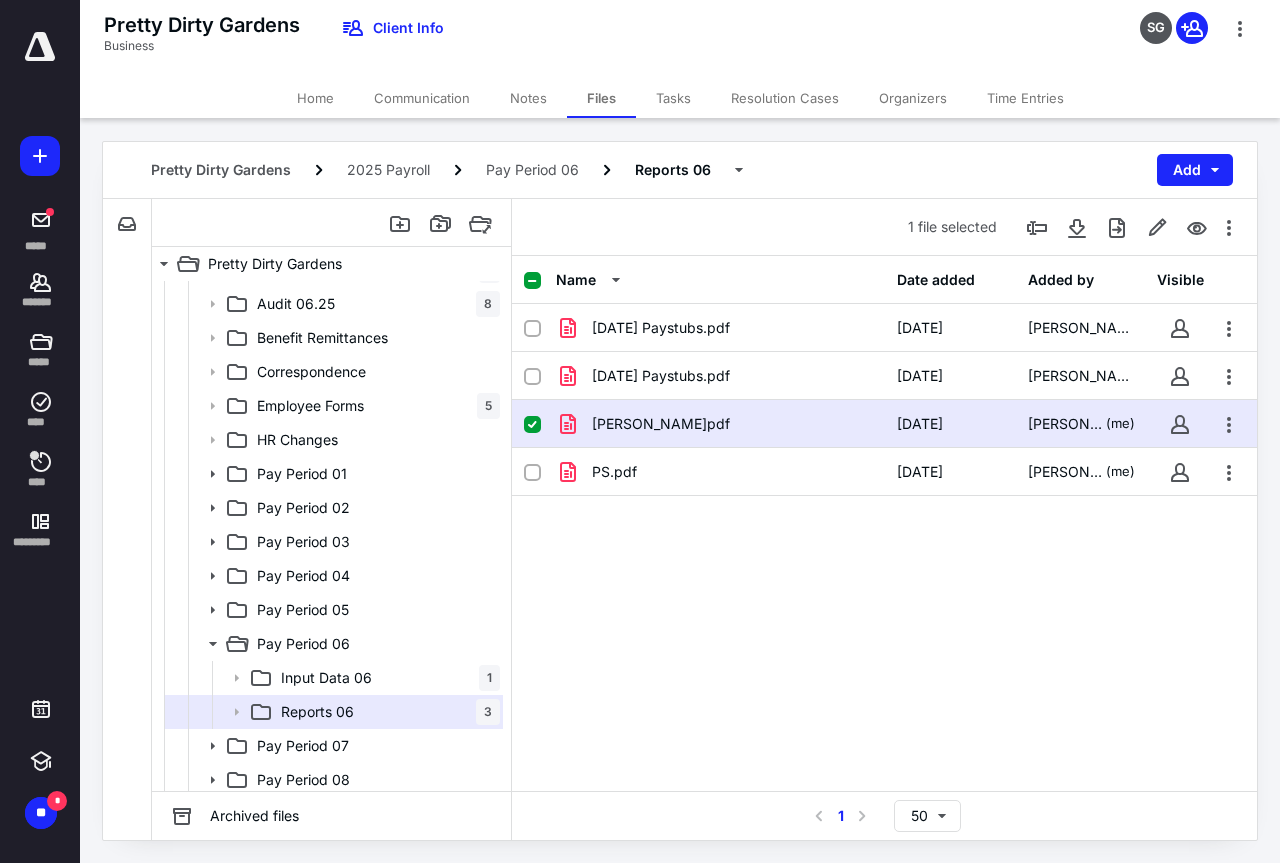 click on "[PERSON_NAME]pdf" at bounding box center (720, 424) 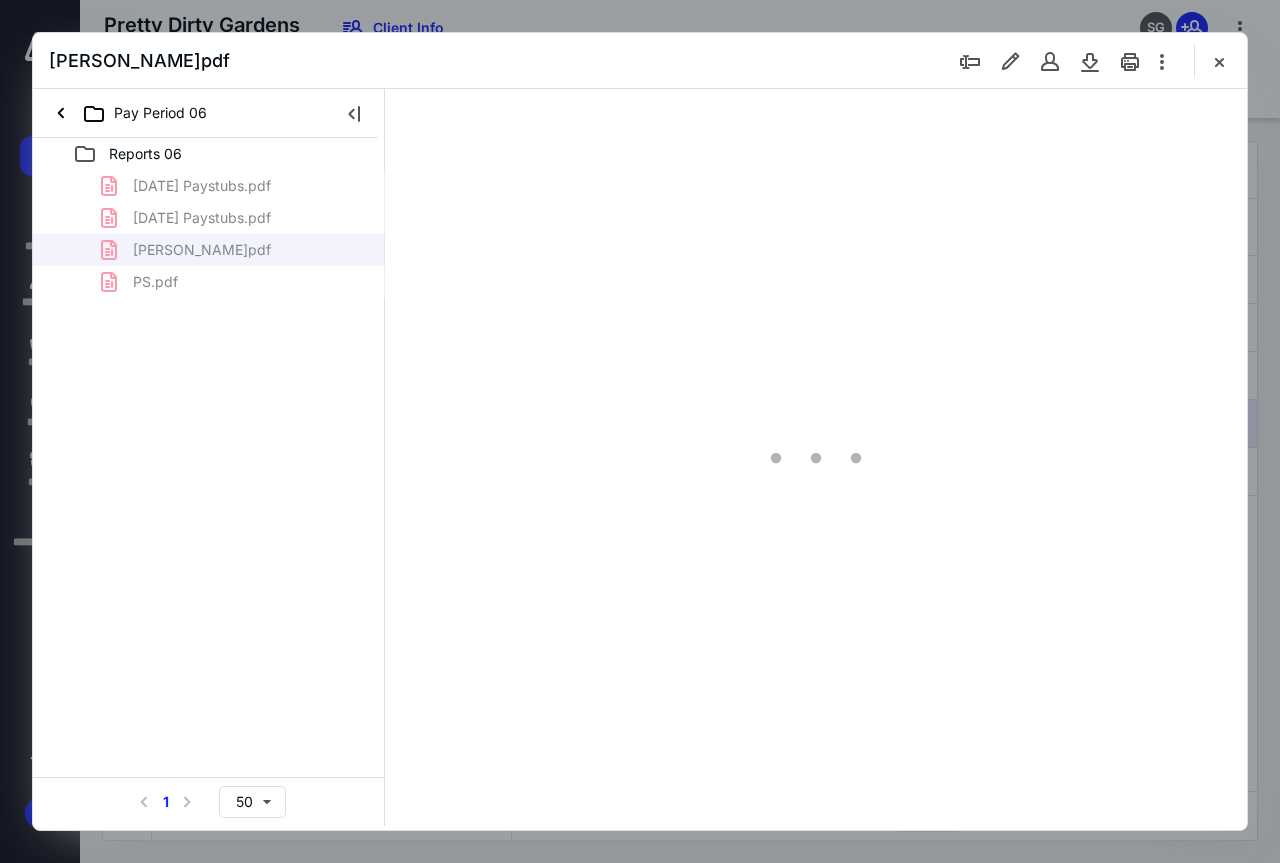 scroll, scrollTop: 0, scrollLeft: 0, axis: both 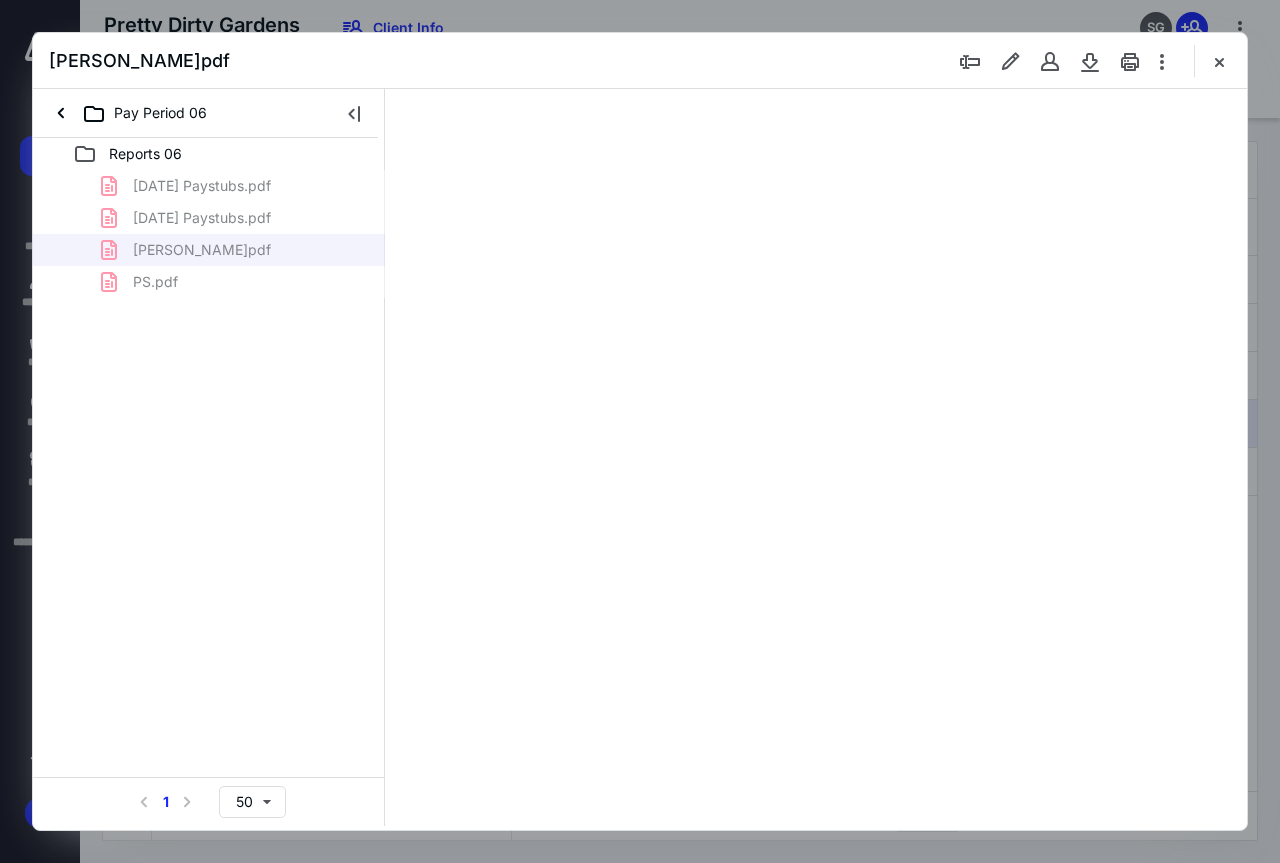 type on "137" 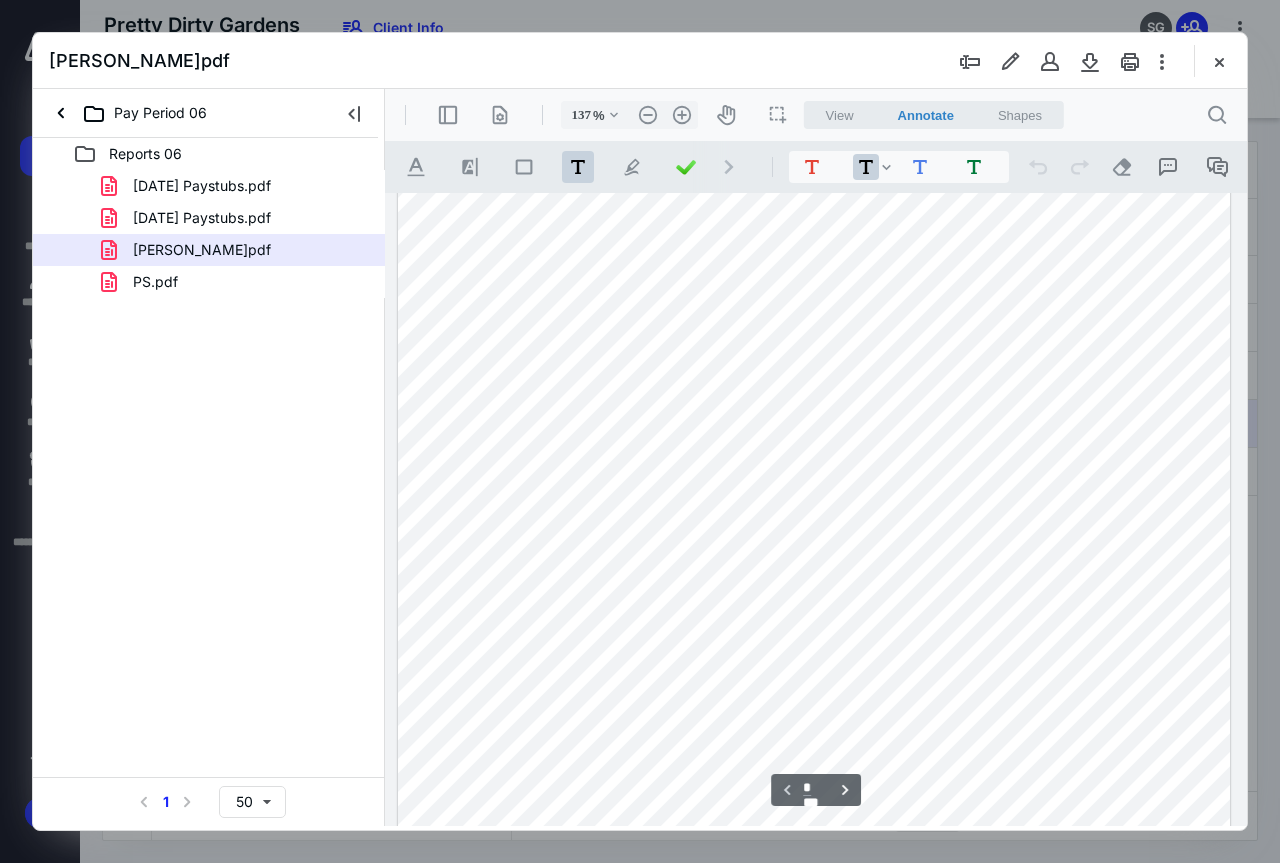 scroll, scrollTop: 0, scrollLeft: 0, axis: both 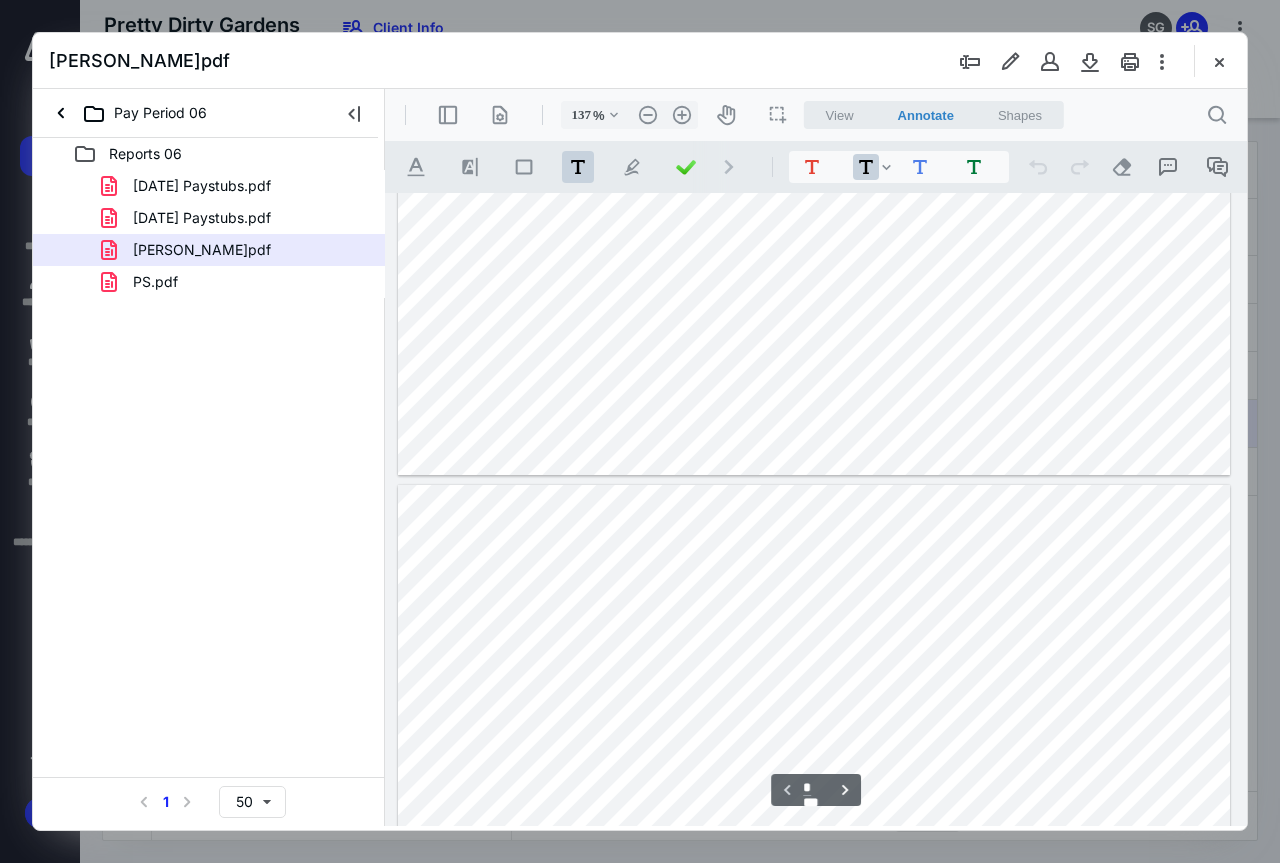 type on "*" 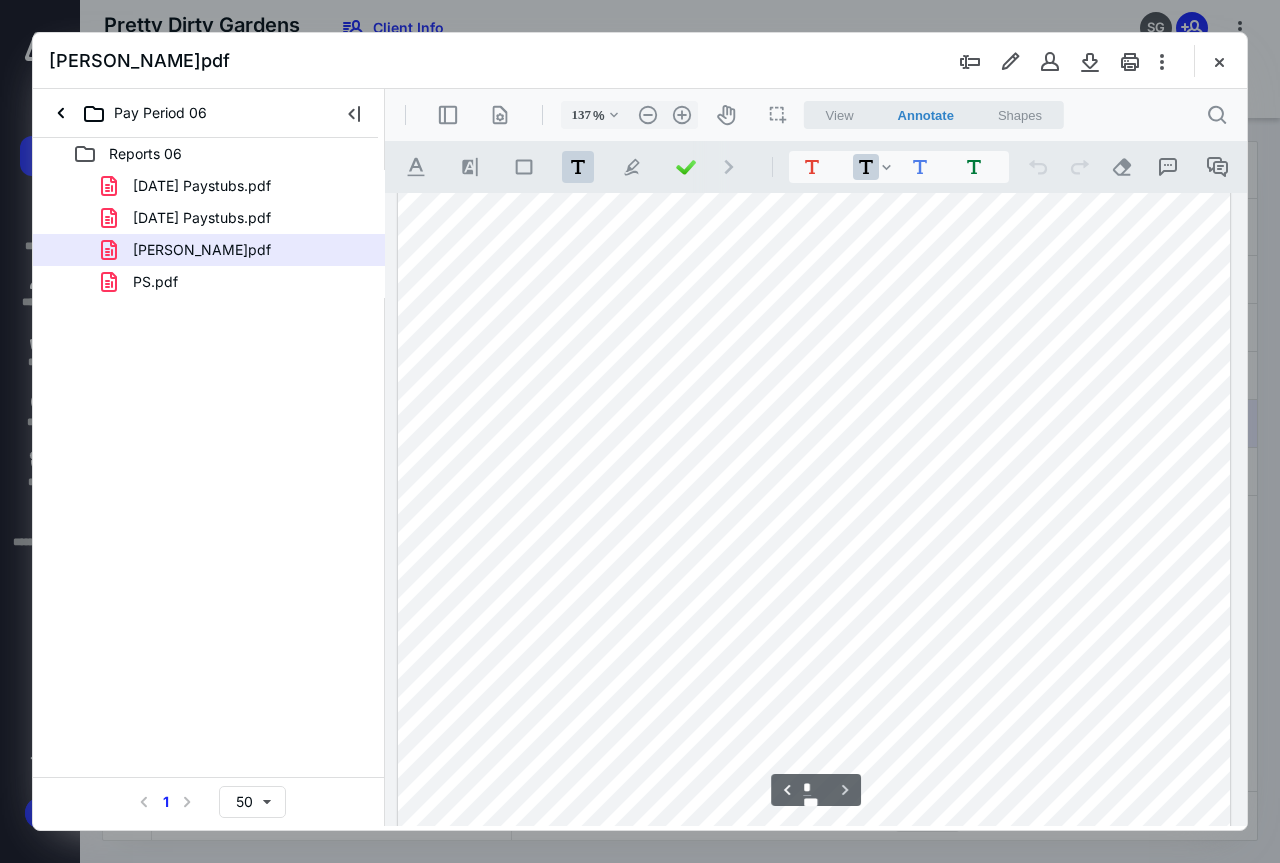 scroll, scrollTop: 1300, scrollLeft: 0, axis: vertical 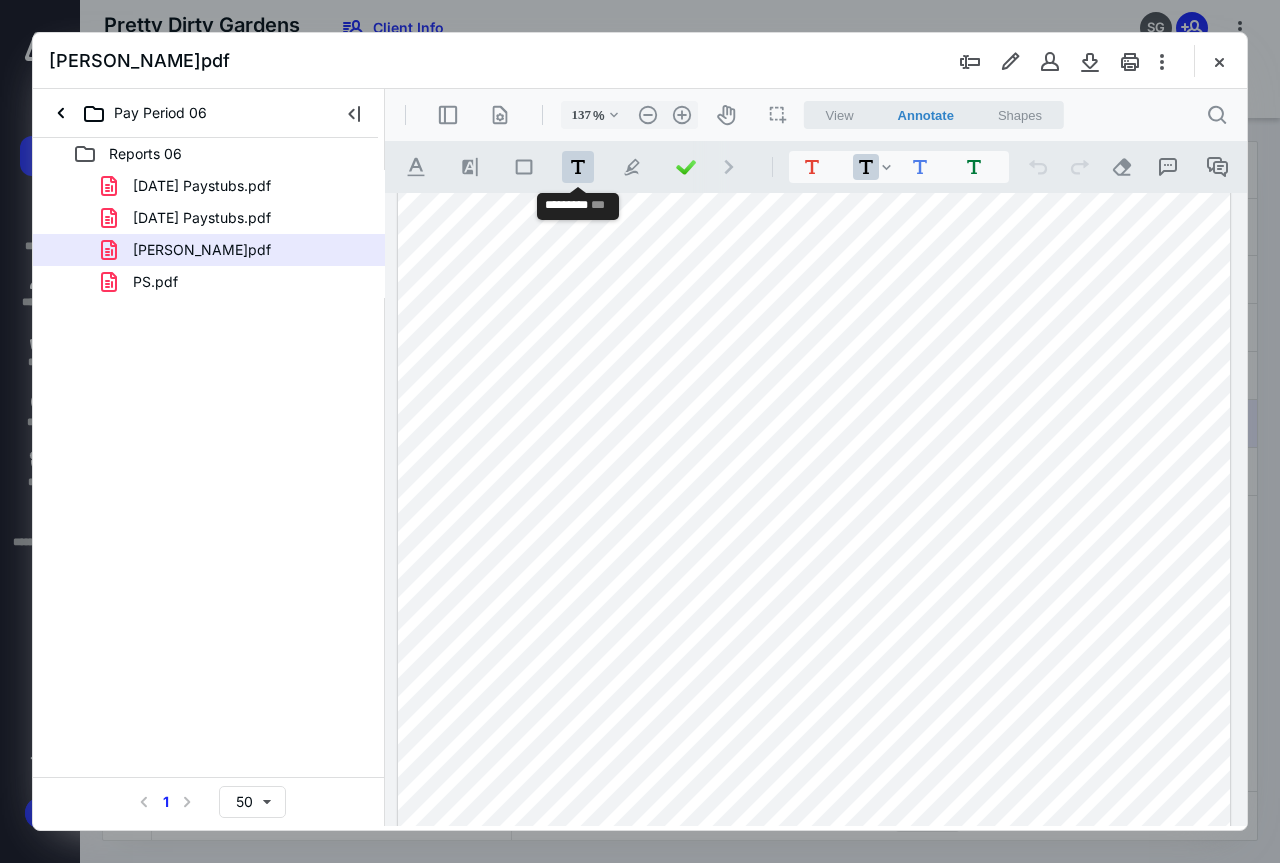 click on ".cls-1{fill:#abb0c4;} icon - tool - text - free text" at bounding box center [578, 167] 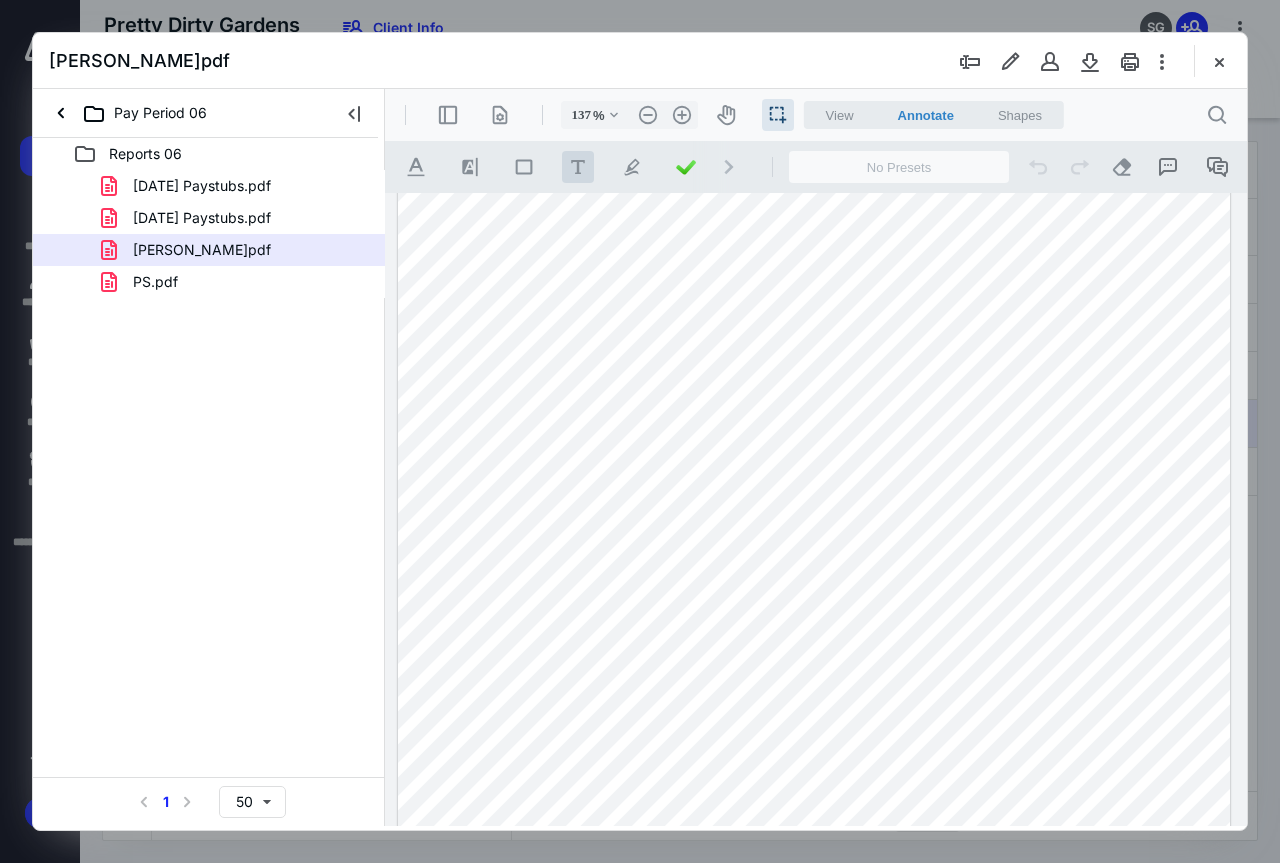click on ".cls-1{fill:#abb0c4;} icon - tool - text - free text" at bounding box center [578, 167] 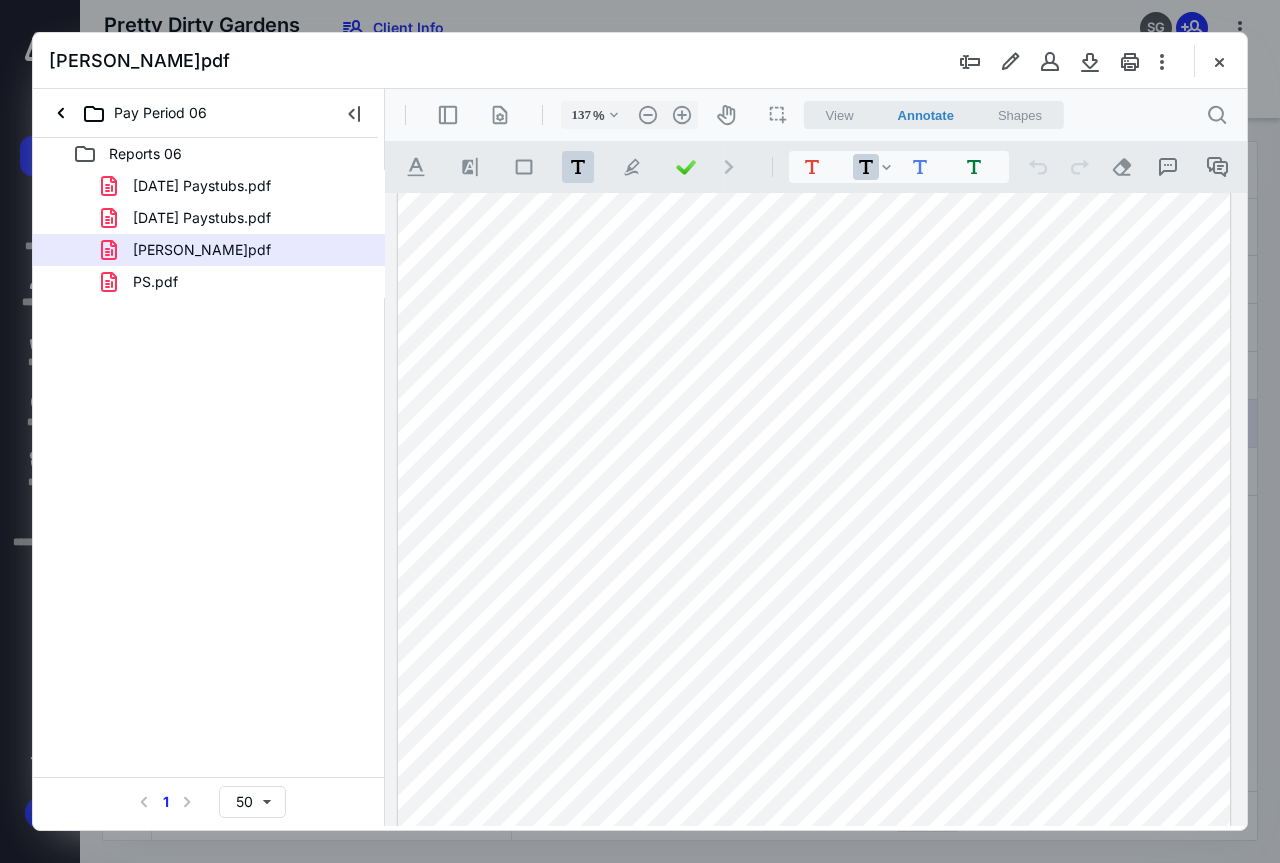 click at bounding box center [814, 524] 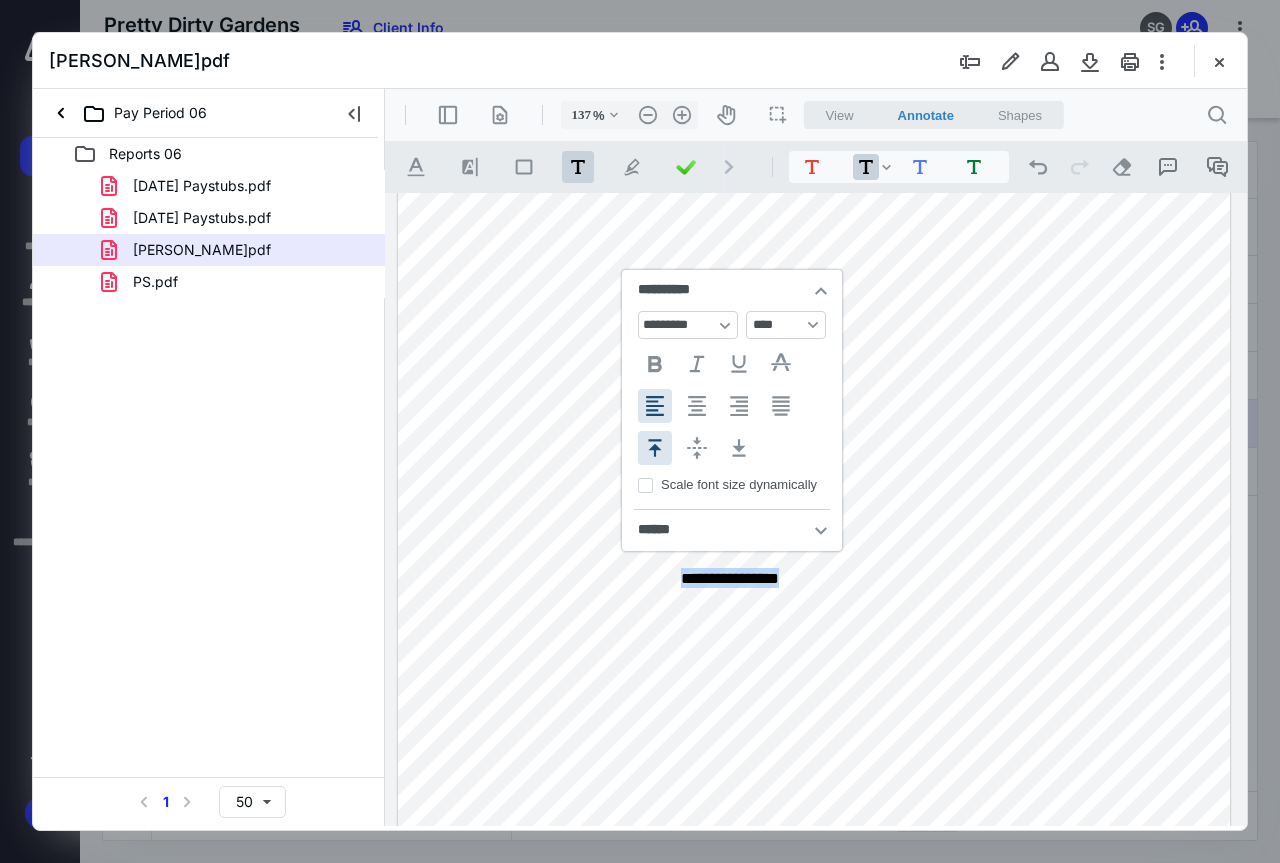 type 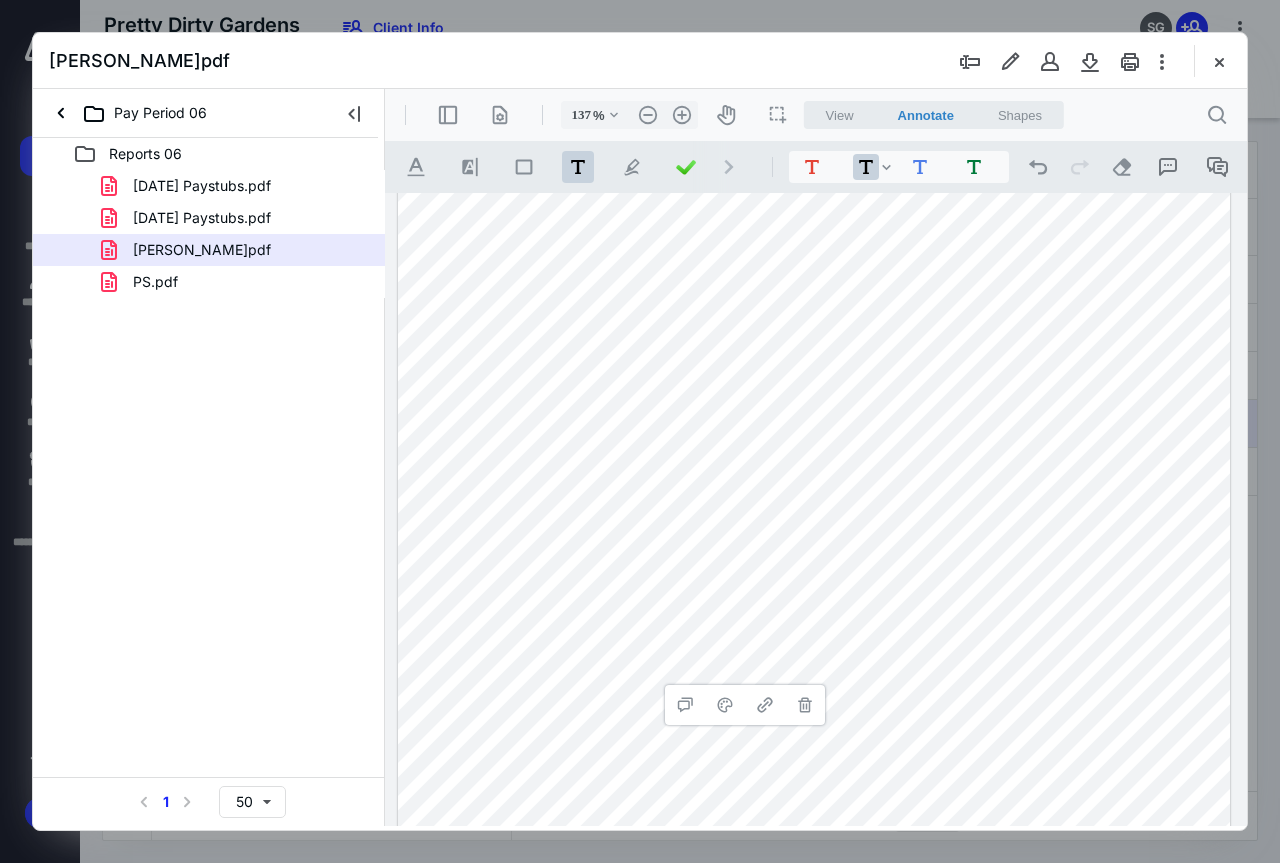 click on "**********" at bounding box center [814, 524] 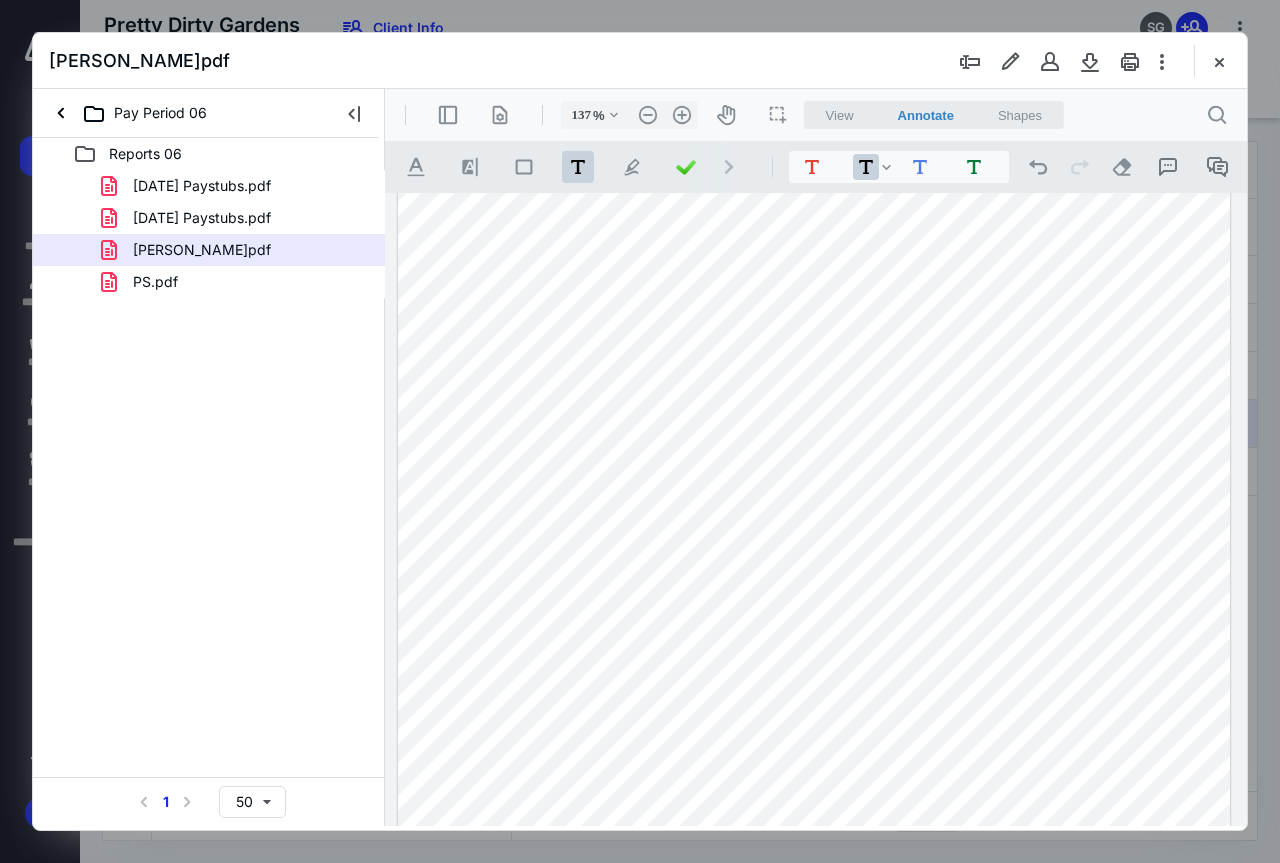 click on "**********" at bounding box center (814, 524) 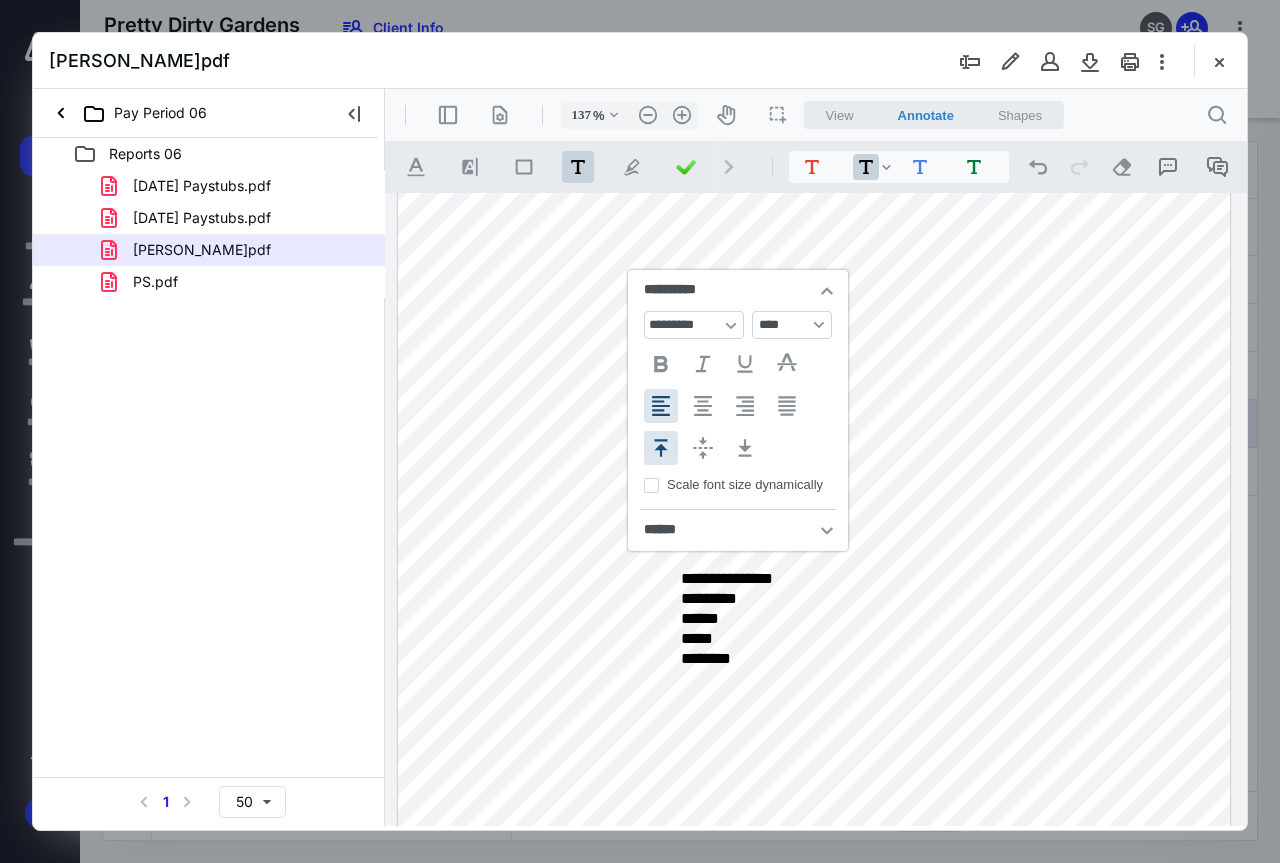 click on "*****" at bounding box center [727, 638] 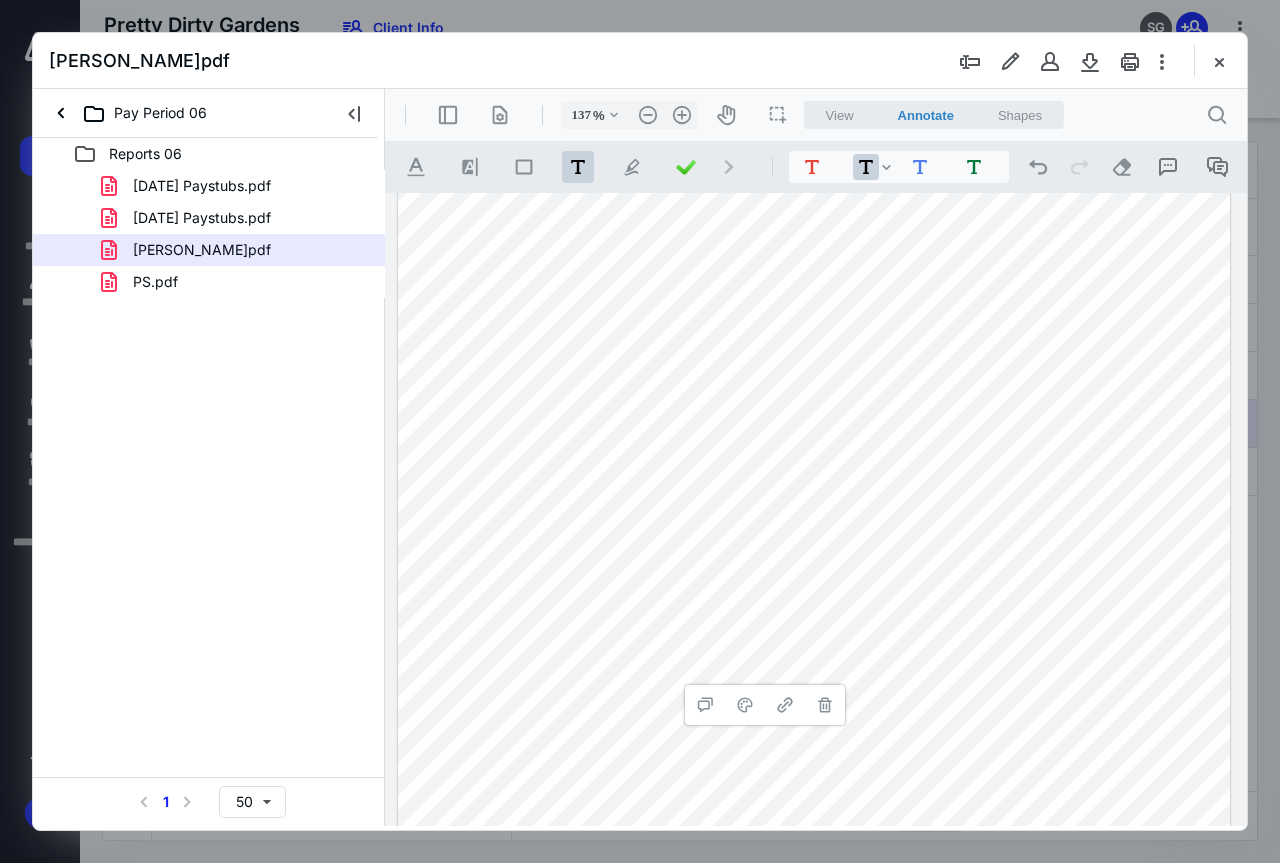 click on "**********" at bounding box center [814, 524] 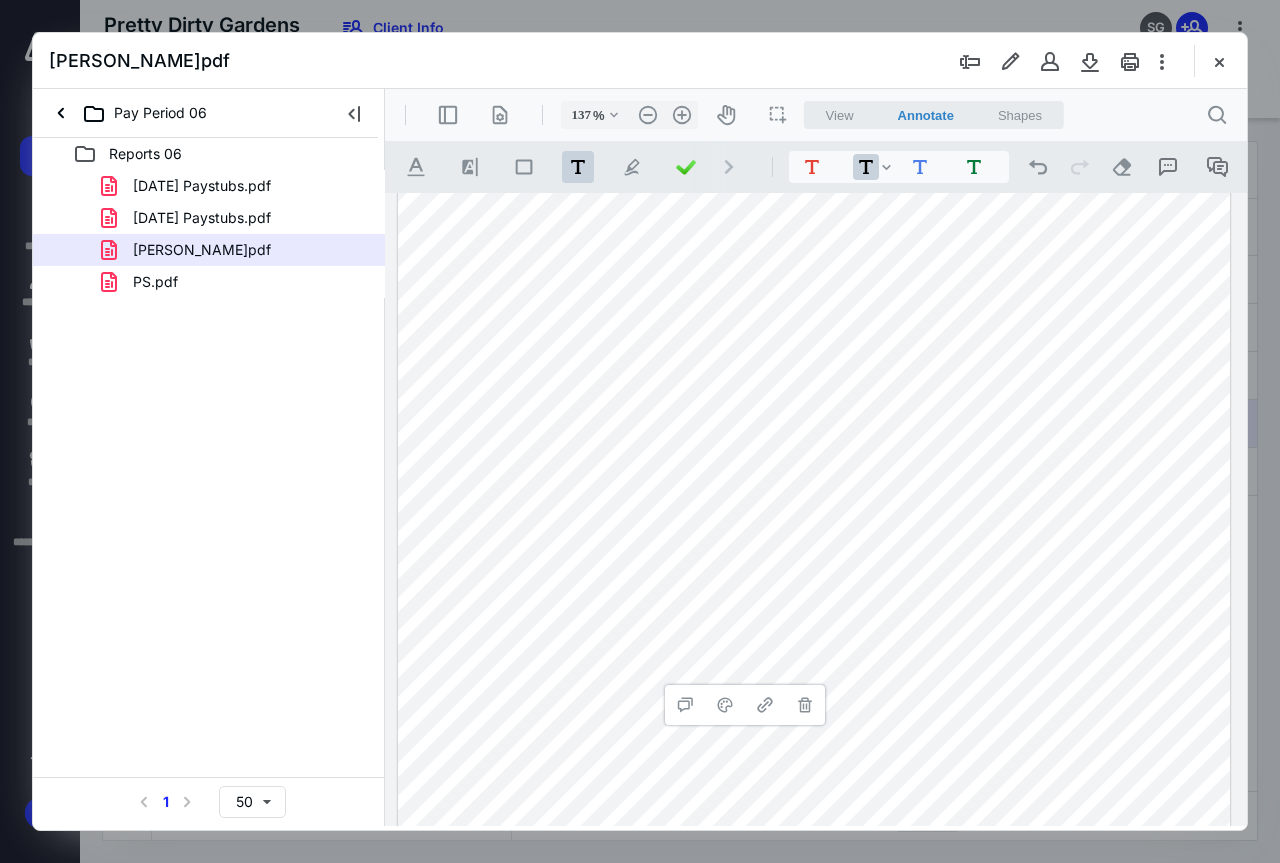 click on "**********" at bounding box center (814, 524) 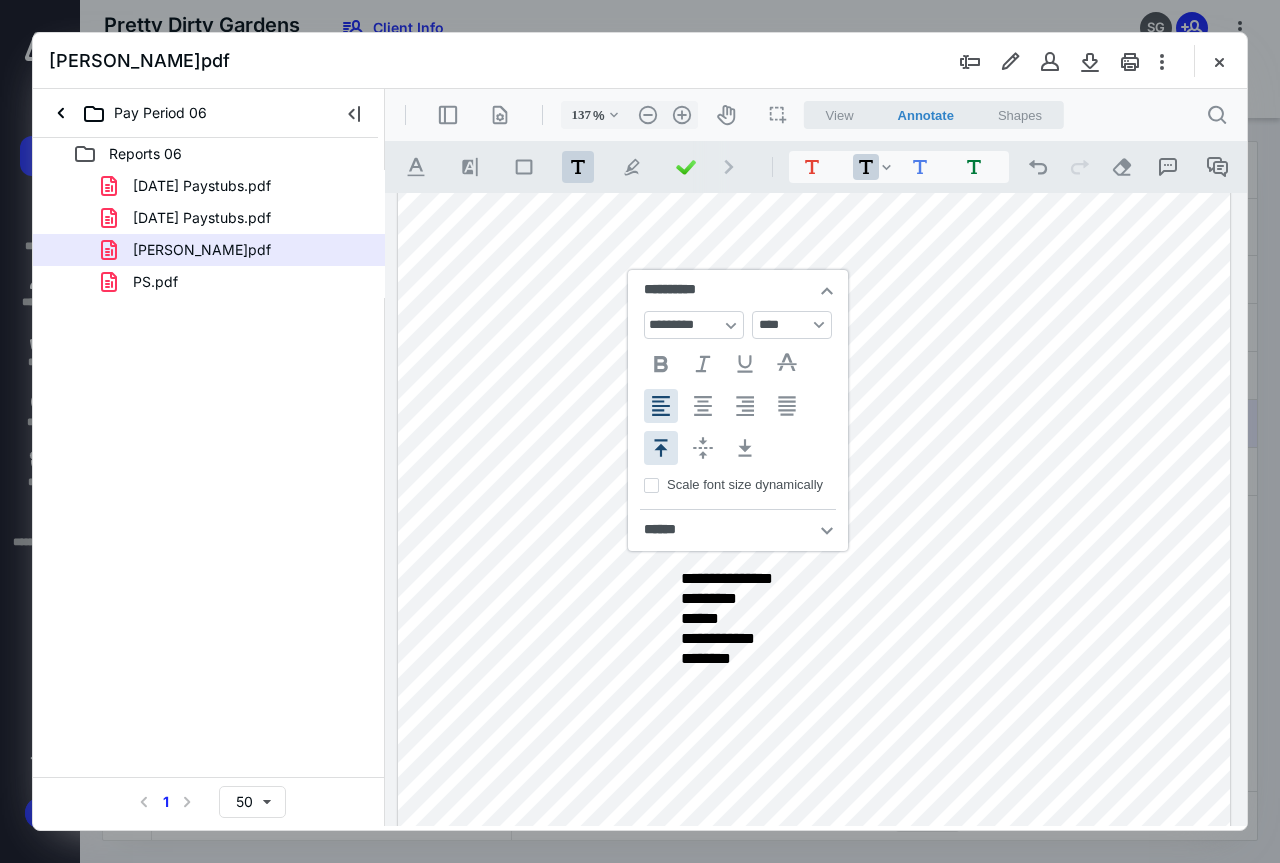 click on "******" at bounding box center (700, 618) 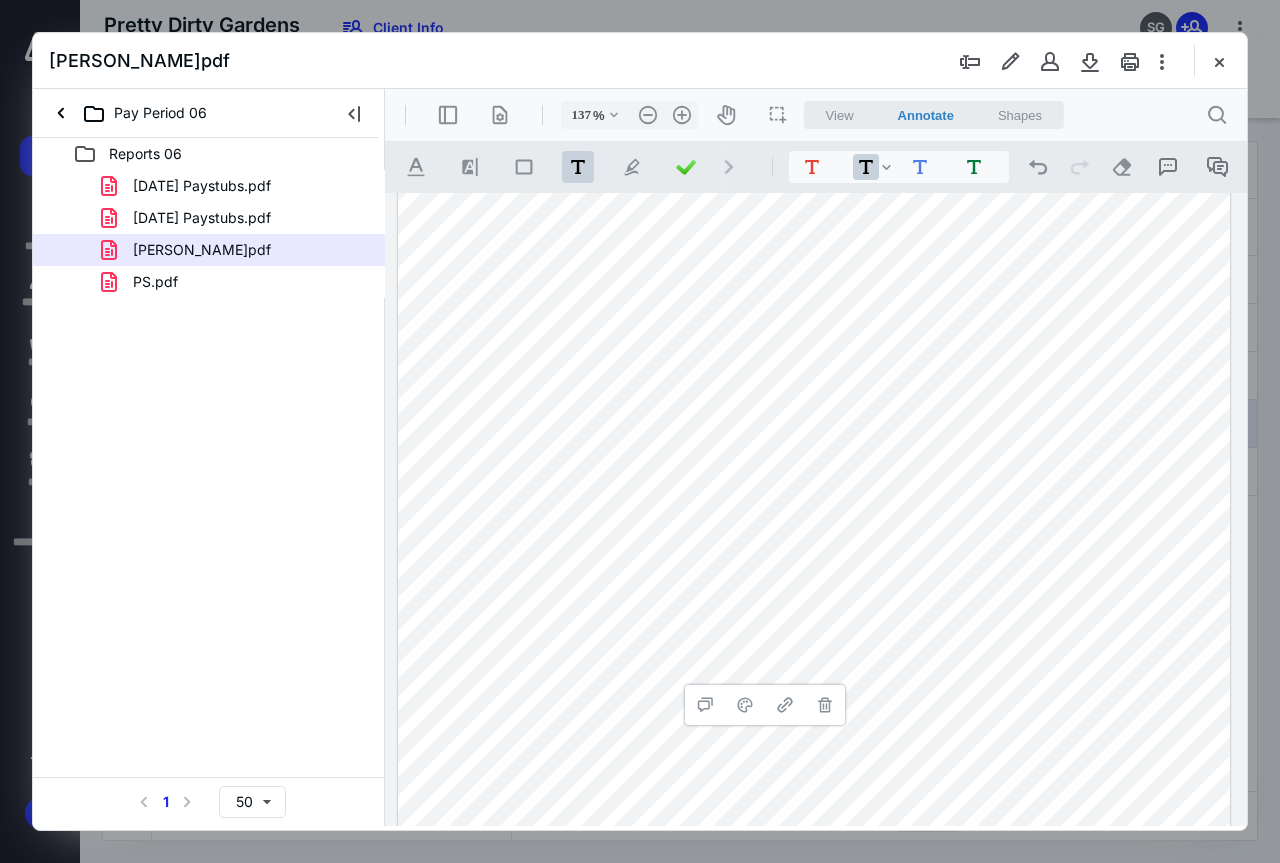 click on "**********" at bounding box center (814, 524) 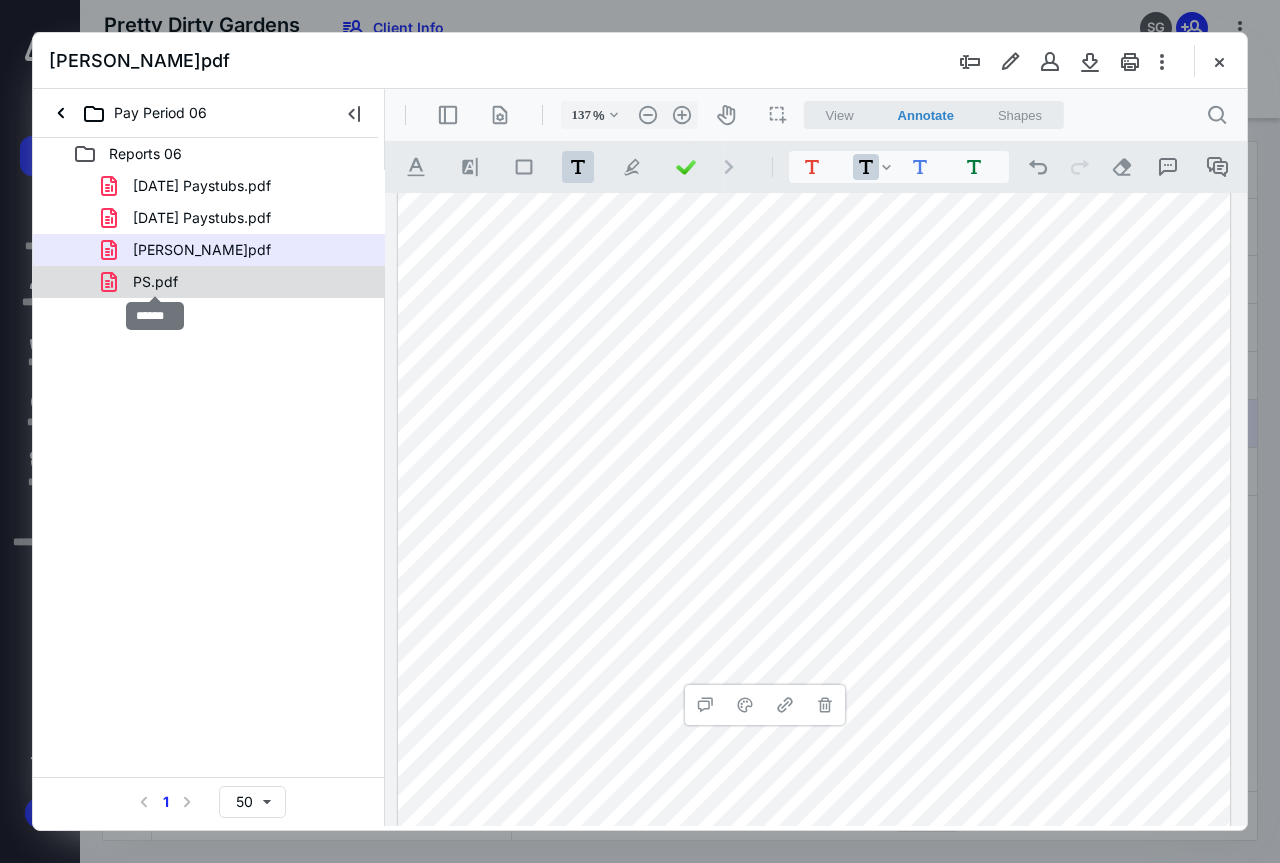 click on "PS.pdf" at bounding box center (155, 282) 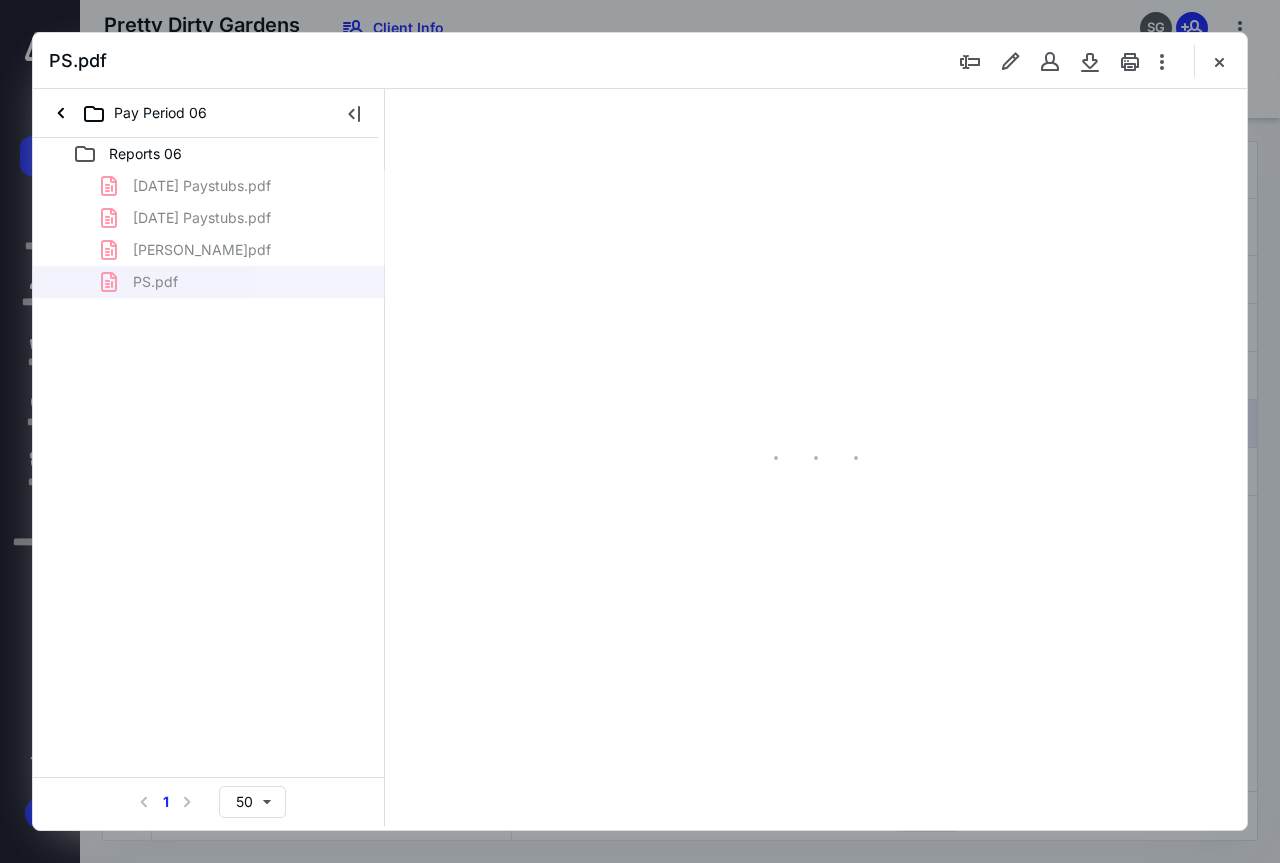 scroll, scrollTop: 109, scrollLeft: 0, axis: vertical 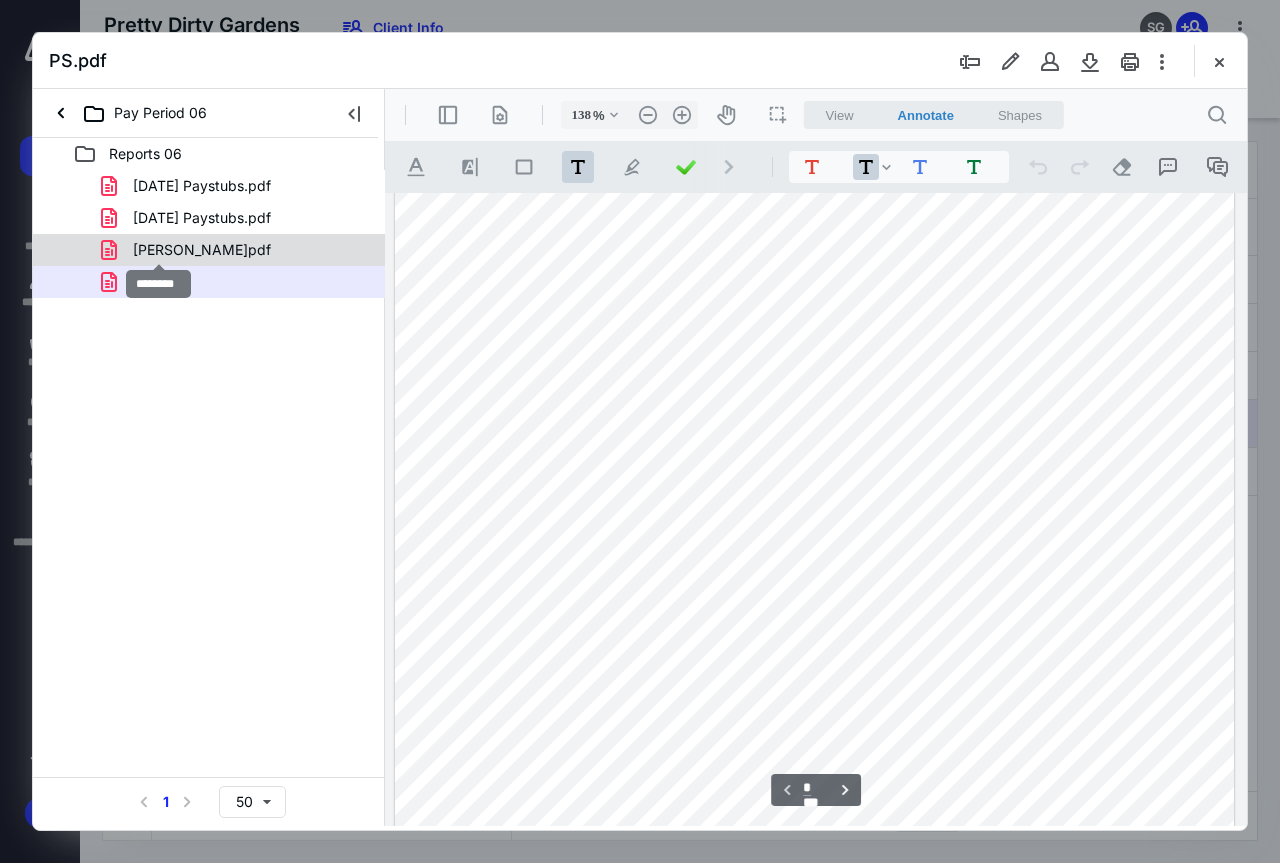 click on "[PERSON_NAME]pdf" at bounding box center [202, 250] 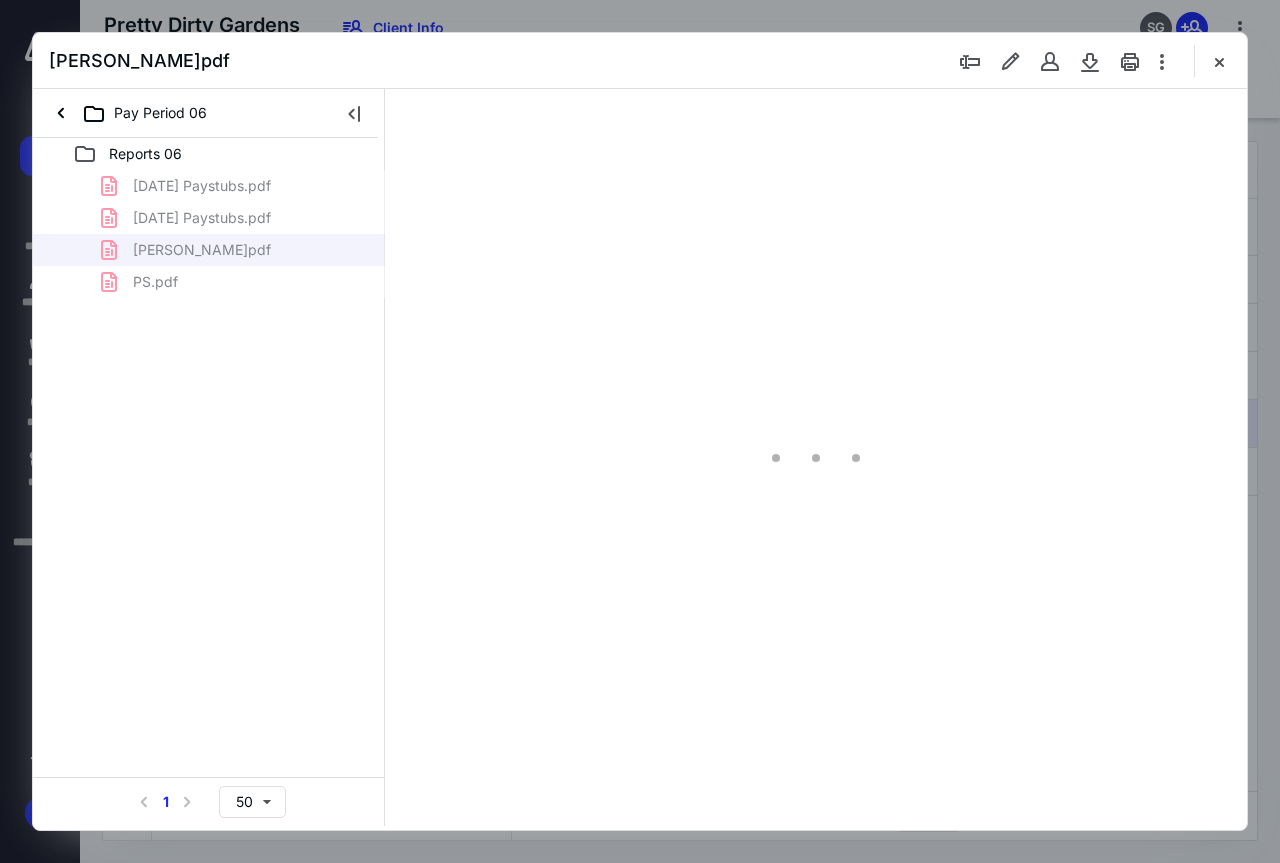 type on "137" 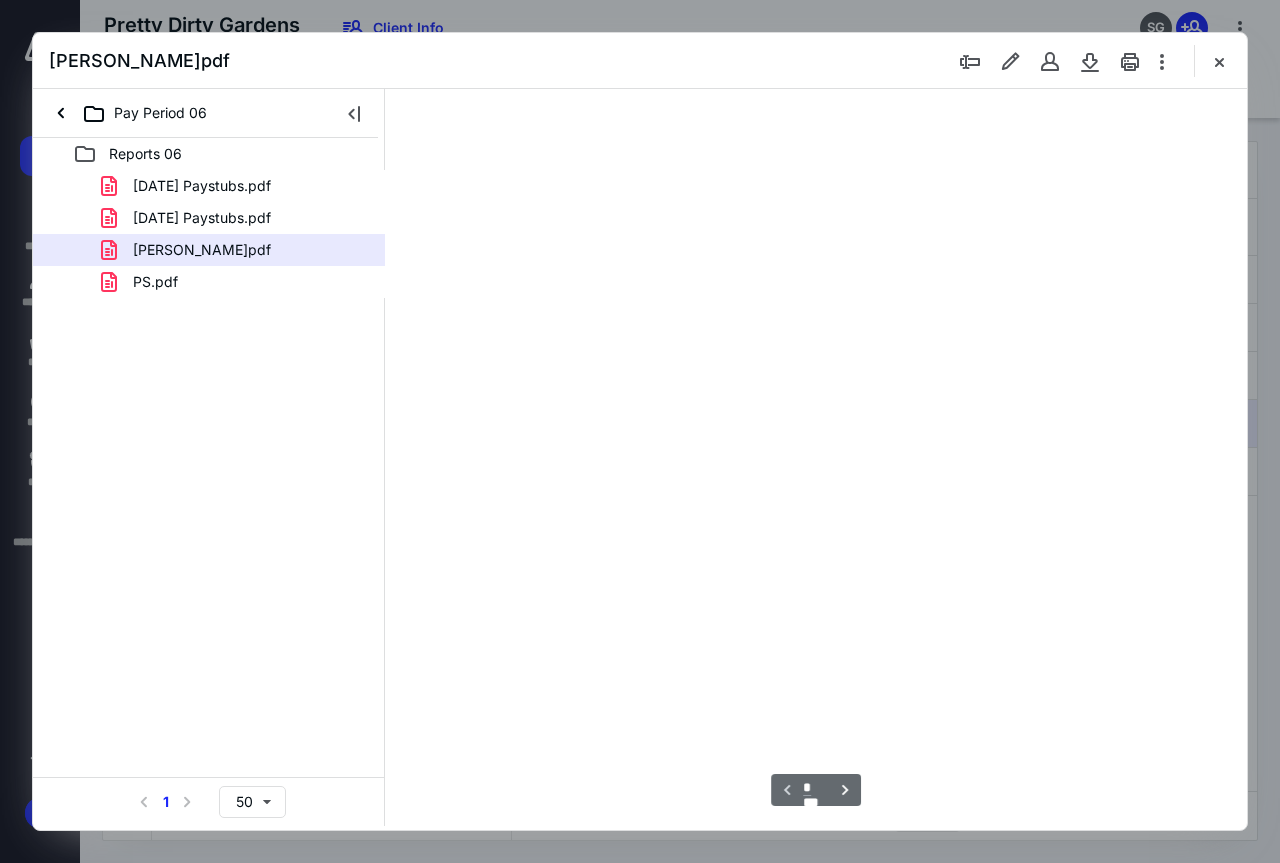 scroll, scrollTop: 0, scrollLeft: 0, axis: both 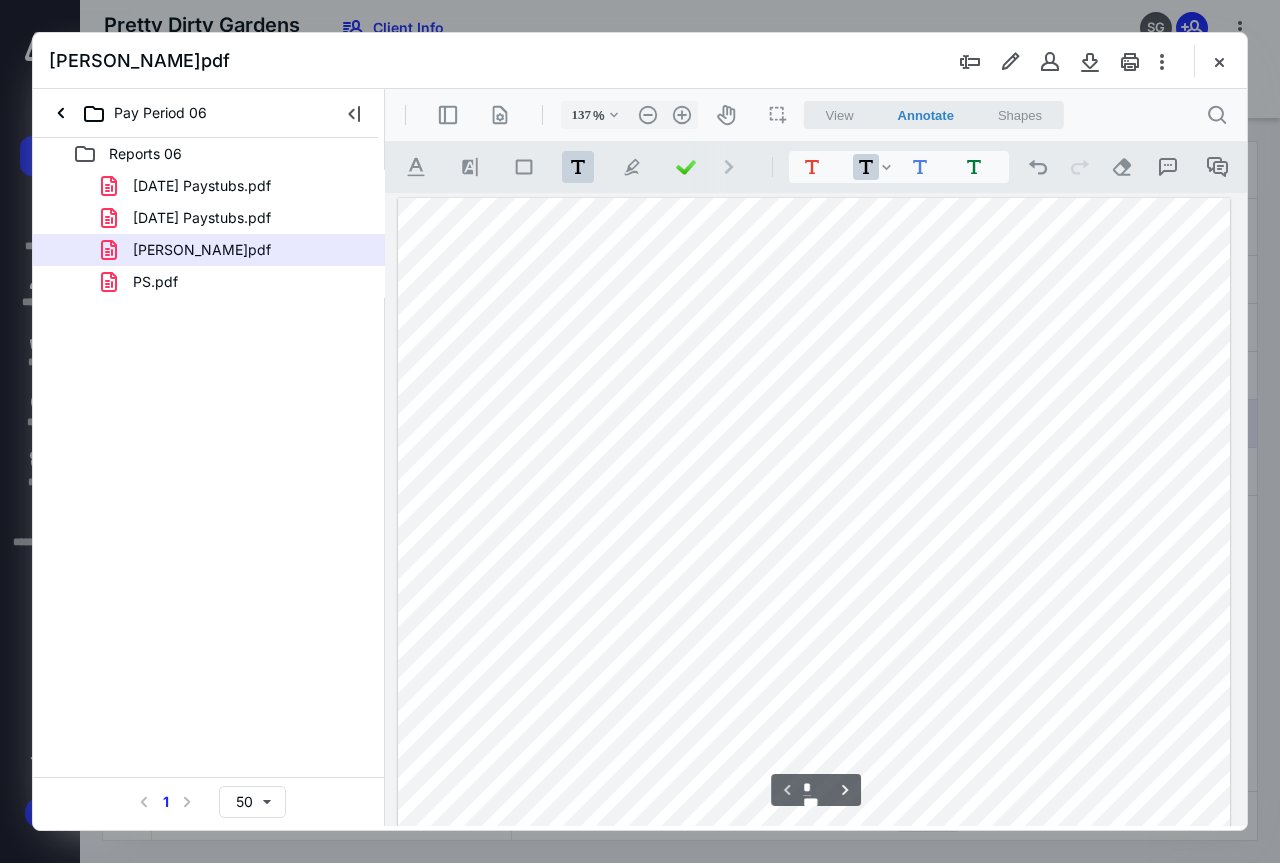 type on "*" 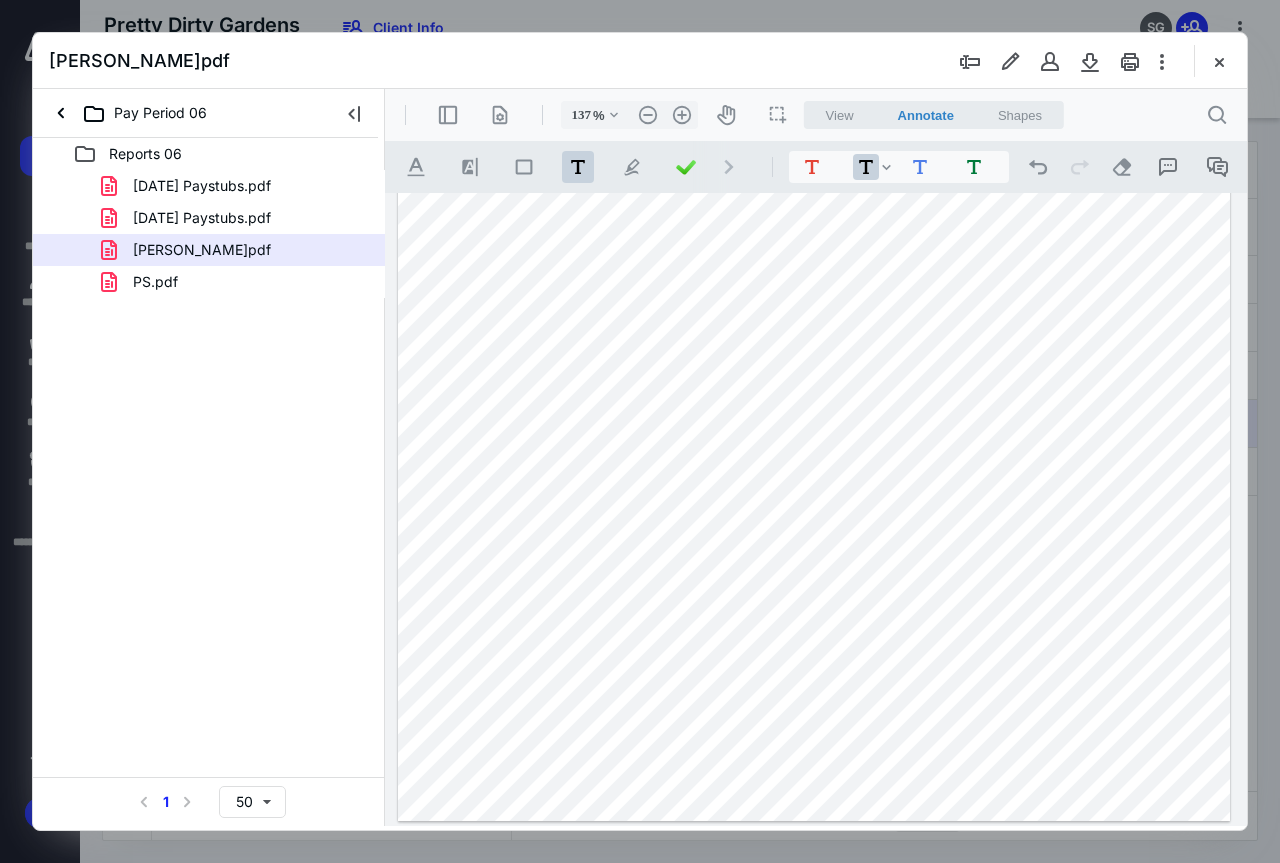 scroll, scrollTop: 1341, scrollLeft: 0, axis: vertical 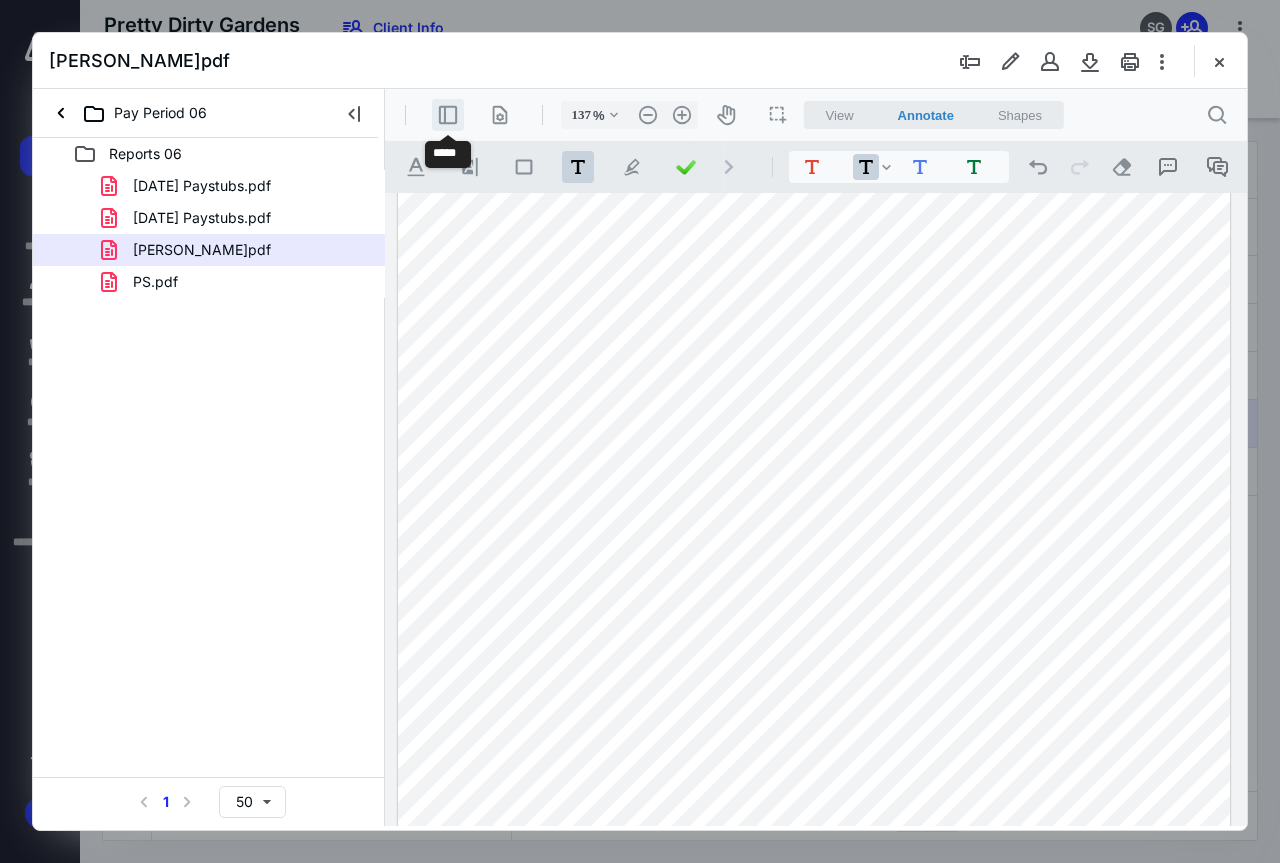 click on ".cls-1{fill:#abb0c4;} icon - header - sidebar - line" at bounding box center (448, 115) 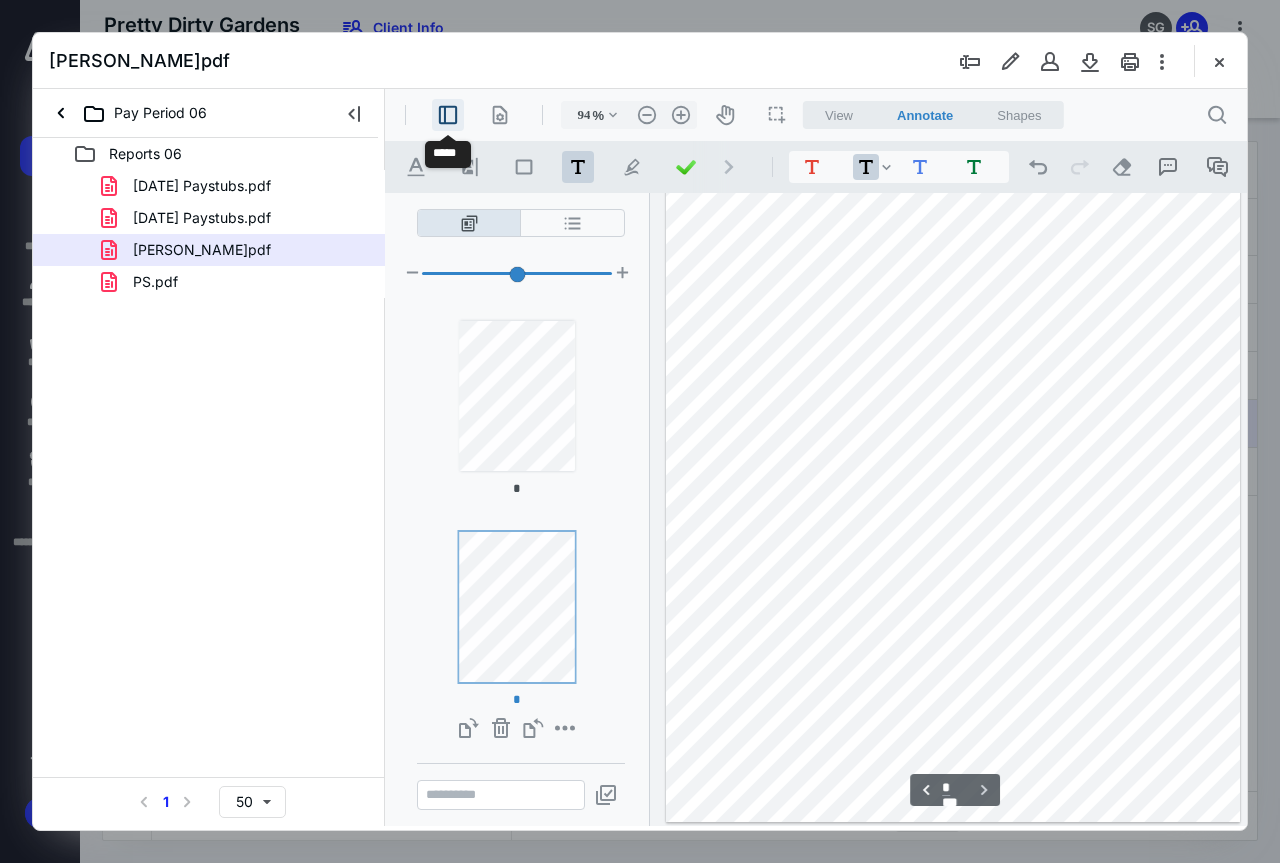 type on "92" 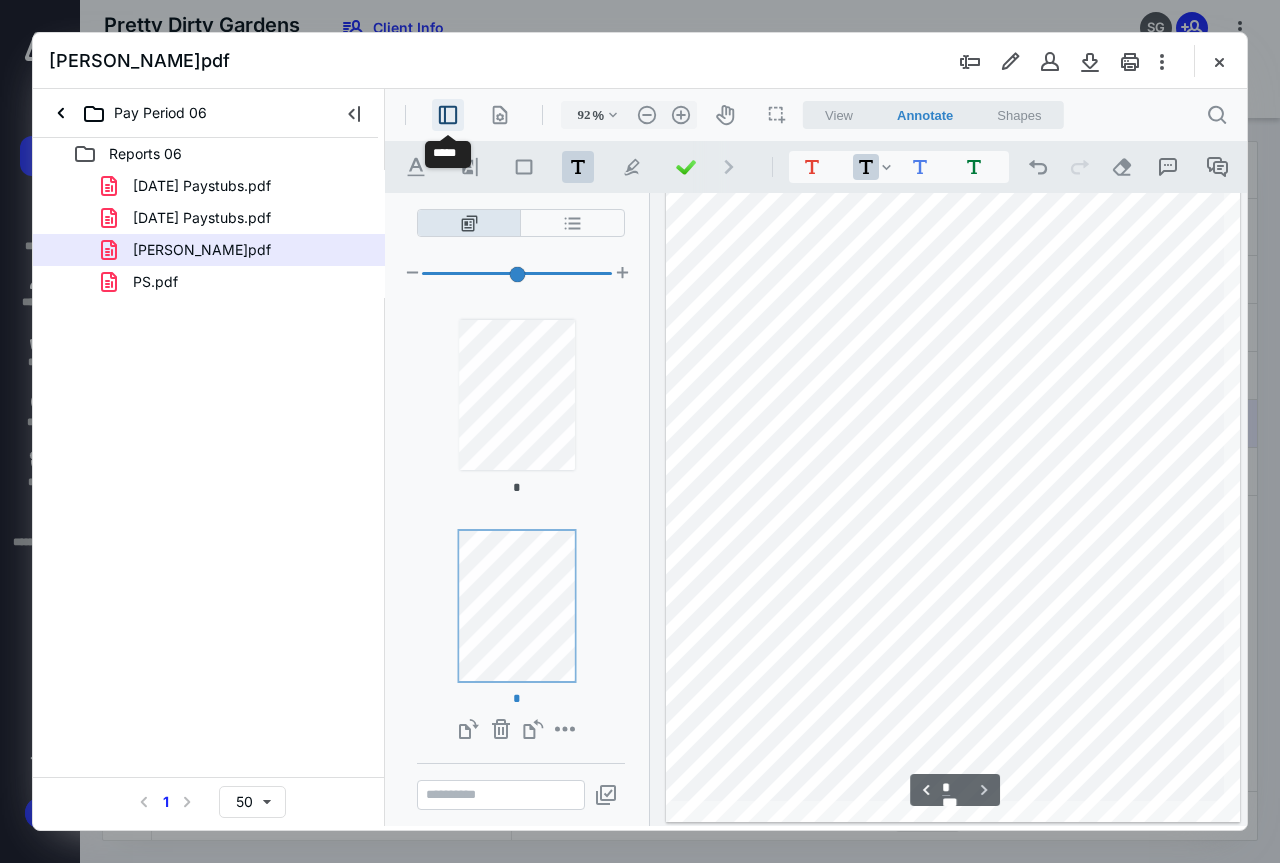 scroll, scrollTop: 829, scrollLeft: 0, axis: vertical 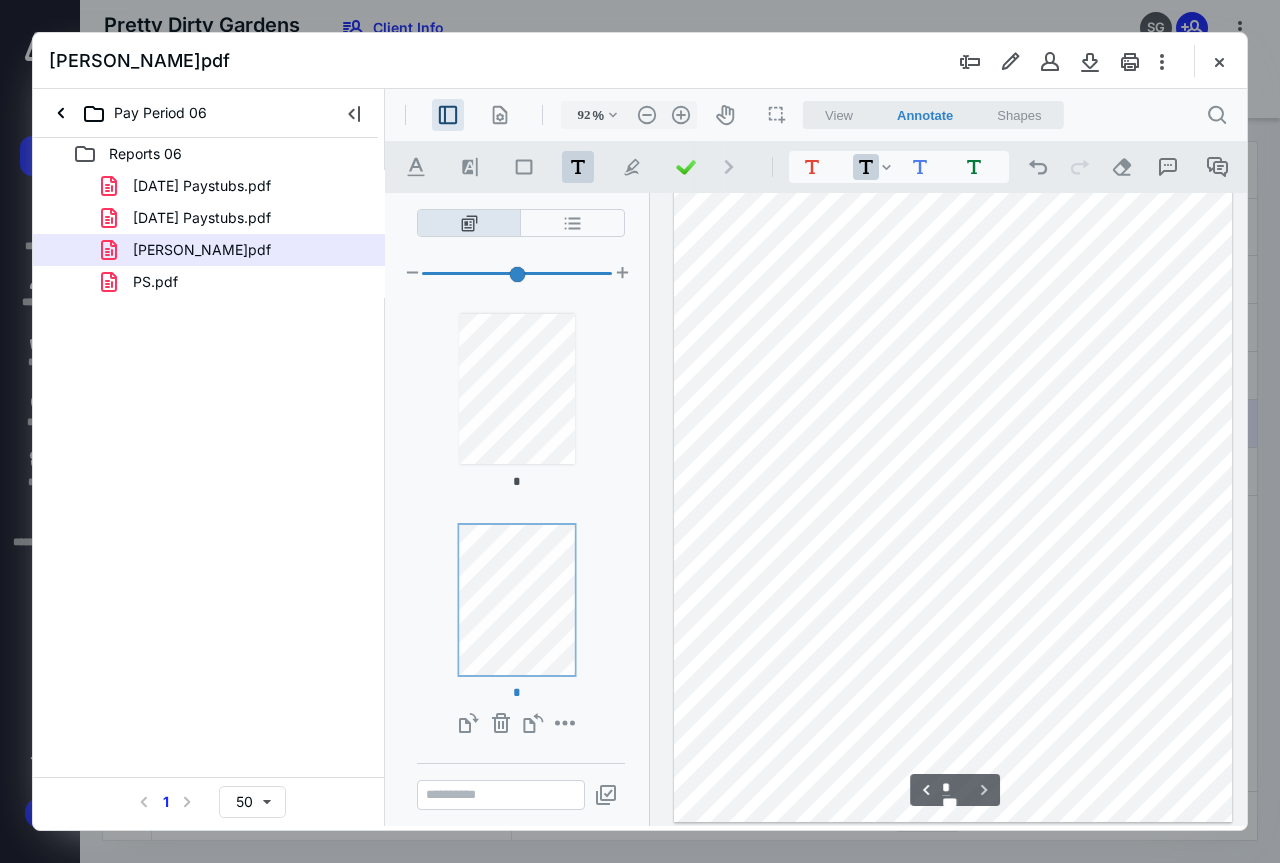 type 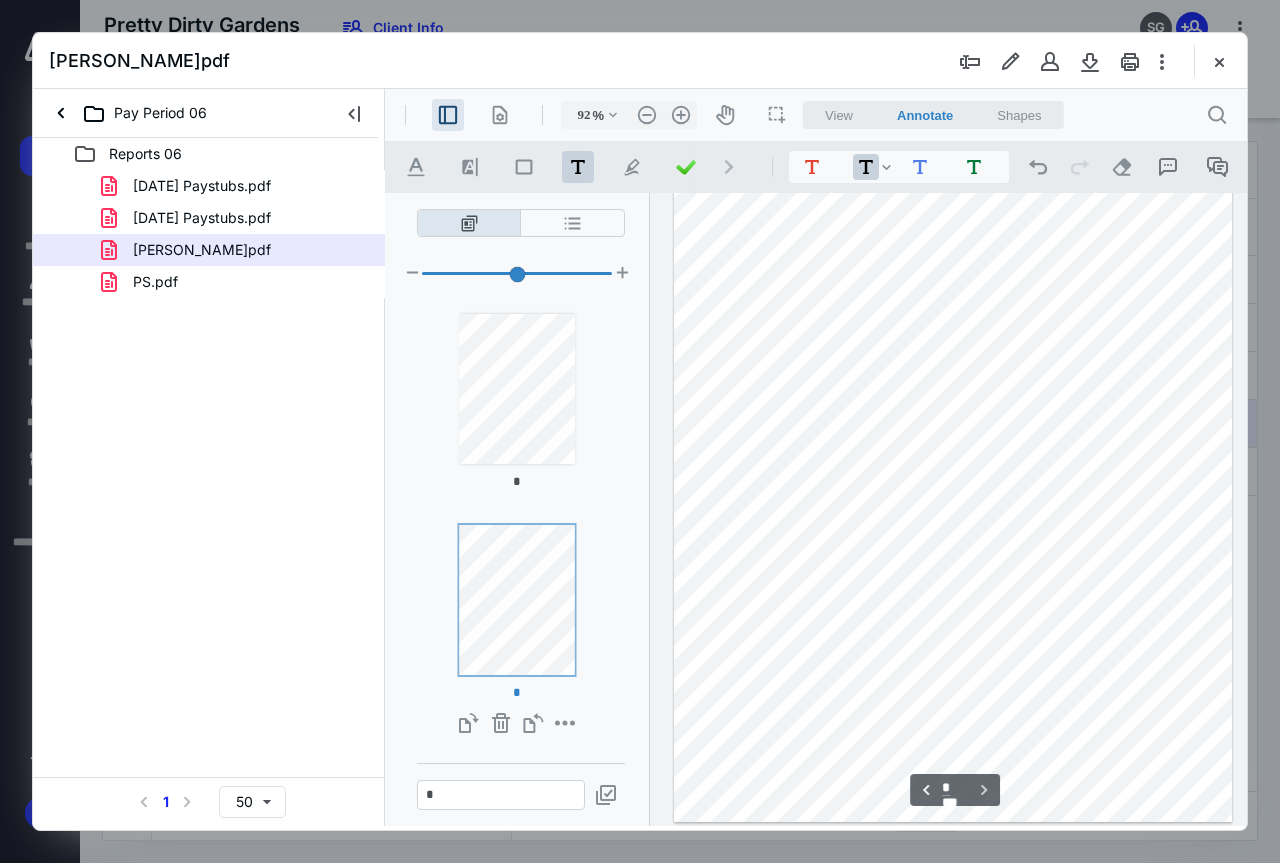scroll, scrollTop: 0, scrollLeft: 0, axis: both 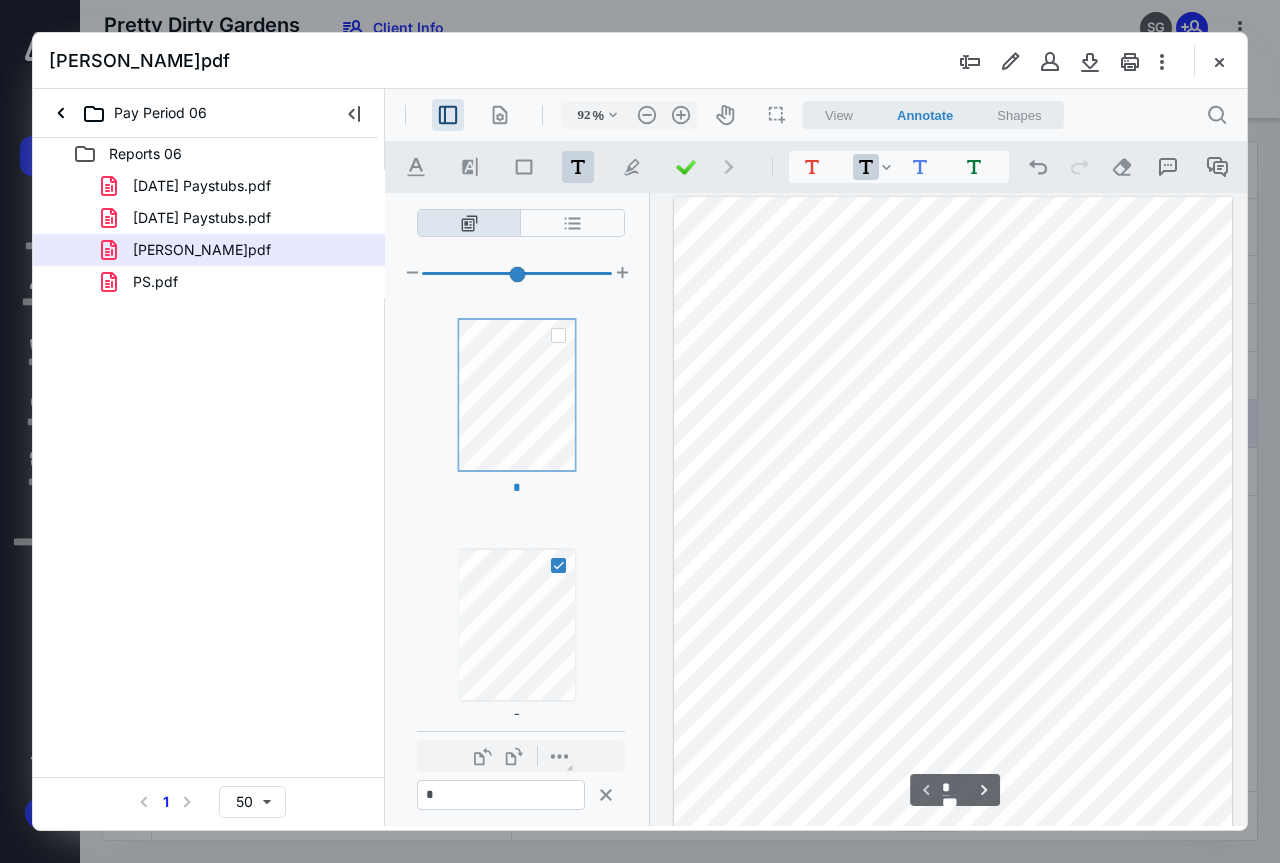 click at bounding box center (558, 335) 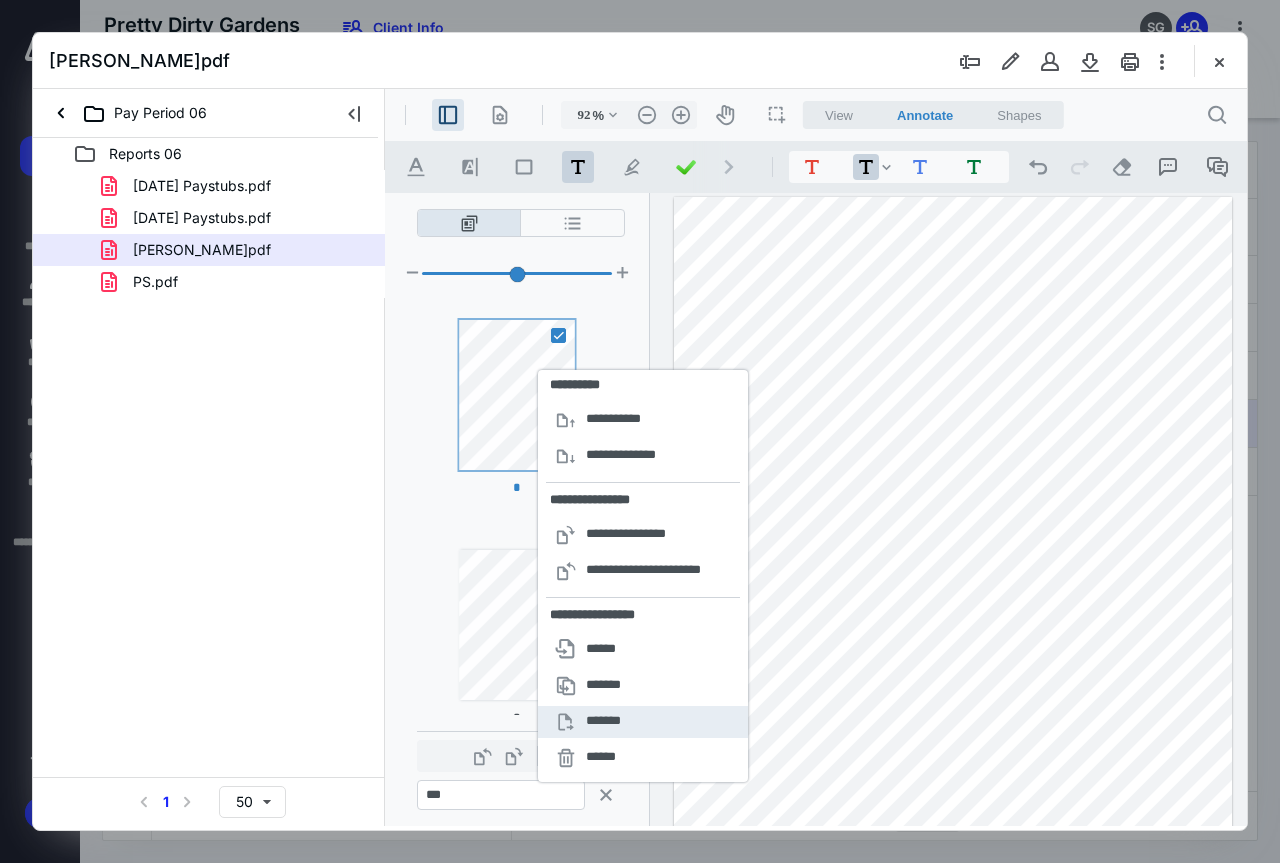 click on "*******" at bounding box center [606, 722] 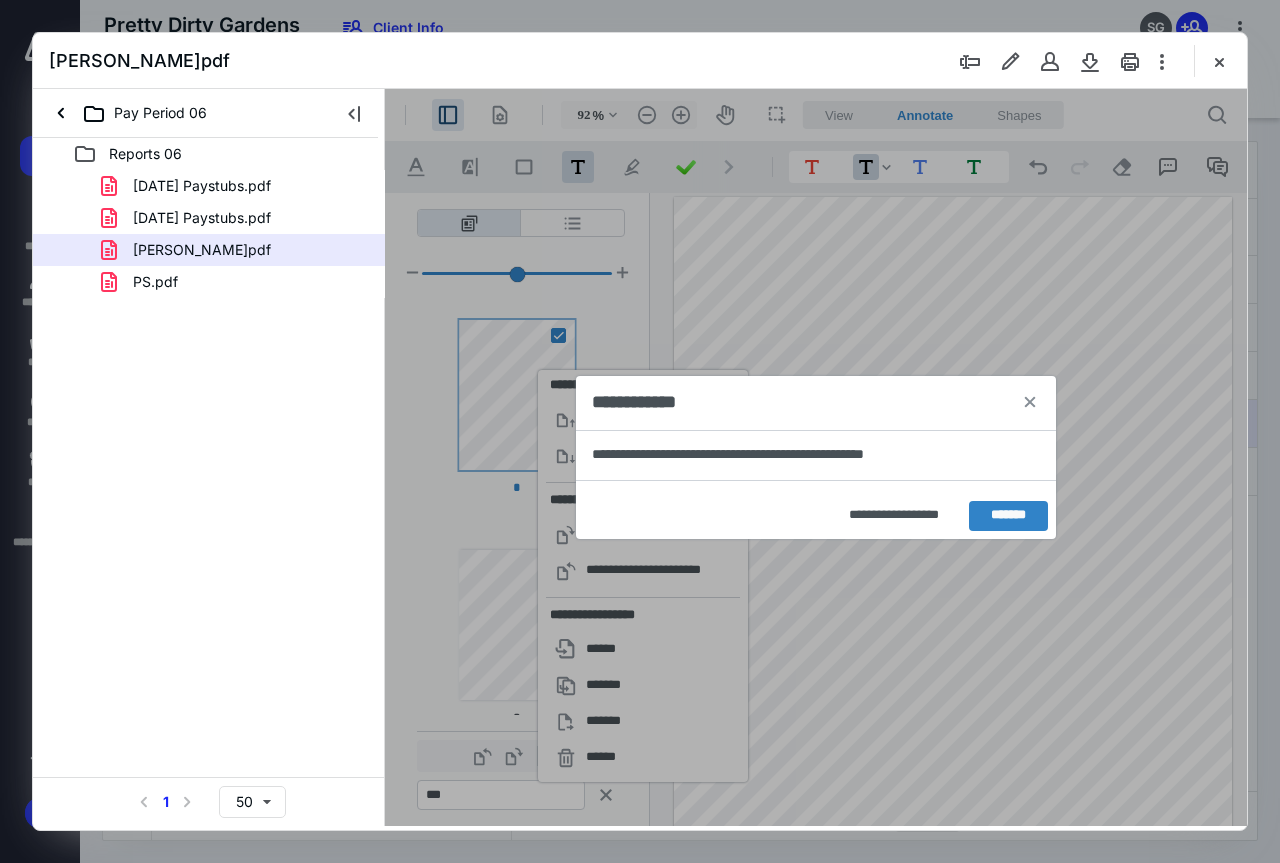 click on "**********" at bounding box center [894, 516] 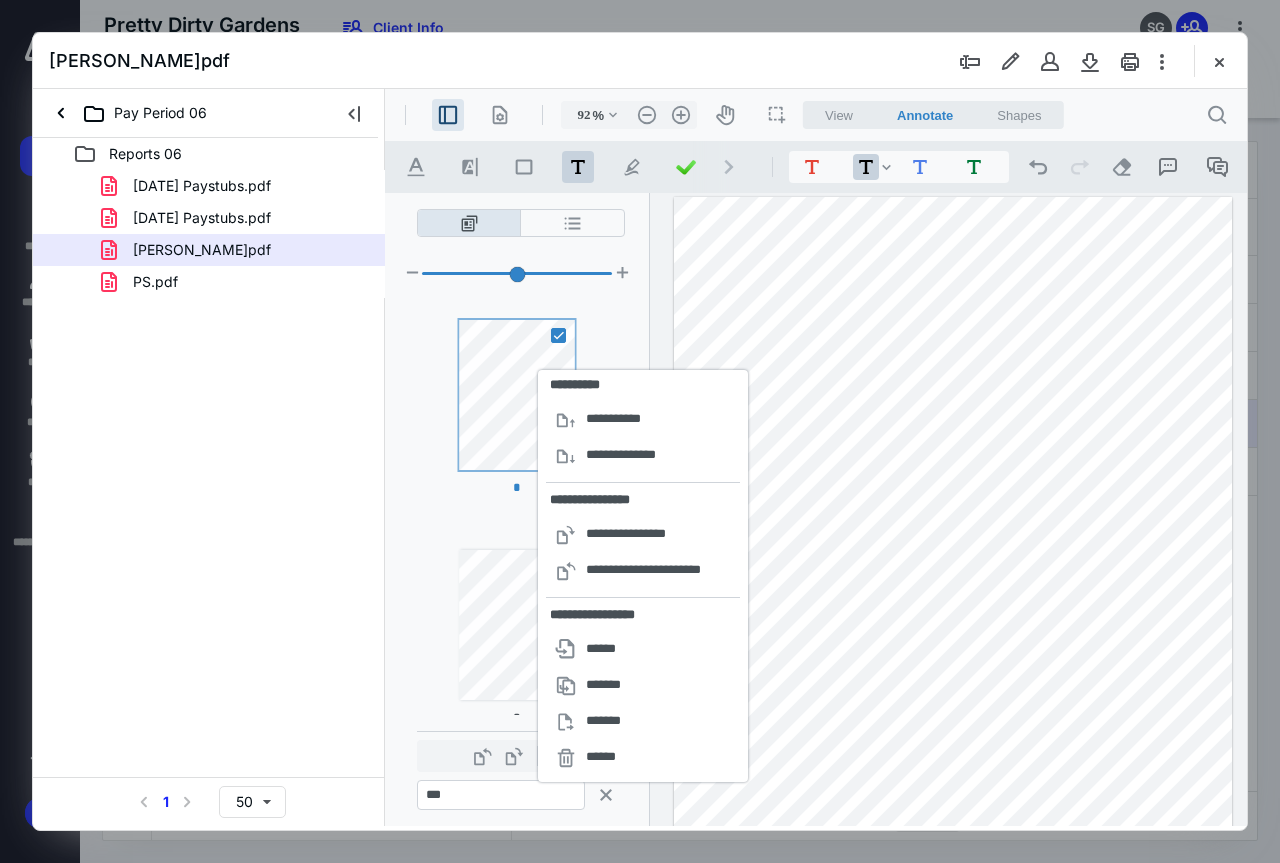 click on "PS.pdf" at bounding box center (155, 282) 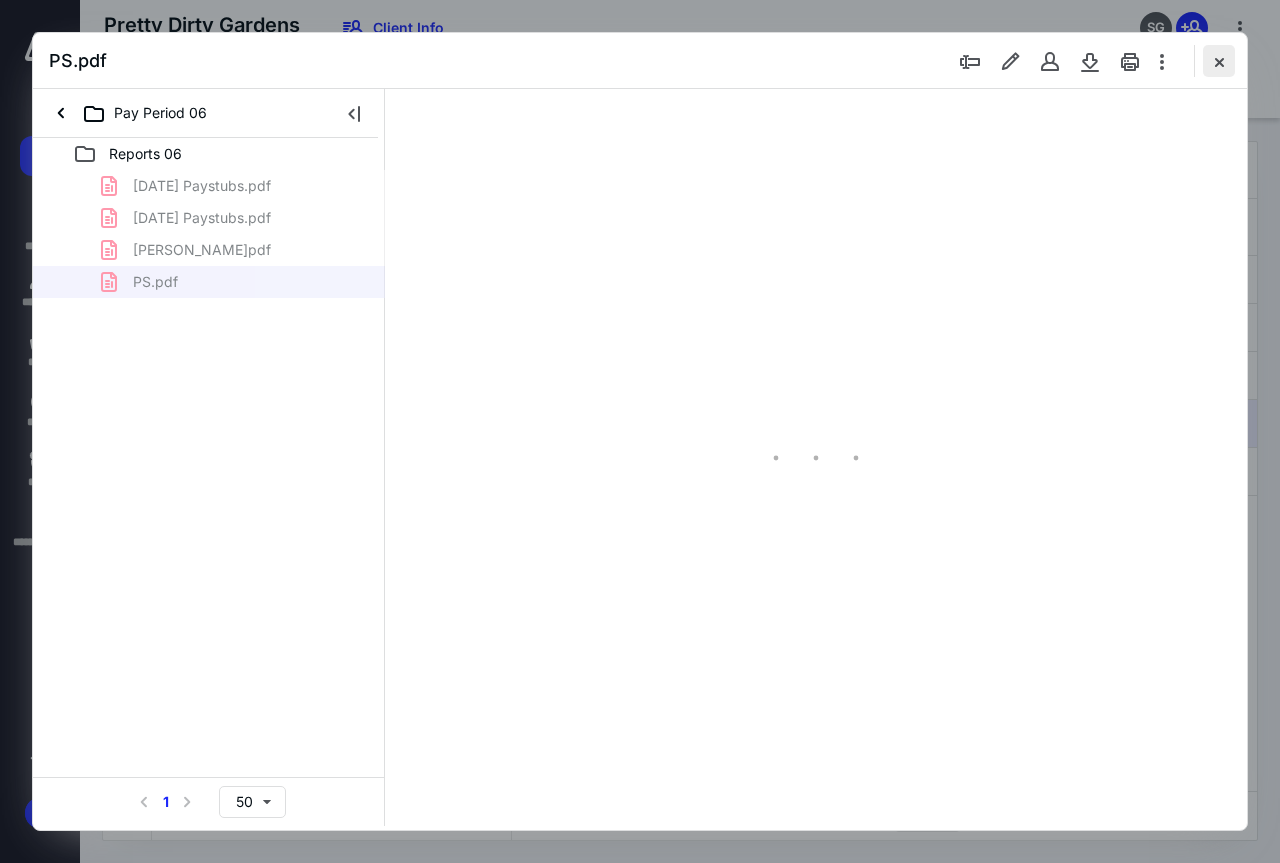 type on "138" 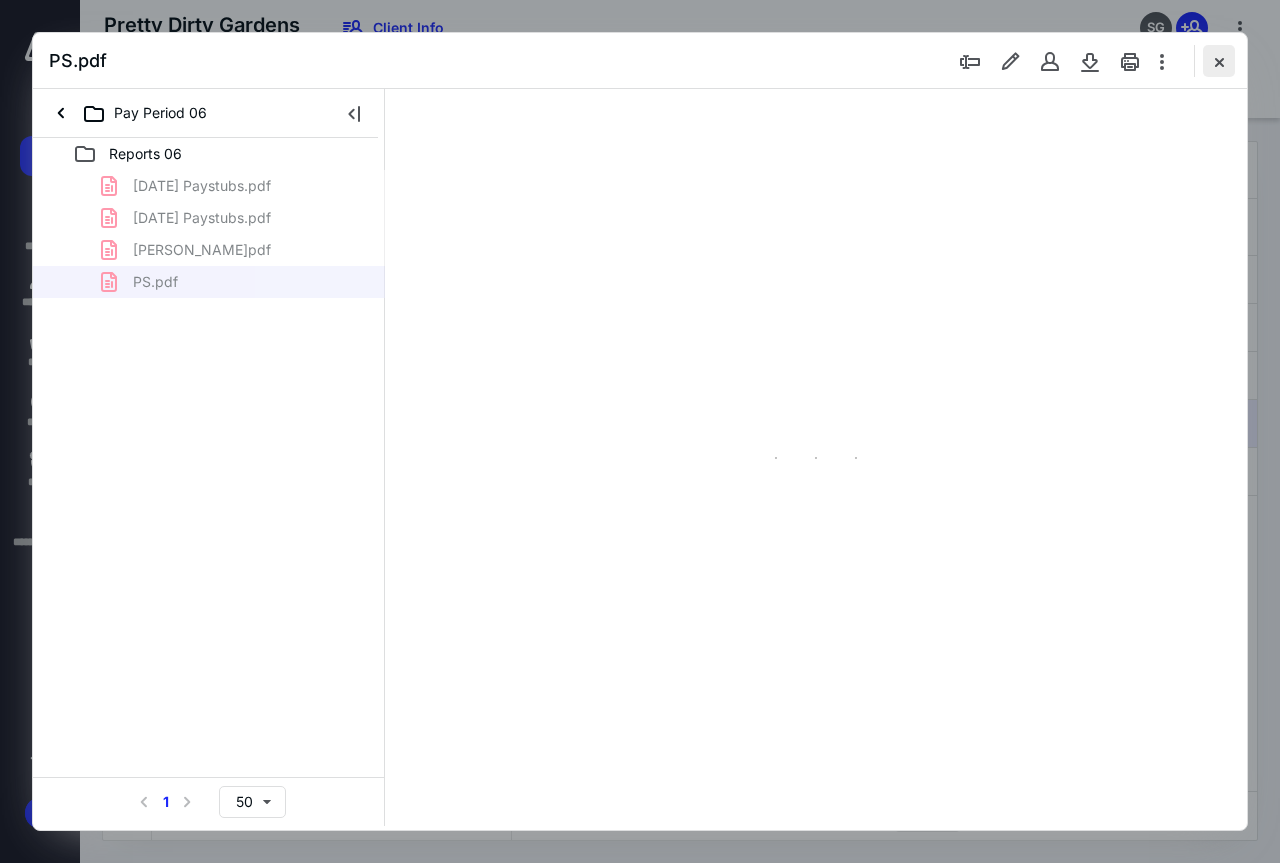 scroll, scrollTop: 109, scrollLeft: 0, axis: vertical 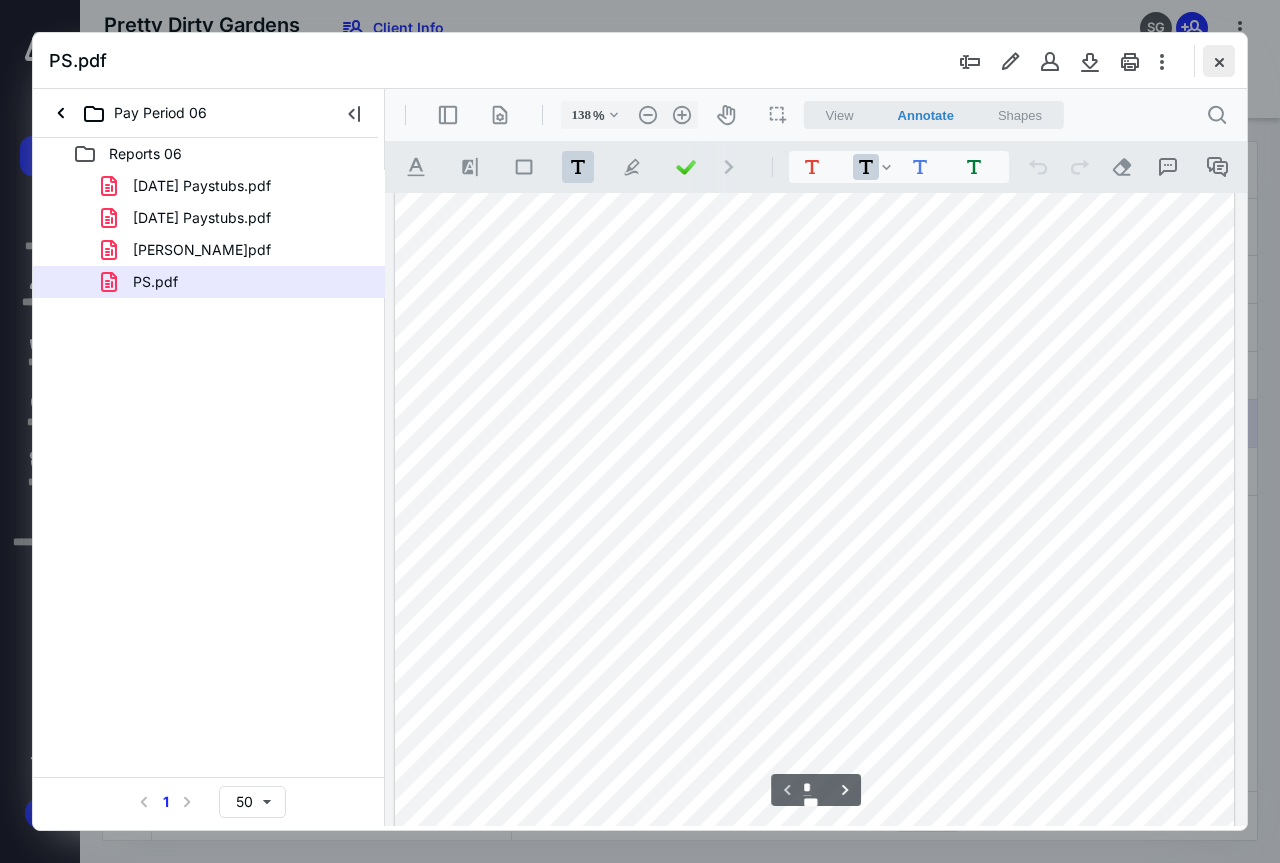 click at bounding box center (1219, 61) 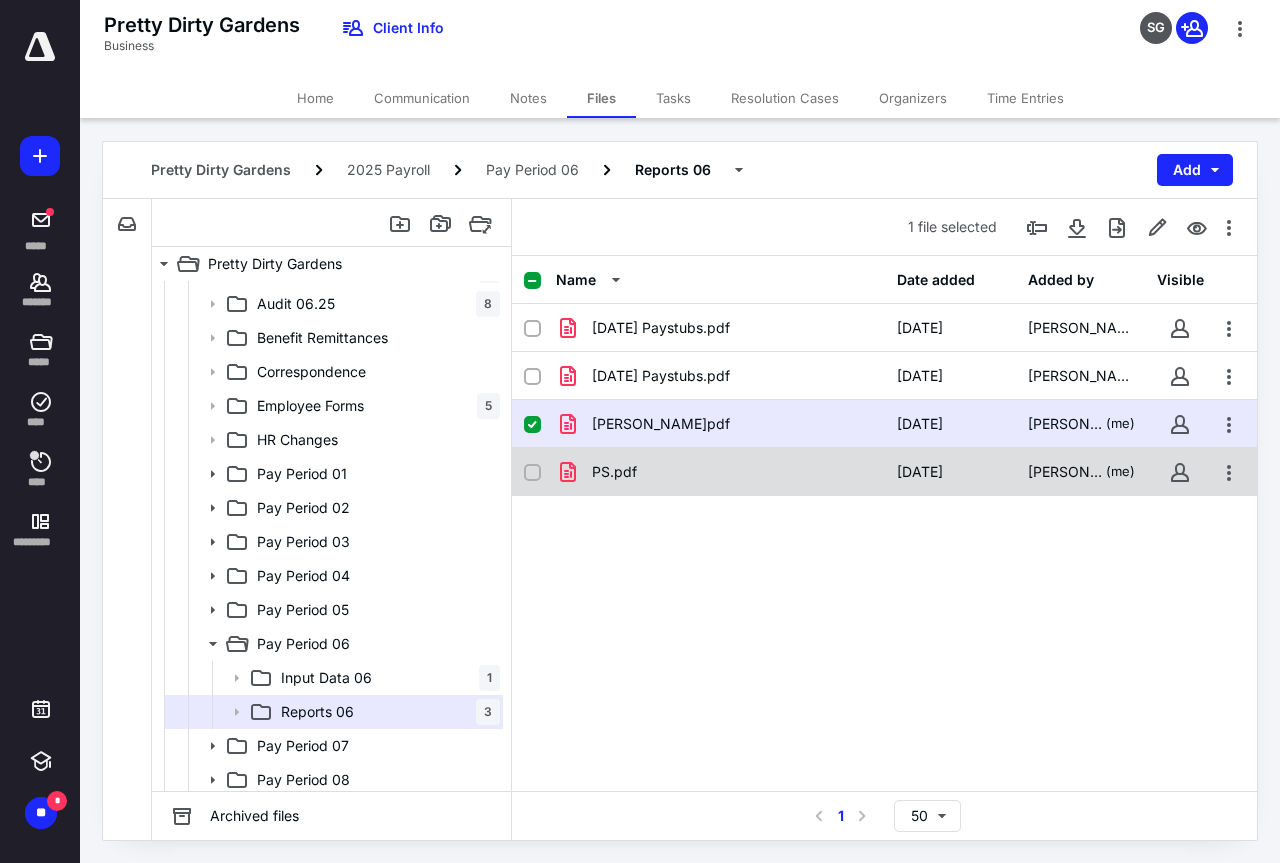click at bounding box center [532, 473] 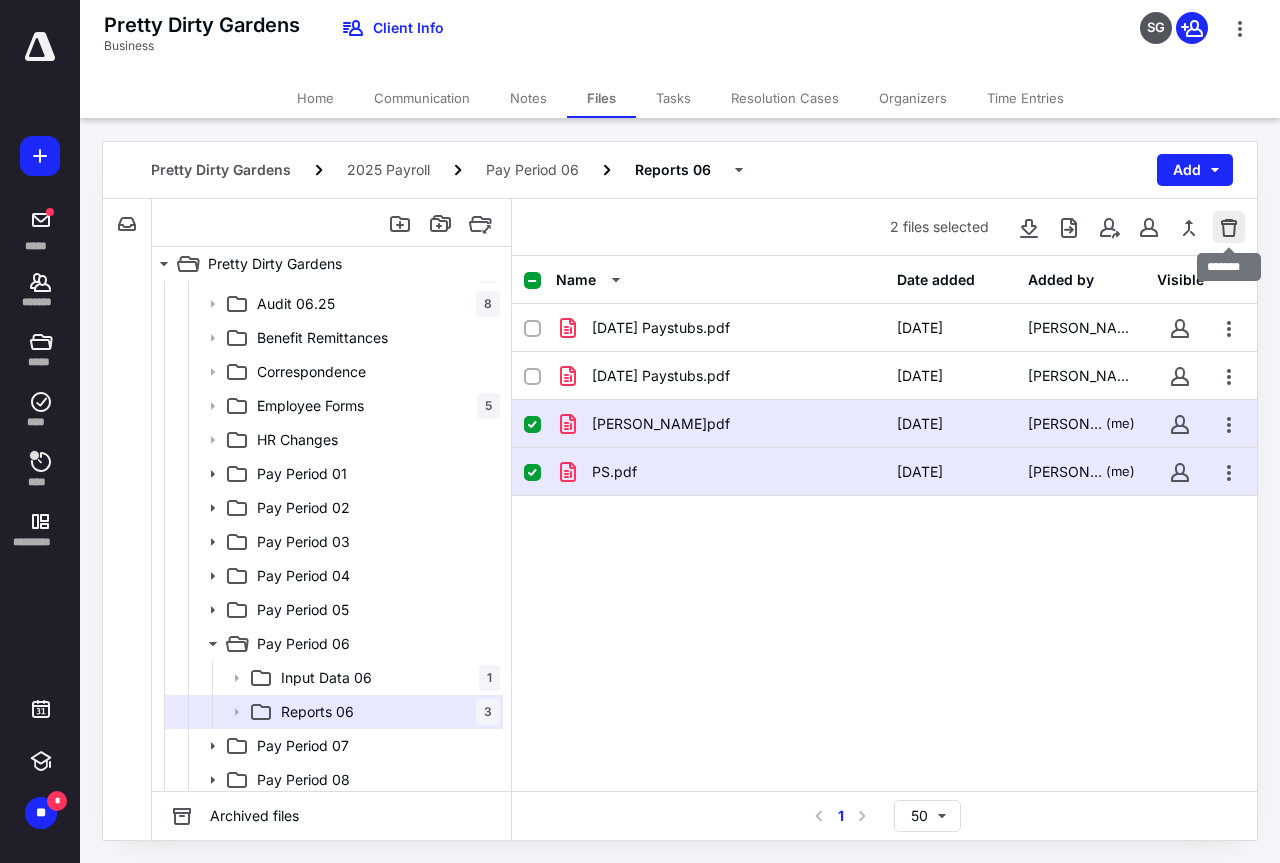 click at bounding box center (1229, 227) 